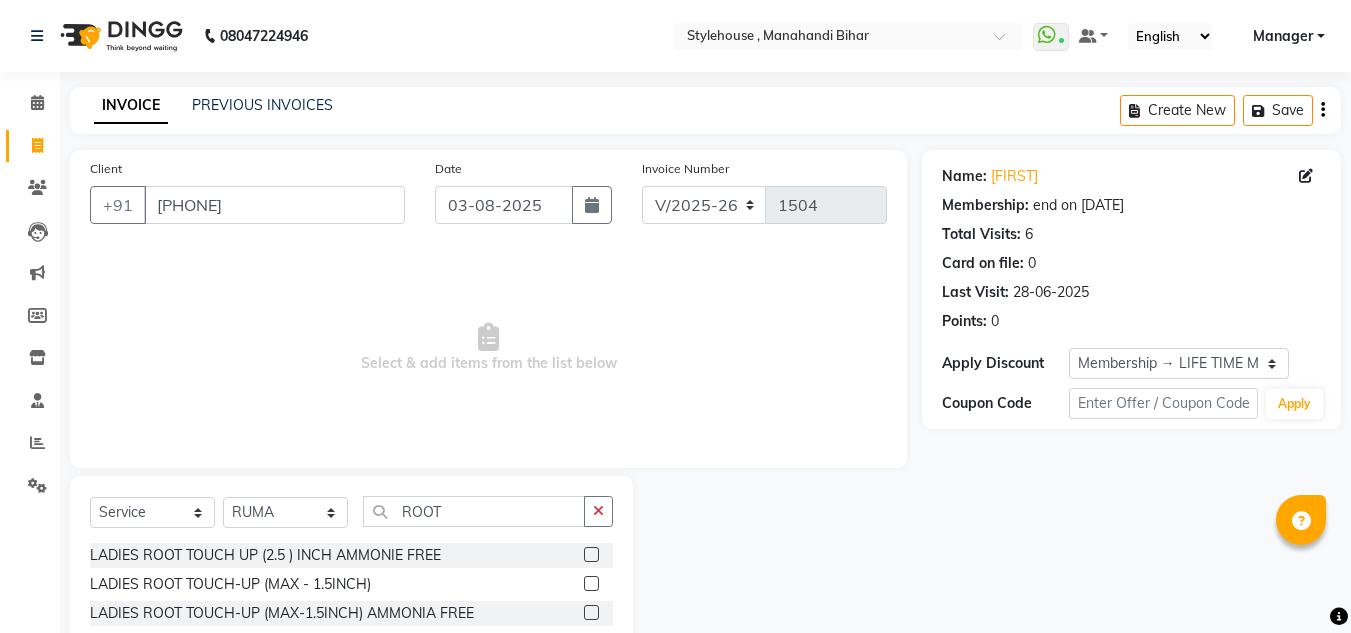 select on "7793" 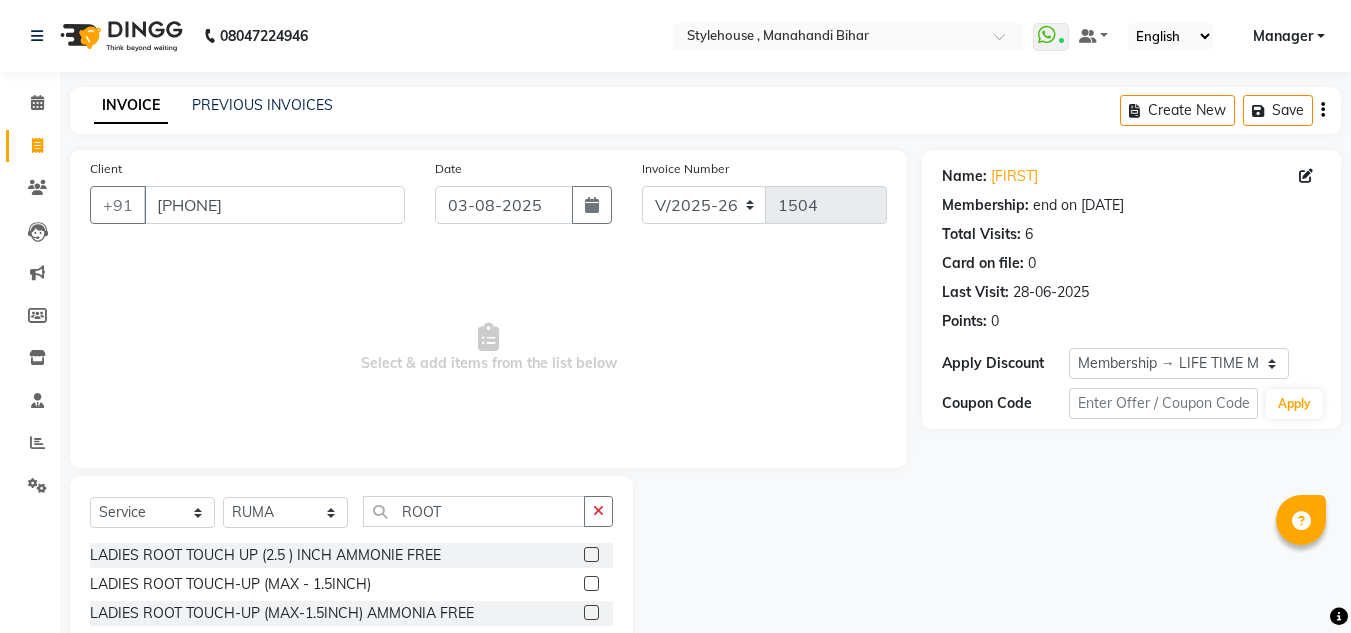 scroll, scrollTop: 55, scrollLeft: 0, axis: vertical 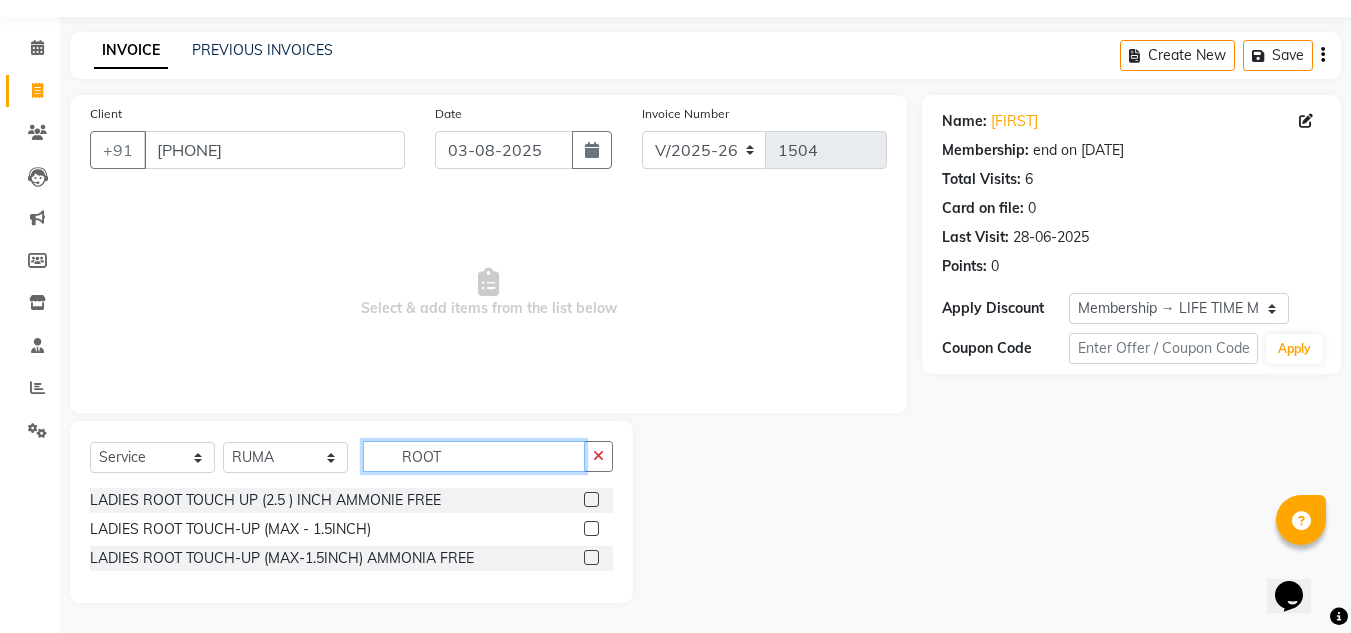 click on "ROOT" 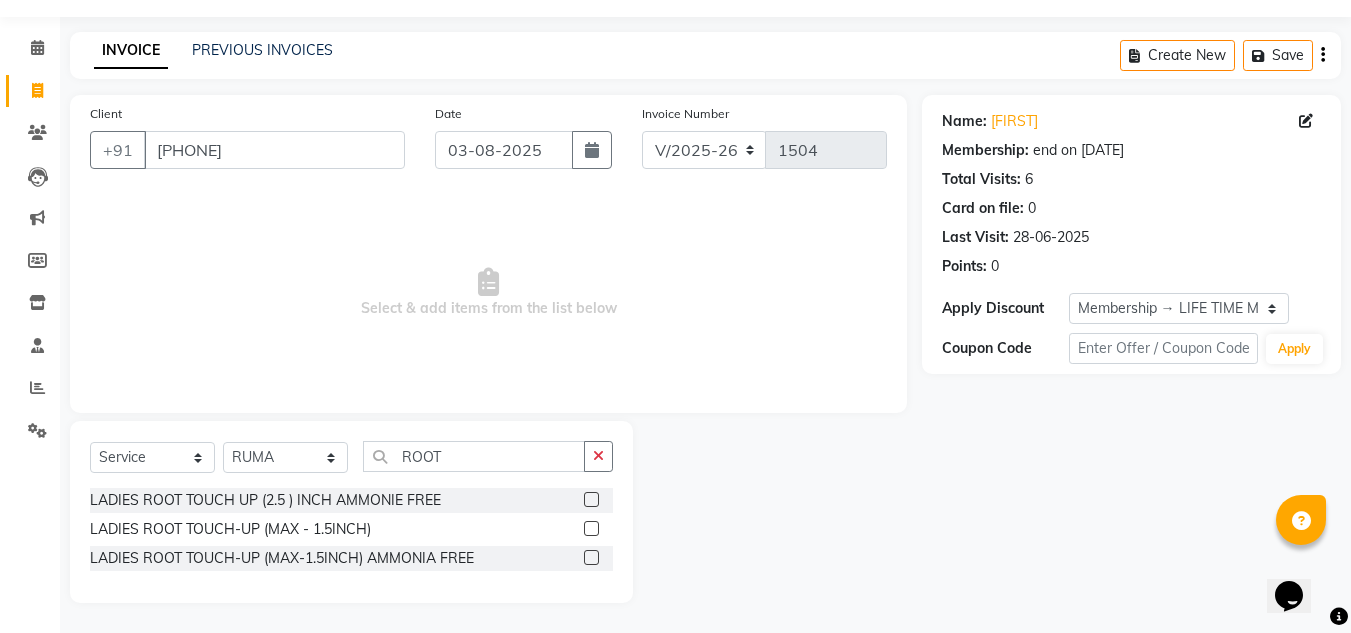 click 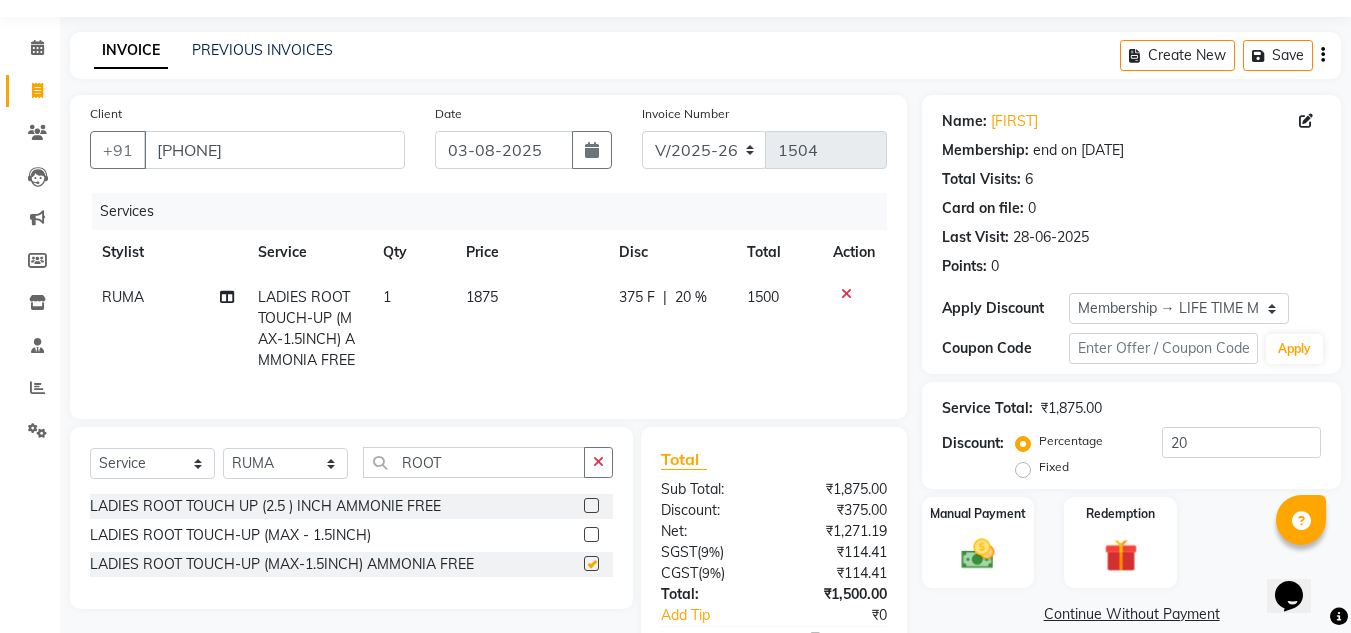 checkbox on "false" 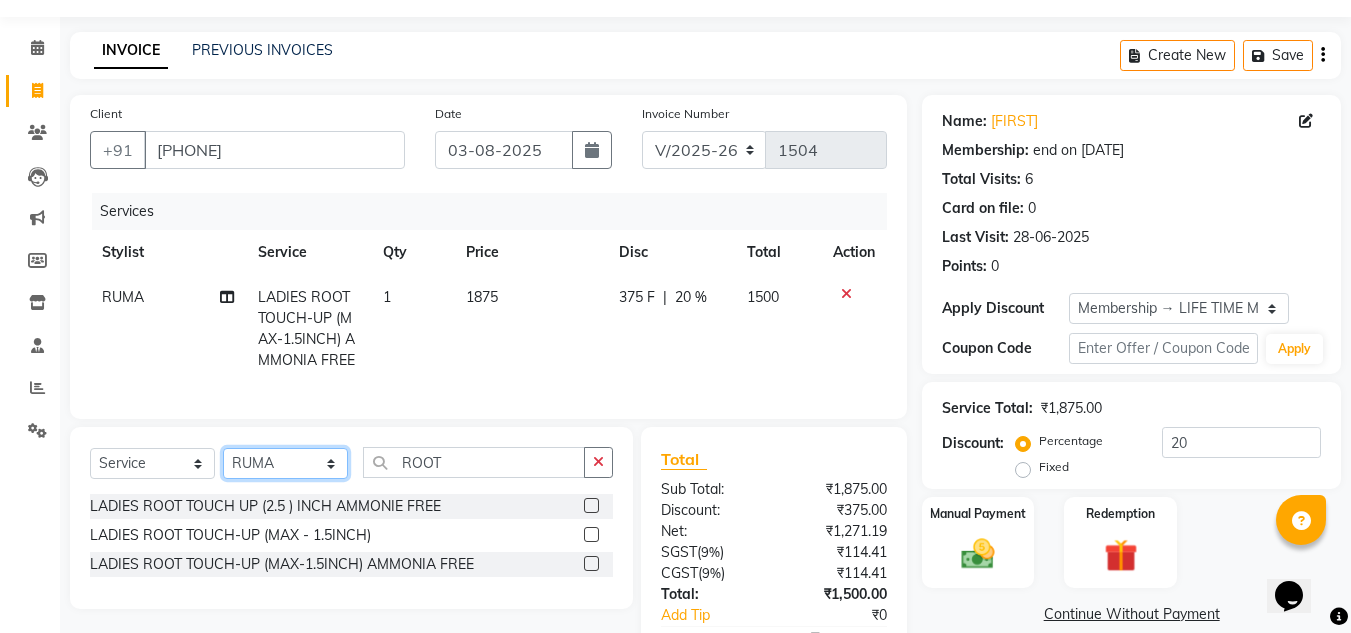click on "Select Stylist ANIL BARIK ANIRUDH SAHOO JYOTIRANJAN BARIK KANHA LAXMI PRIYA Manager Manisha MANJIT BARIK PRADEEP BARIK PRIYANKA NANDA PUJA ROUT RUMA SAGARIKA SAHOO SALMAN SAMEER BARIK SAROJ SITHA TARA DEVI SHRESTA" 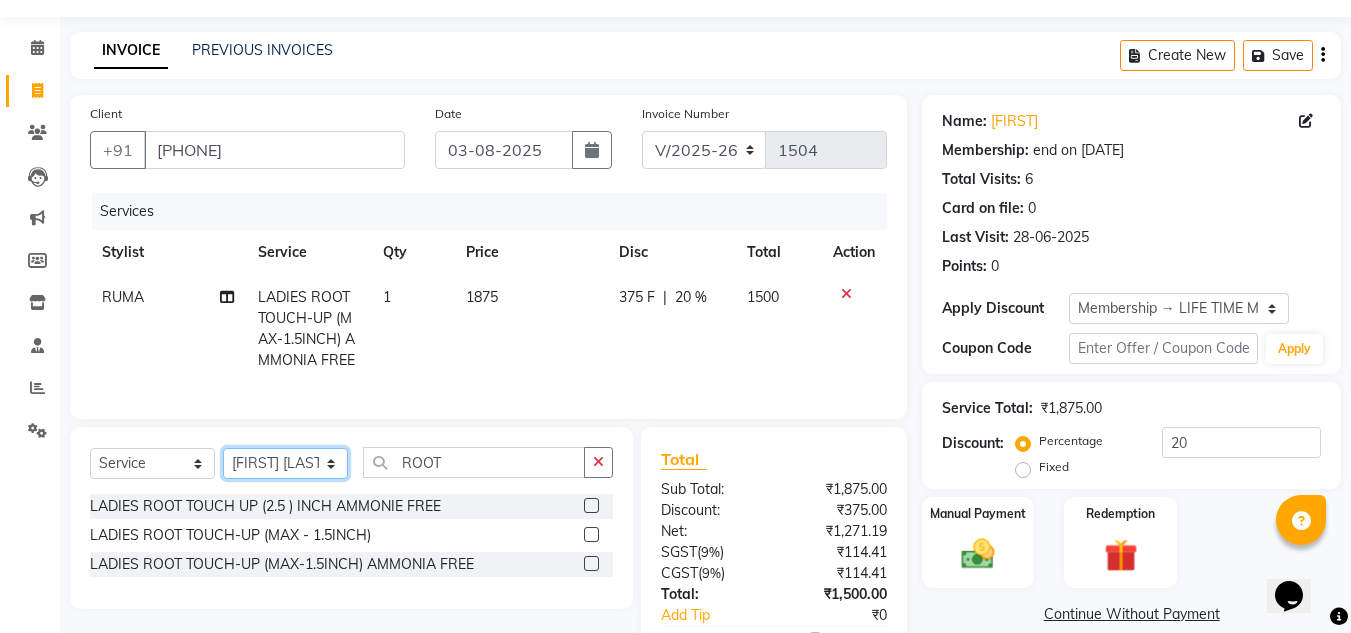 click on "Select Stylist ANIL BARIK ANIRUDH SAHOO JYOTIRANJAN BARIK KANHA LAXMI PRIYA Manager Manisha MANJIT BARIK PRADEEP BARIK PRIYANKA NANDA PUJA ROUT RUMA SAGARIKA SAHOO SALMAN SAMEER BARIK SAROJ SITHA TARA DEVI SHRESTA" 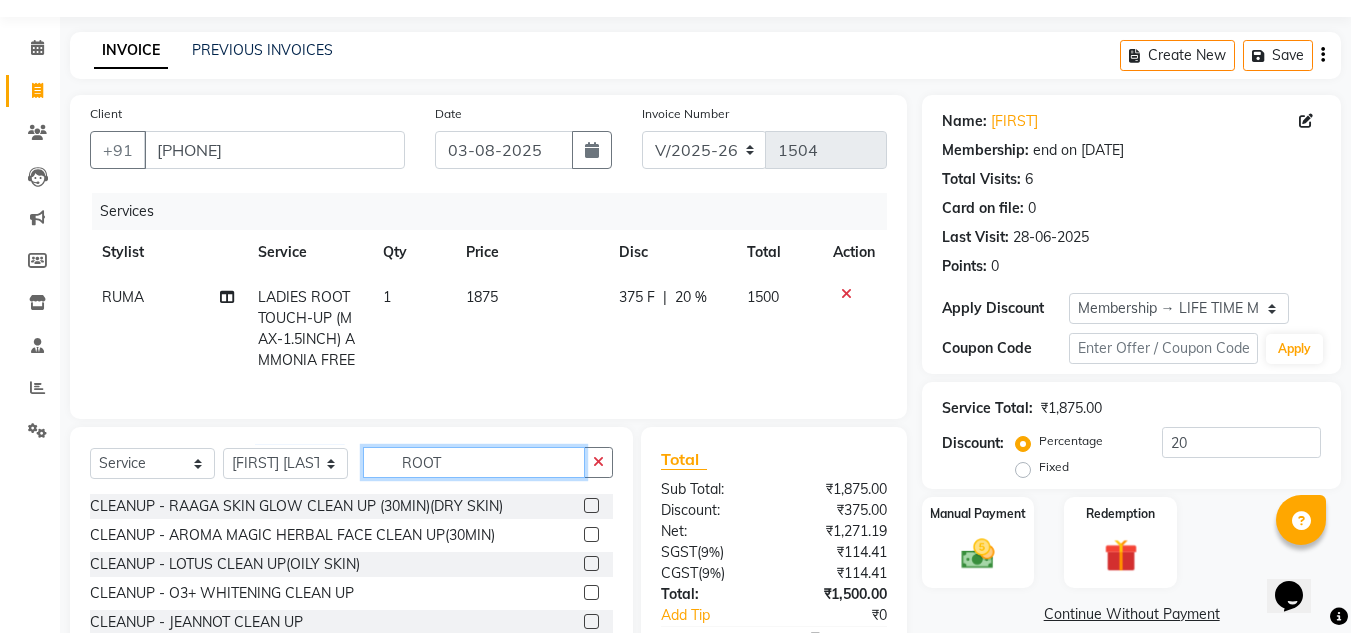 click on "ROOT" 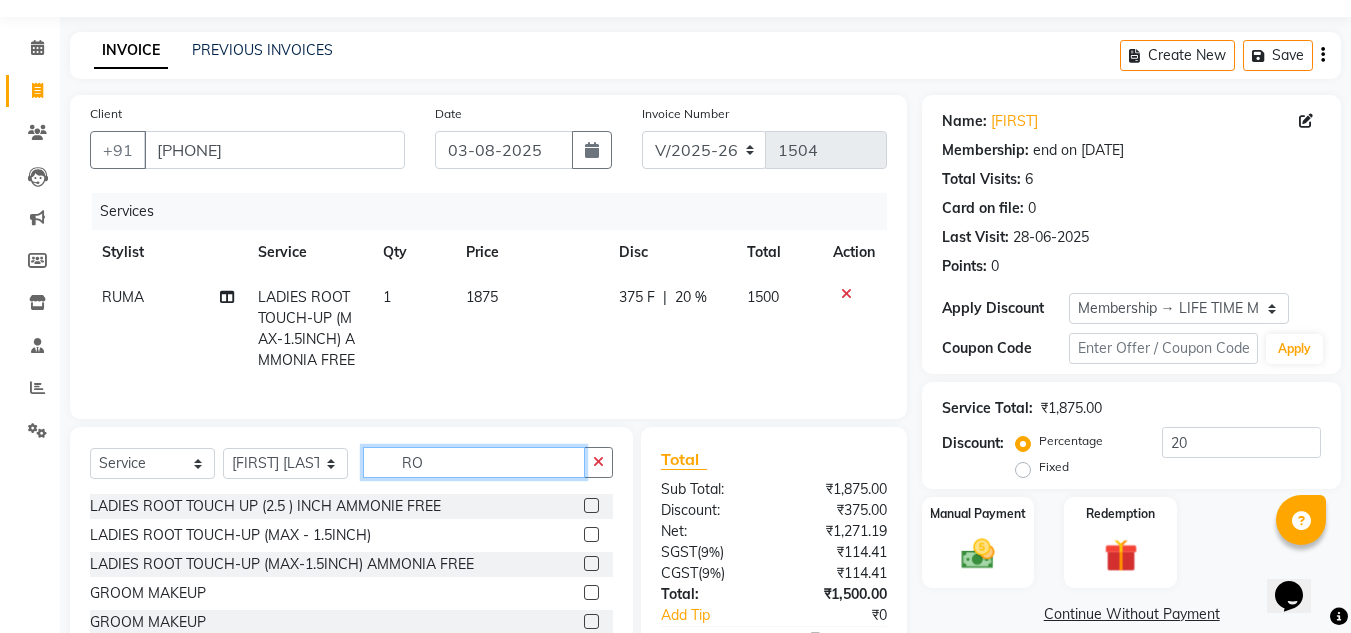type on "R" 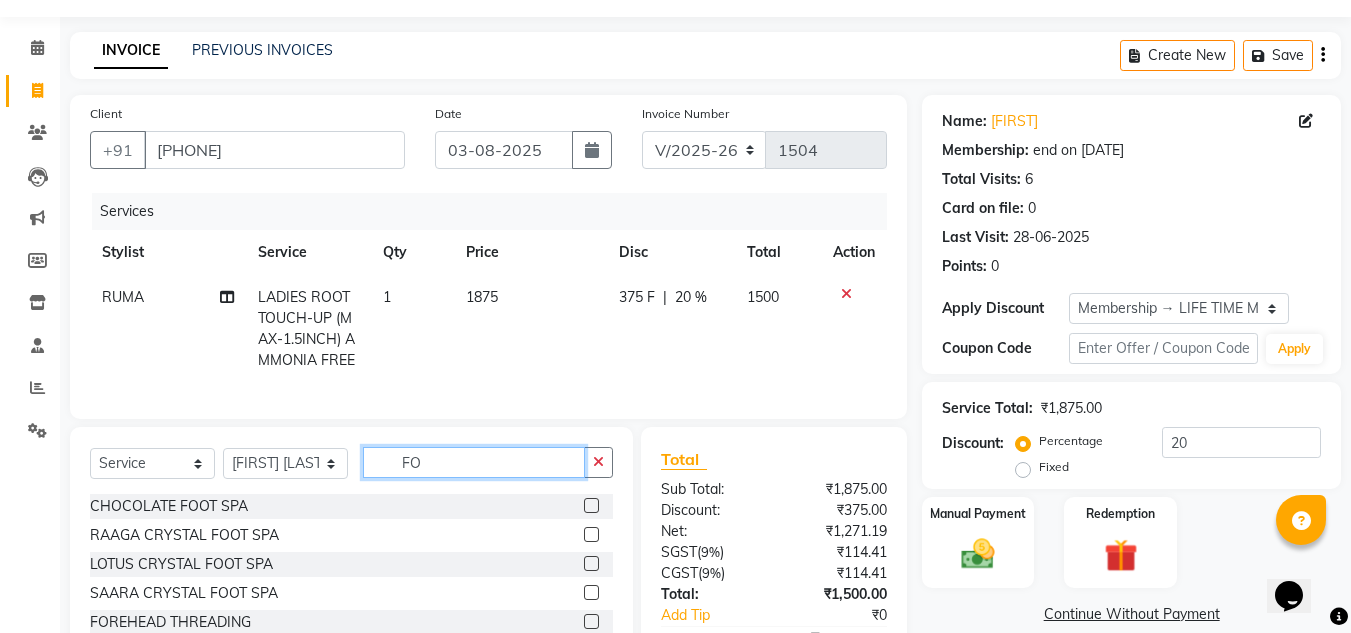 type on "FO" 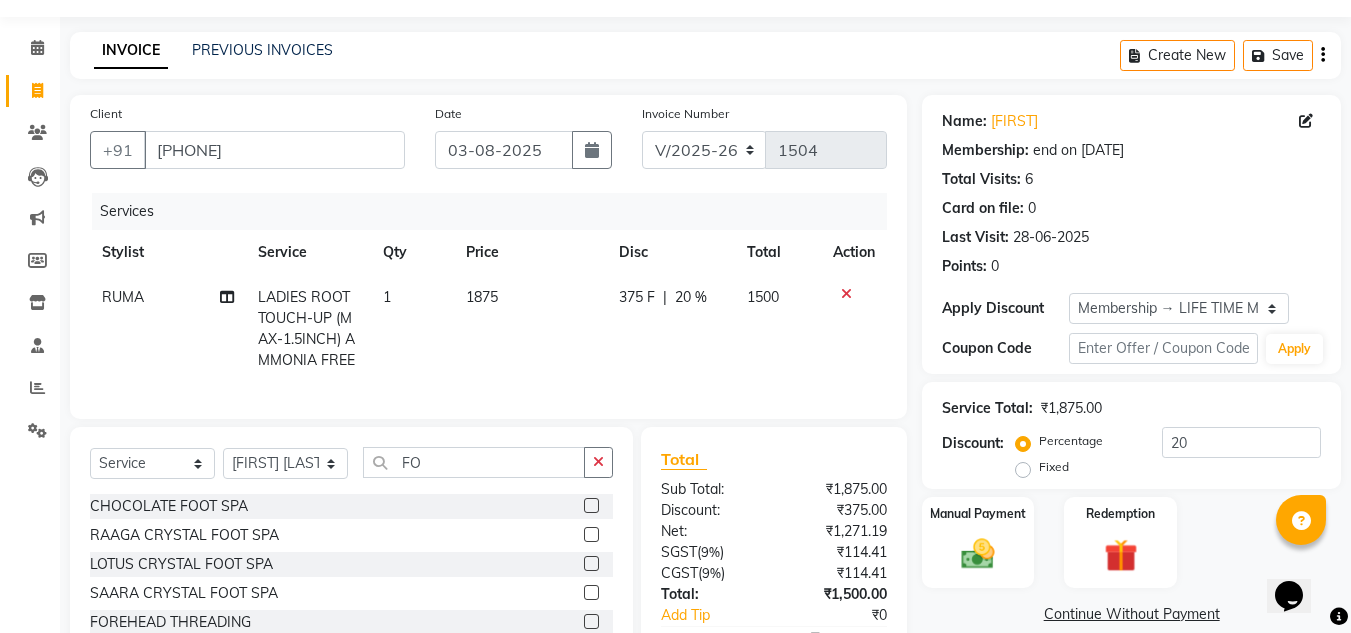 click 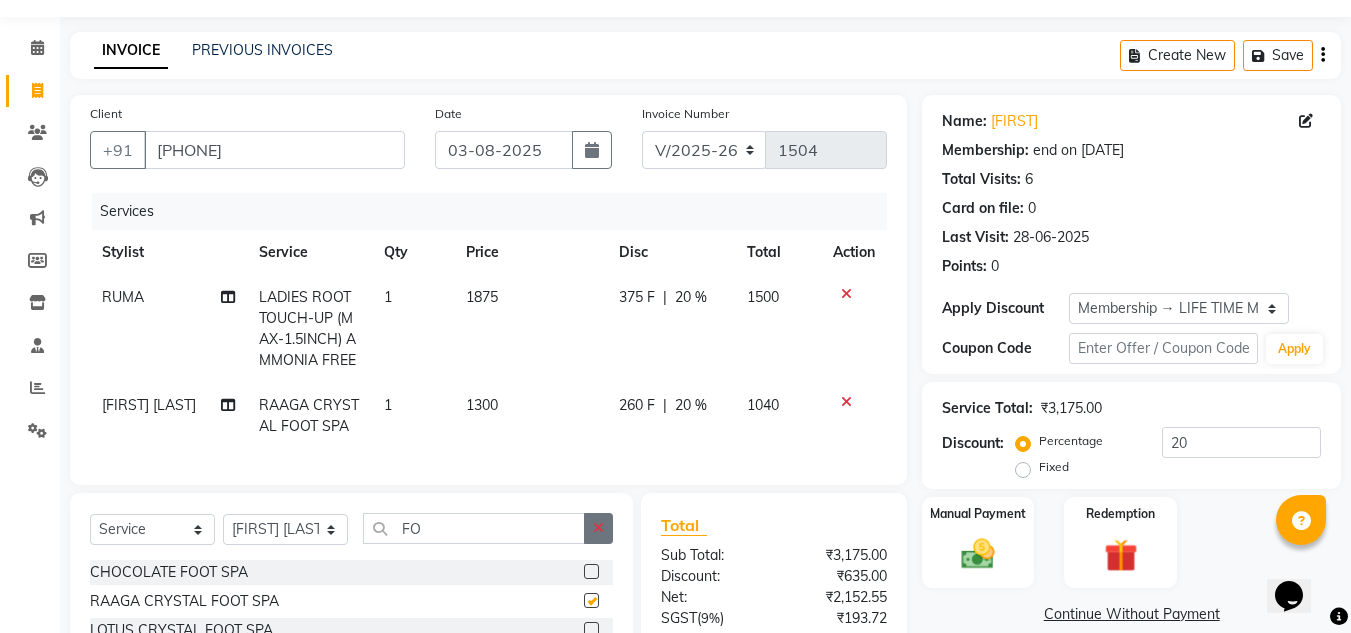 checkbox on "false" 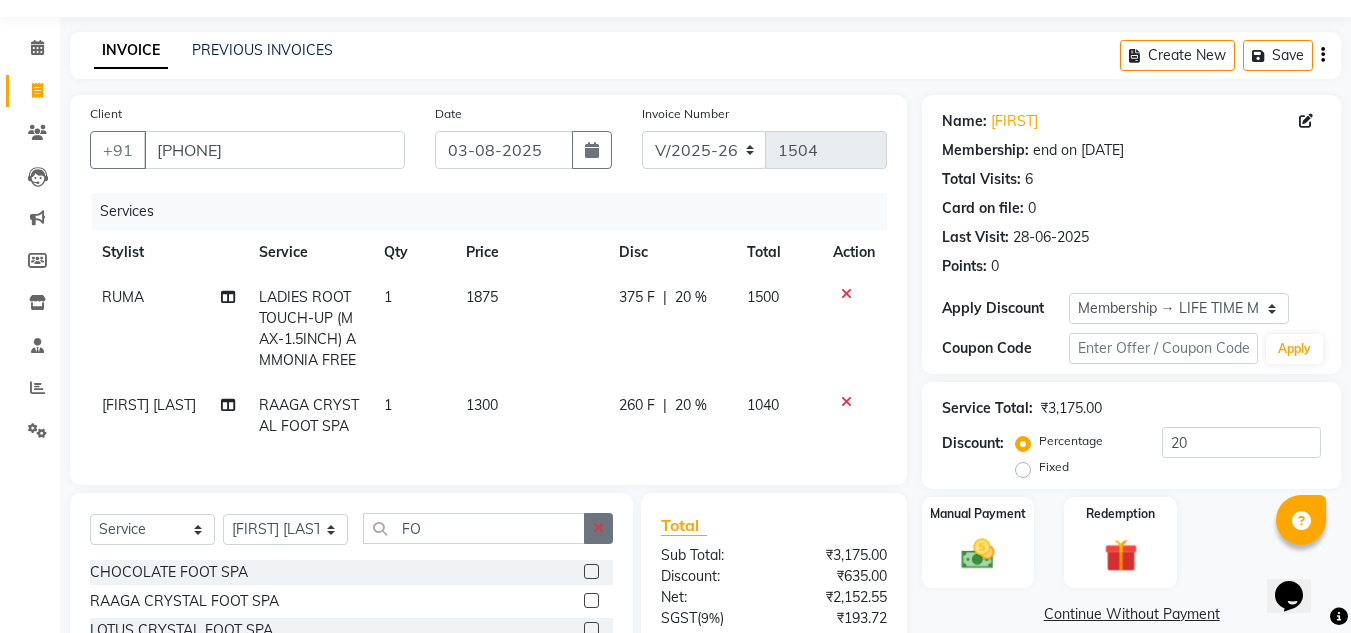 click 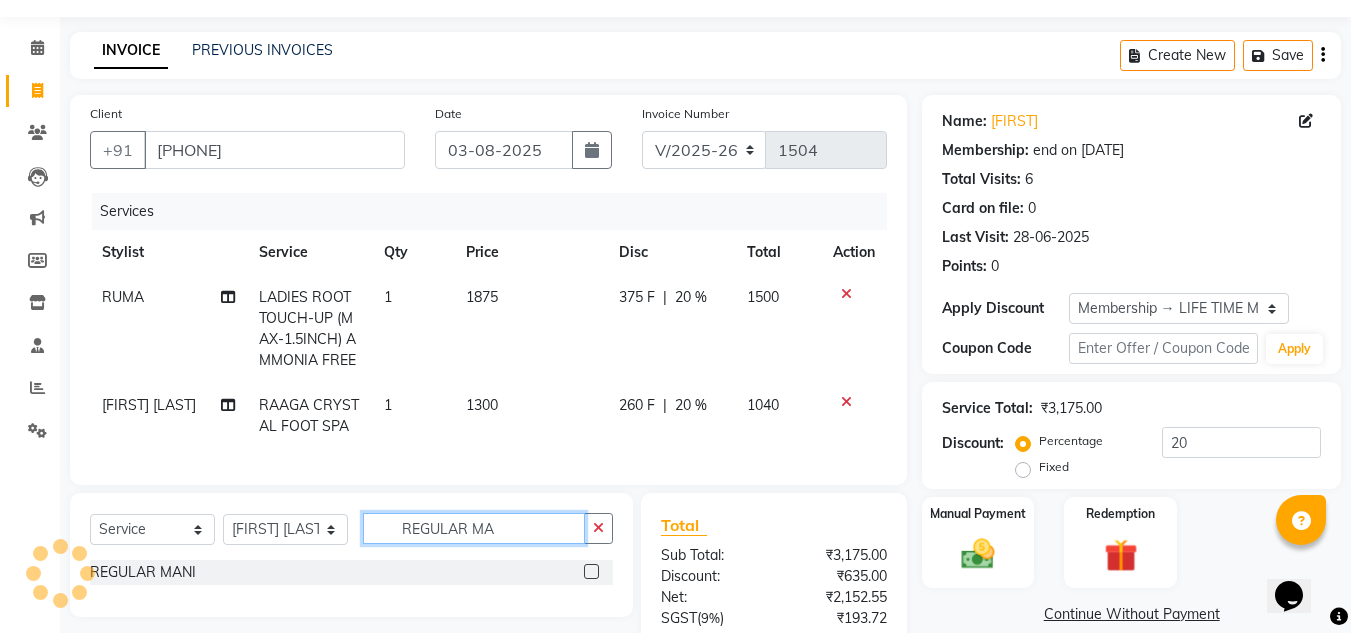 type on "REGULAR MA" 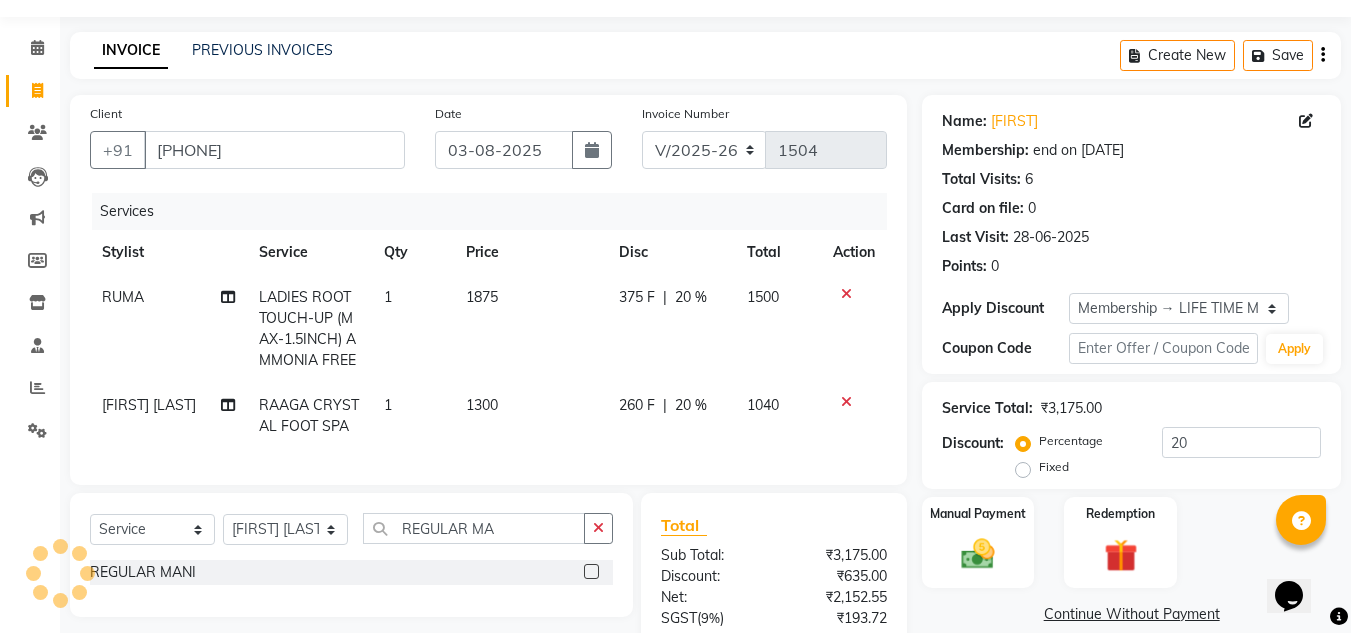 click 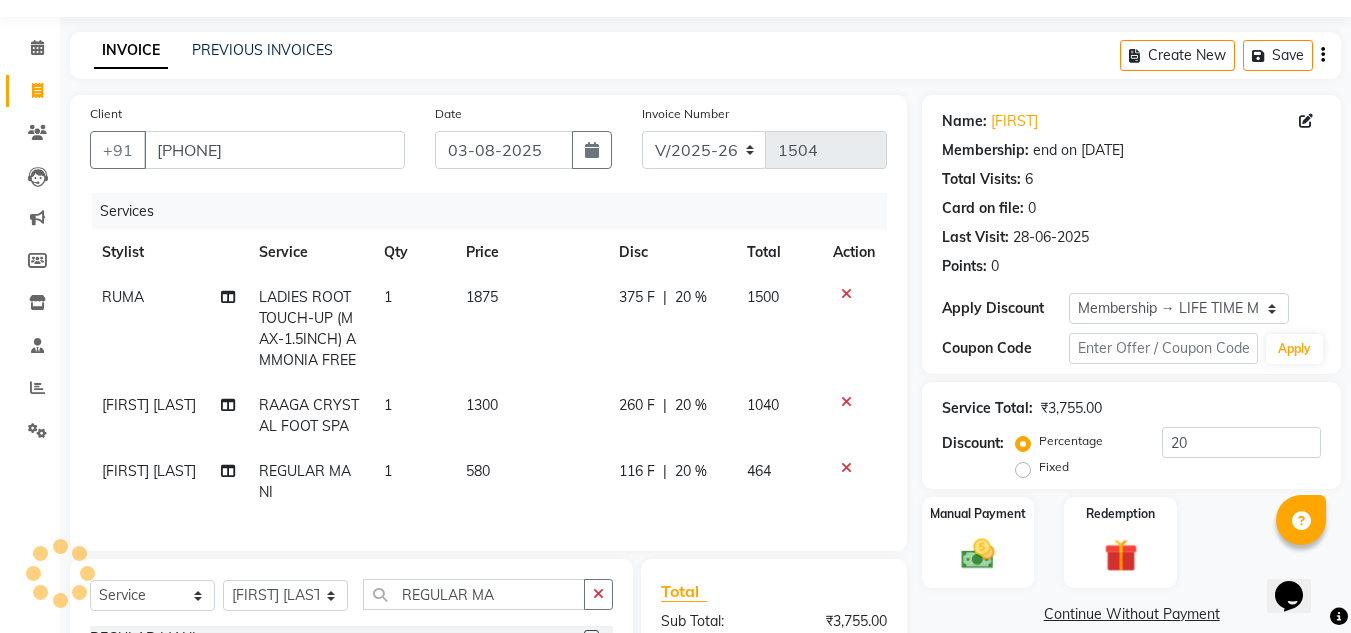 checkbox on "false" 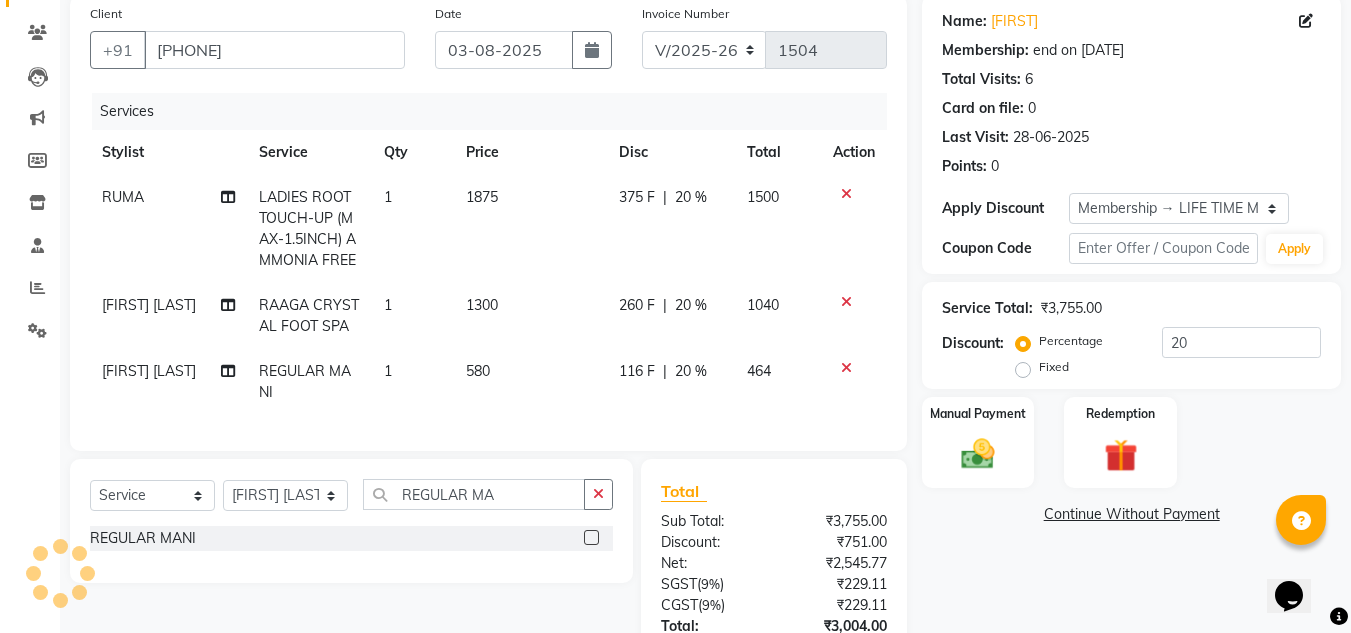 scroll, scrollTop: 255, scrollLeft: 0, axis: vertical 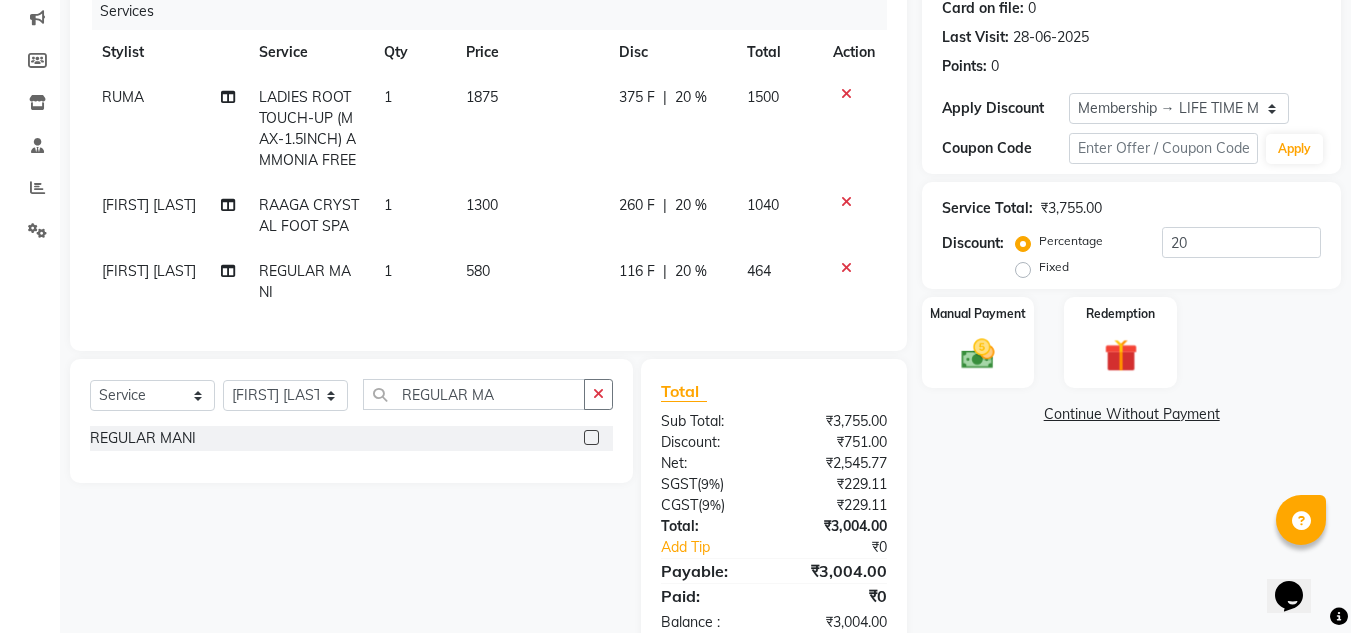 click on "20 %" 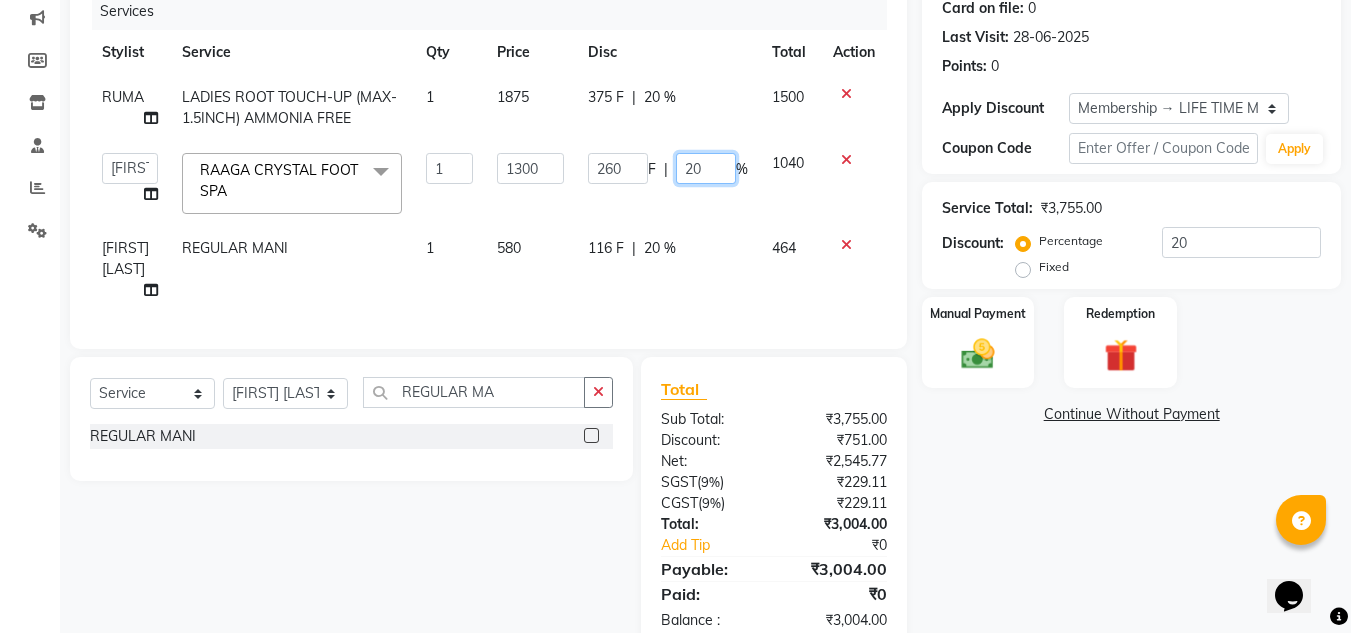 click on "20" 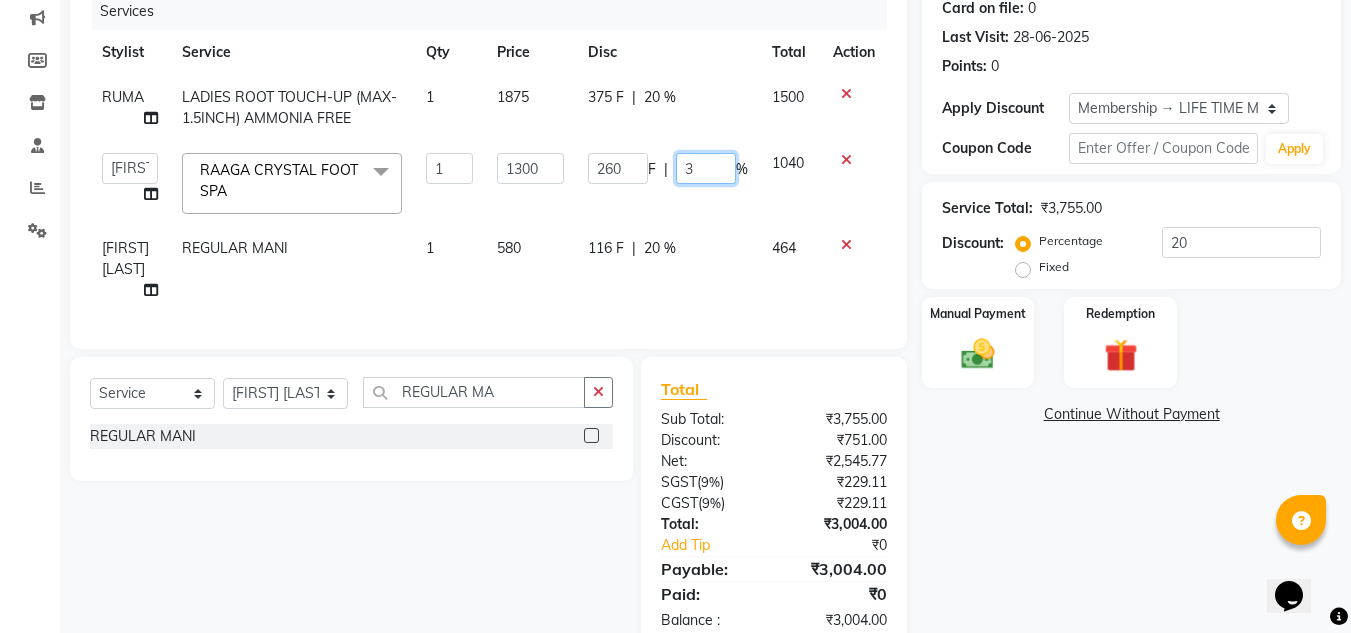 type on "30" 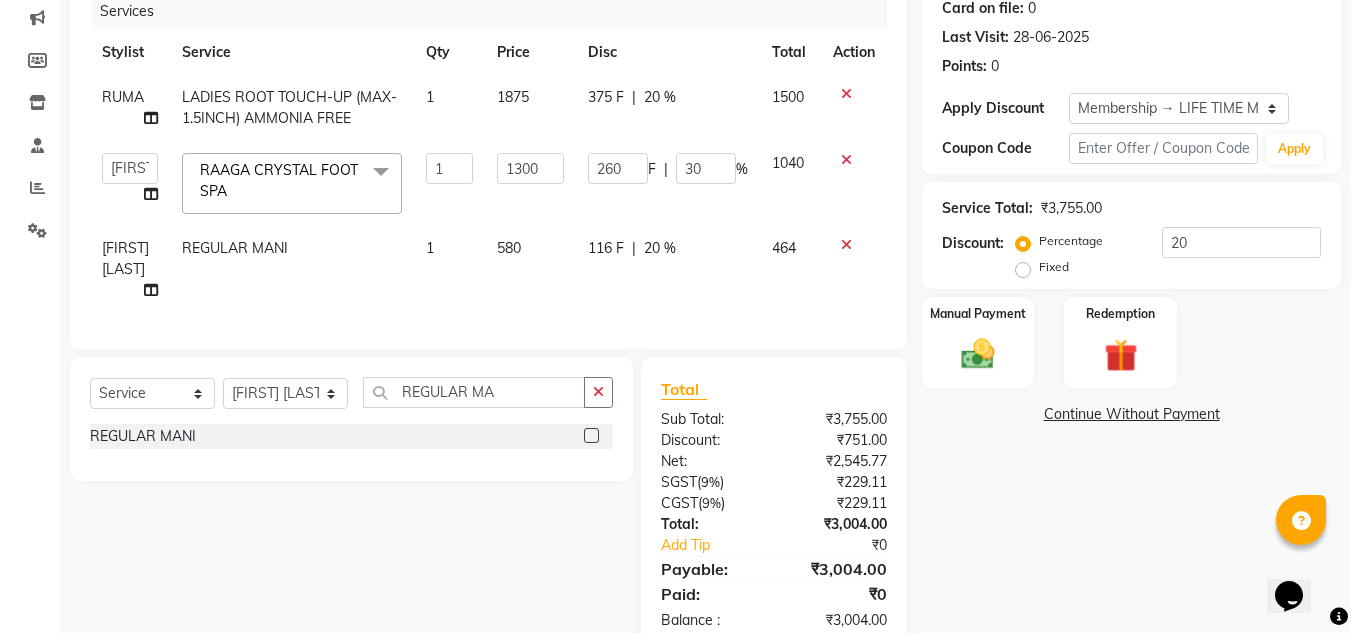 click on "[NUMBER] F | [PERCENT] %" 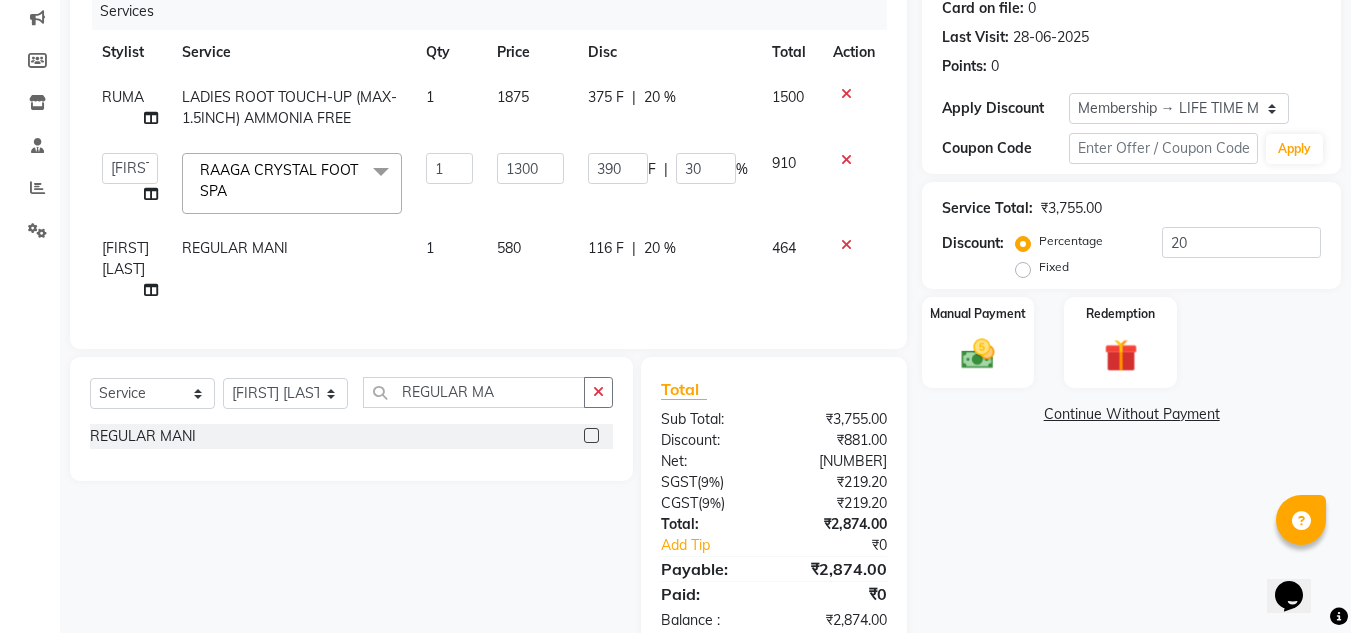 scroll, scrollTop: 339, scrollLeft: 0, axis: vertical 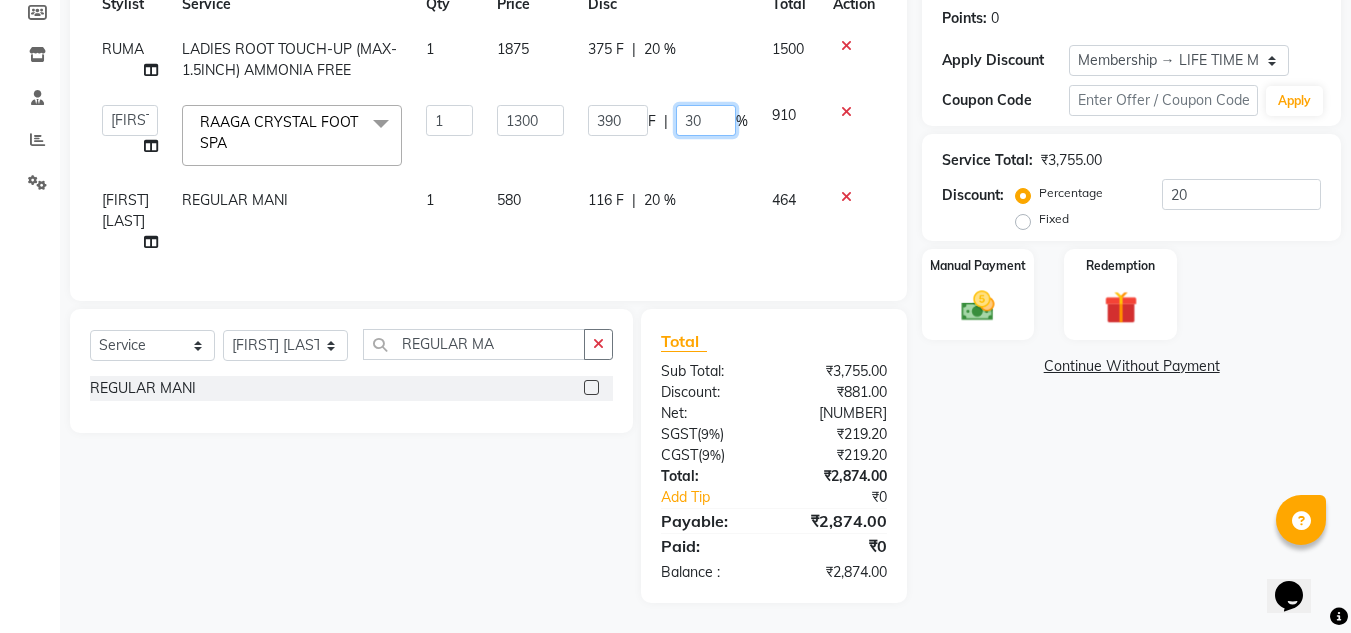 click on "30" 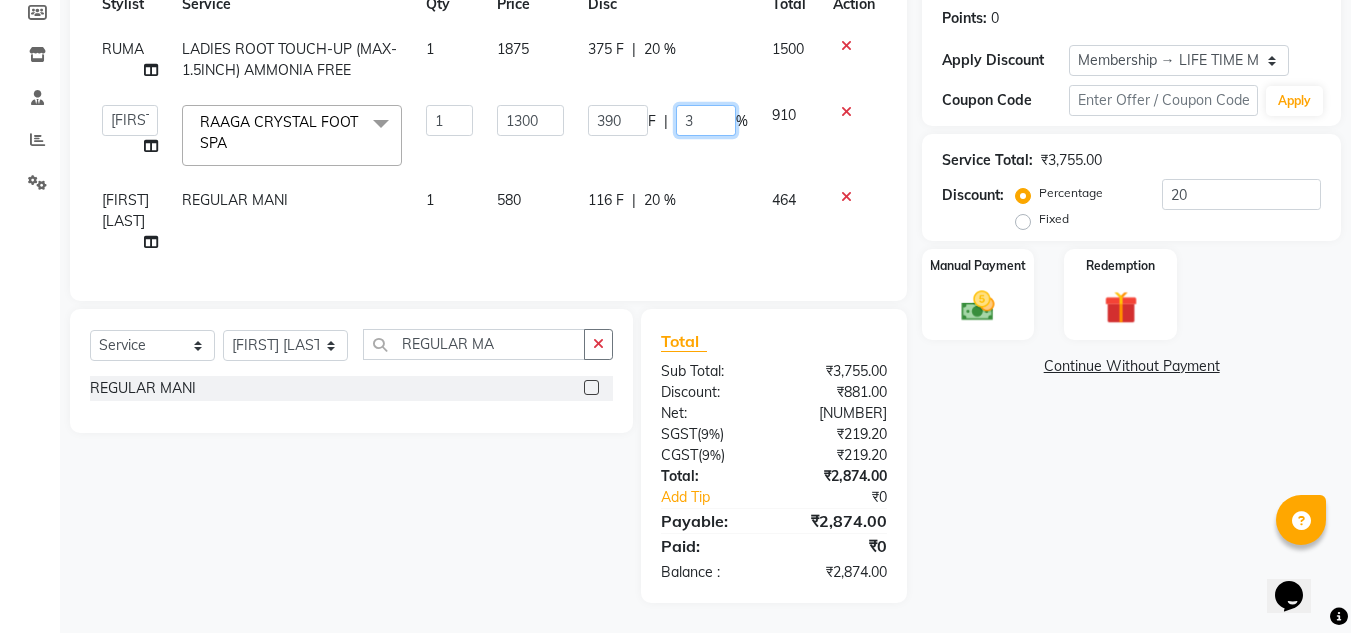 type on "35" 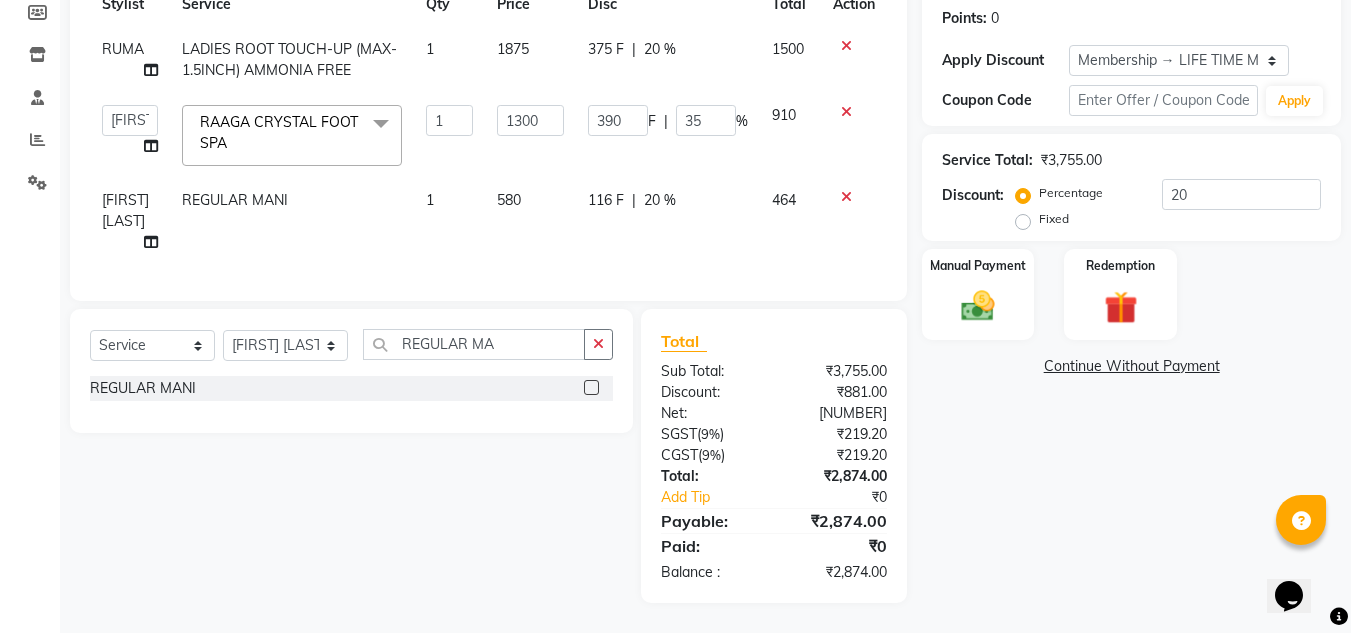 click on "[NUMBER] F | [PERCENT] %" 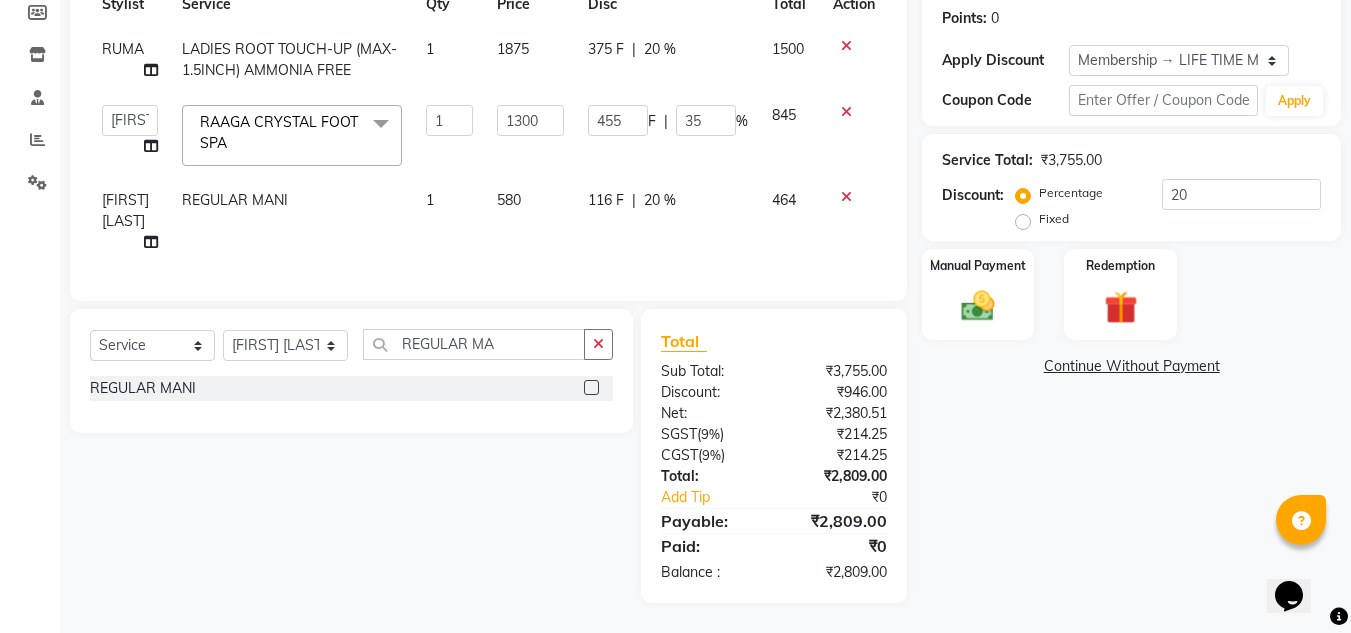 scroll, scrollTop: 339, scrollLeft: 0, axis: vertical 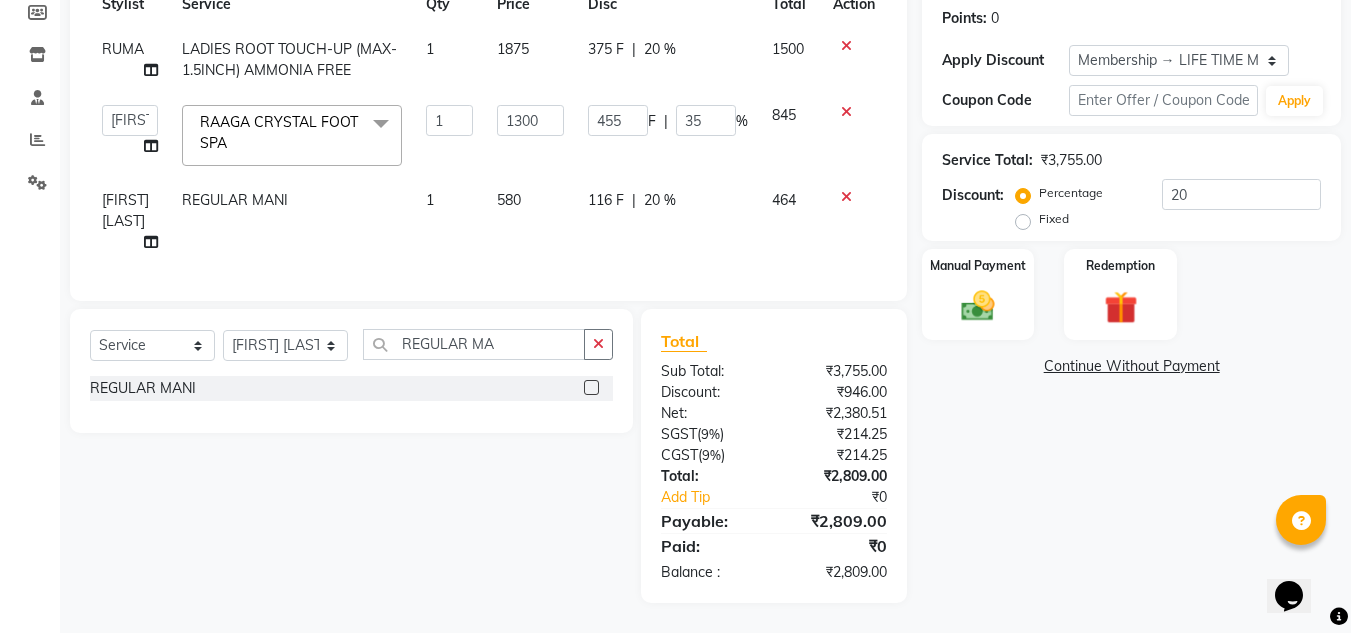 click on "20 %" 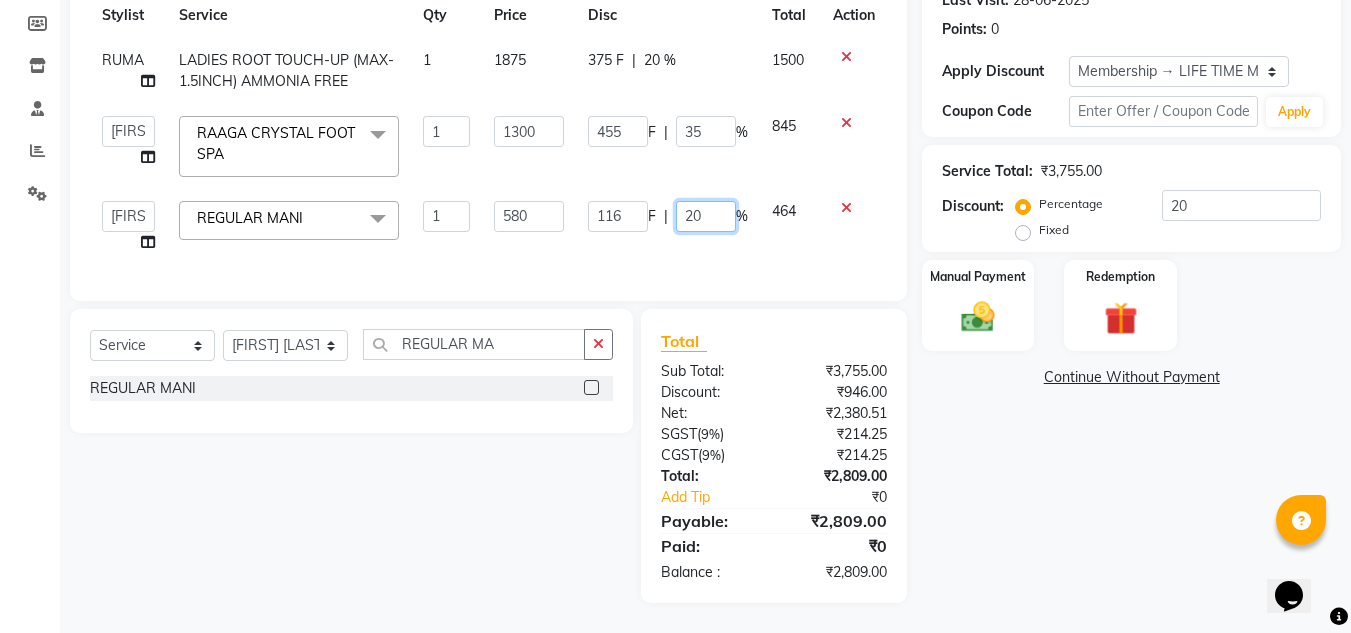 click on "20" 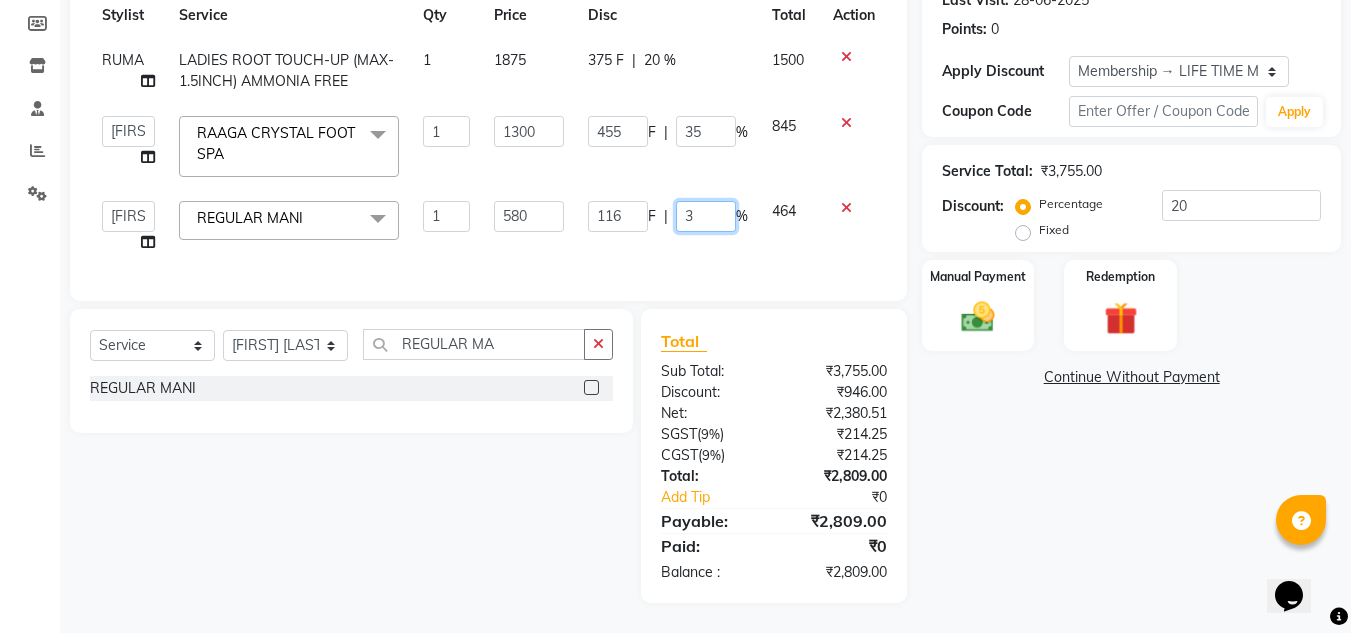 type on "30" 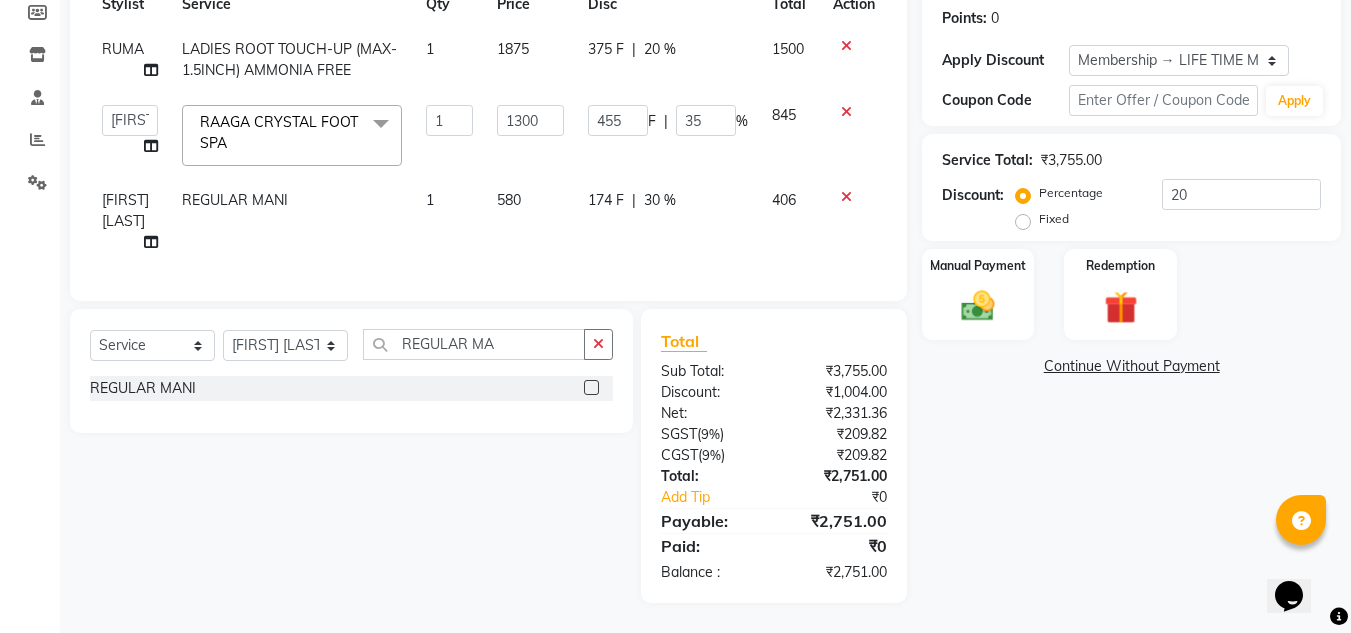 click on "[NUMBER] F | [PERCENT] %" 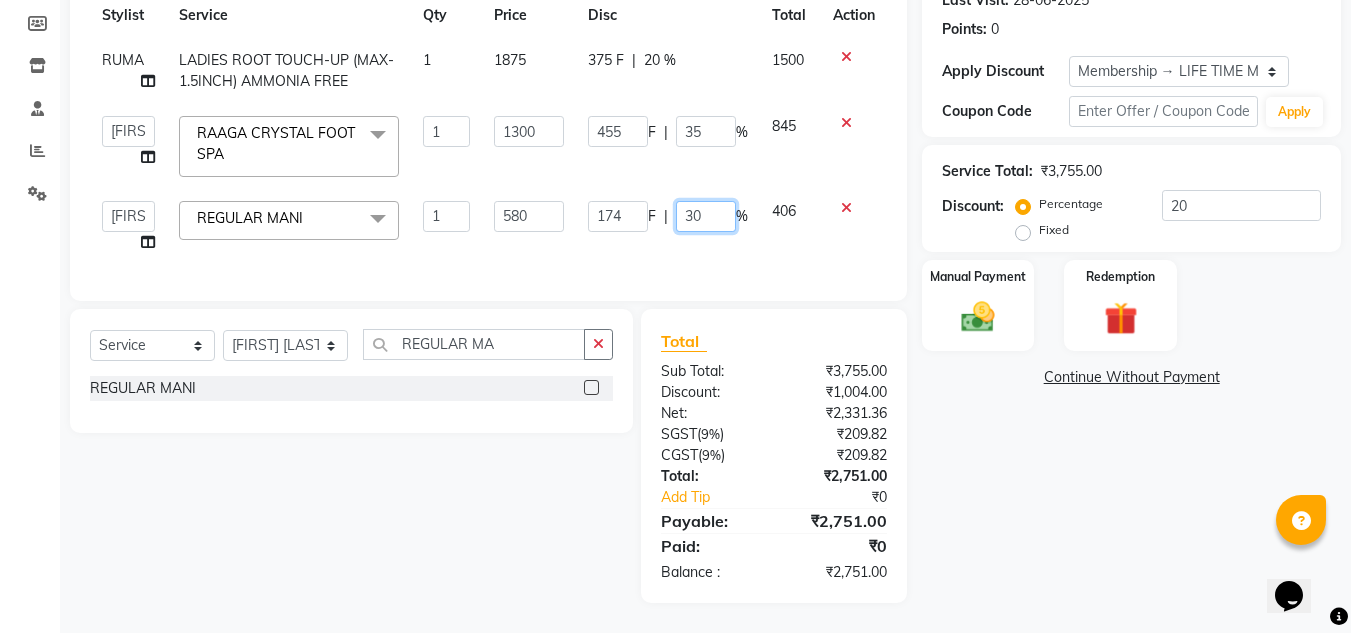 click on "30" 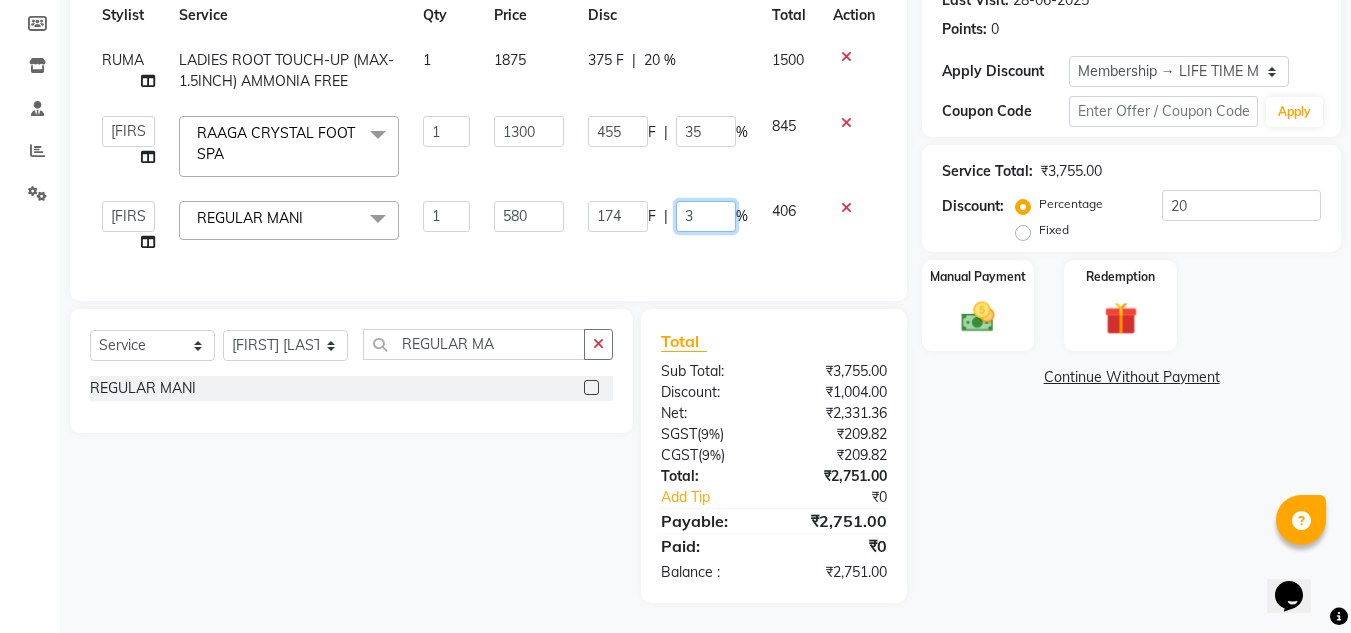 type on "35" 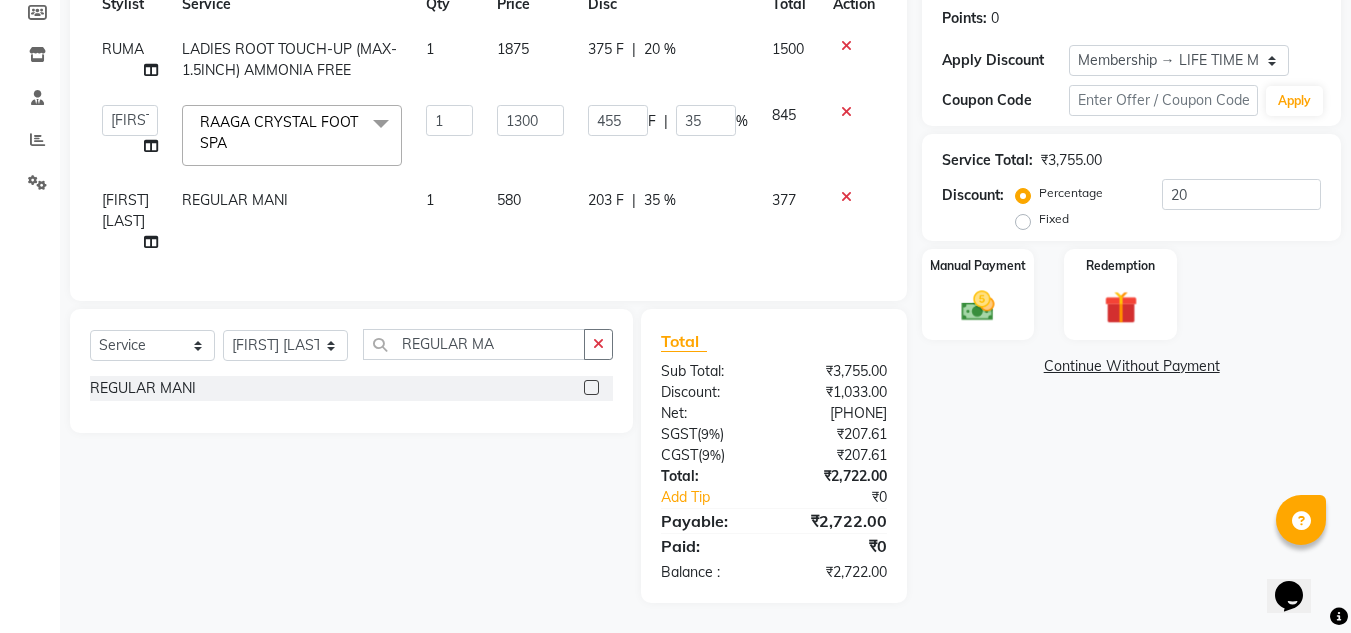 click on "[NUMBER] F | [PERCENT] %" 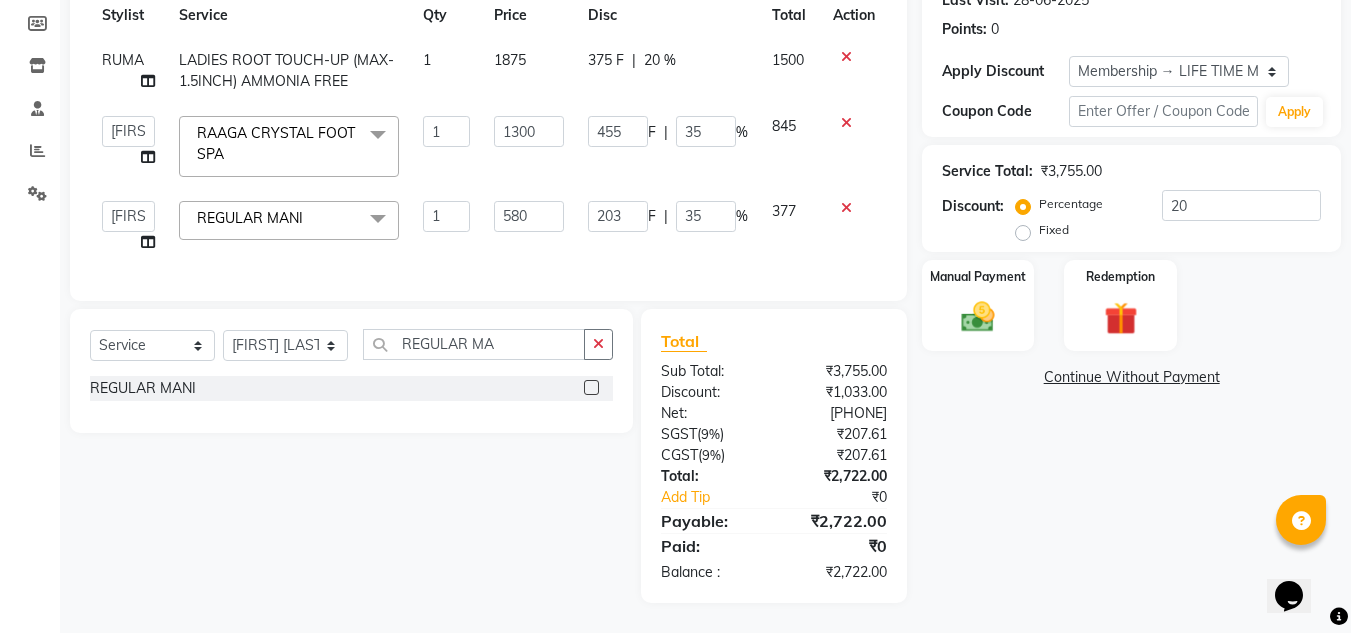 click 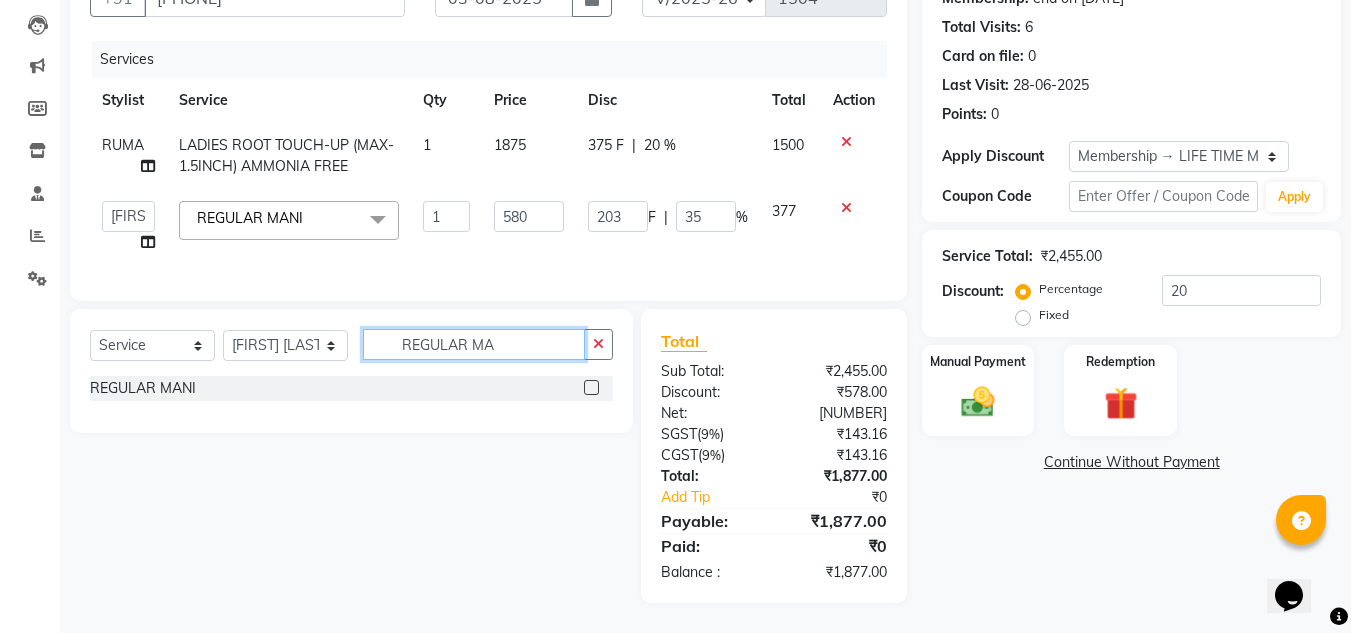 click on "REGULAR MA" 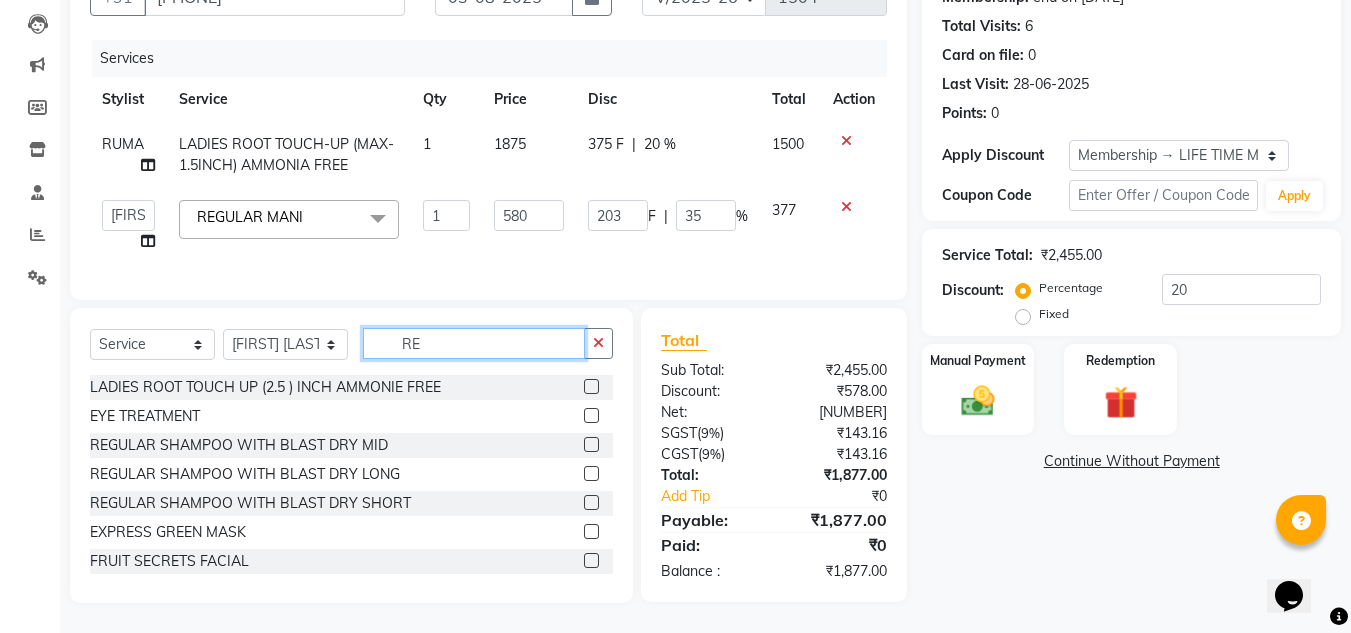 type on "R" 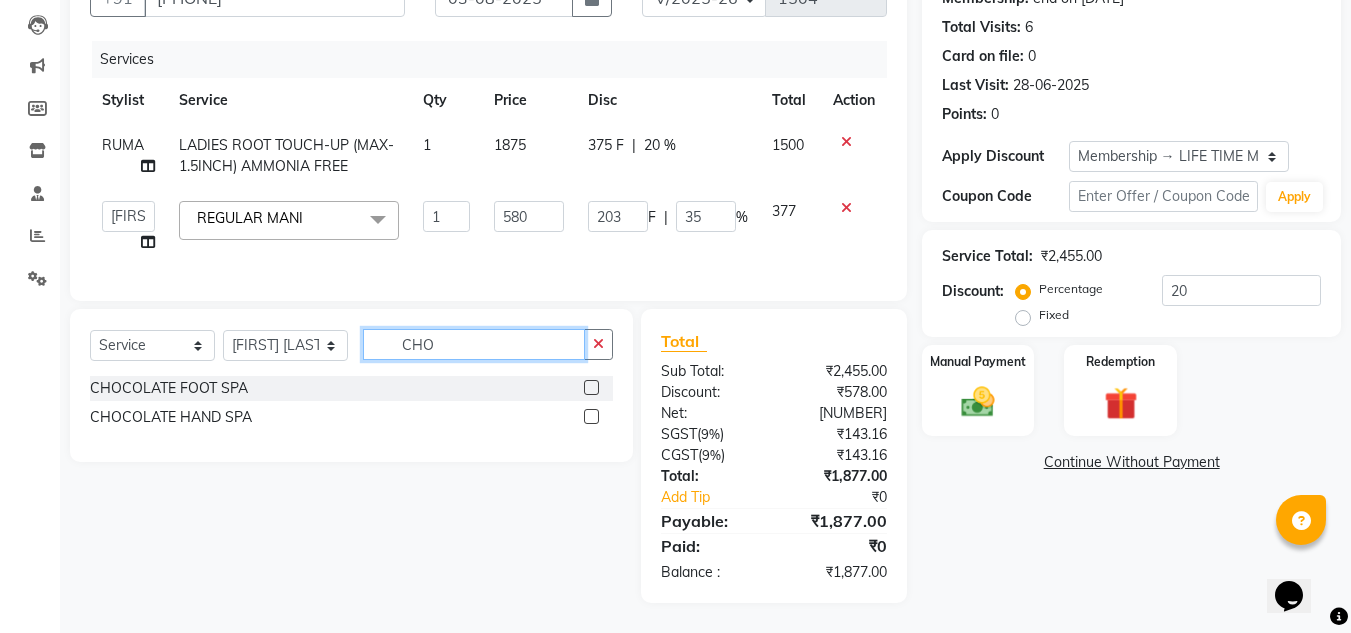 type on "CHO" 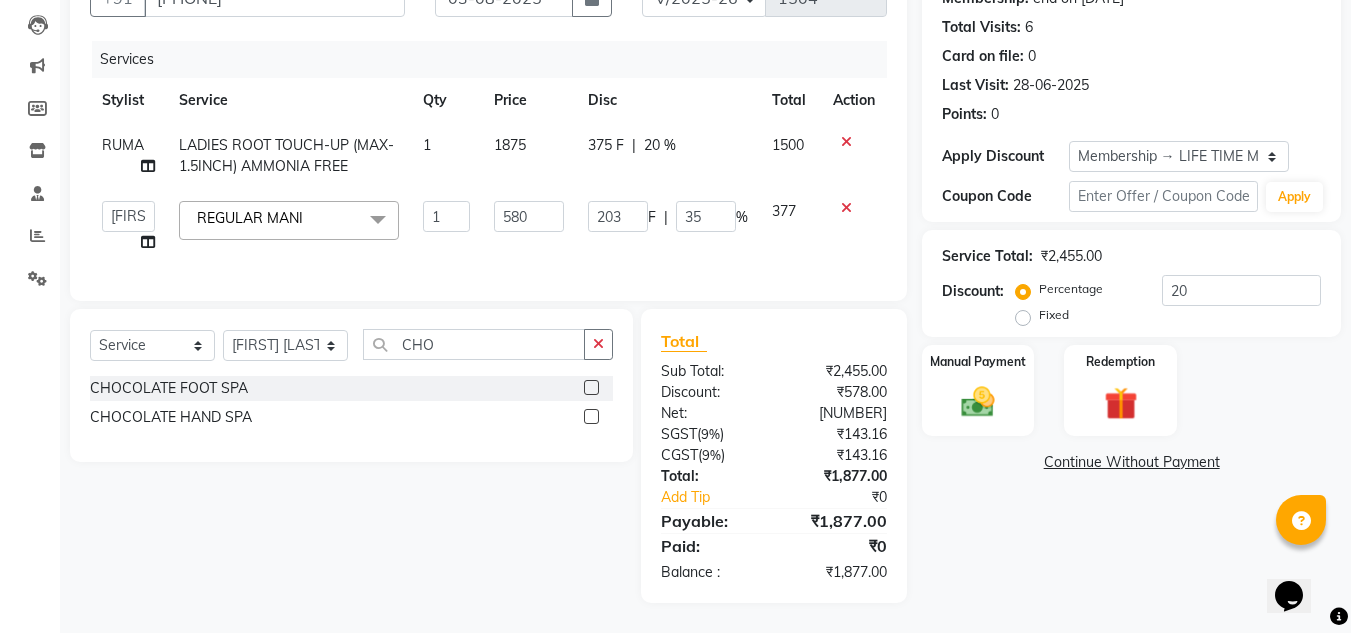 click 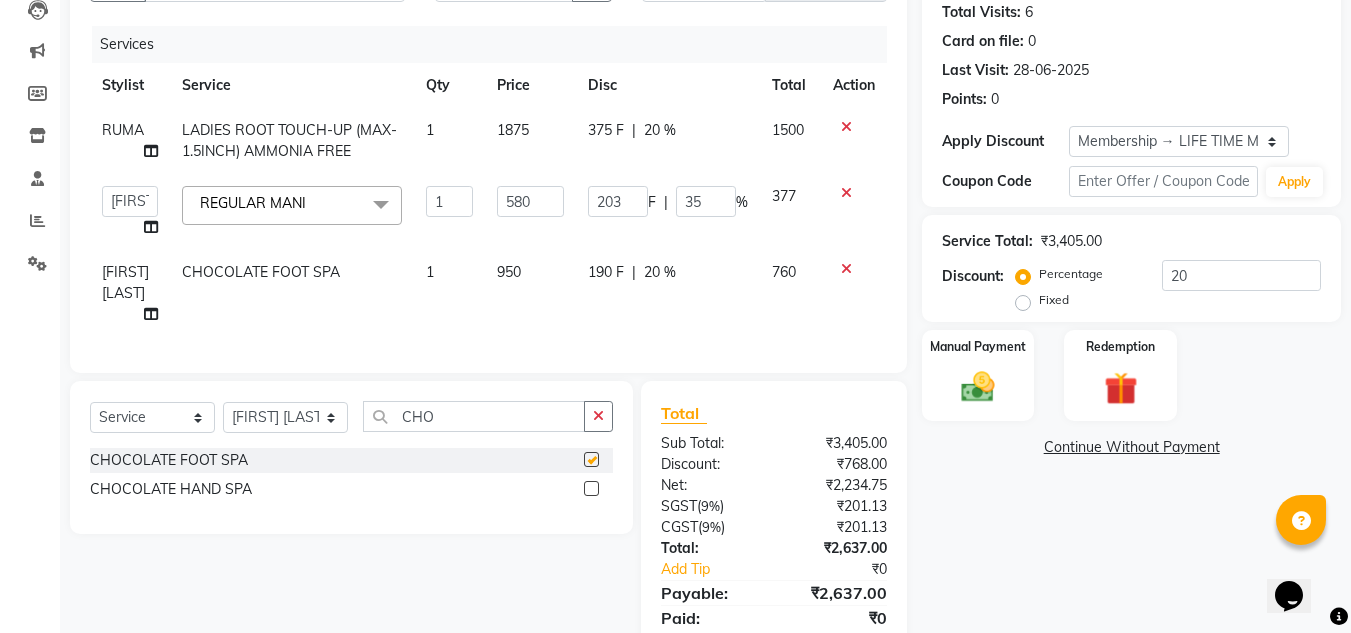 checkbox on "false" 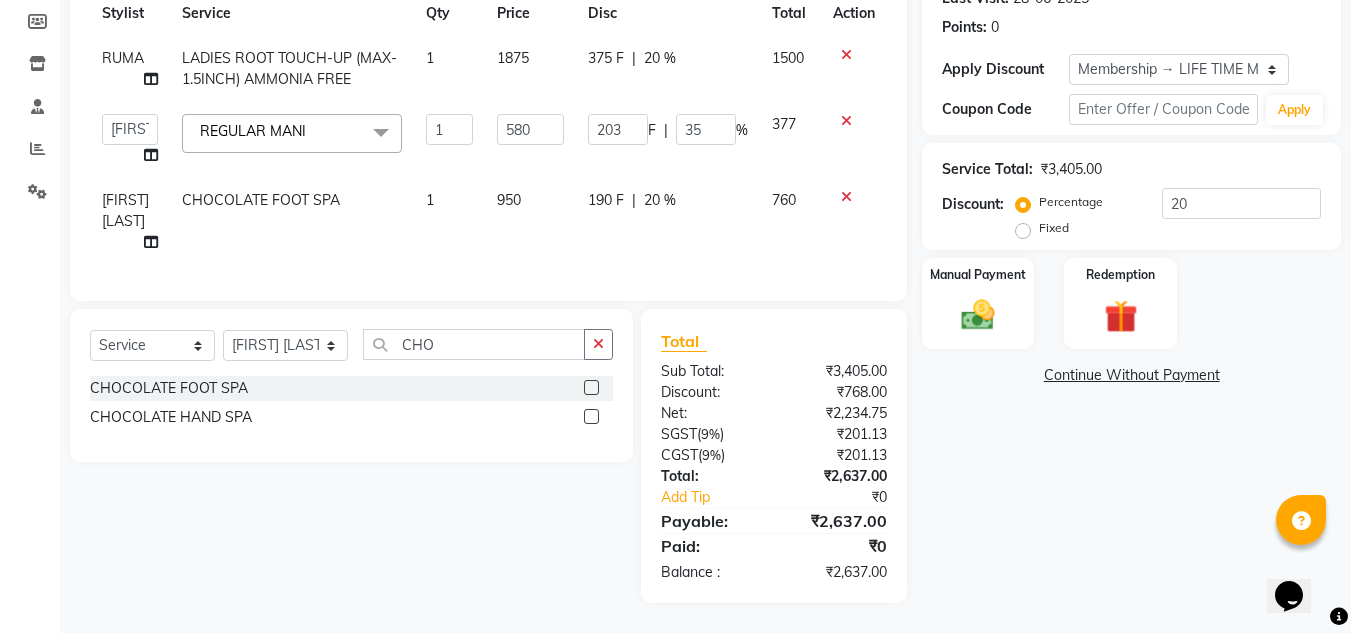 scroll, scrollTop: 330, scrollLeft: 0, axis: vertical 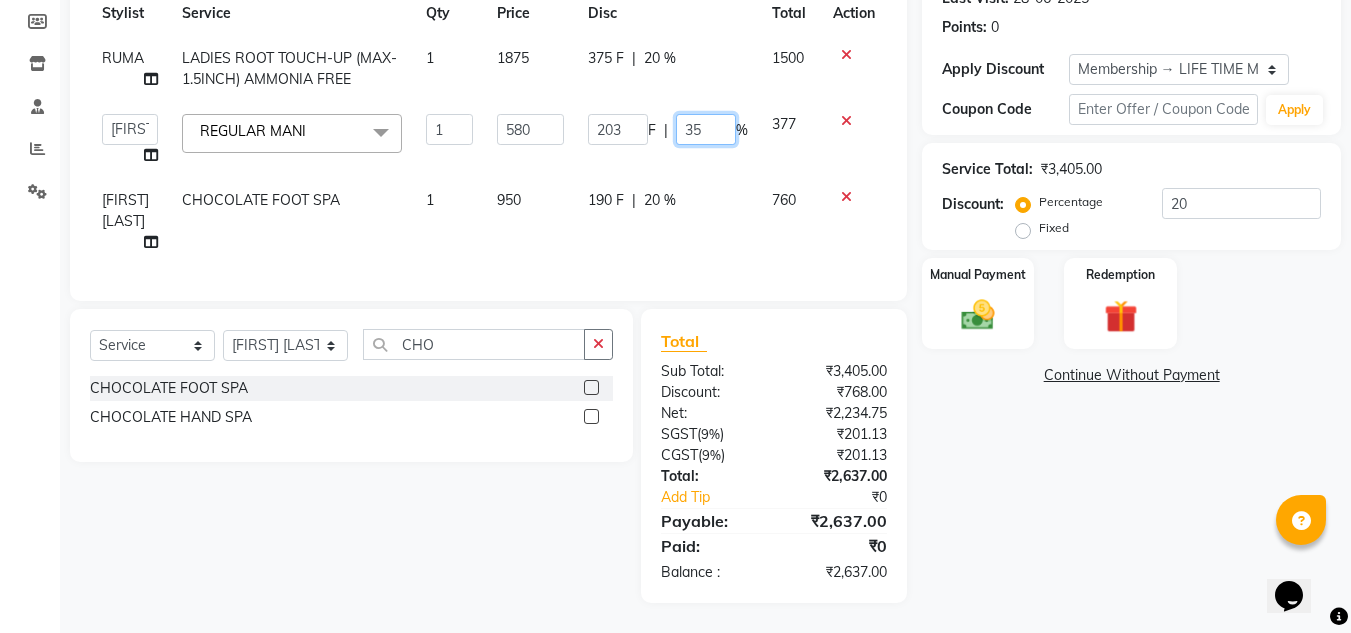 click on "35" 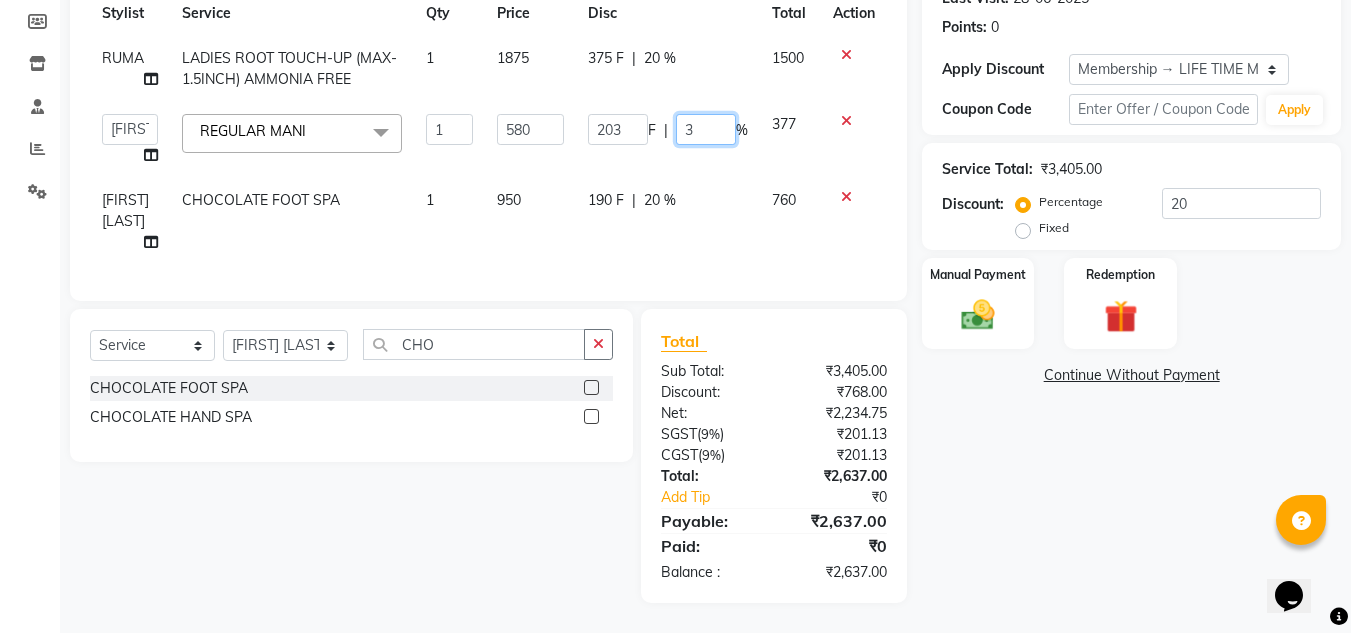 type on "30" 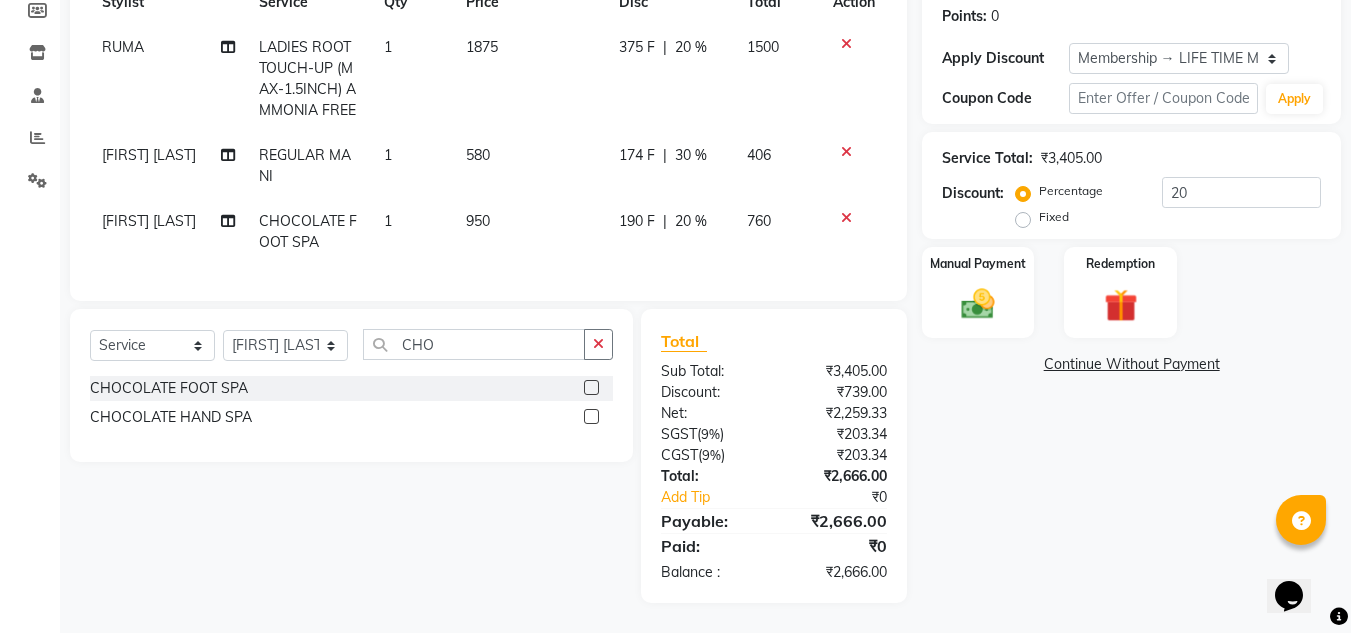 scroll, scrollTop: 320, scrollLeft: 0, axis: vertical 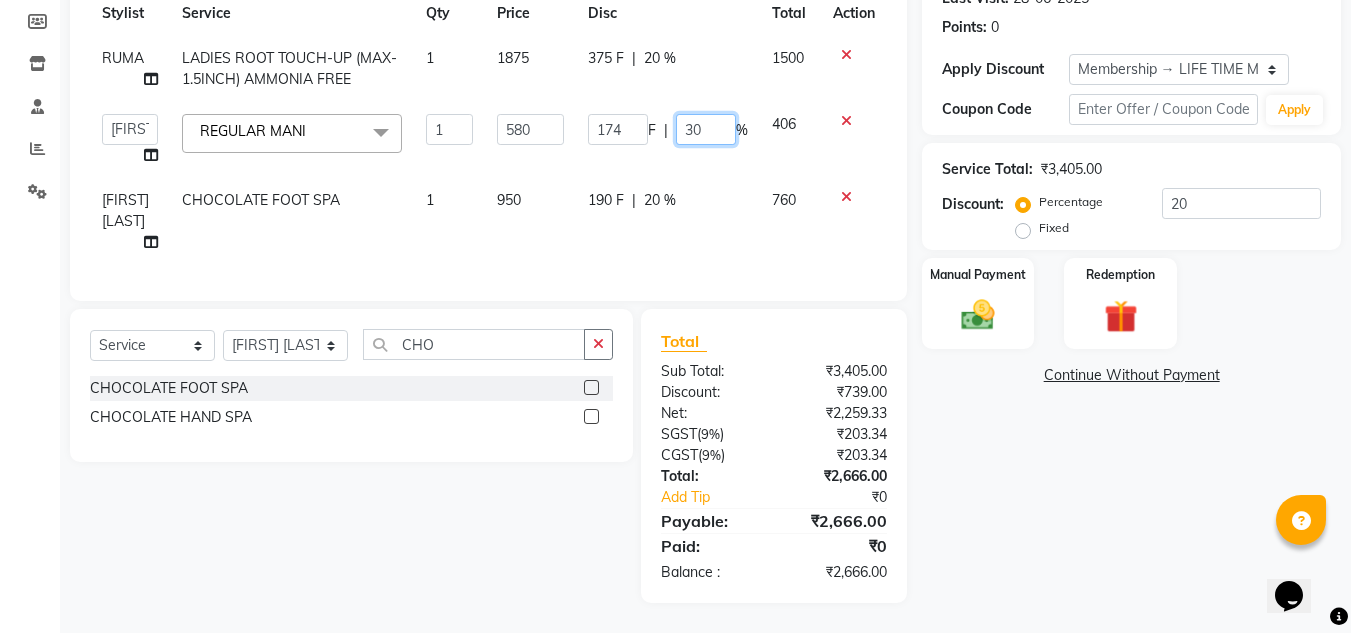click on "30" 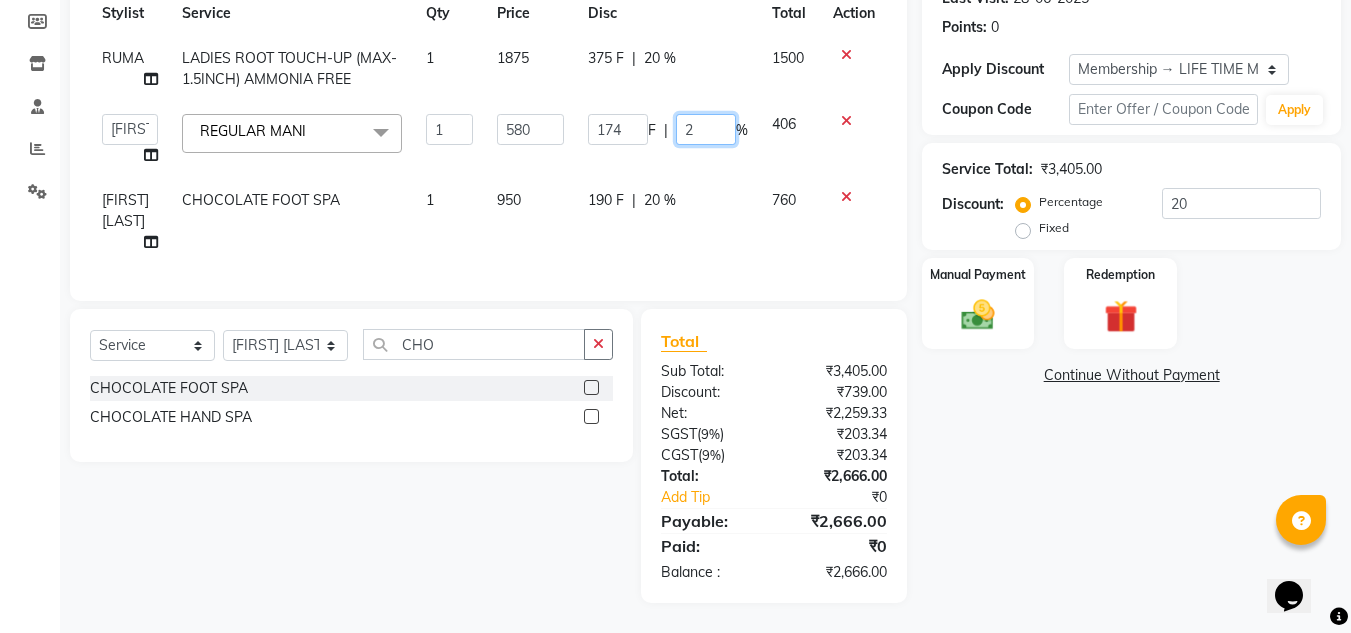 type on "25" 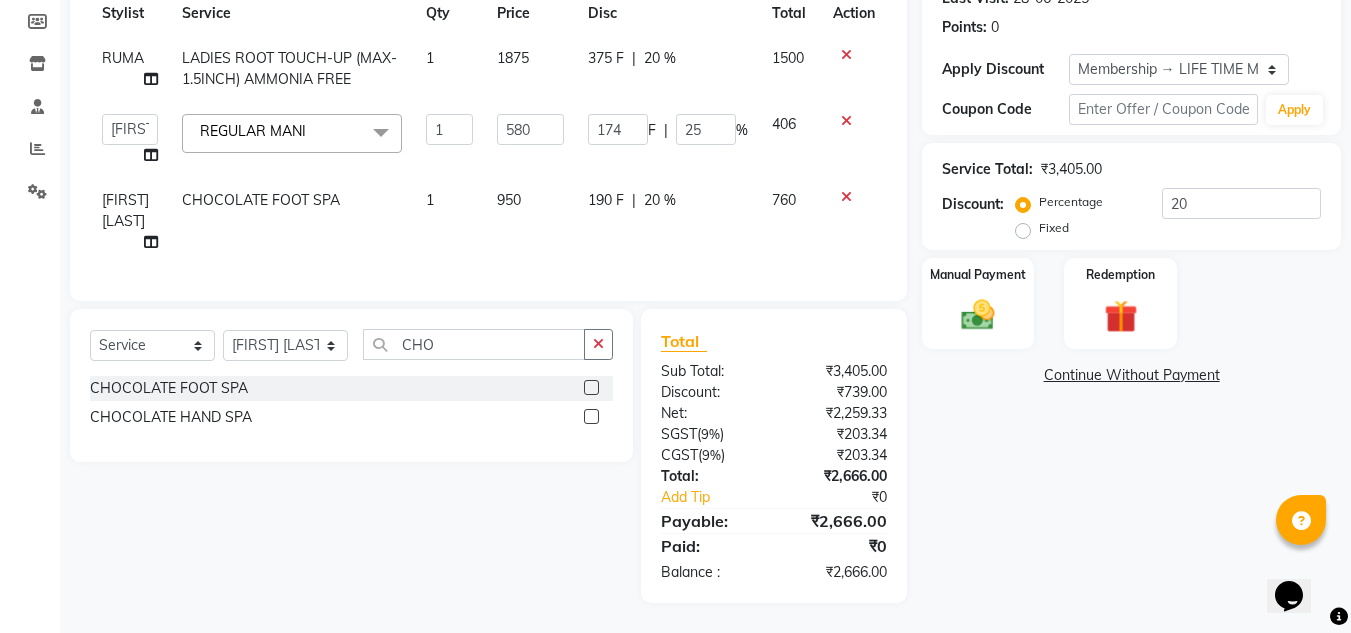 click on "190 F | 20 %" 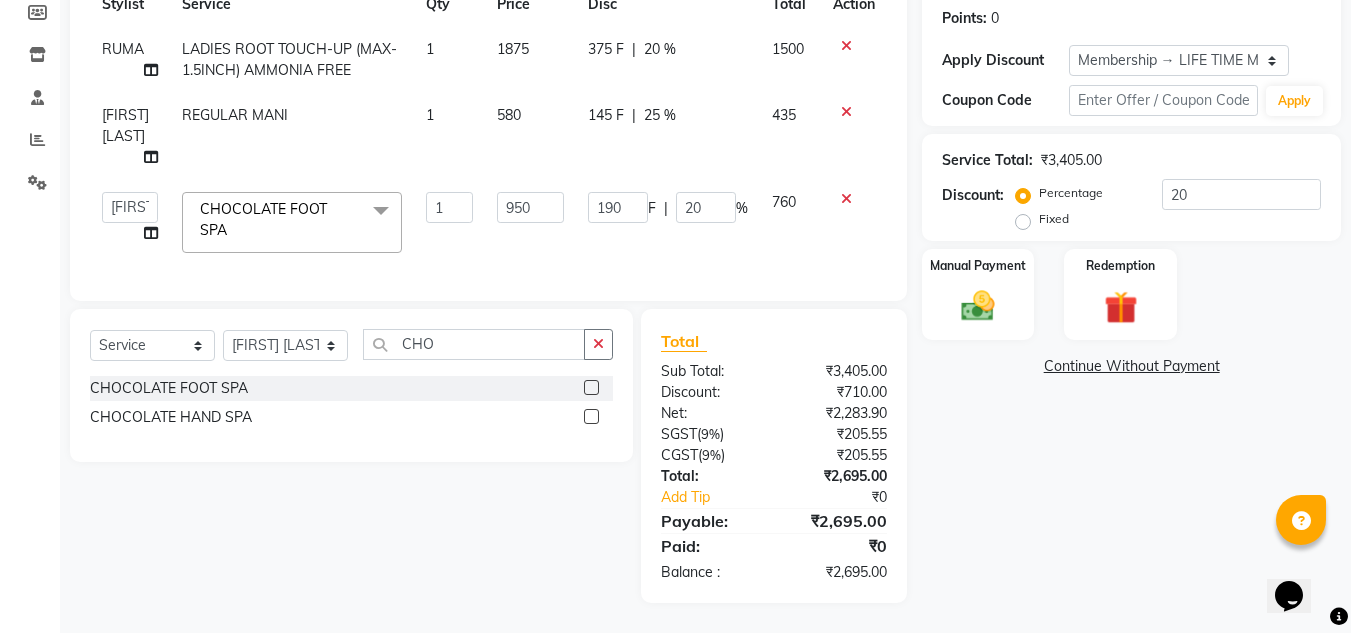 scroll, scrollTop: 330, scrollLeft: 0, axis: vertical 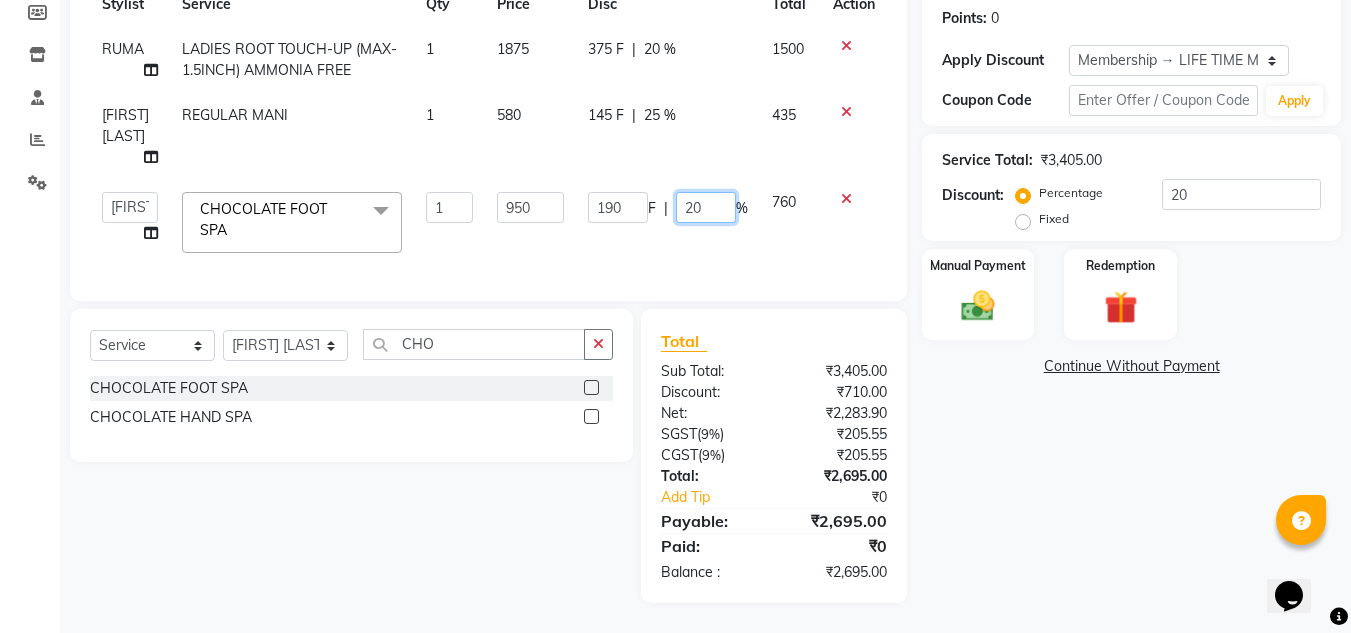 click on "20" 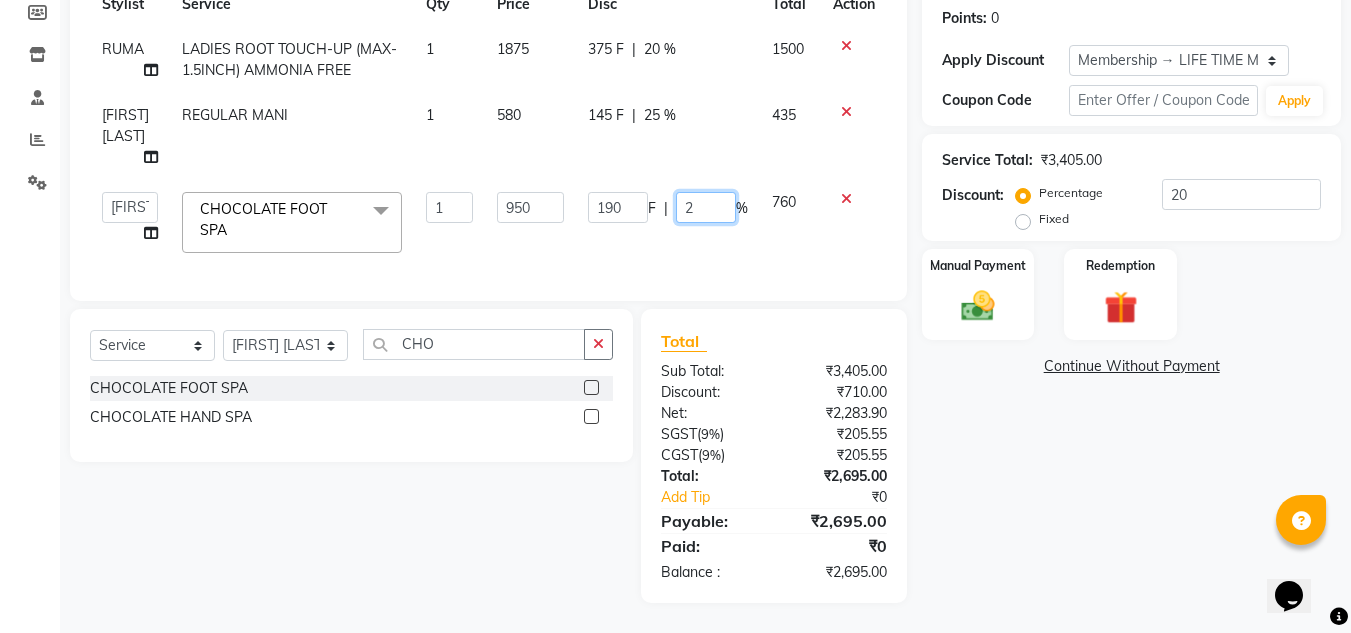 type on "22" 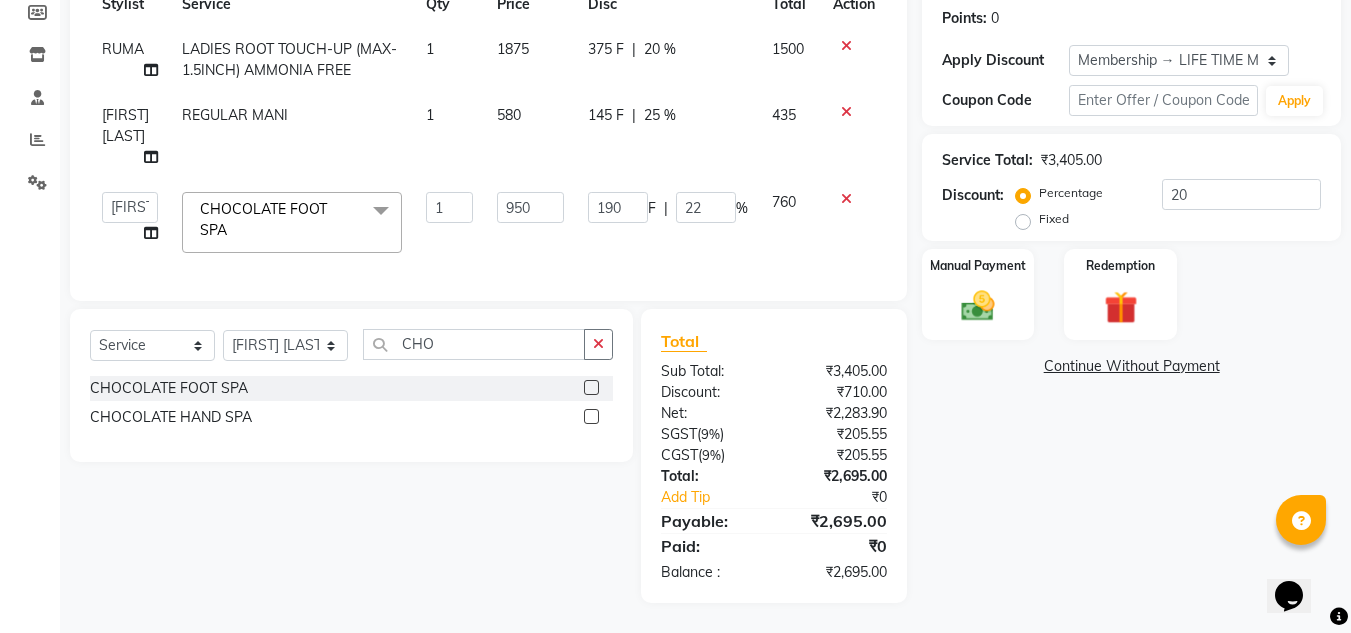 click on "760" 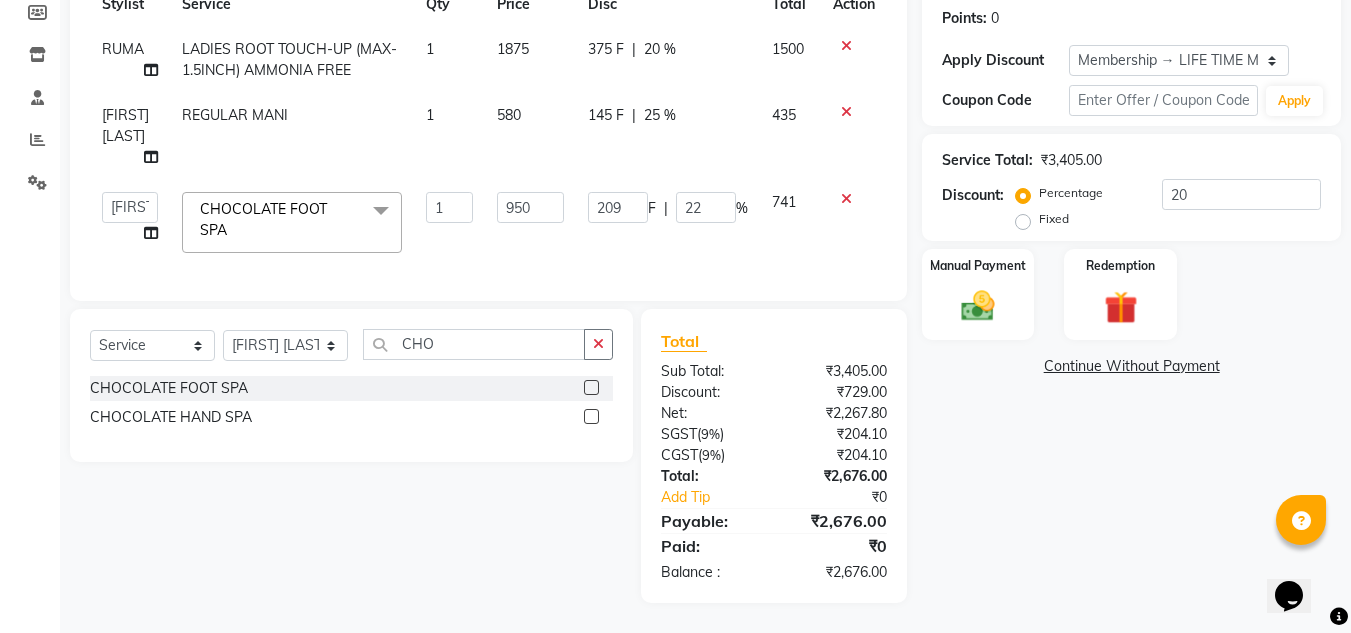 scroll, scrollTop: 330, scrollLeft: 0, axis: vertical 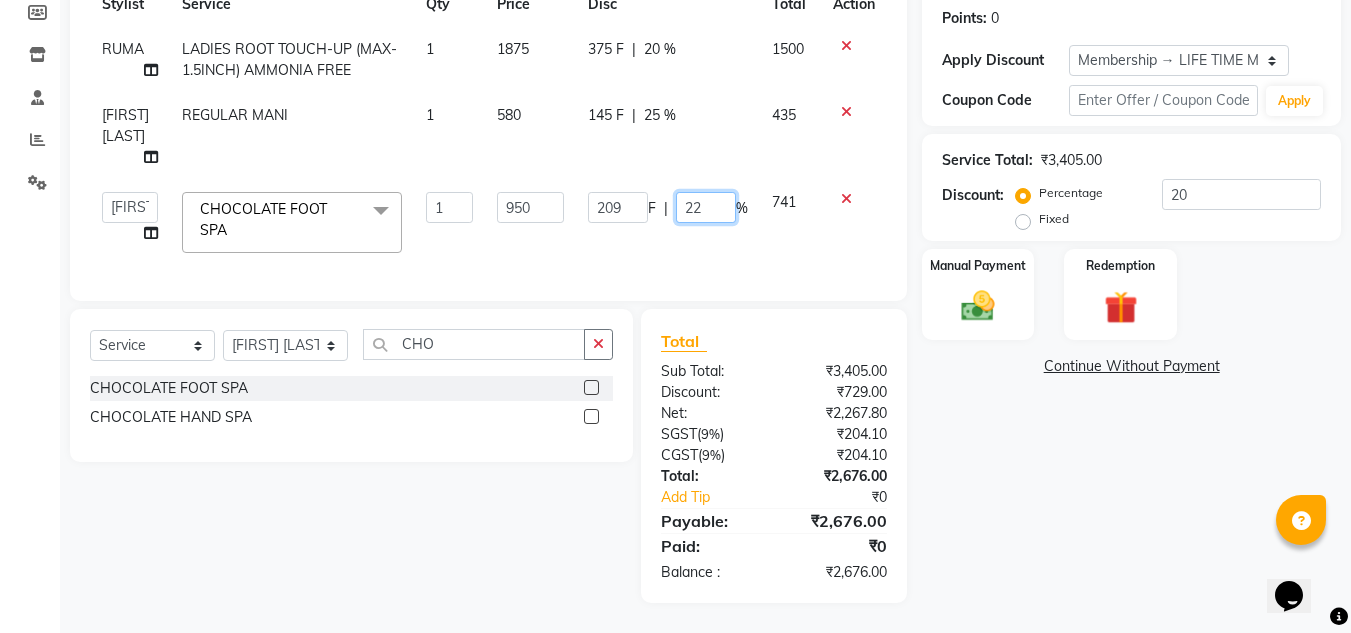 click on "22" 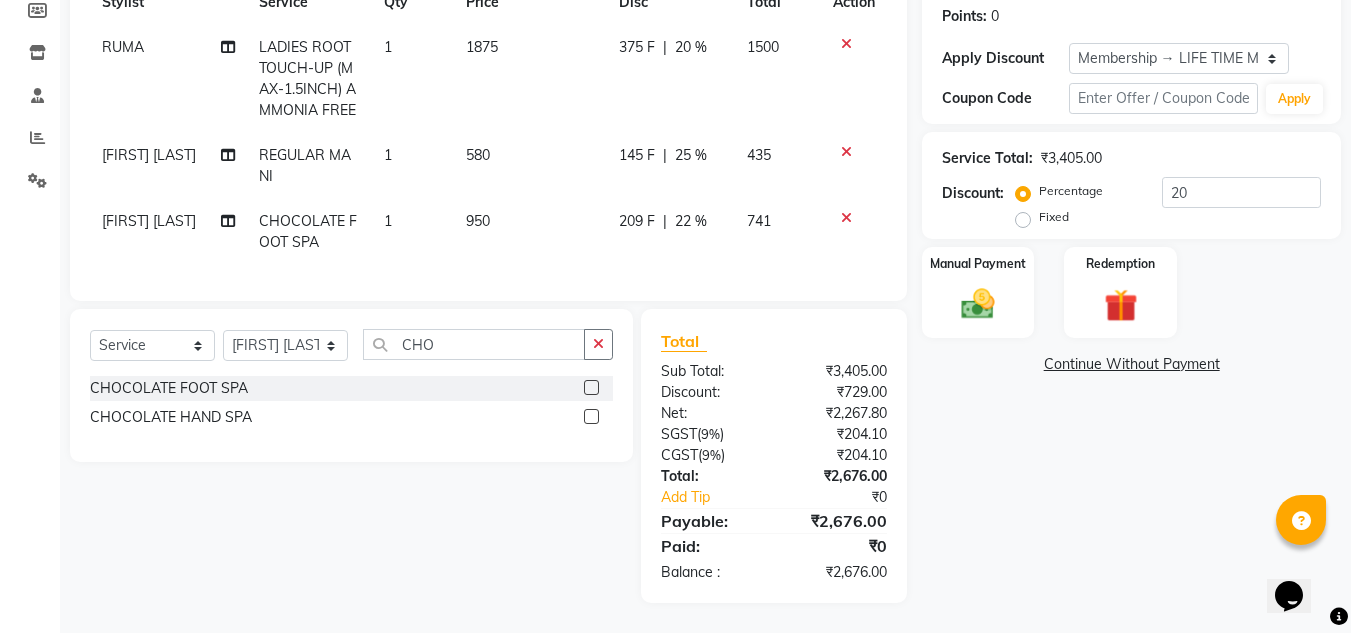 scroll, scrollTop: 320, scrollLeft: 0, axis: vertical 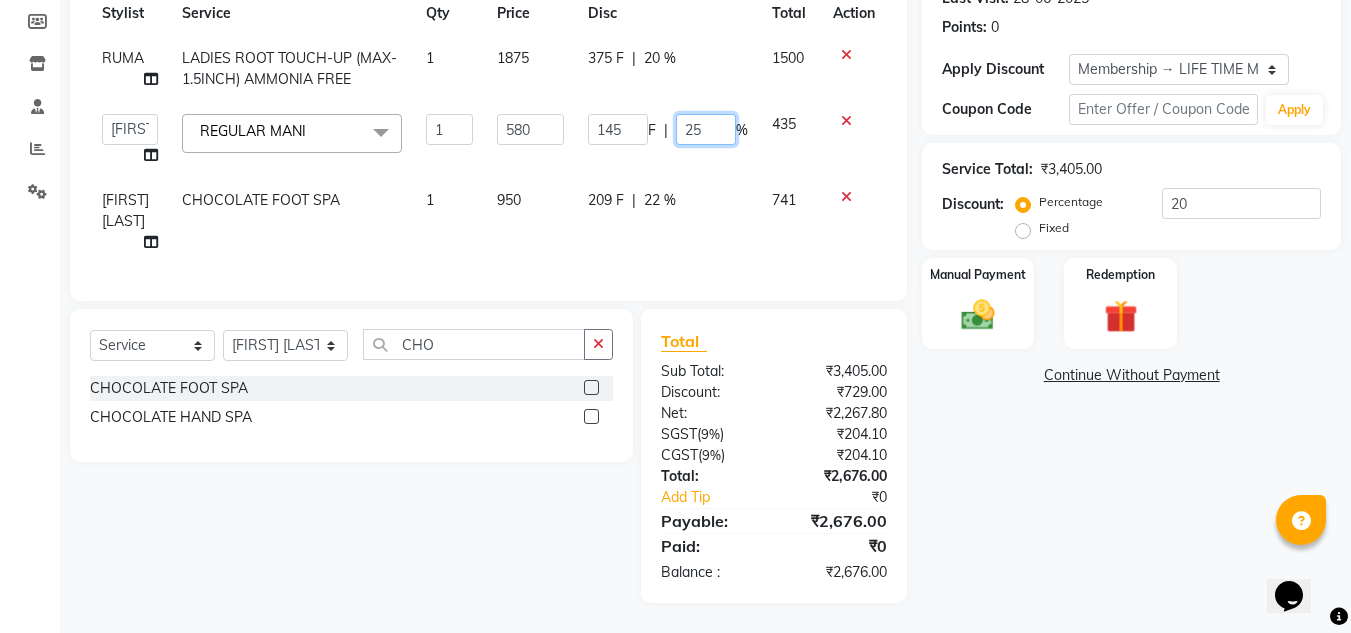 click on "25" 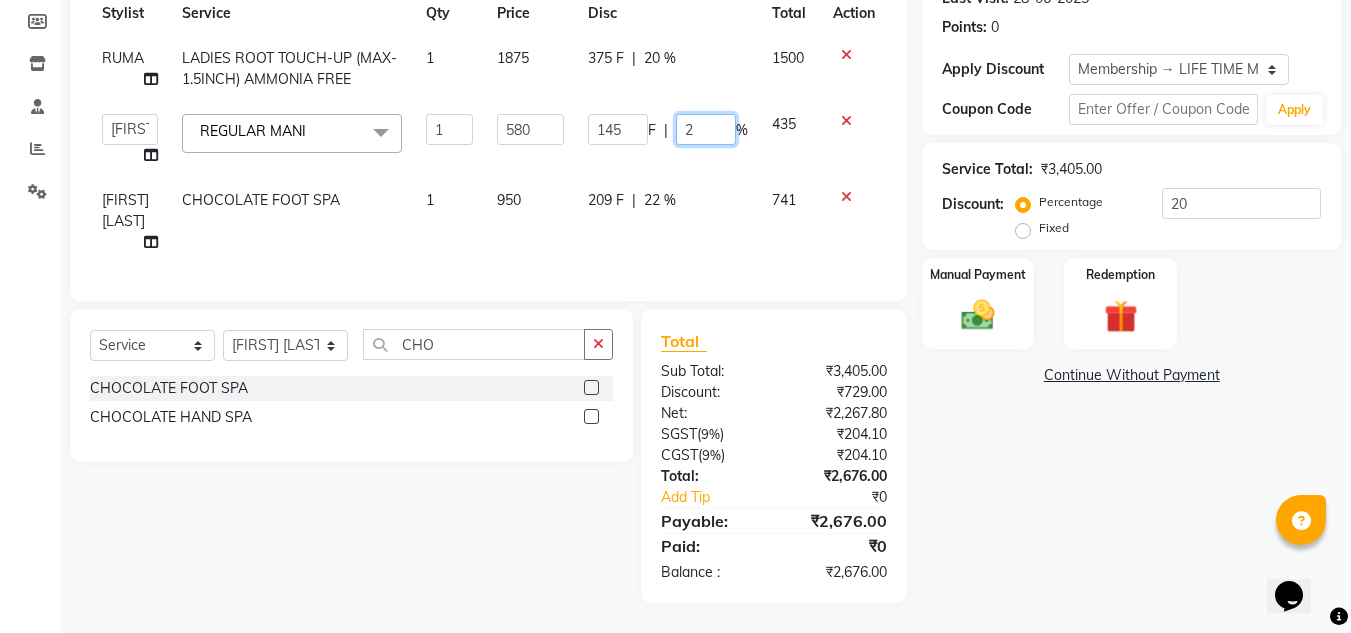 type on "23" 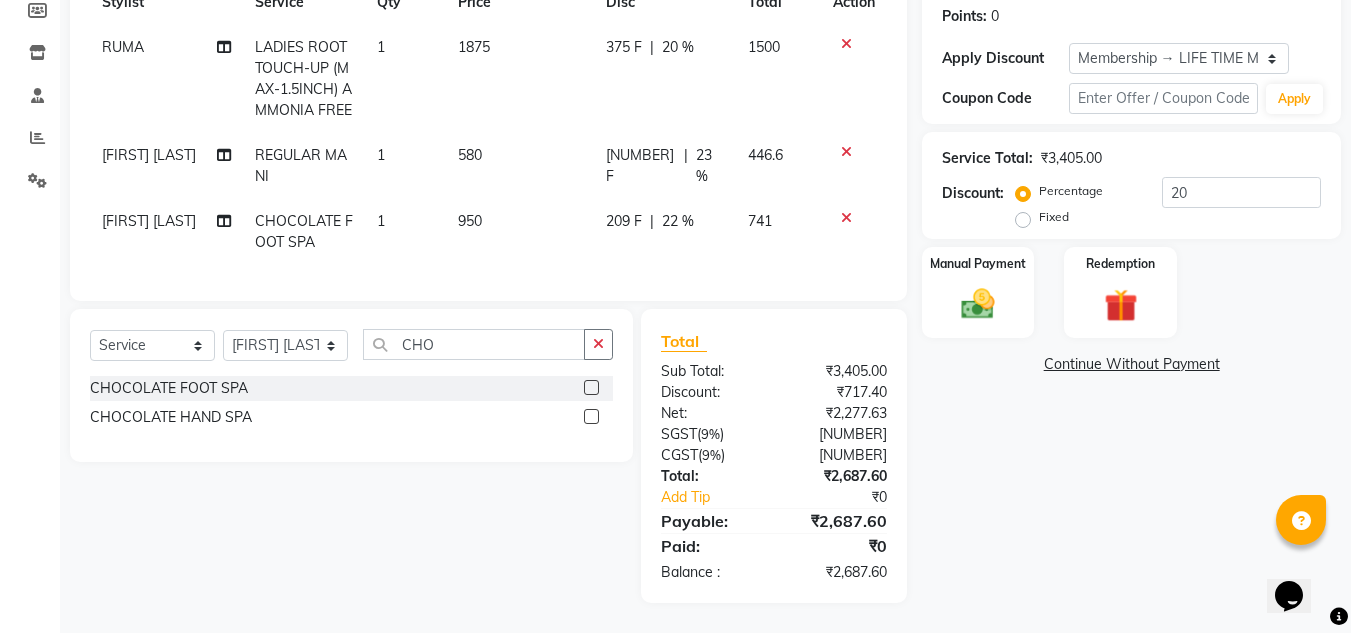 click on "209 F | 22 %" 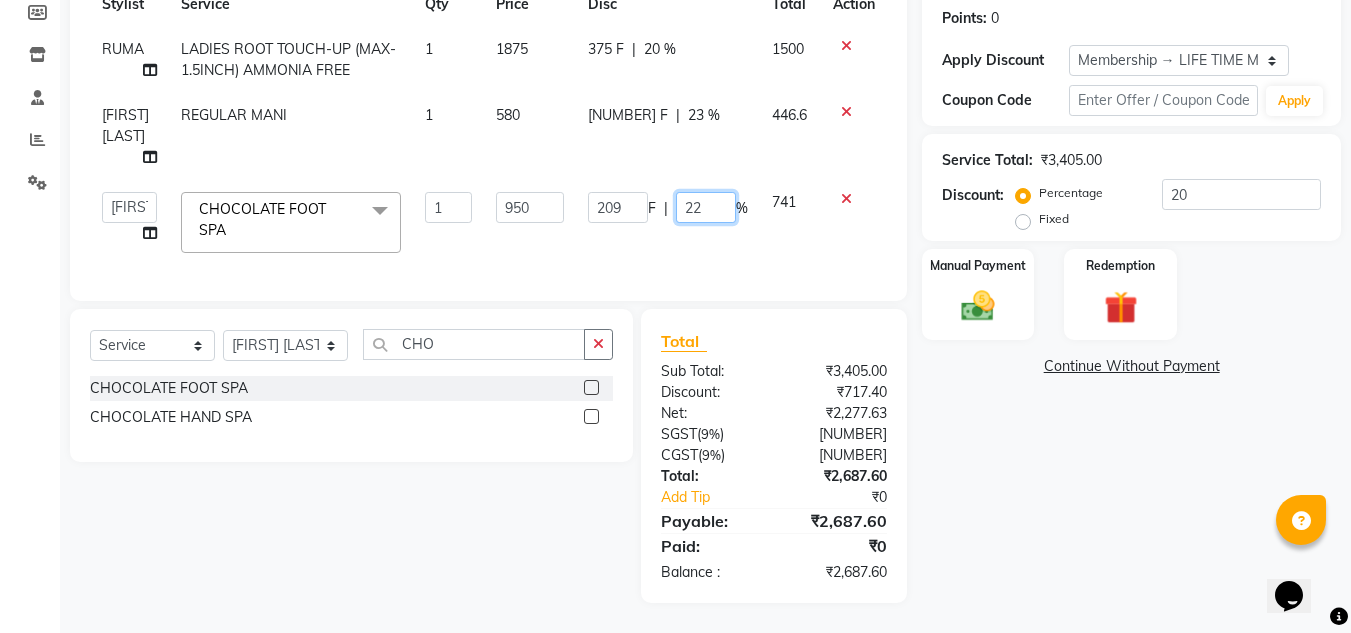 click on "22" 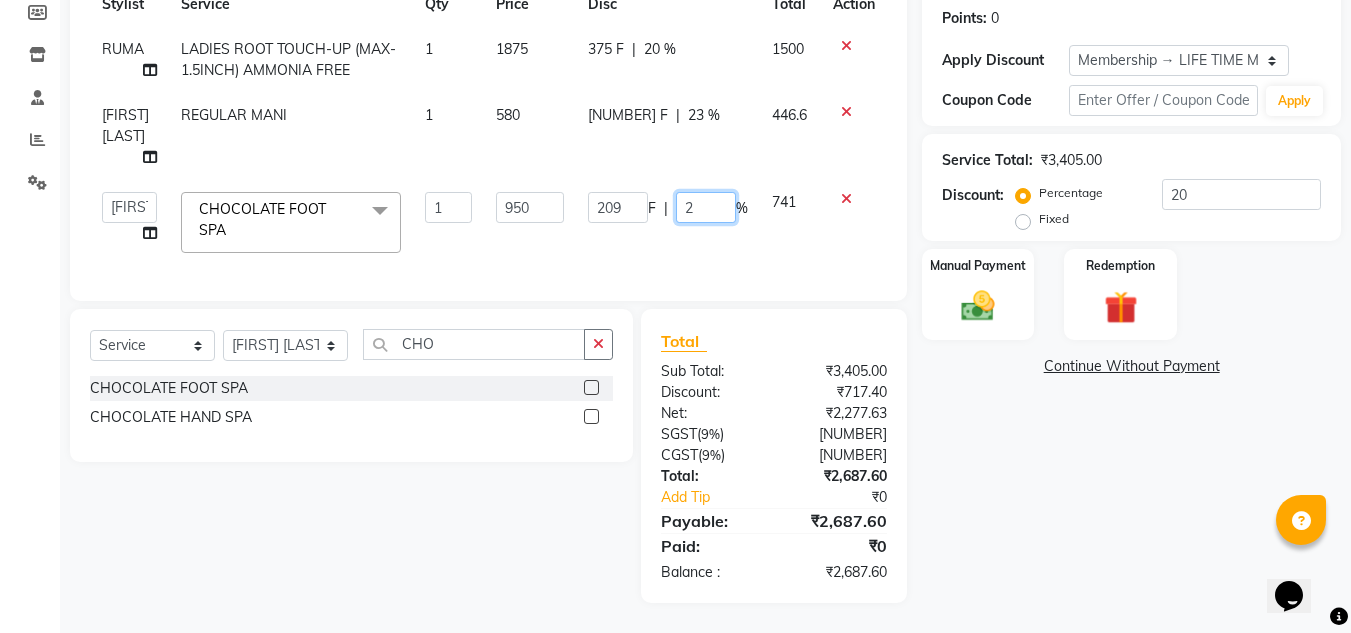type on "23" 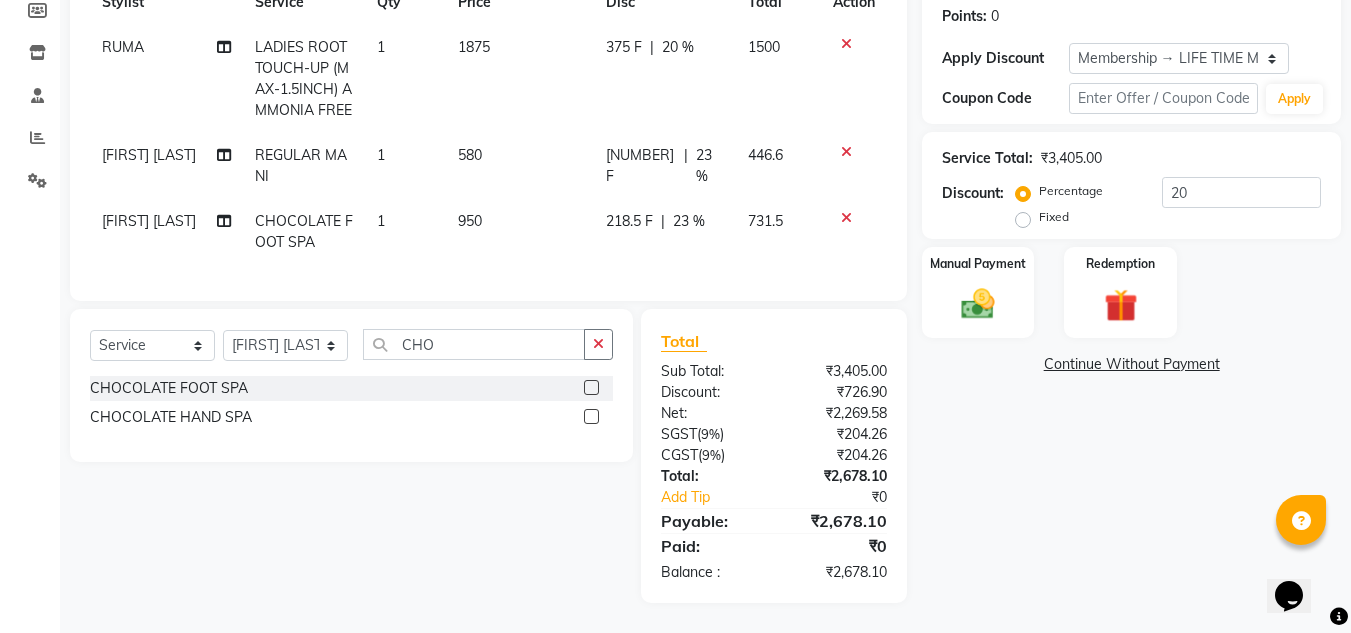scroll, scrollTop: 320, scrollLeft: 0, axis: vertical 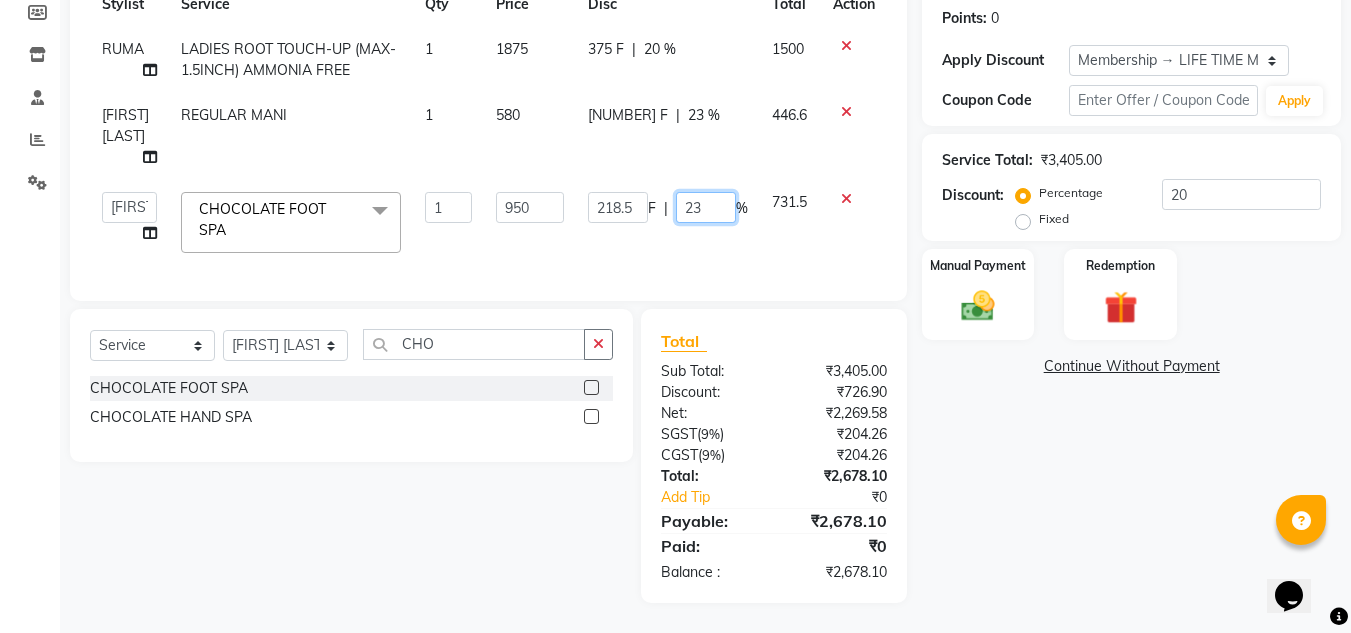 click on "23" 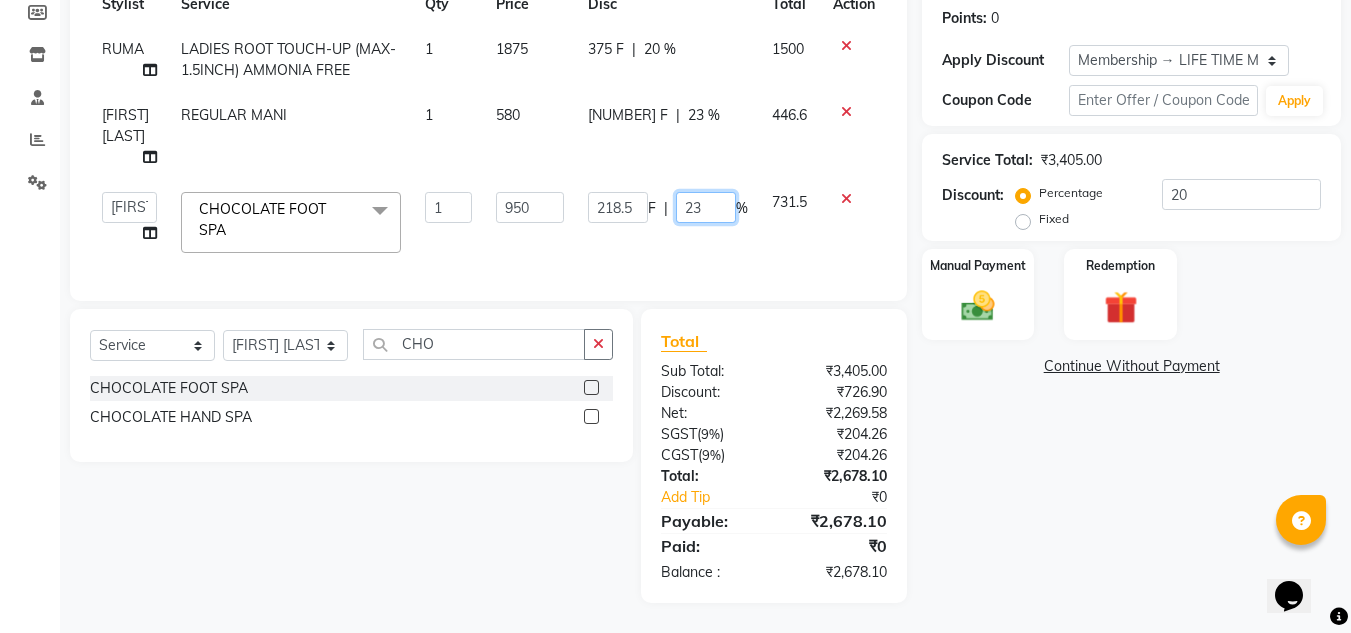 type on "23.1" 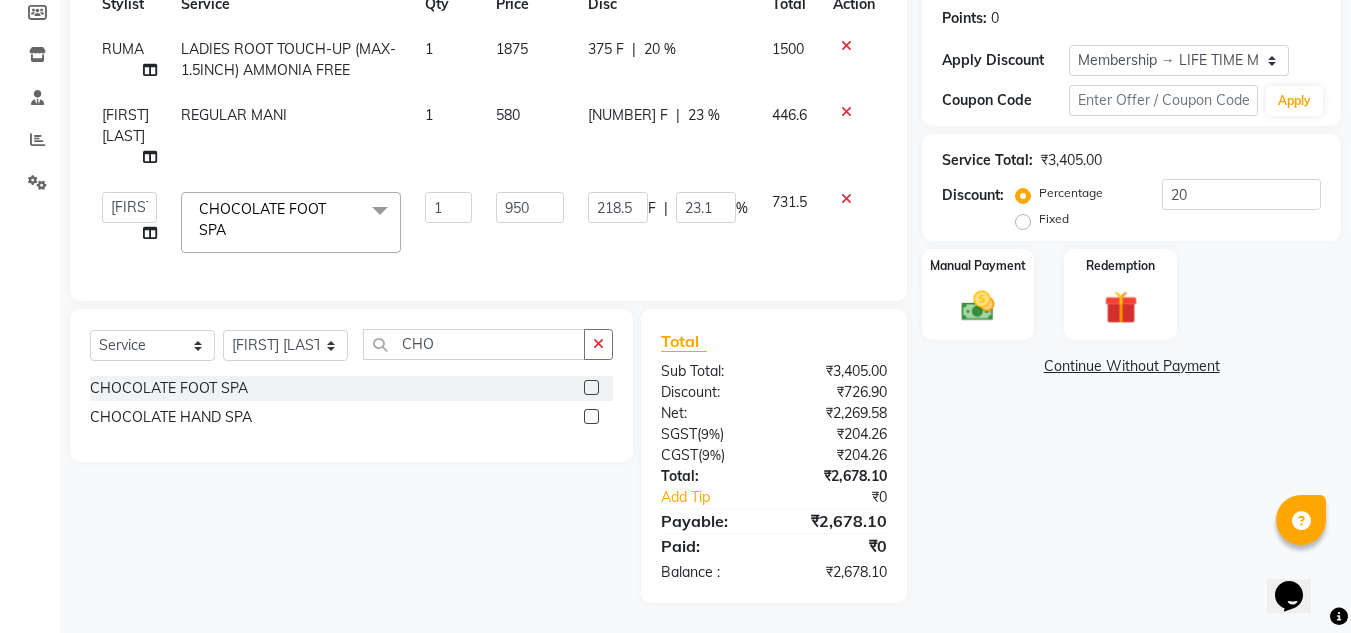 click on "[NUMBER] F | [PERCENT] %" 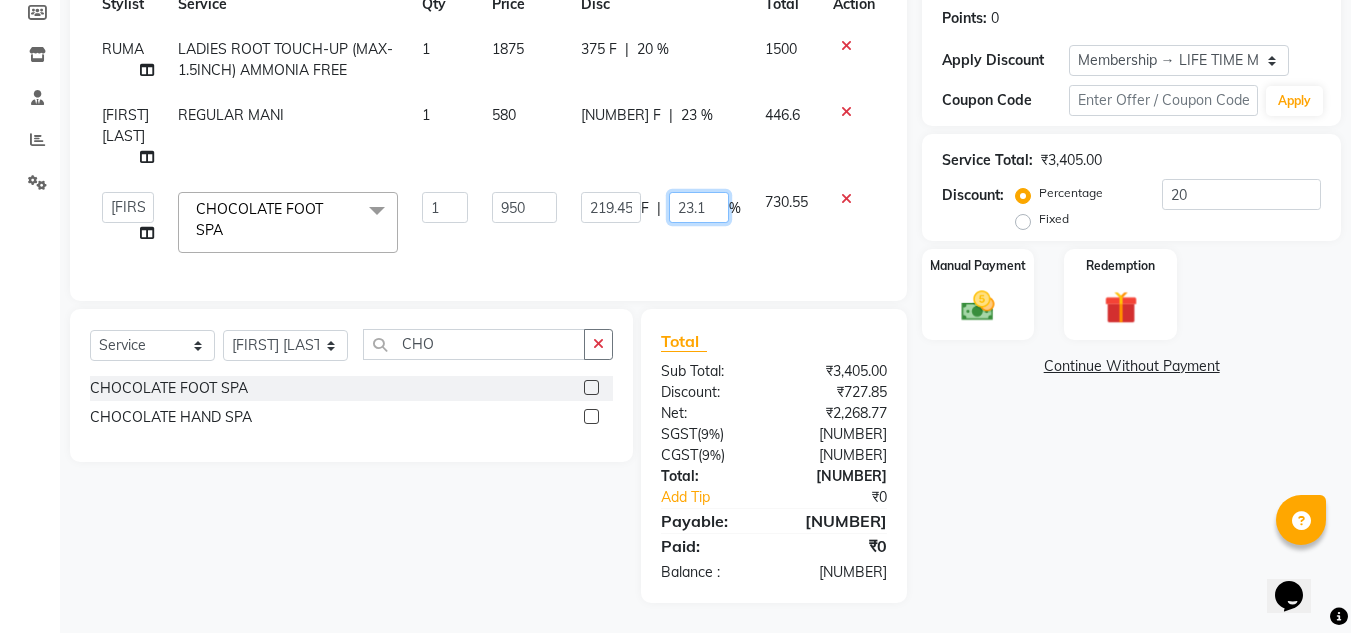 click on "23.1" 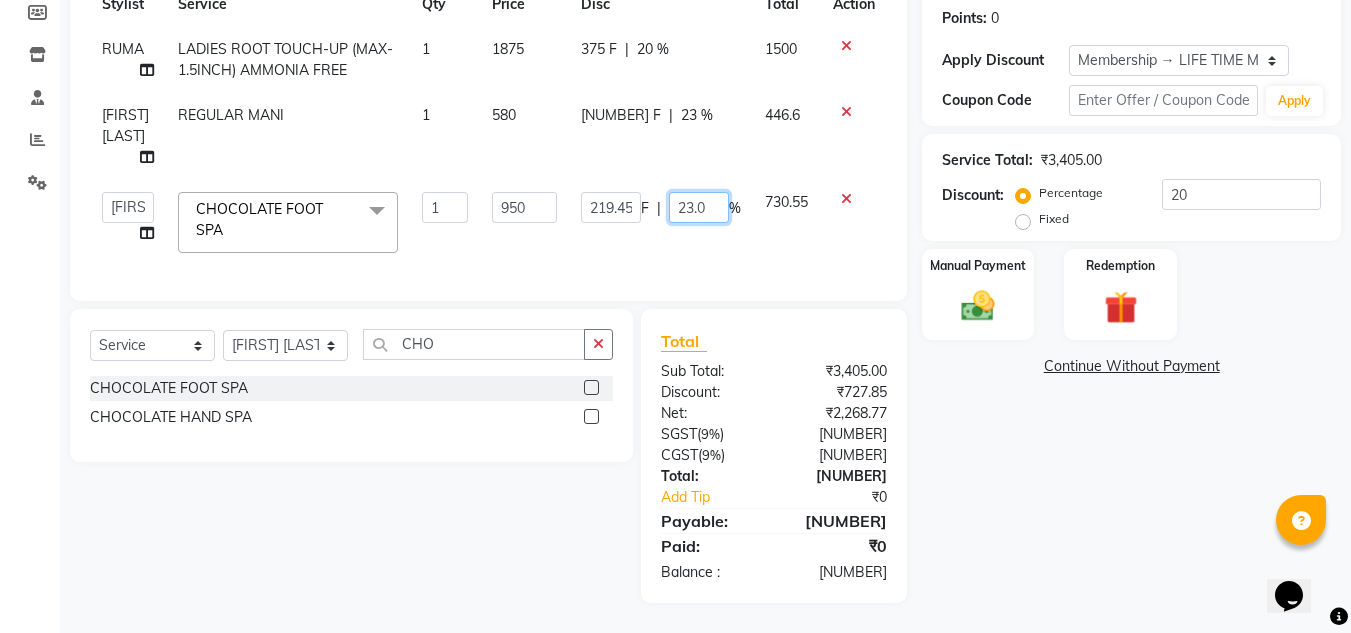 type on "23.01" 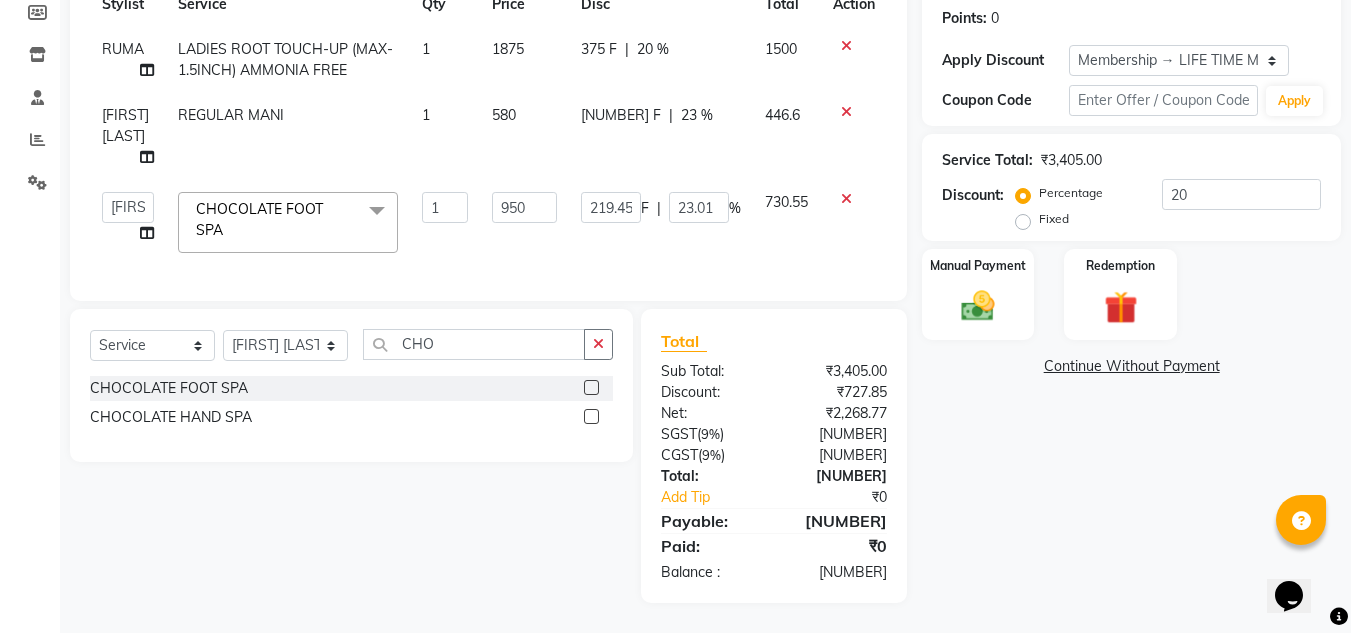 click on "730.55" 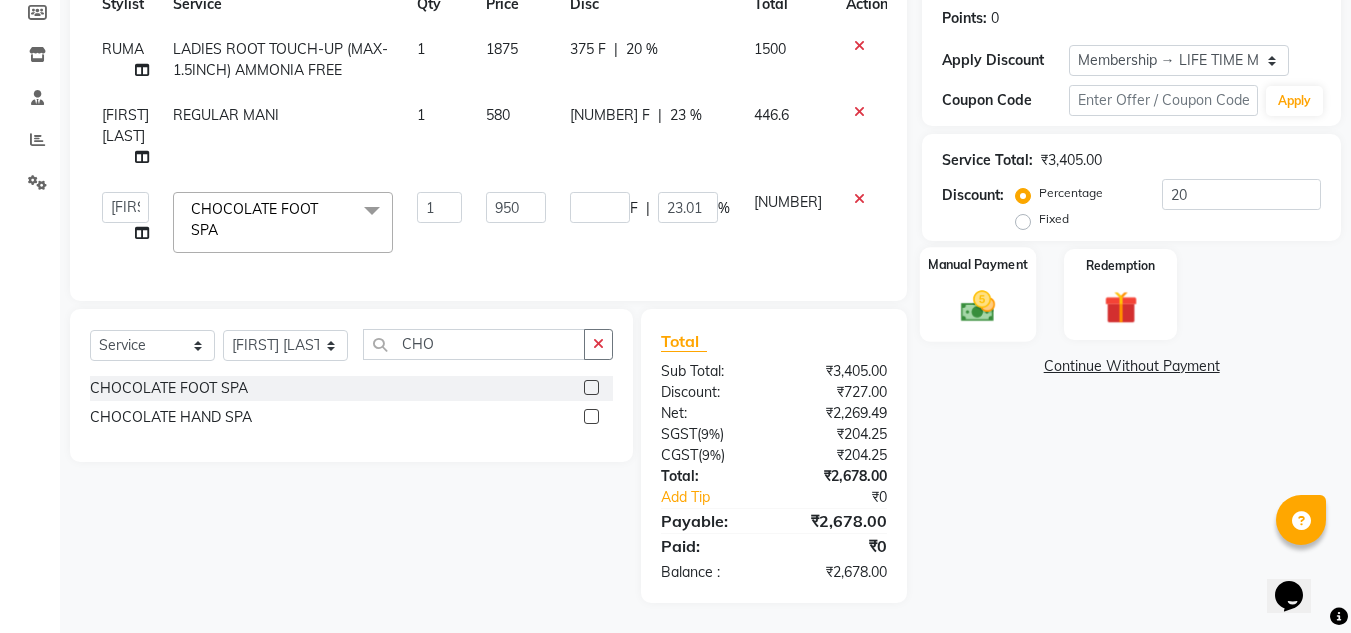 click 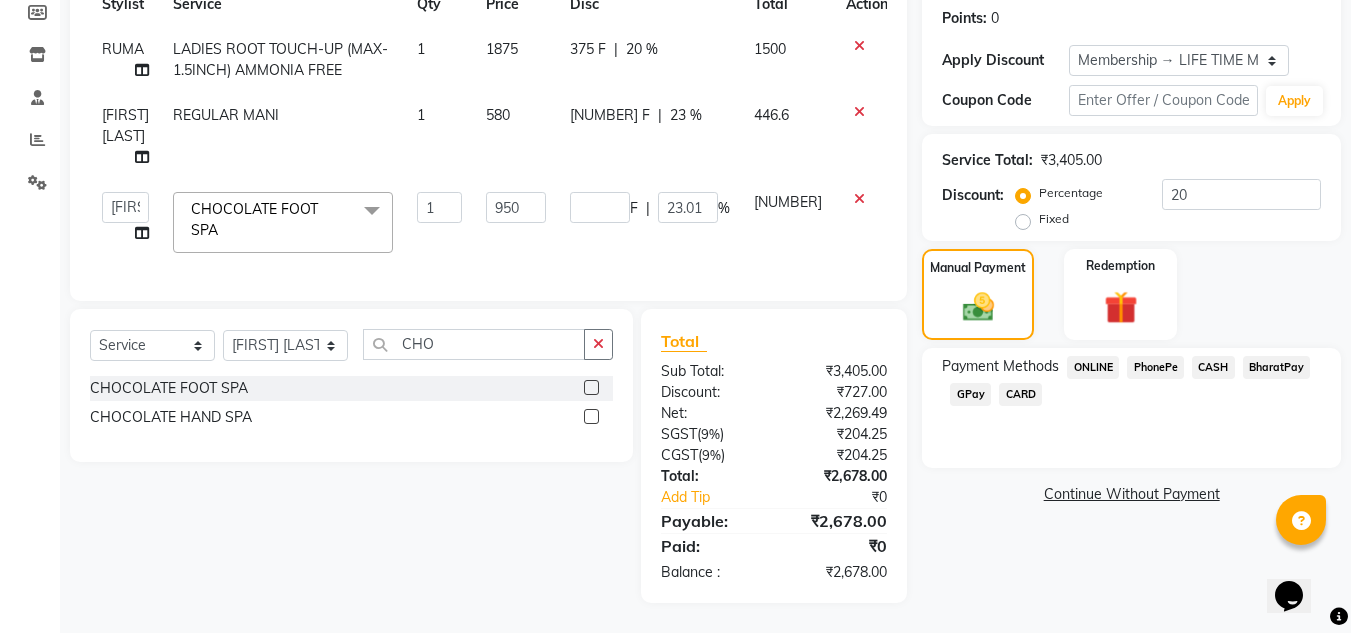 click on "PhonePe" 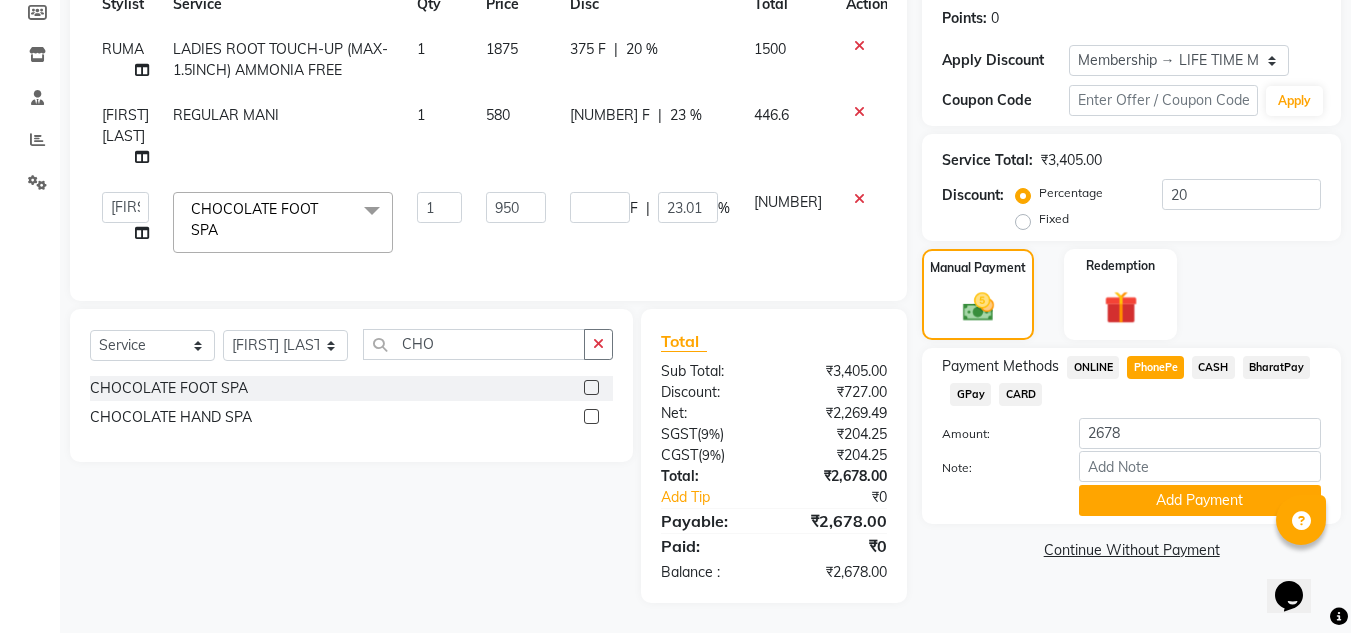 click 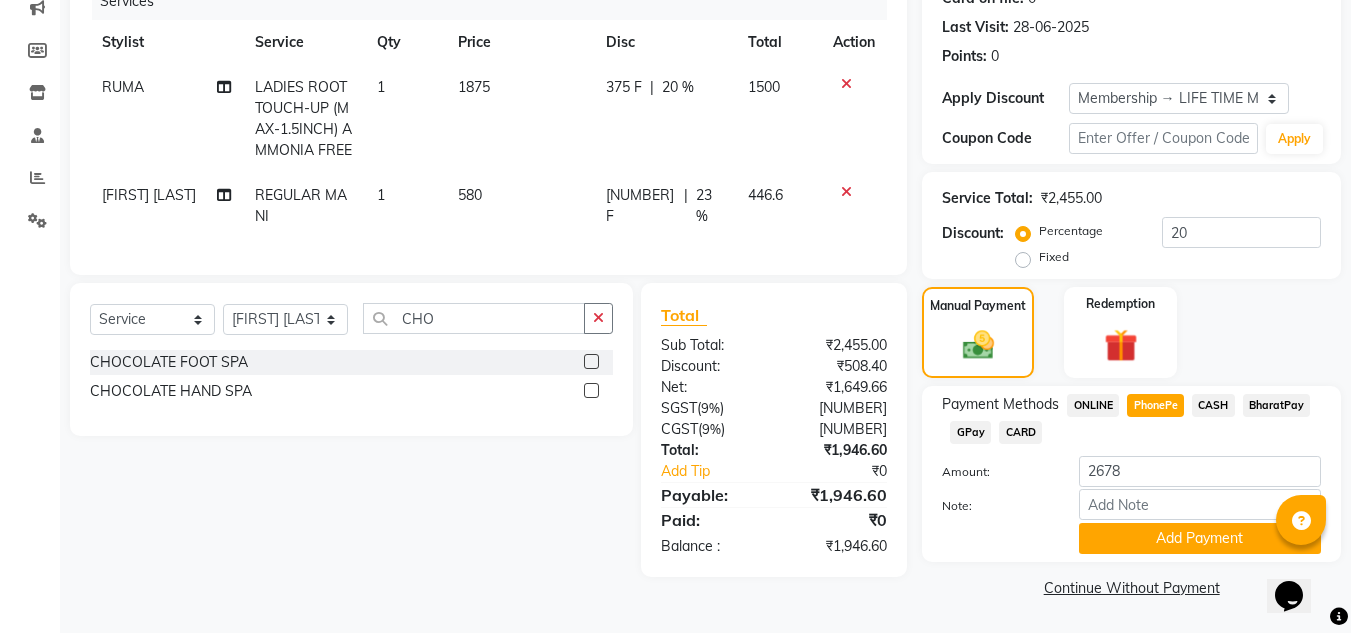 scroll, scrollTop: 265, scrollLeft: 0, axis: vertical 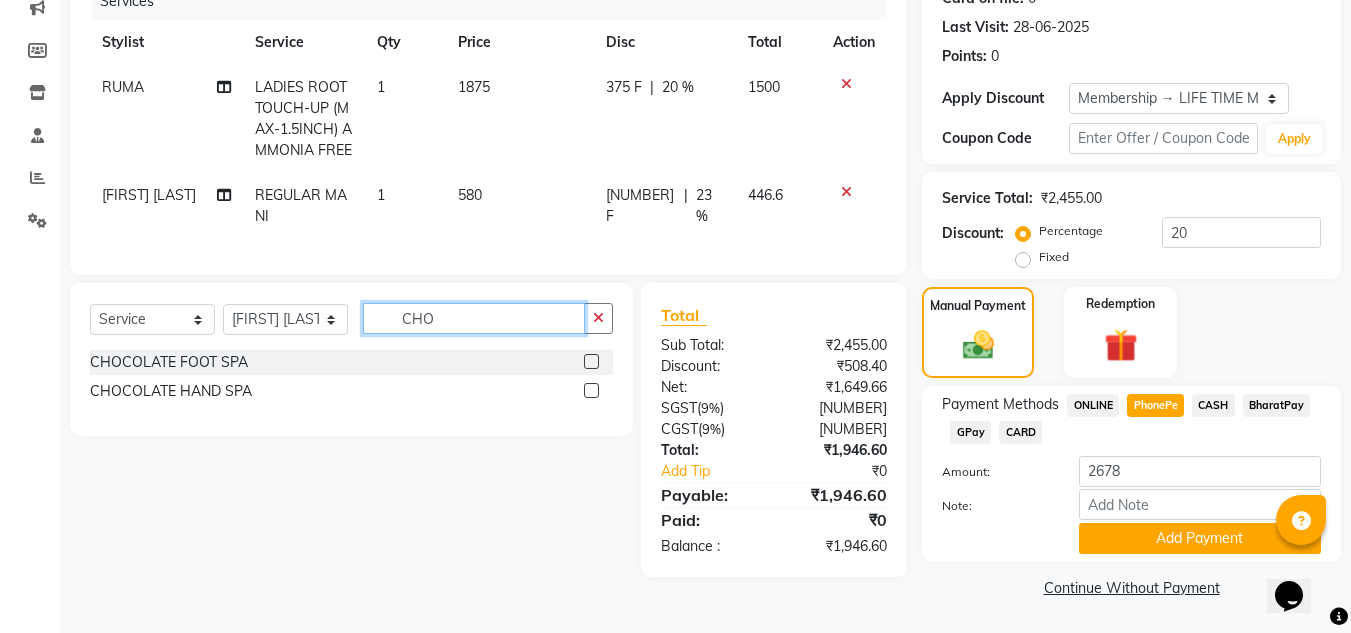 click on "CHO" 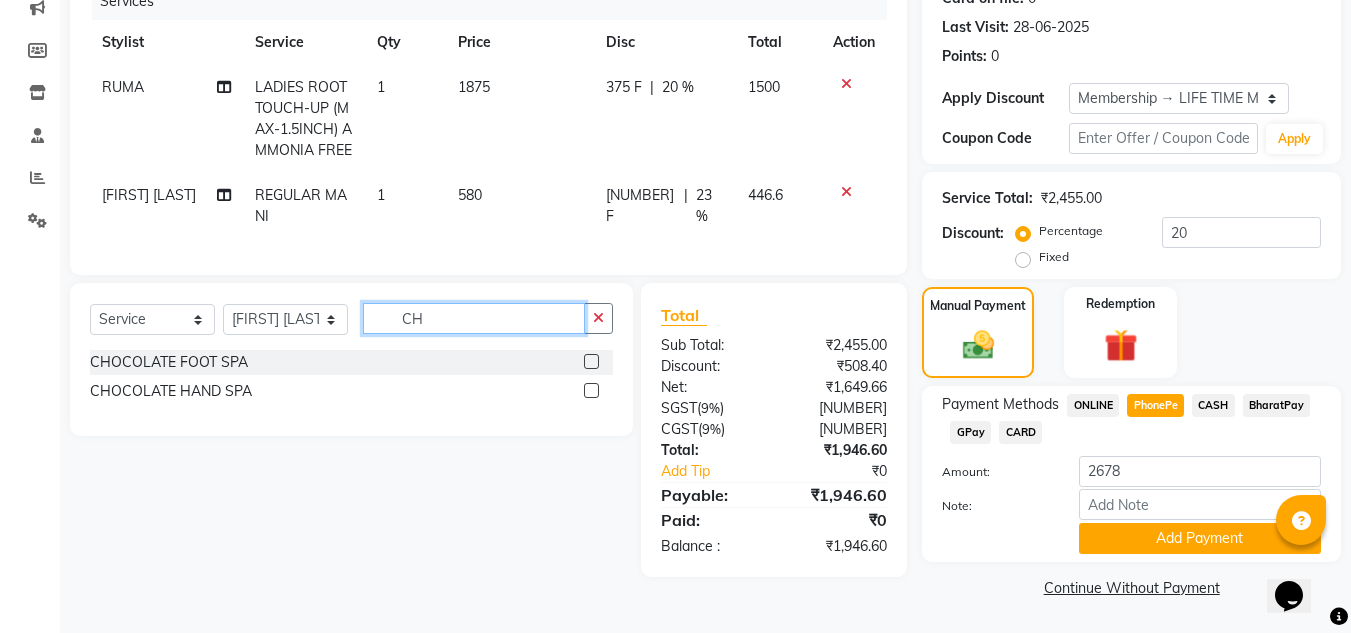 type on "C" 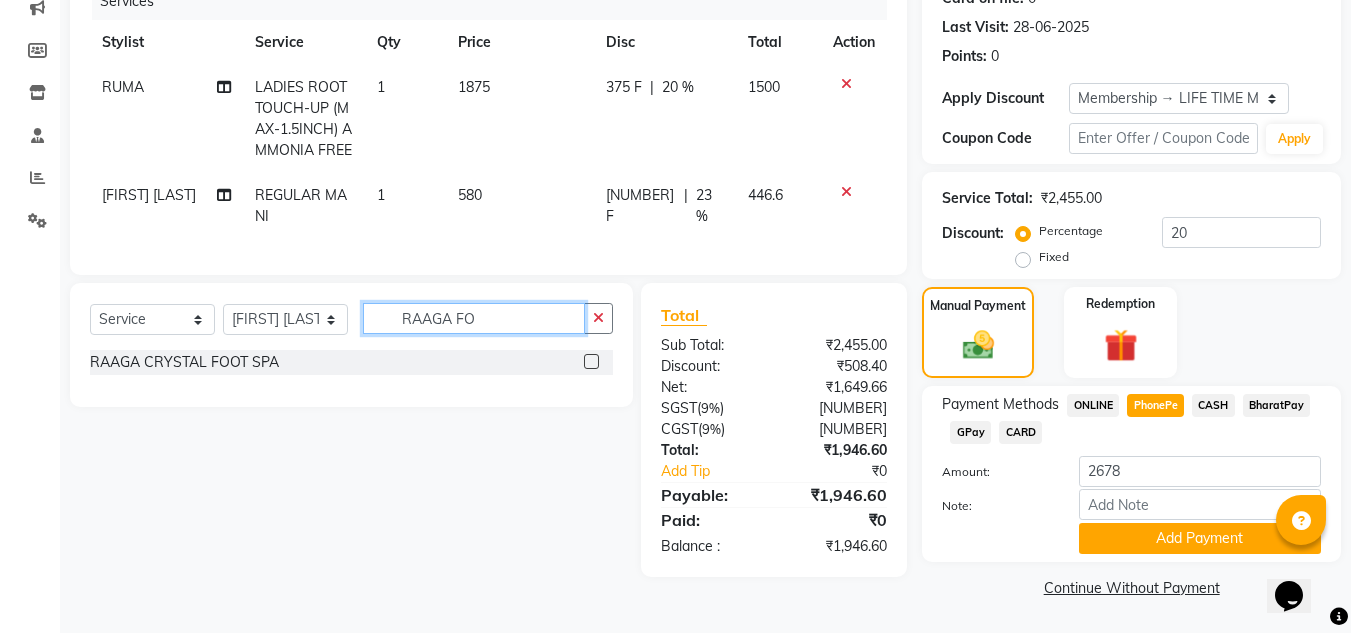 type on "RAAGA FO" 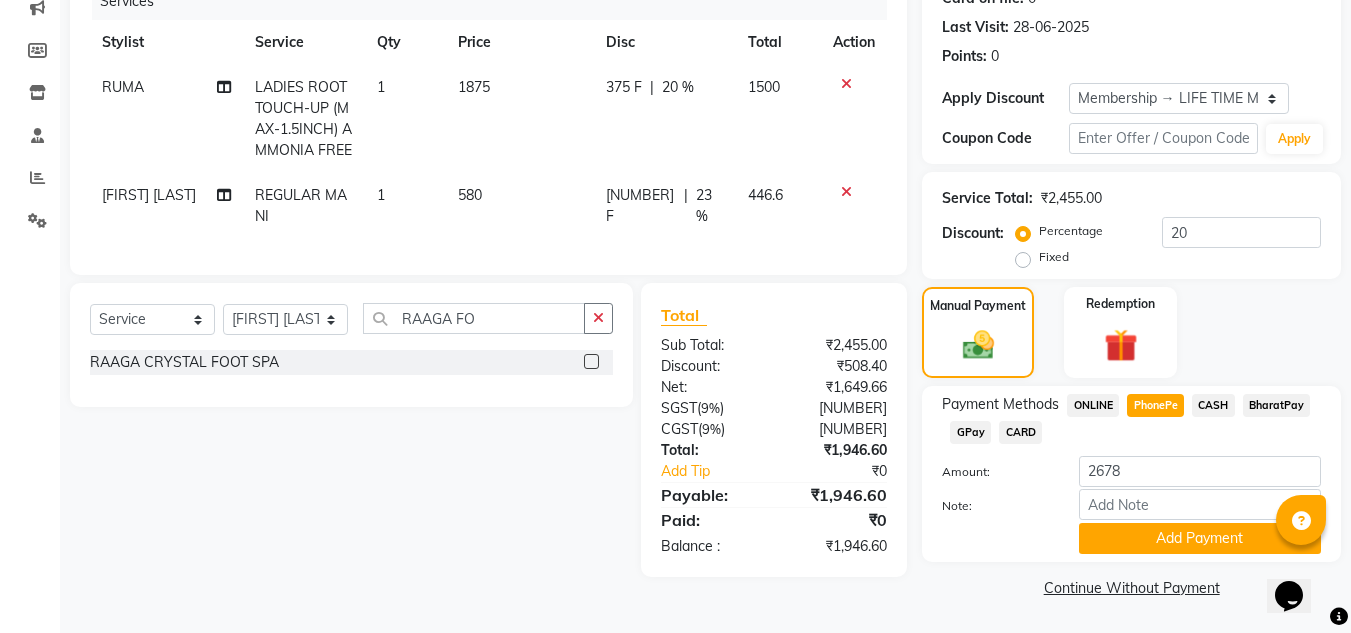 click 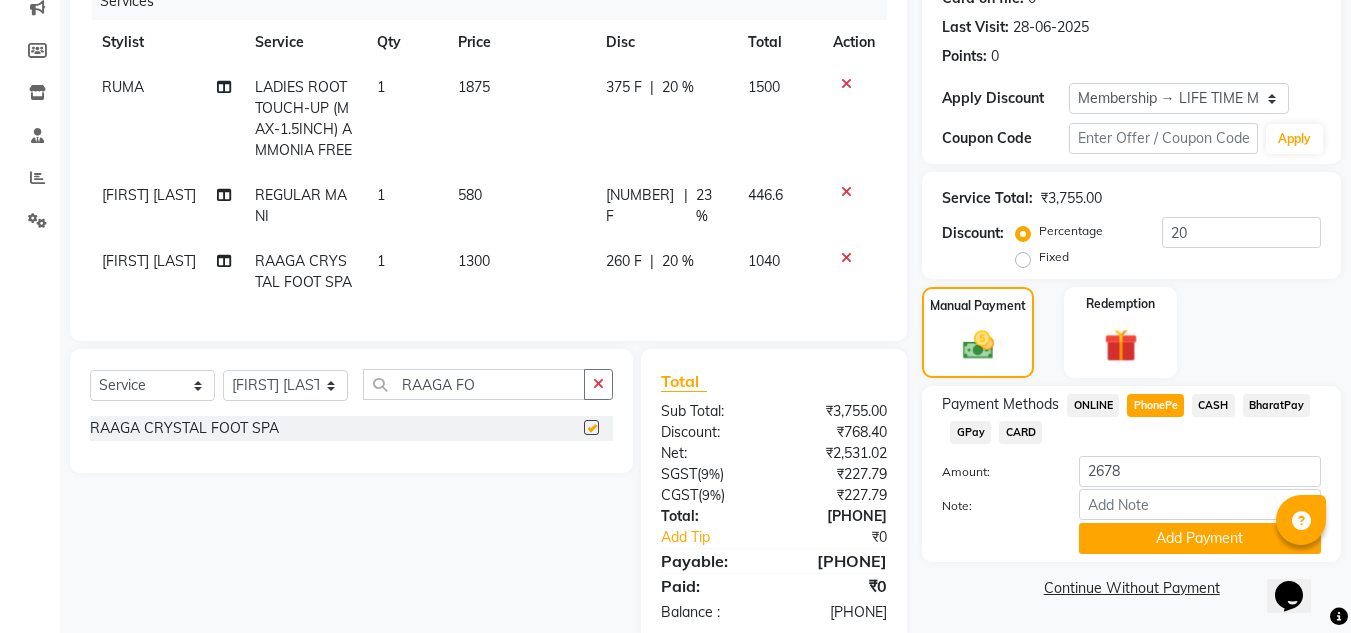 checkbox on "false" 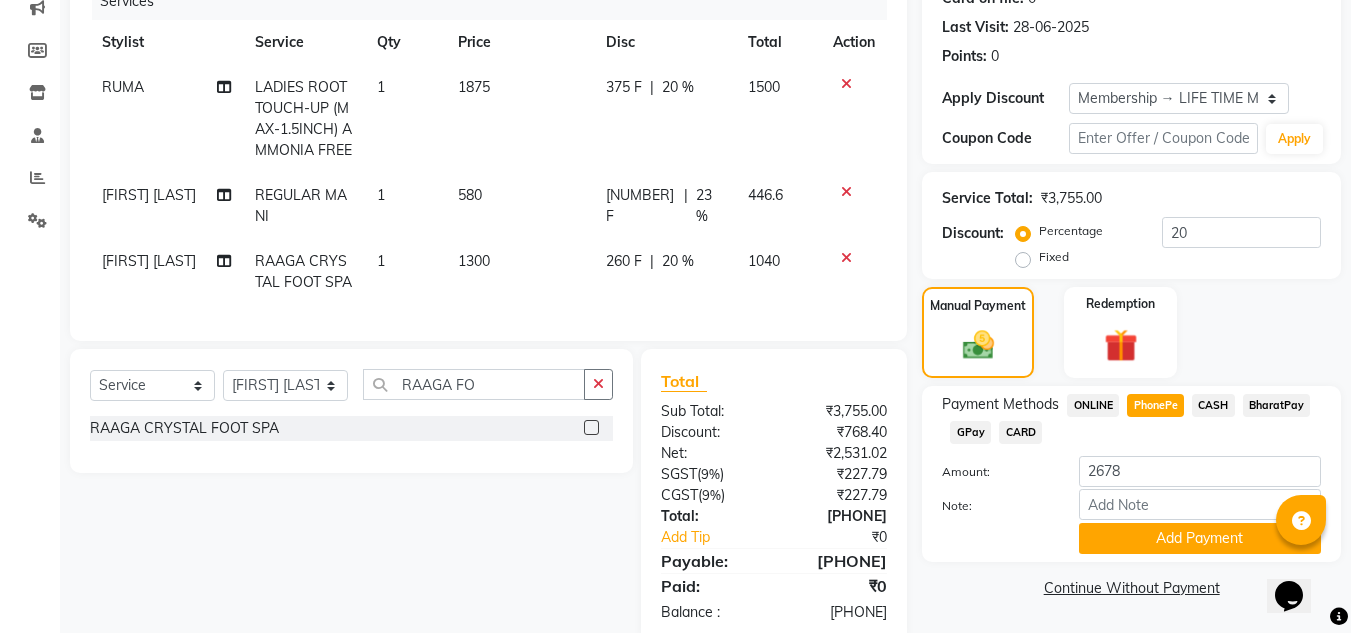 click on "20 %" 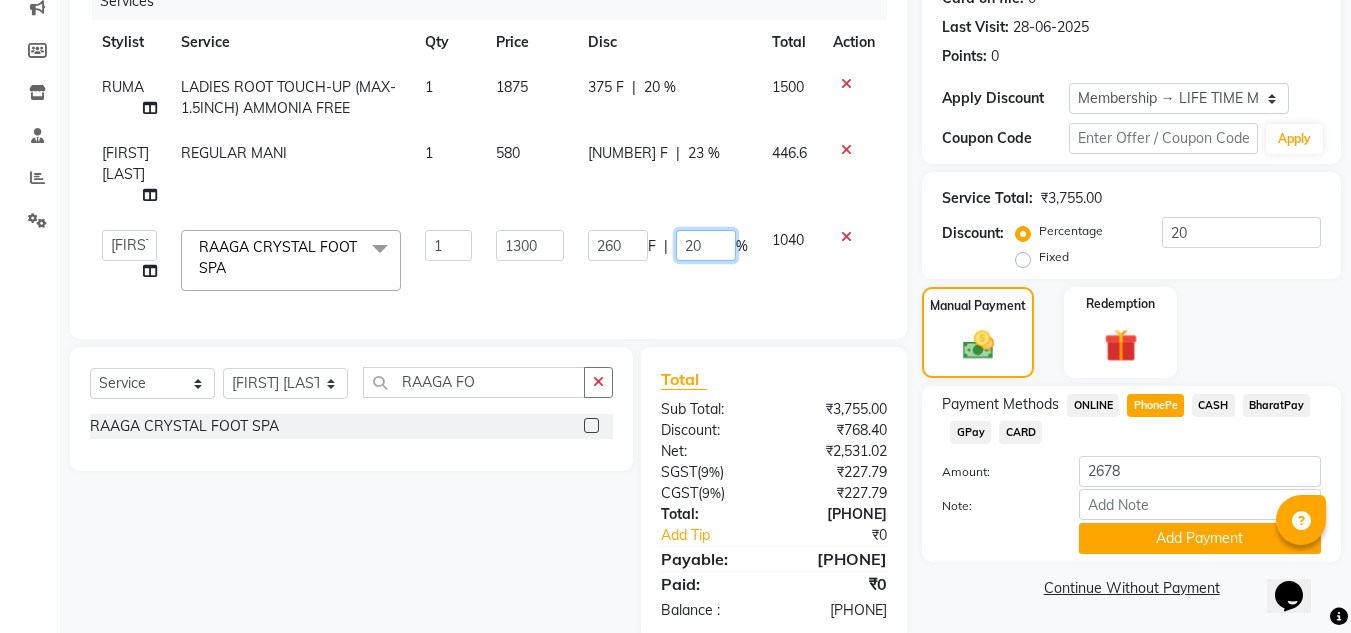 click on "20" 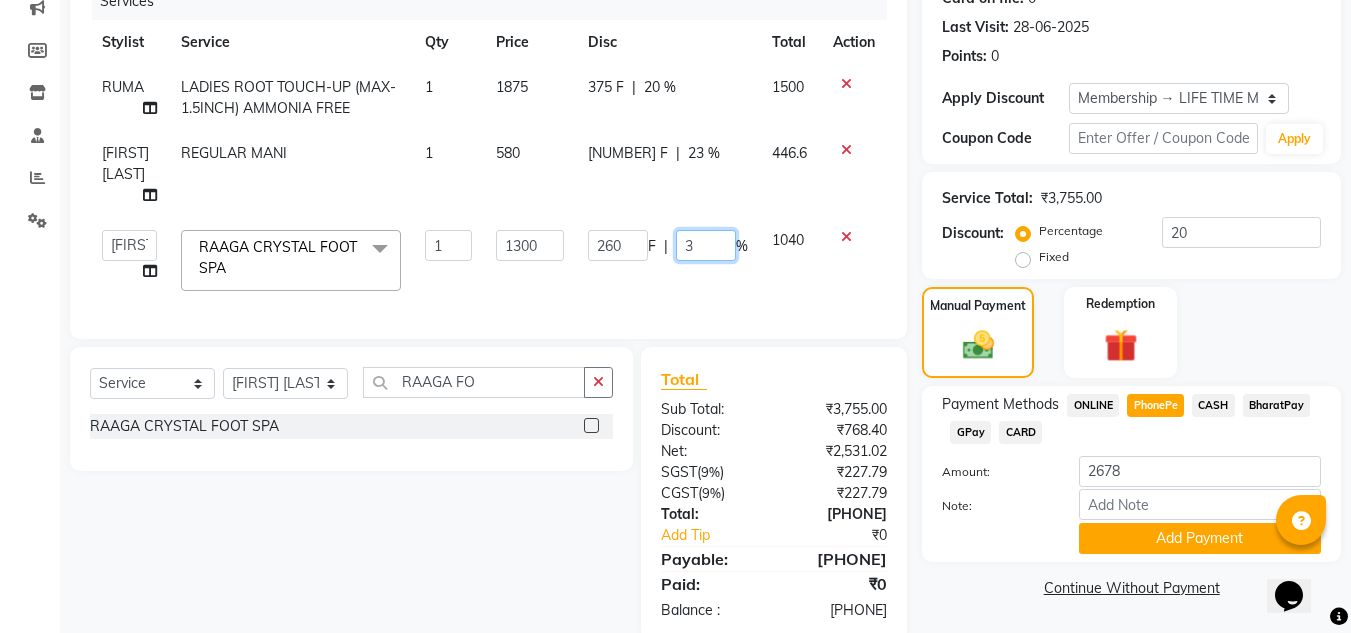 type on "35" 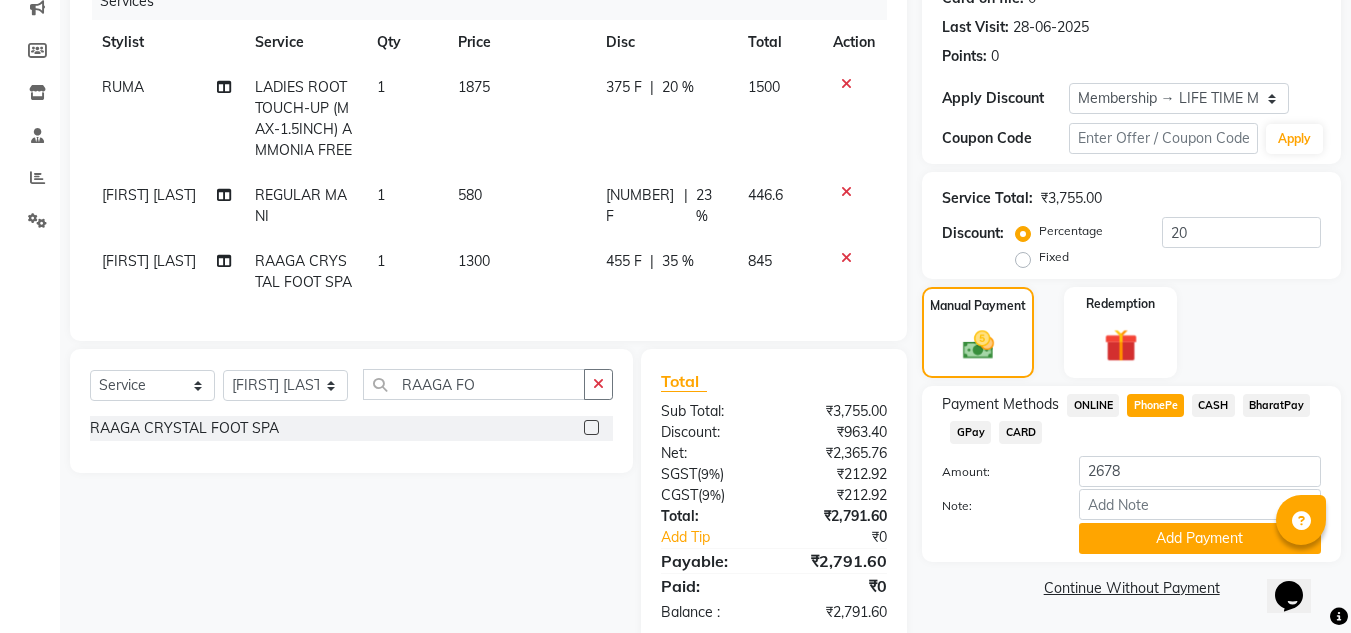 click on "455 F | 35 %" 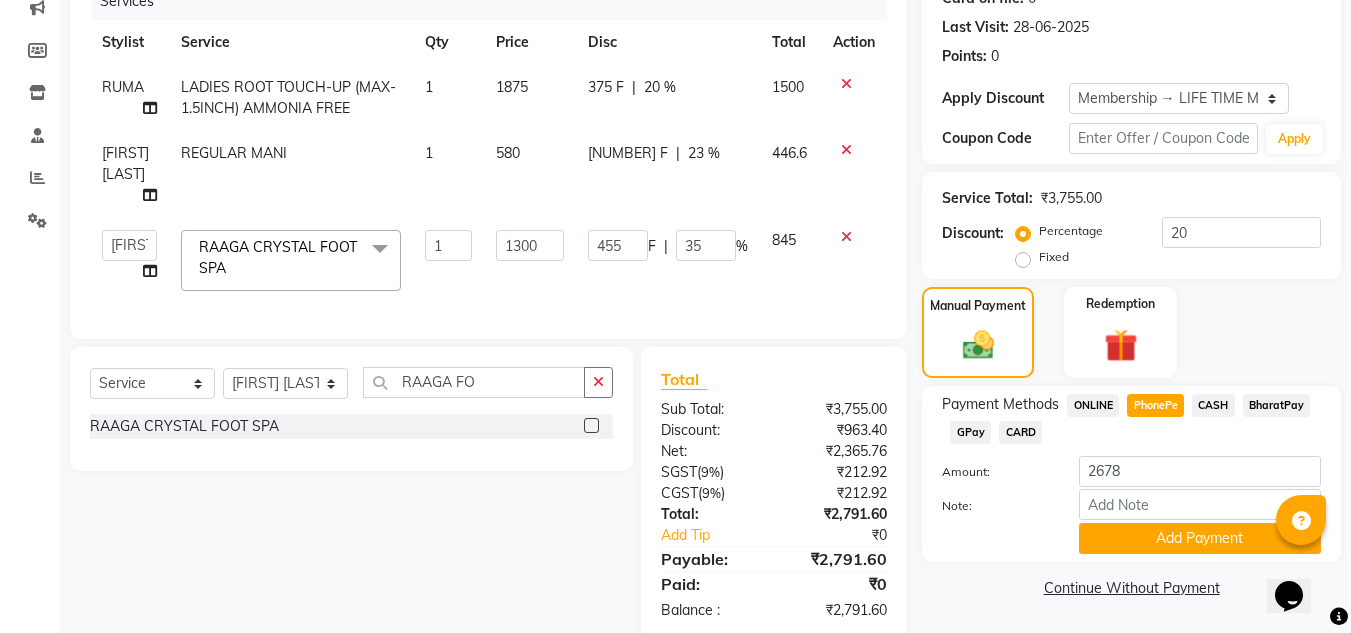 click on "23 %" 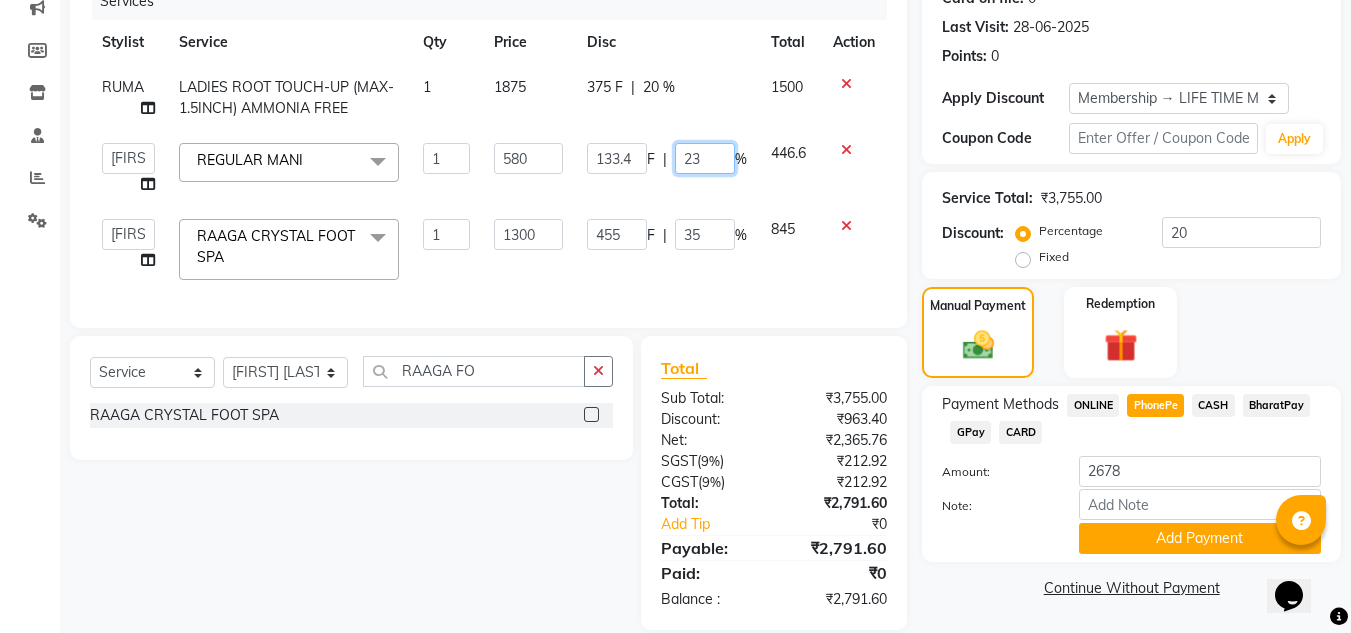 click on "23" 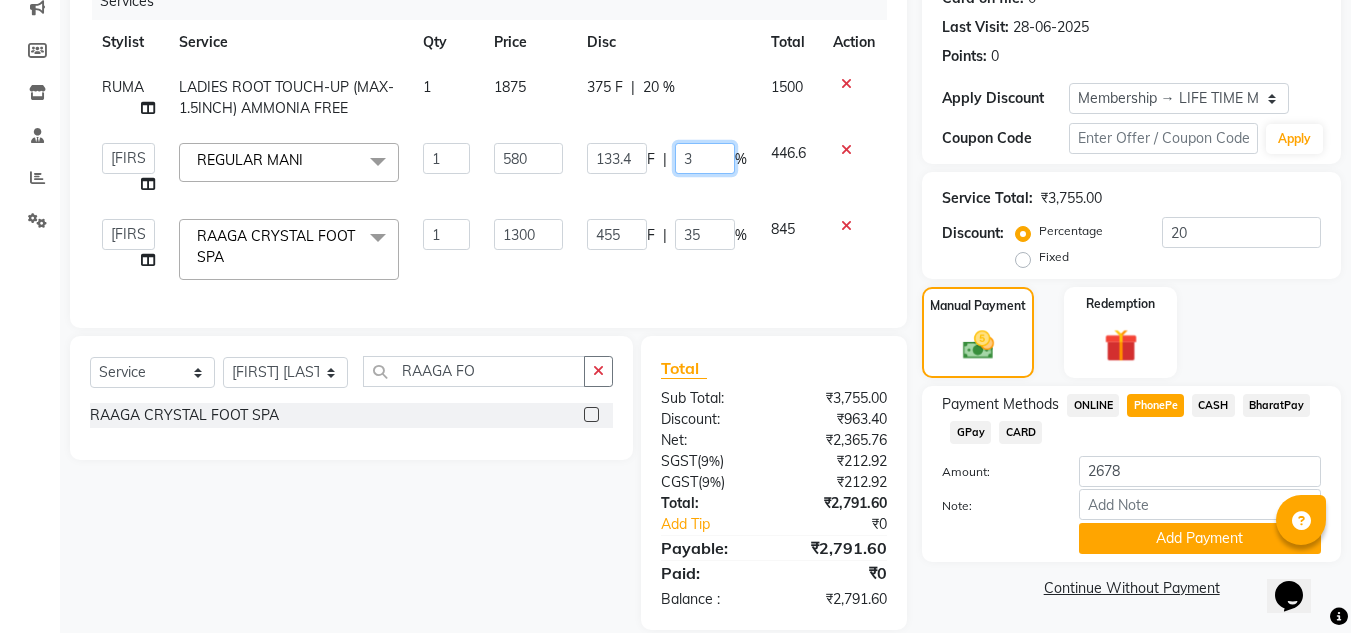 type on "35" 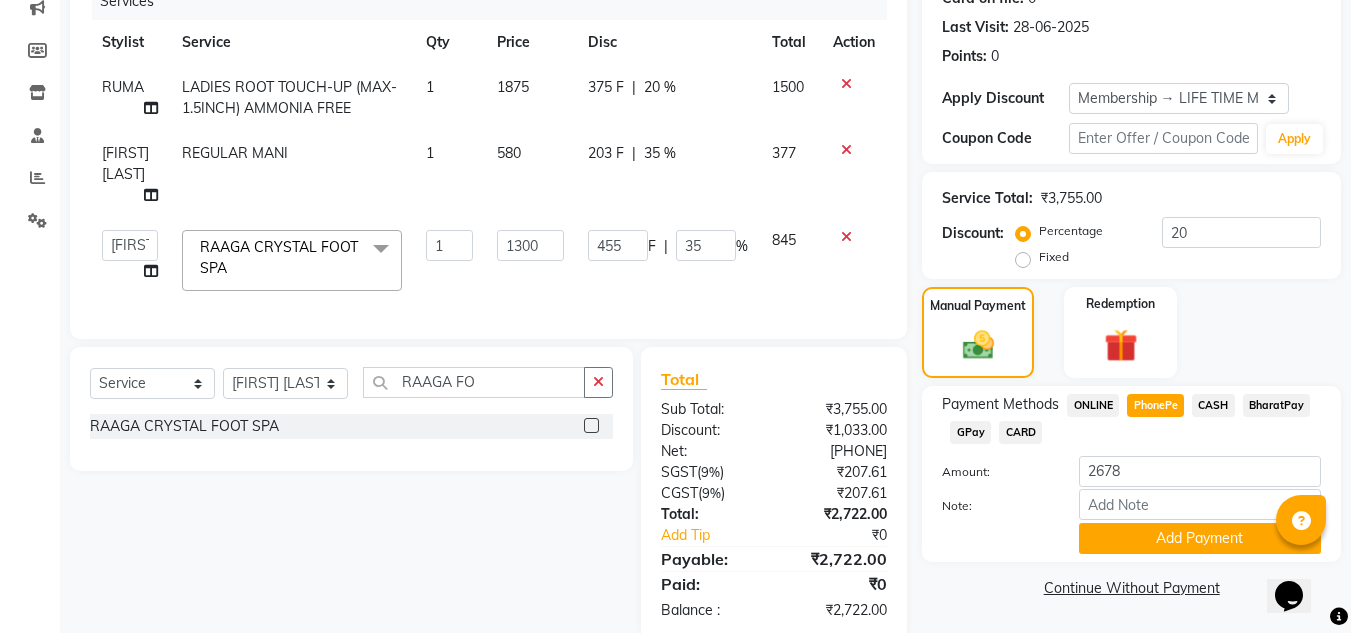 click on "845" 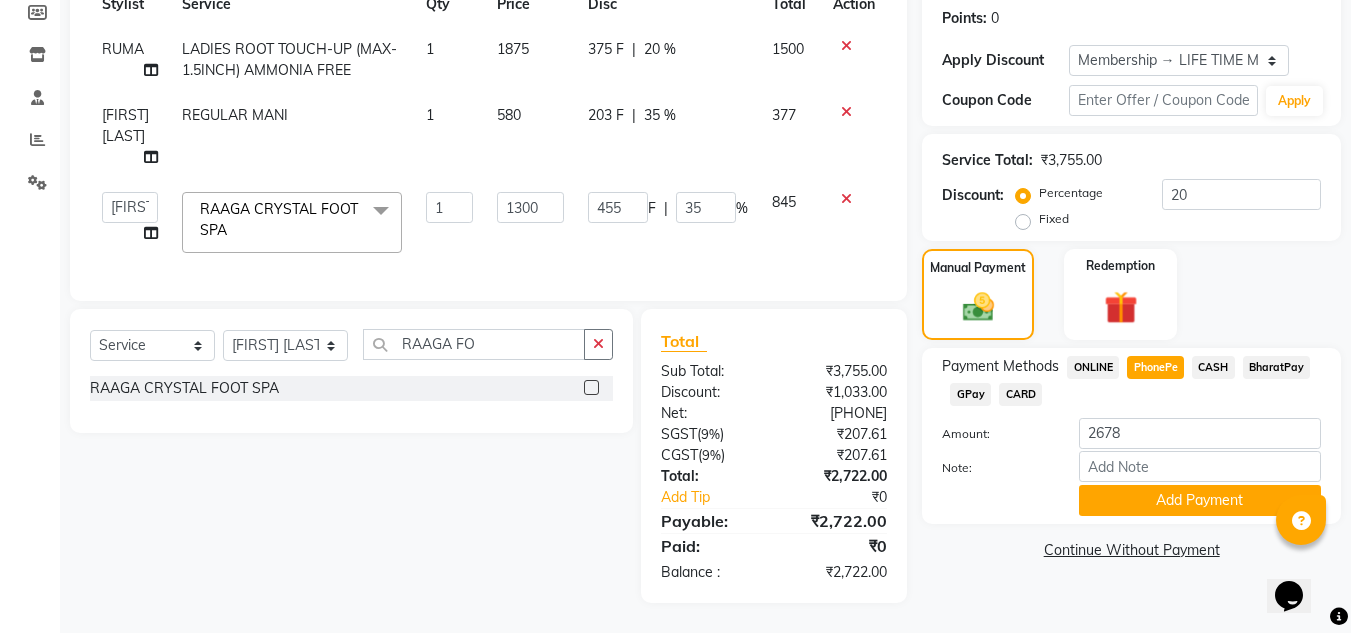 scroll, scrollTop: 339, scrollLeft: 0, axis: vertical 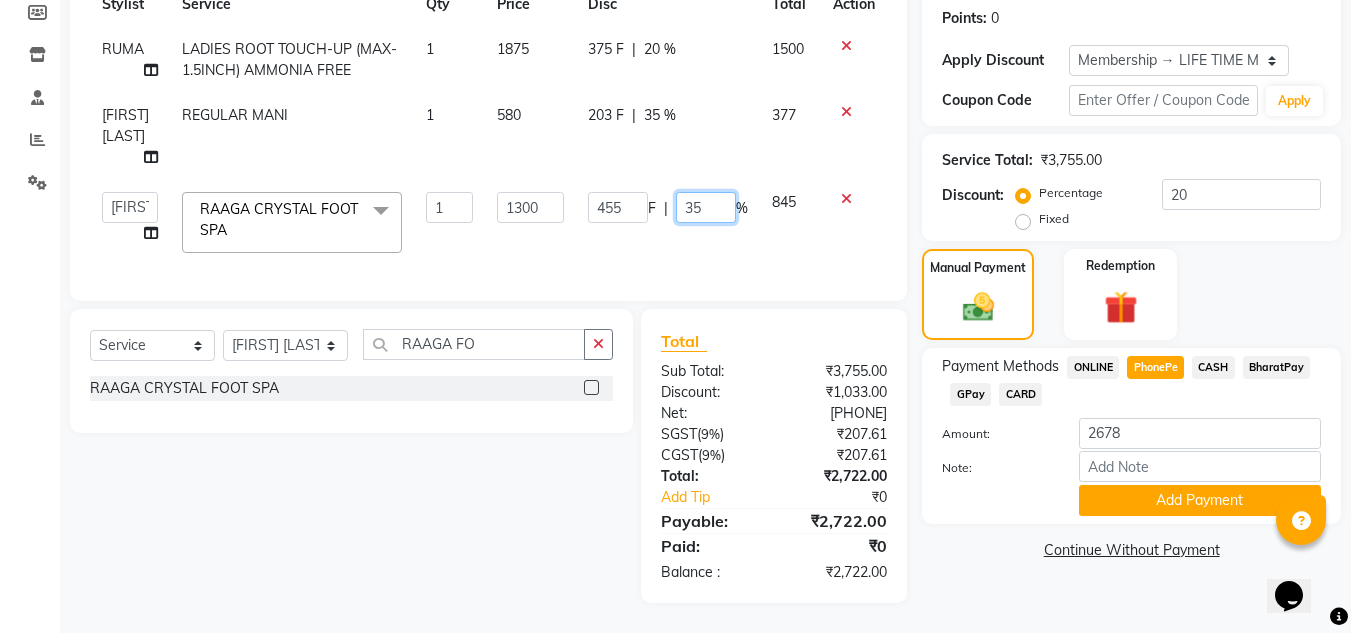 click on "35" 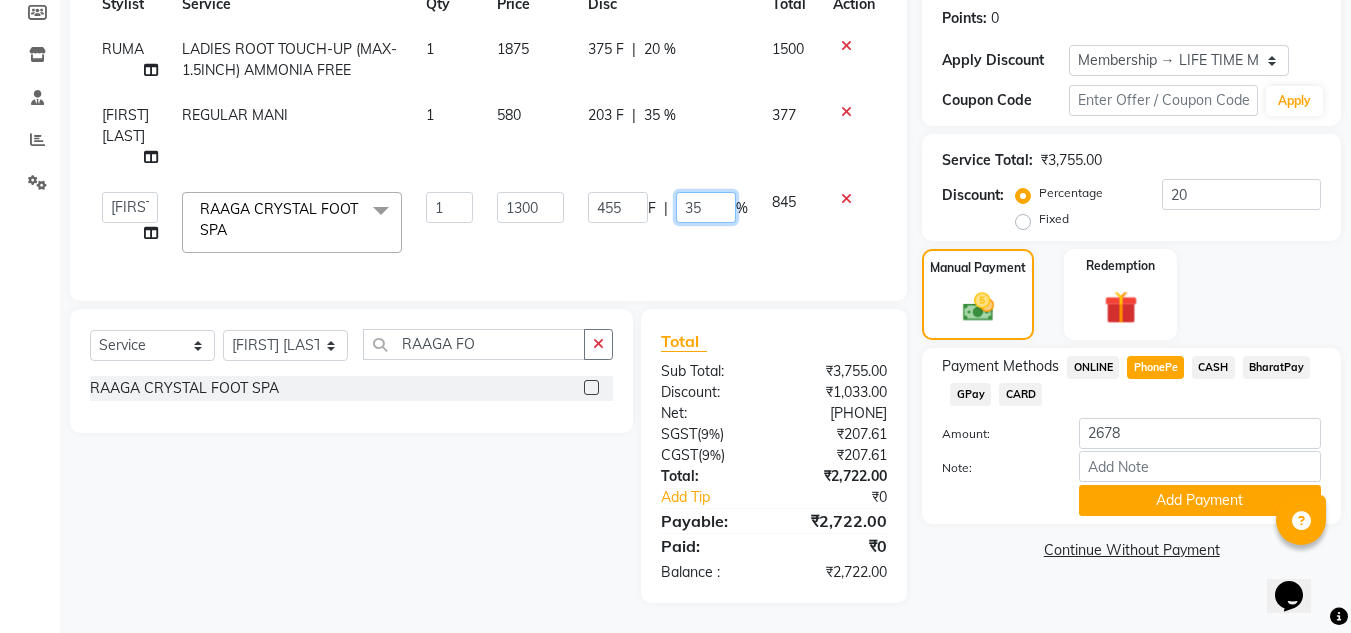 type on "3" 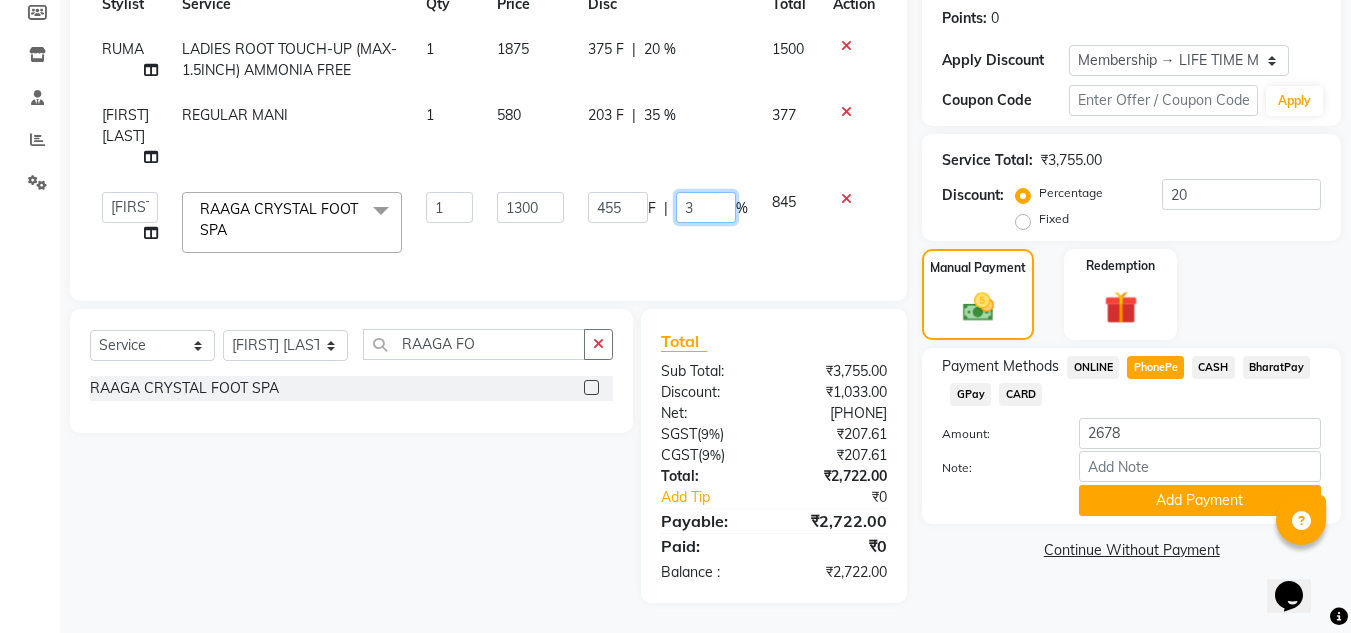 type on "38" 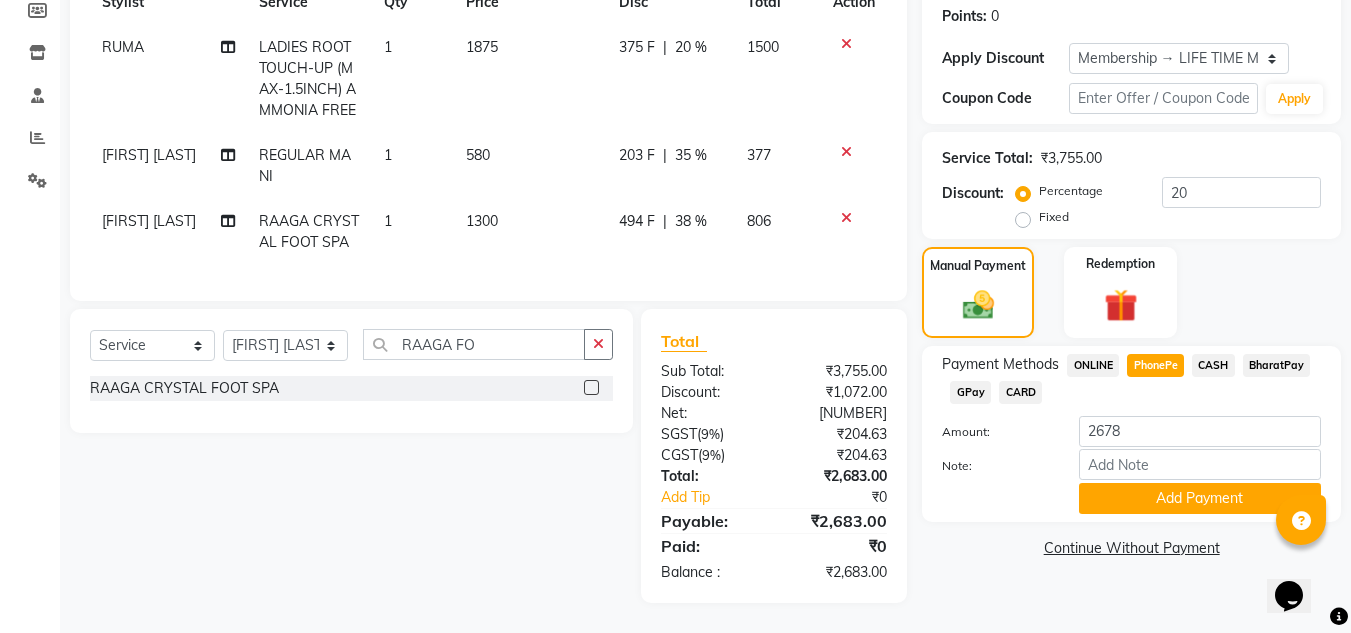 click on "494 F | 38 %" 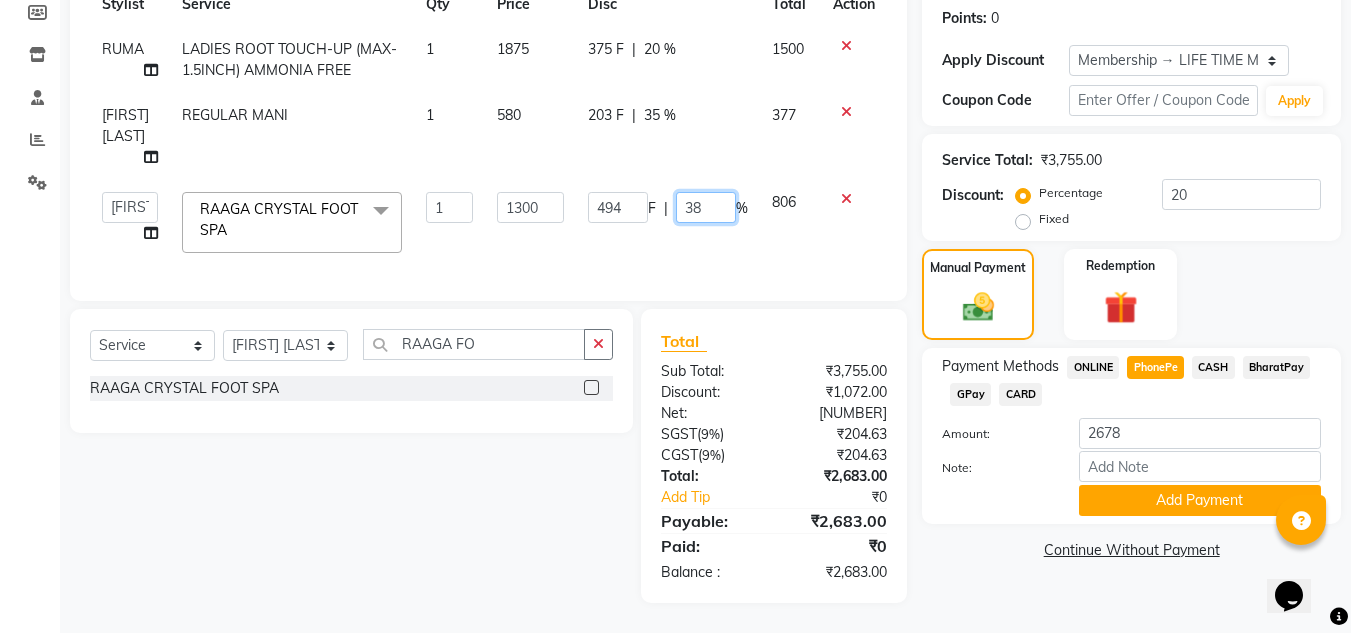 click on "38" 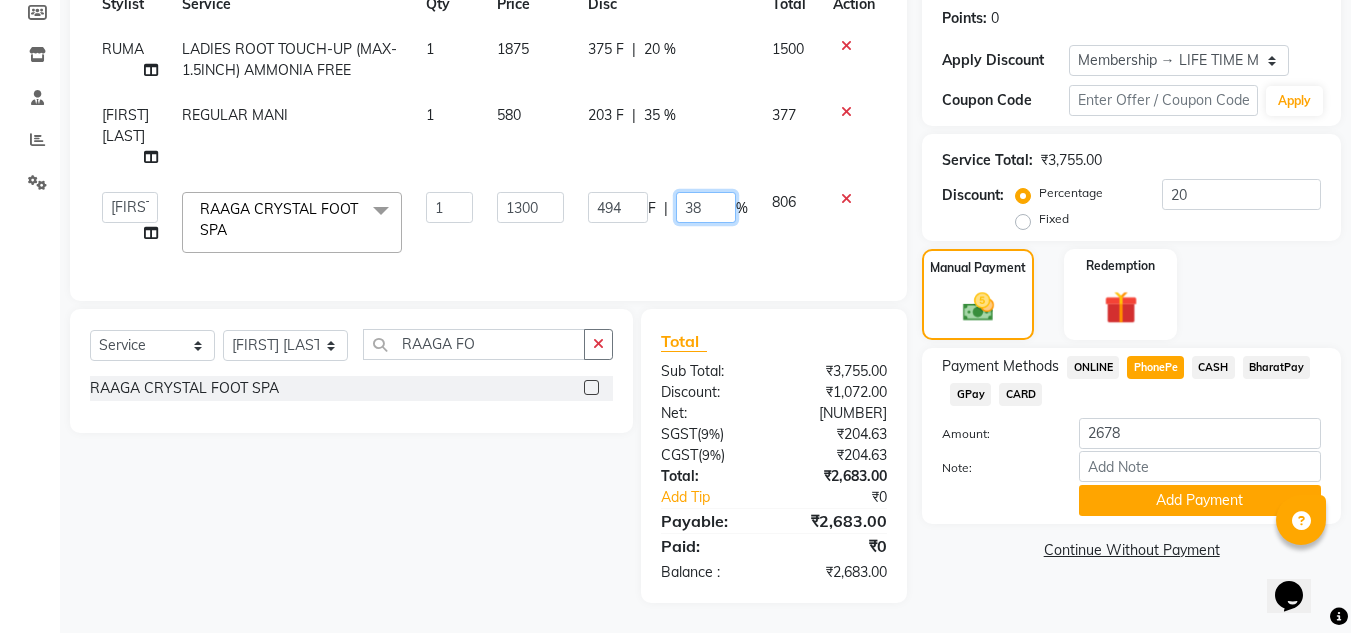 type on "38.1" 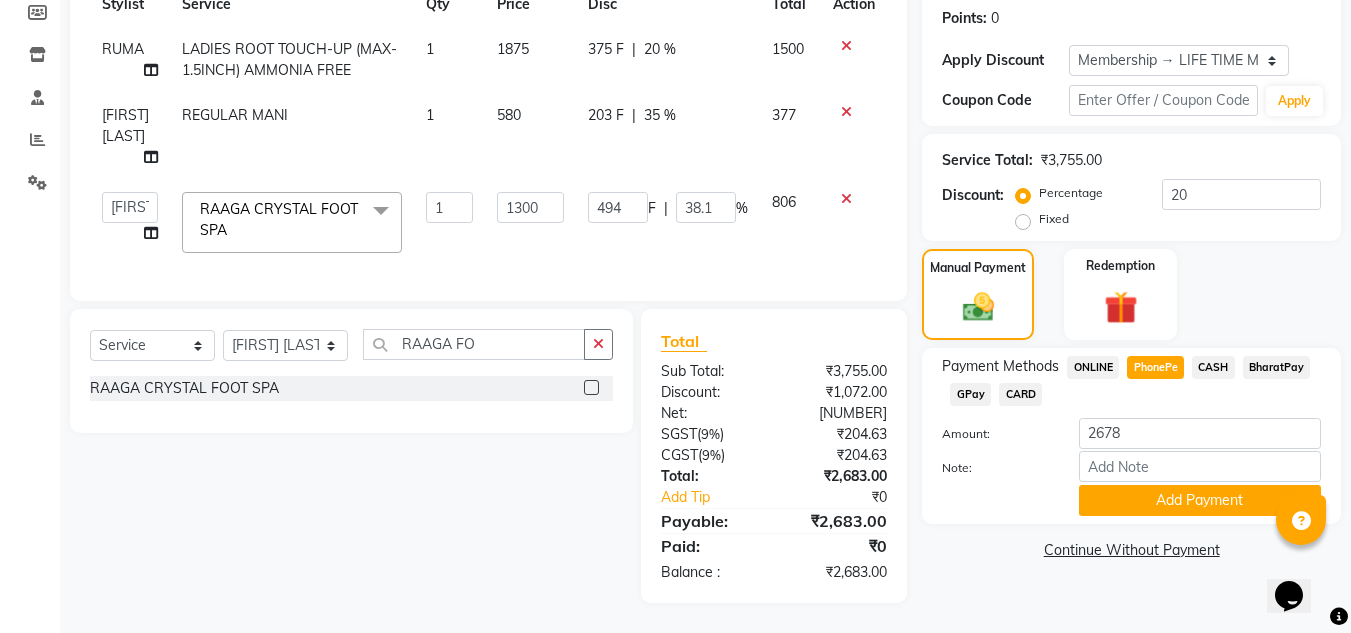 scroll, scrollTop: 320, scrollLeft: 0, axis: vertical 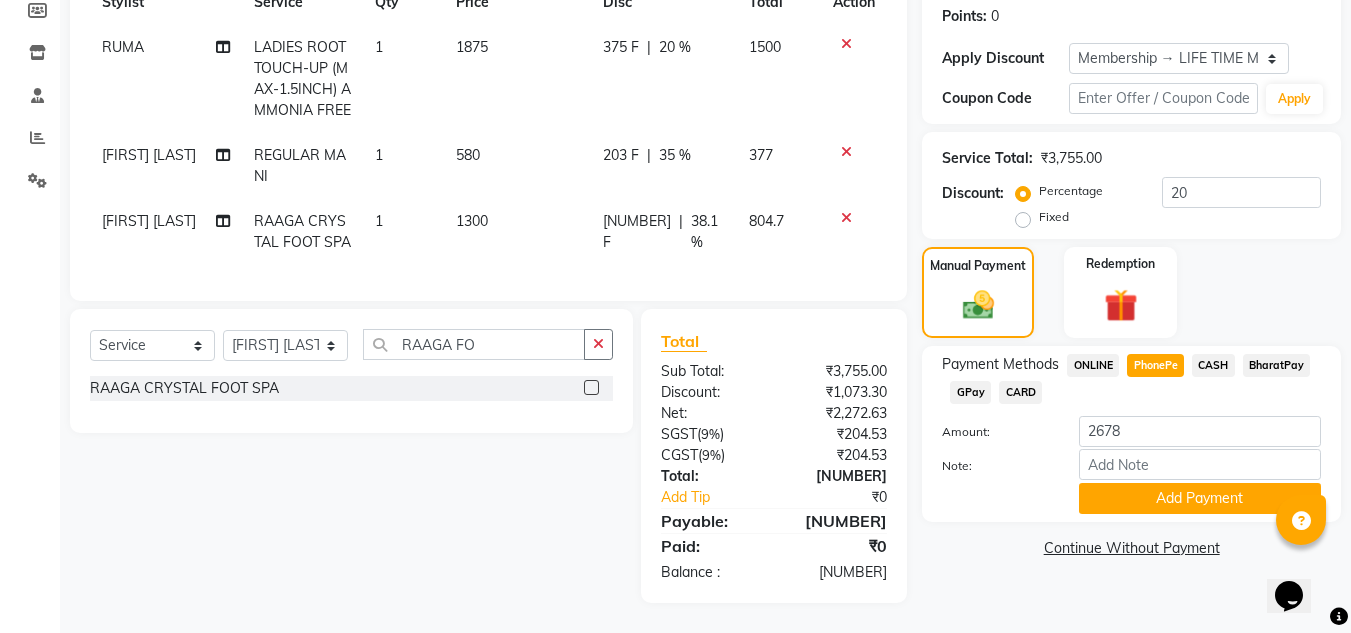 click on "38.1 %" 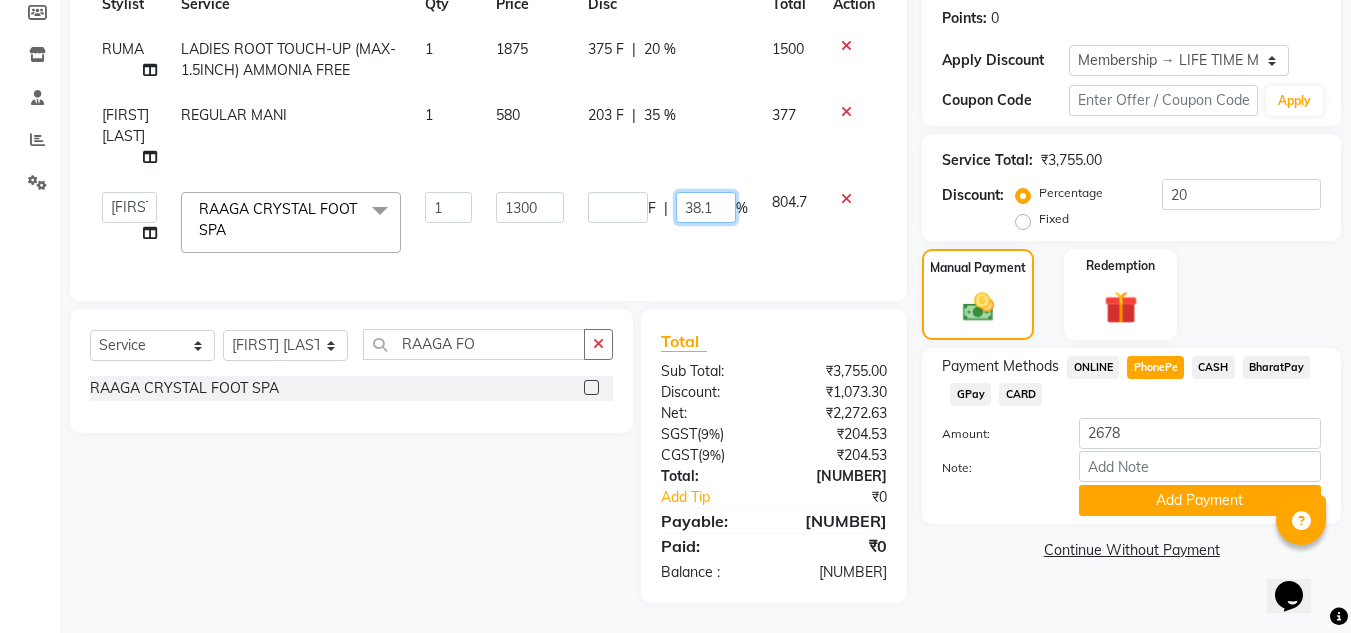 click on "38.1" 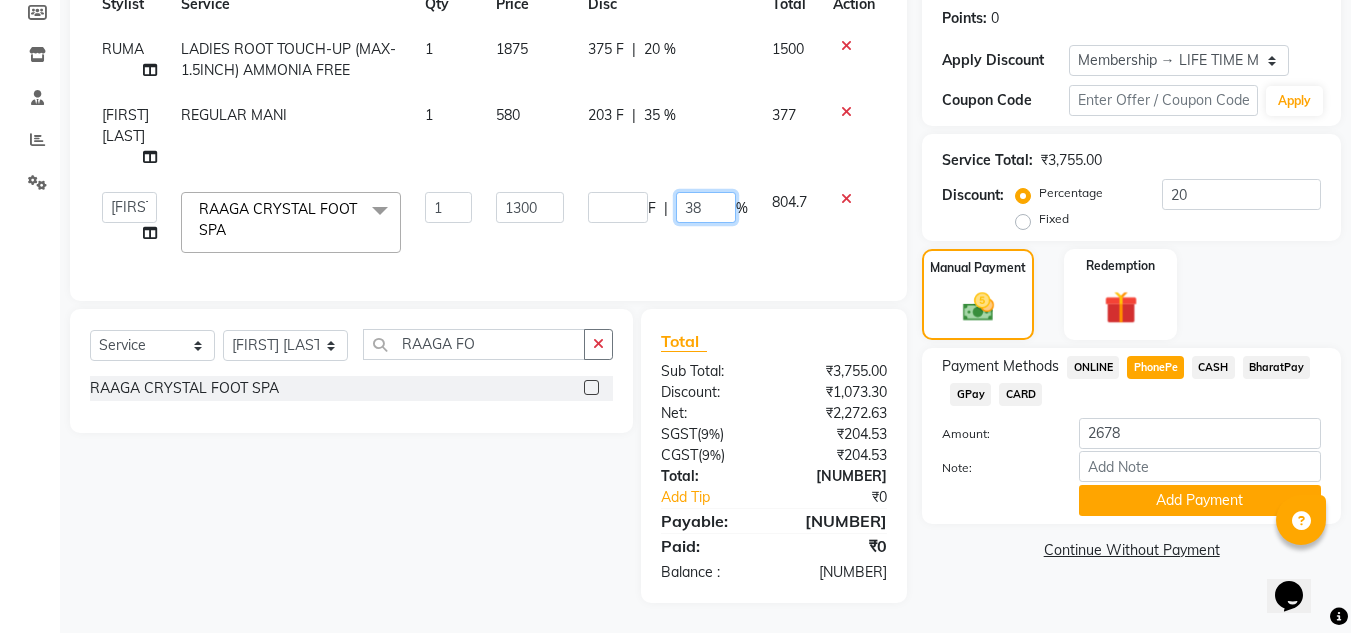 type on "38.2" 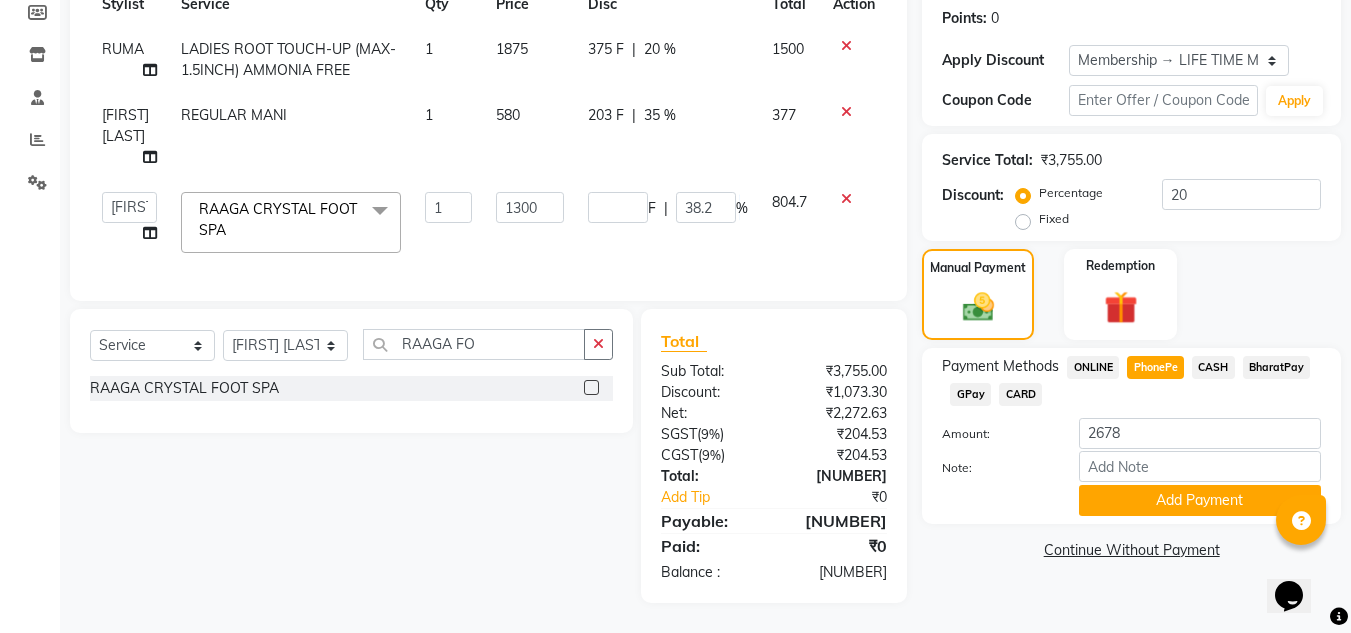 scroll, scrollTop: 320, scrollLeft: 0, axis: vertical 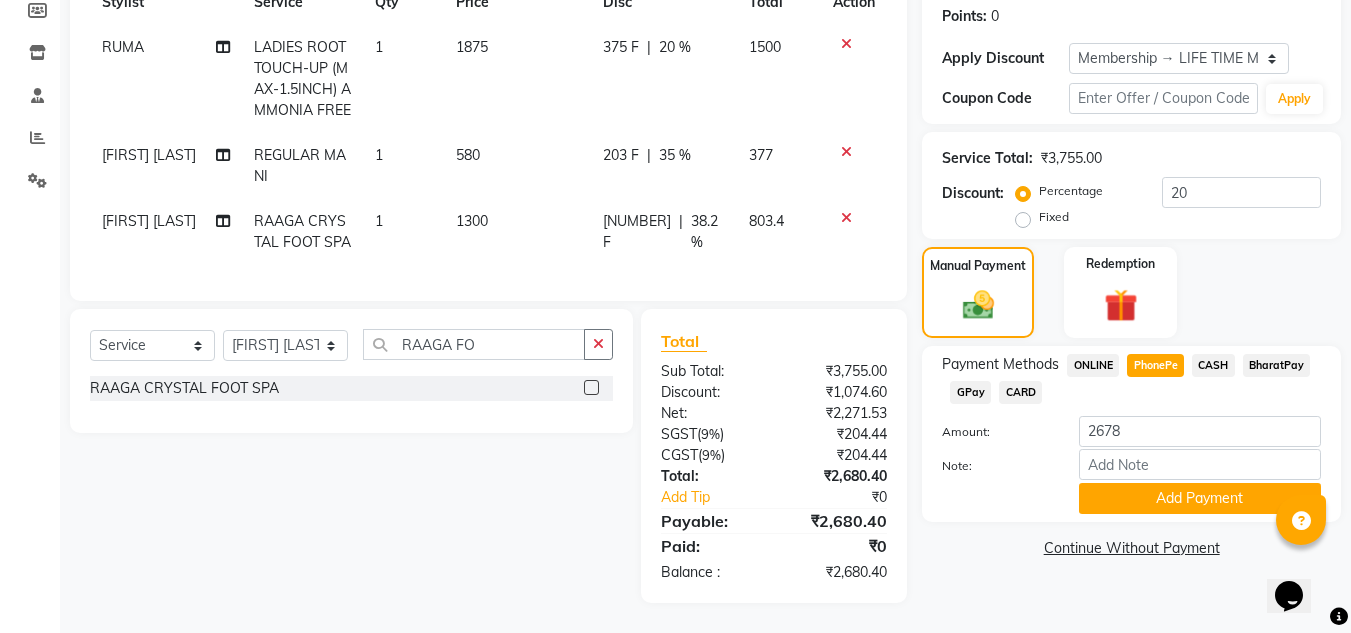 click on "38.2 %" 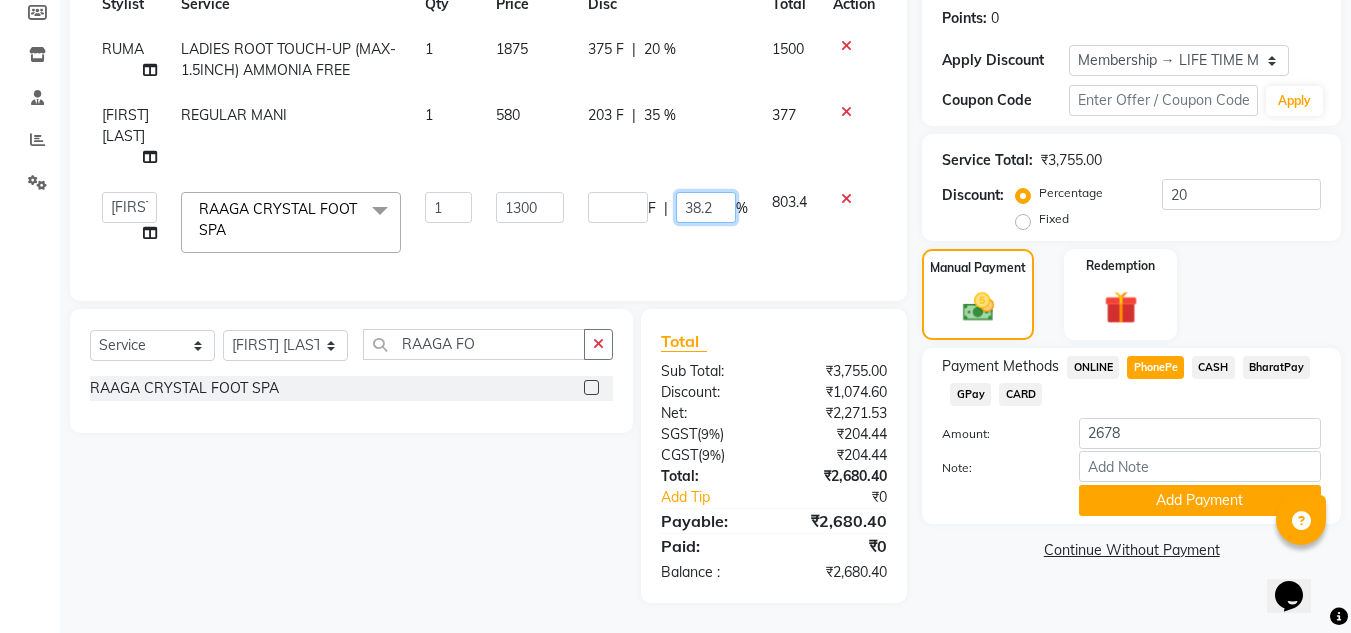 click on "38.2" 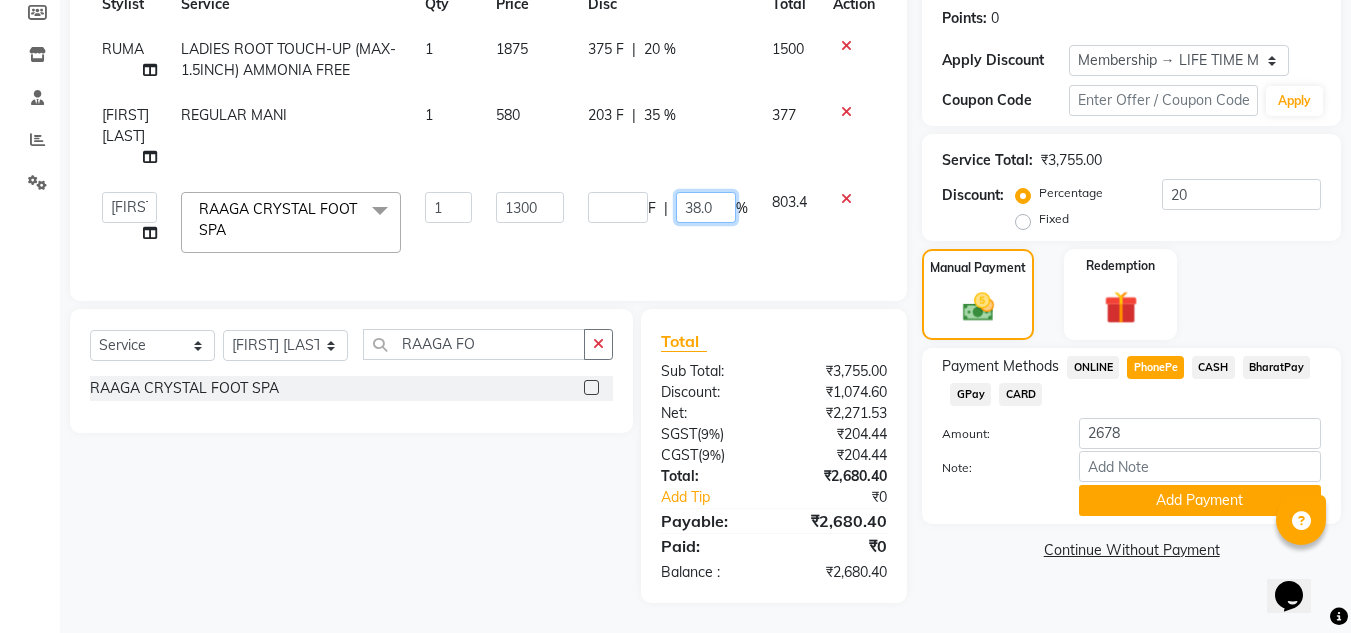 type on "[PERCENT]" 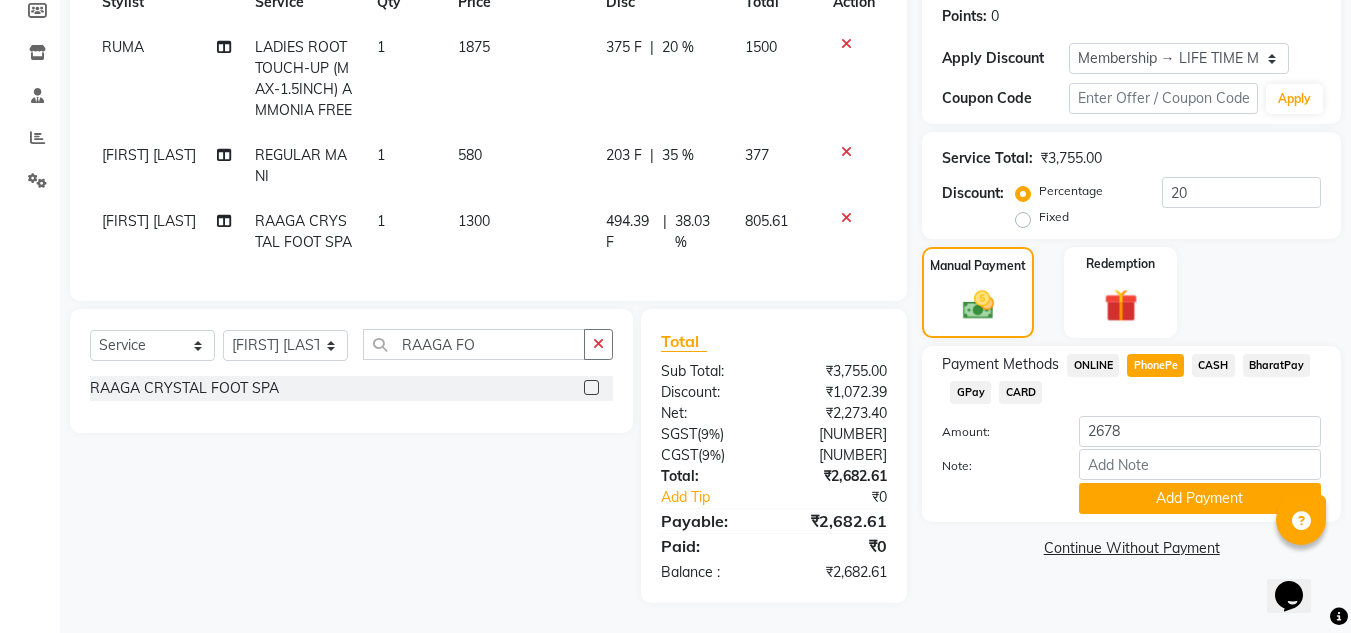 click on "[FIRST] [LAST] CHOCOLATE FOOT SPA  1 1300 494.39 F | 38.03 % 805.61" 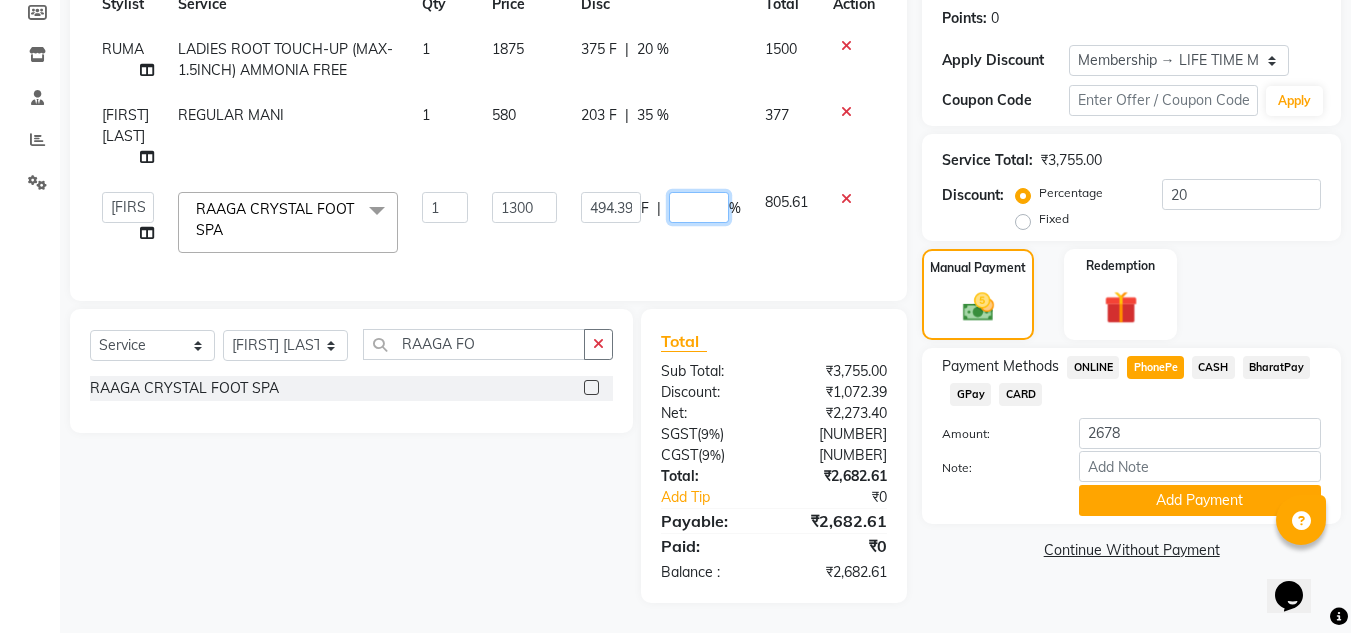 click on "[PERCENT]" 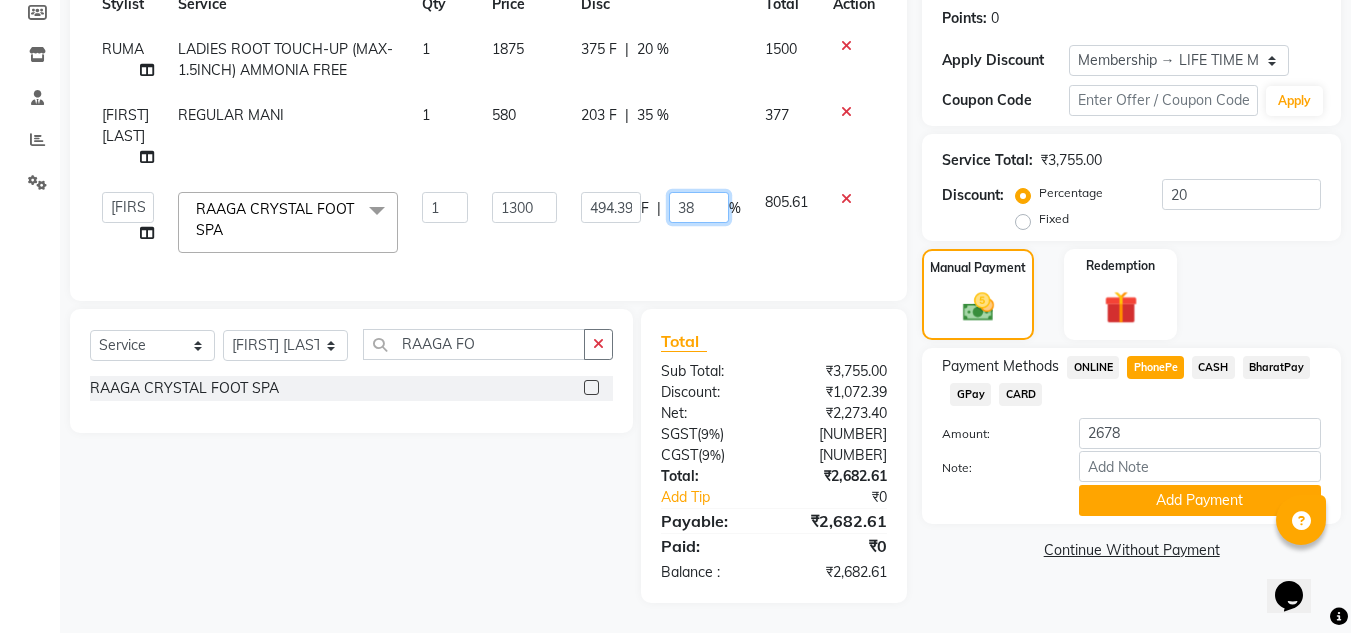 type on "38.3" 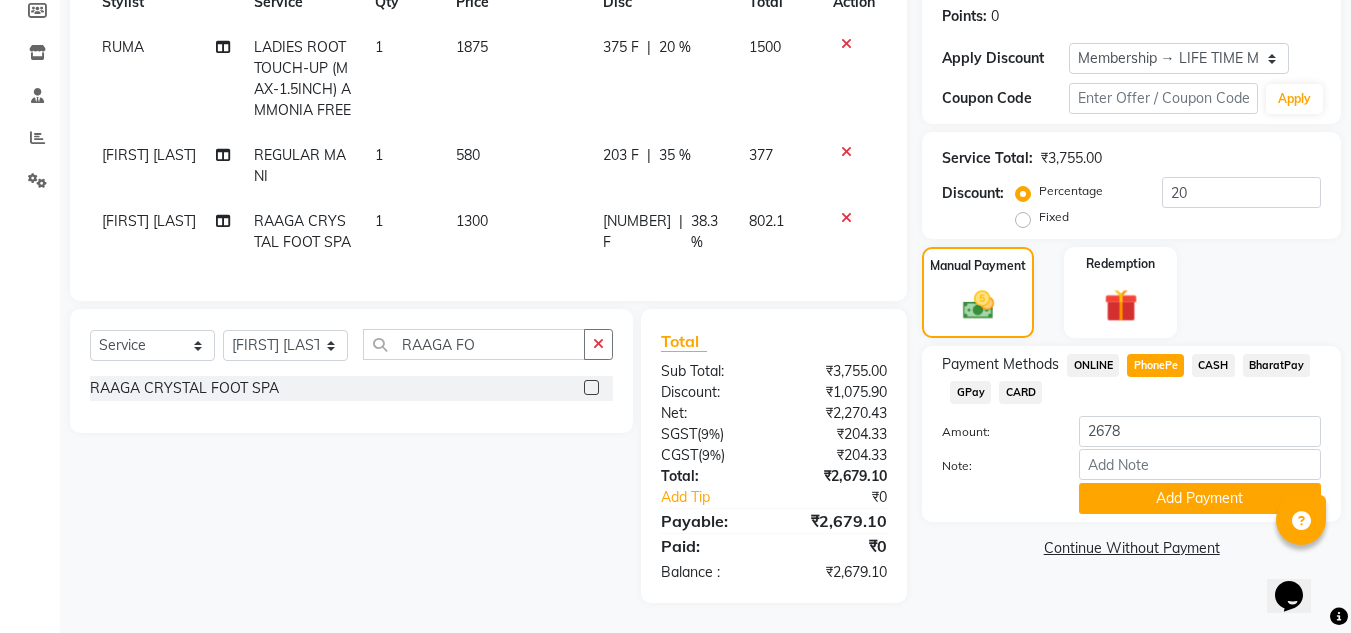 click on "497.9 F | 38.3 %" 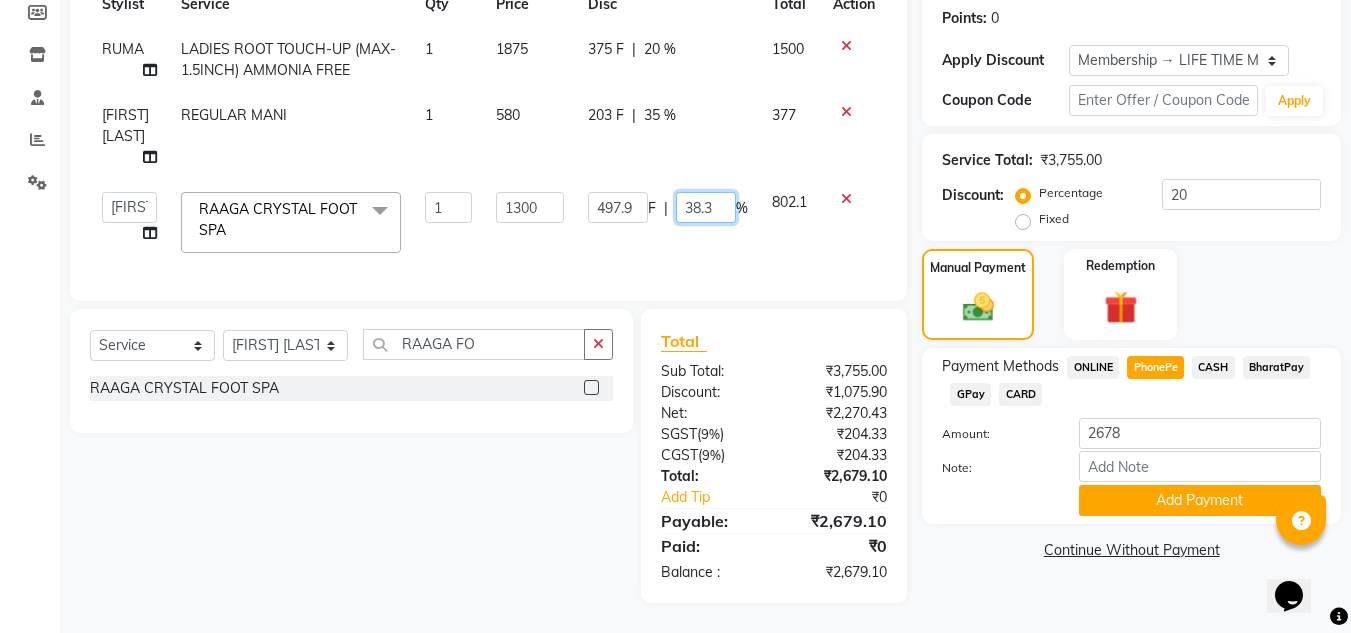 click on "38.3" 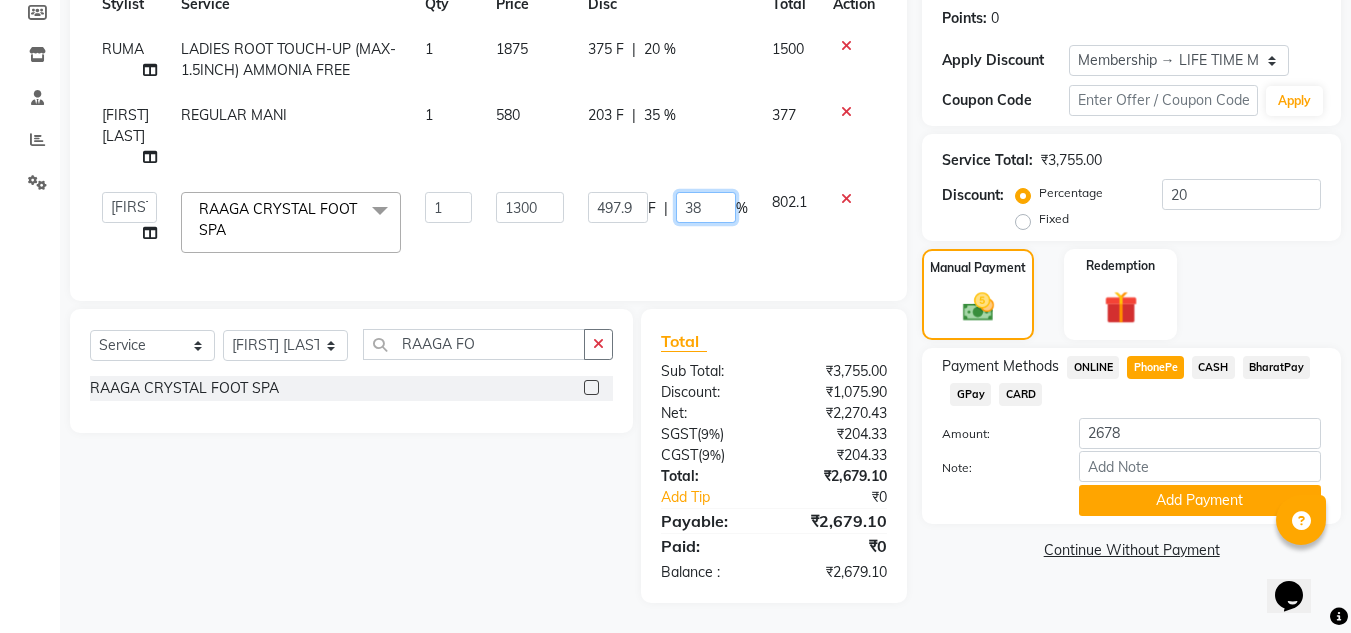 type on "38.4" 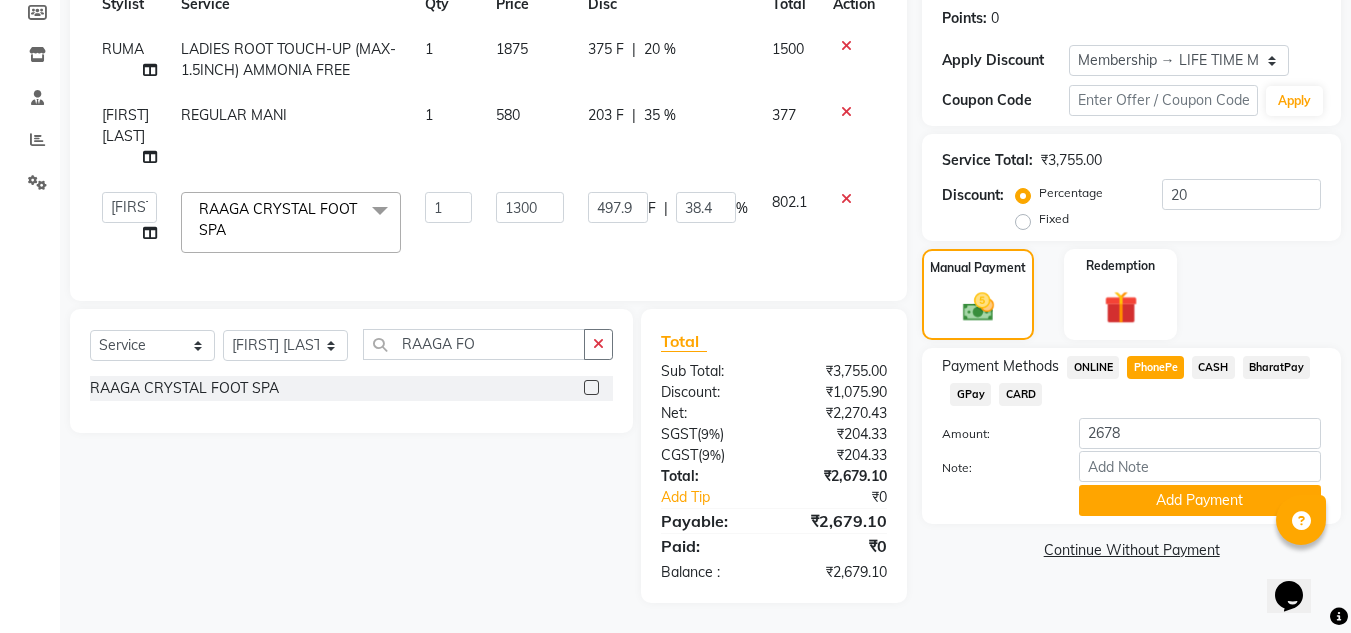 scroll, scrollTop: 320, scrollLeft: 0, axis: vertical 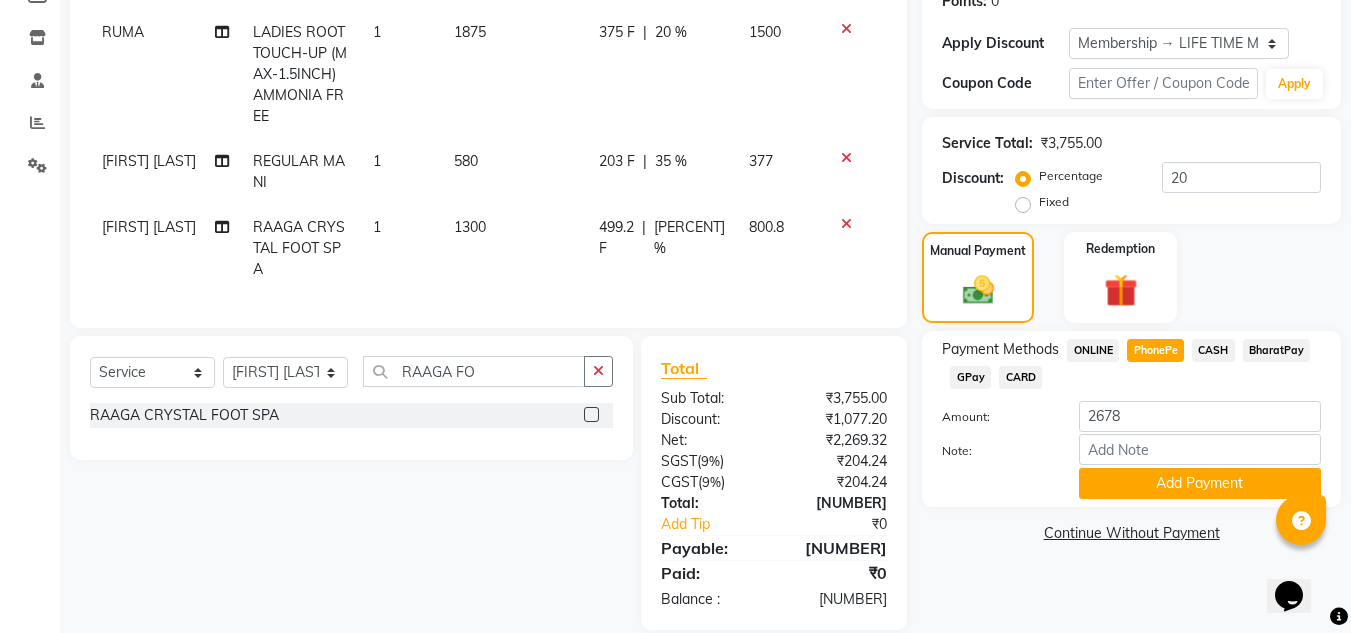 click on "Services Stylist Service Qty Price Disc Total Action [FIRST] [LAST] REGULAR MANI 1 580 203 F | 35 % 377 [LAST] [LAST]  1 1300 499.2 F | 38.4 % 800.8" 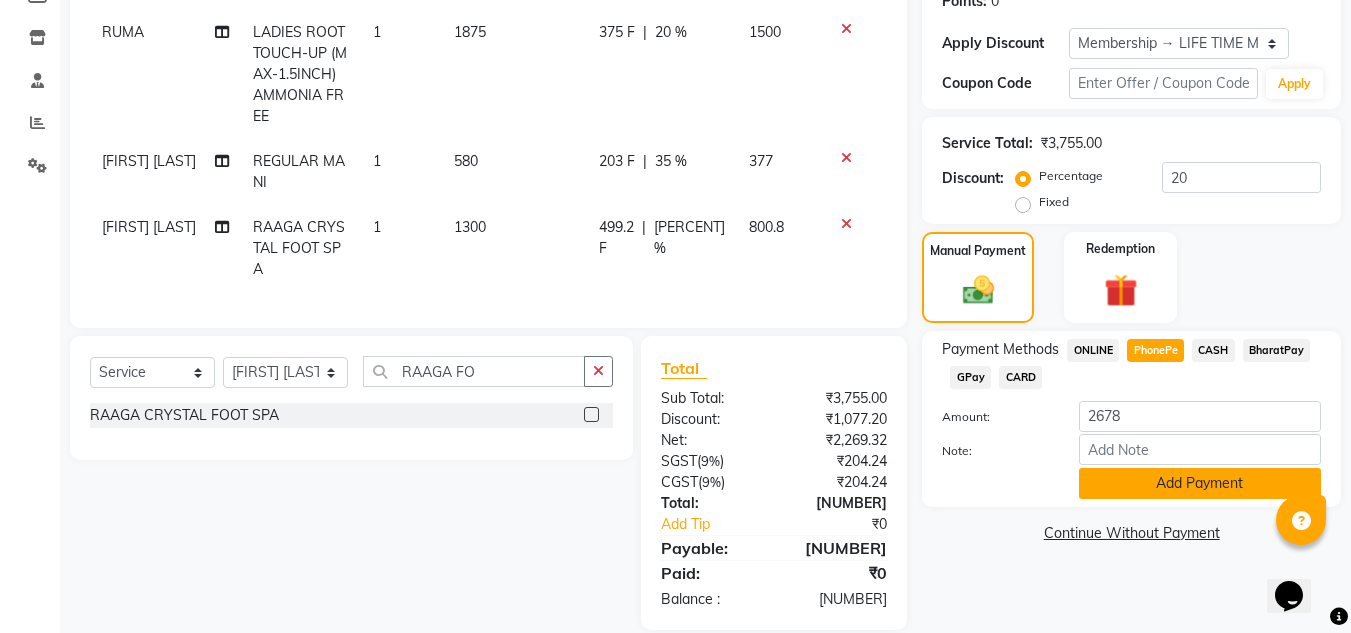 click on "Add Payment" 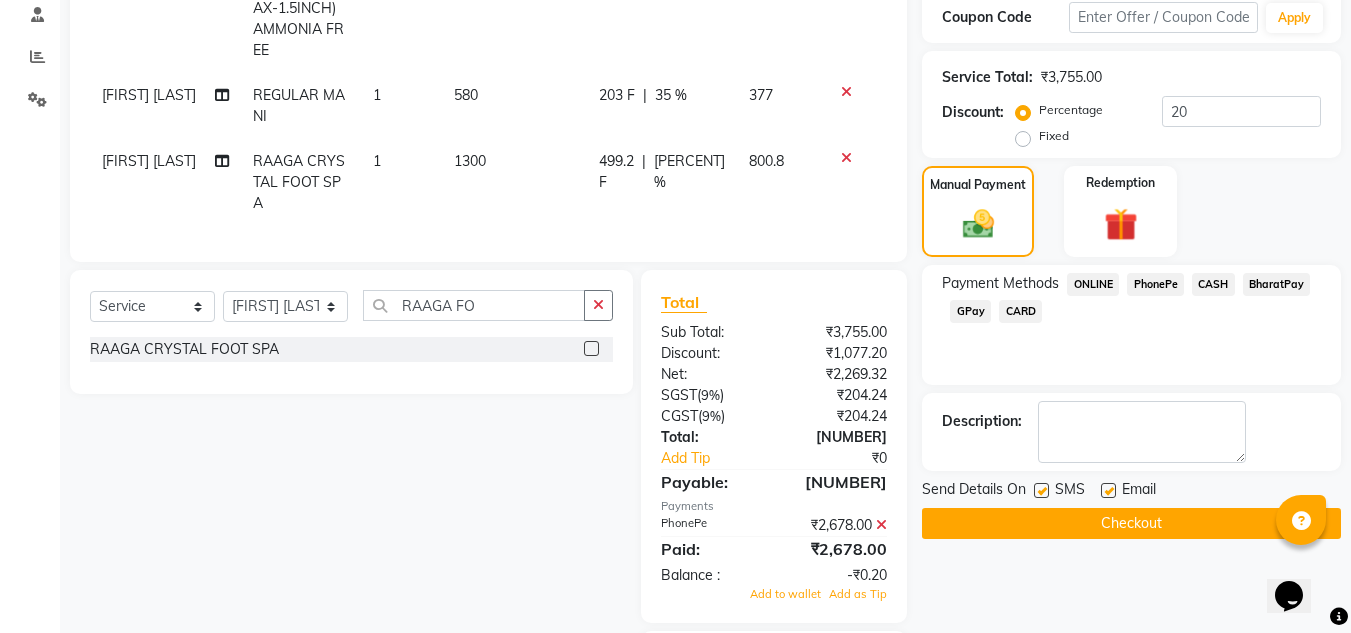 scroll, scrollTop: 499, scrollLeft: 0, axis: vertical 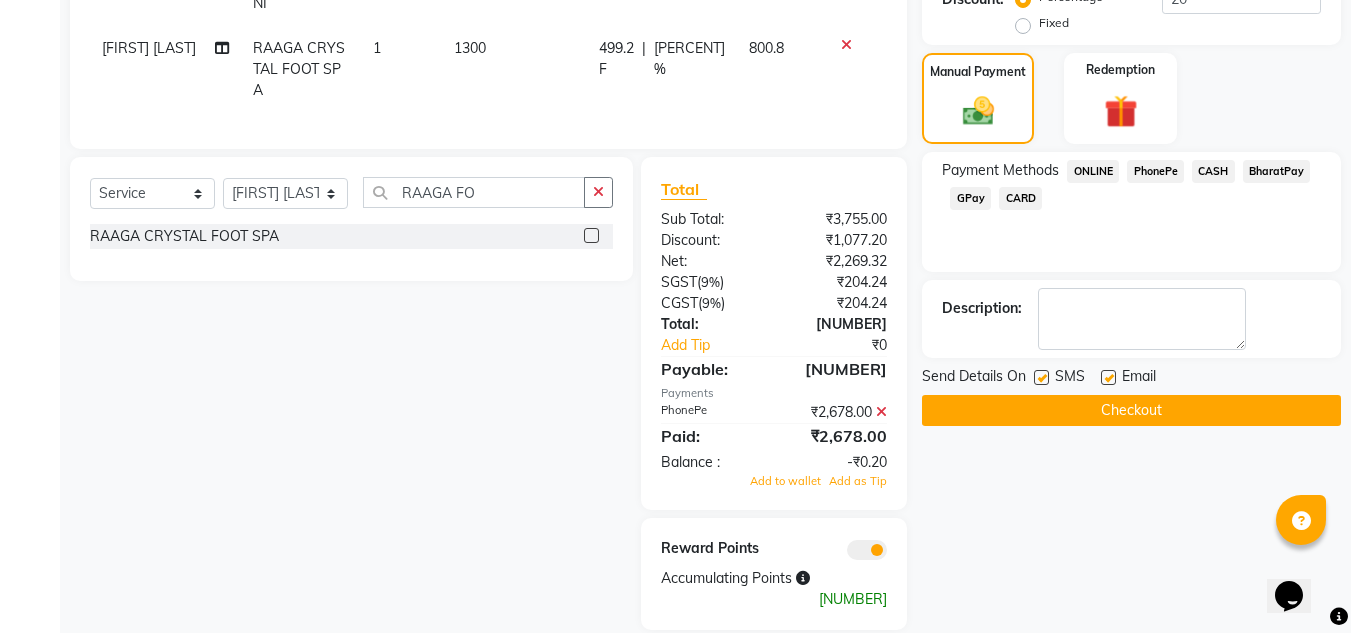 click on "Checkout" 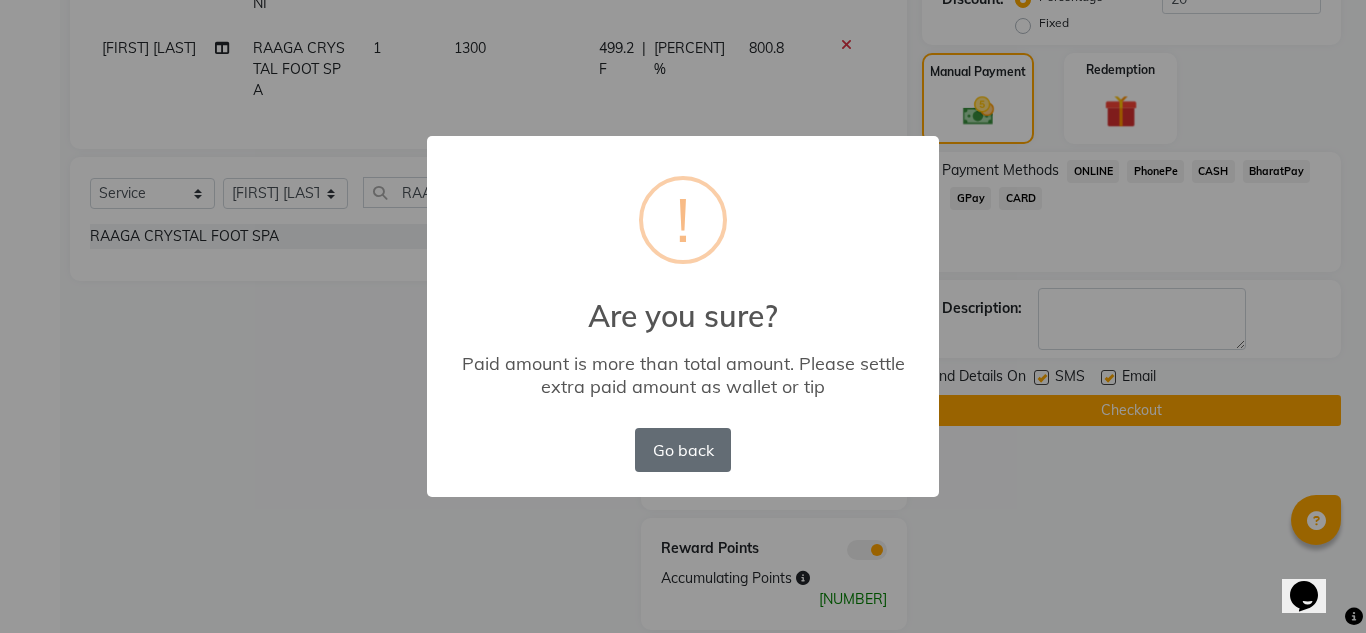 click on "Go back" at bounding box center (683, 450) 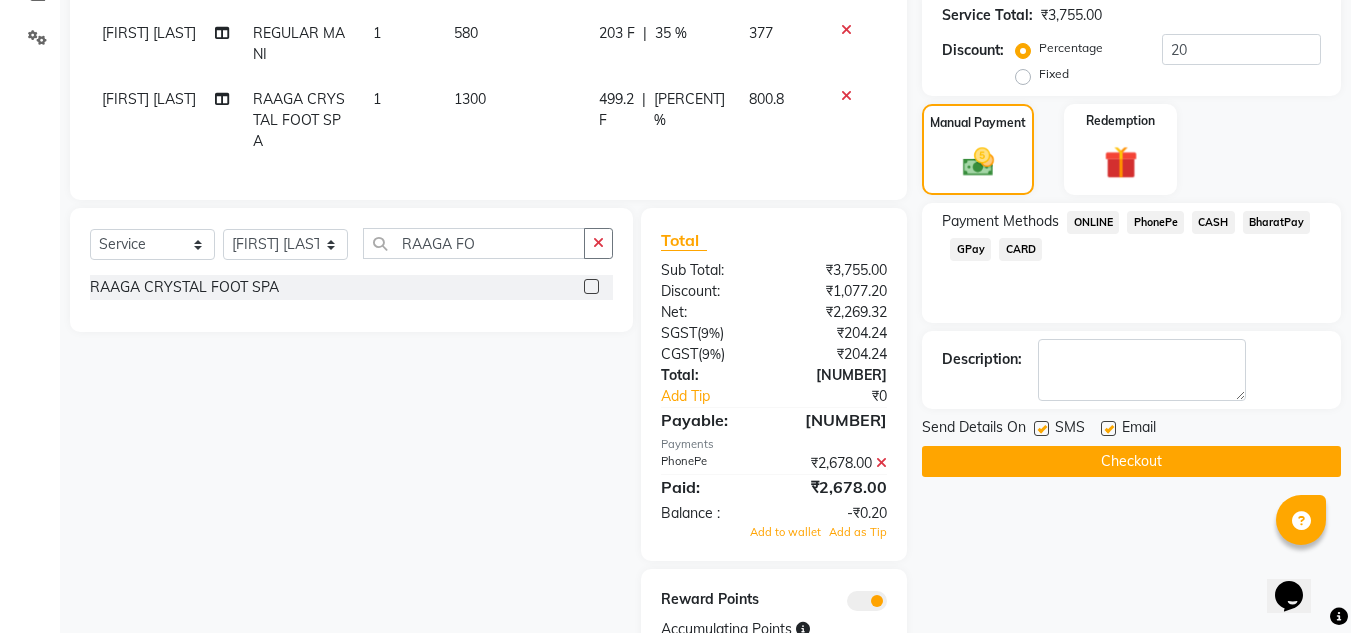 scroll, scrollTop: 399, scrollLeft: 0, axis: vertical 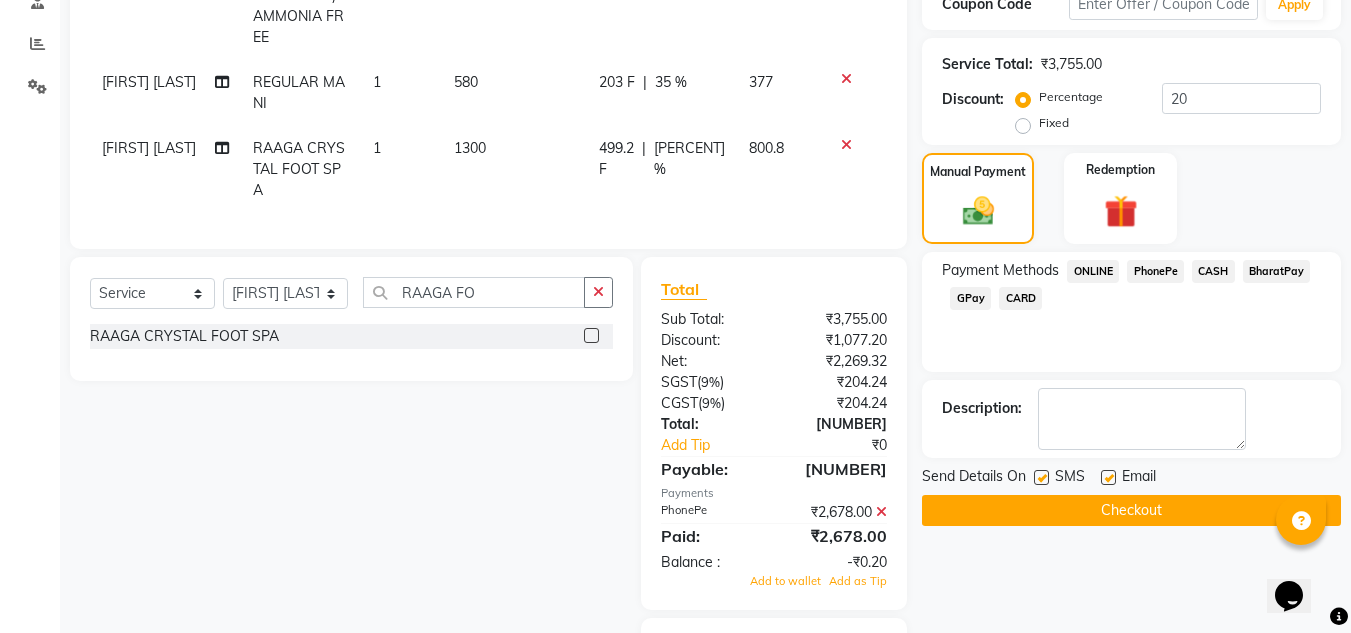 click on "PhonePe" 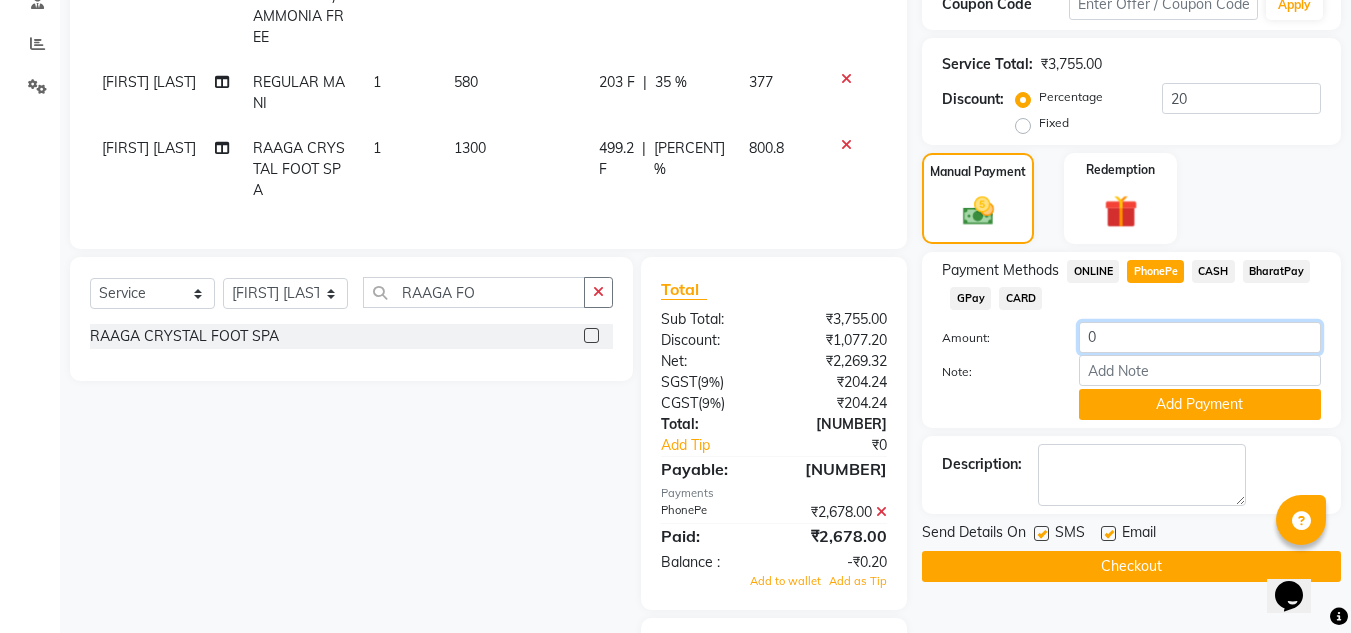 click on "0" 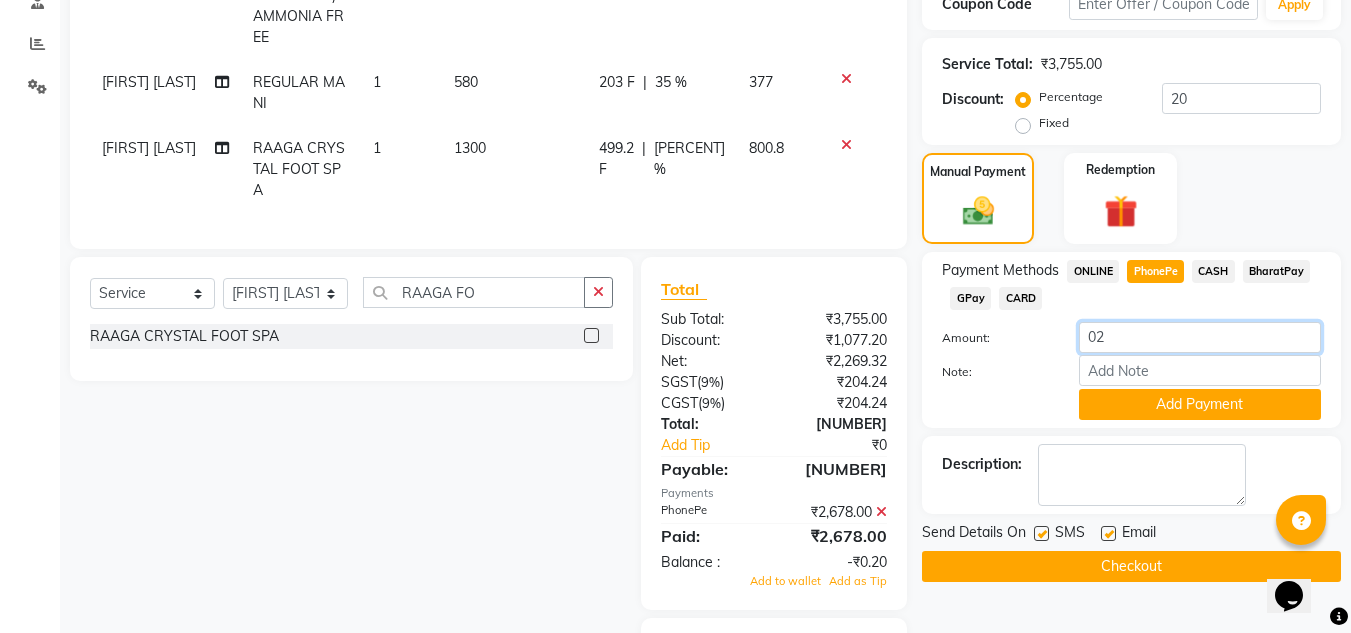 type on "0" 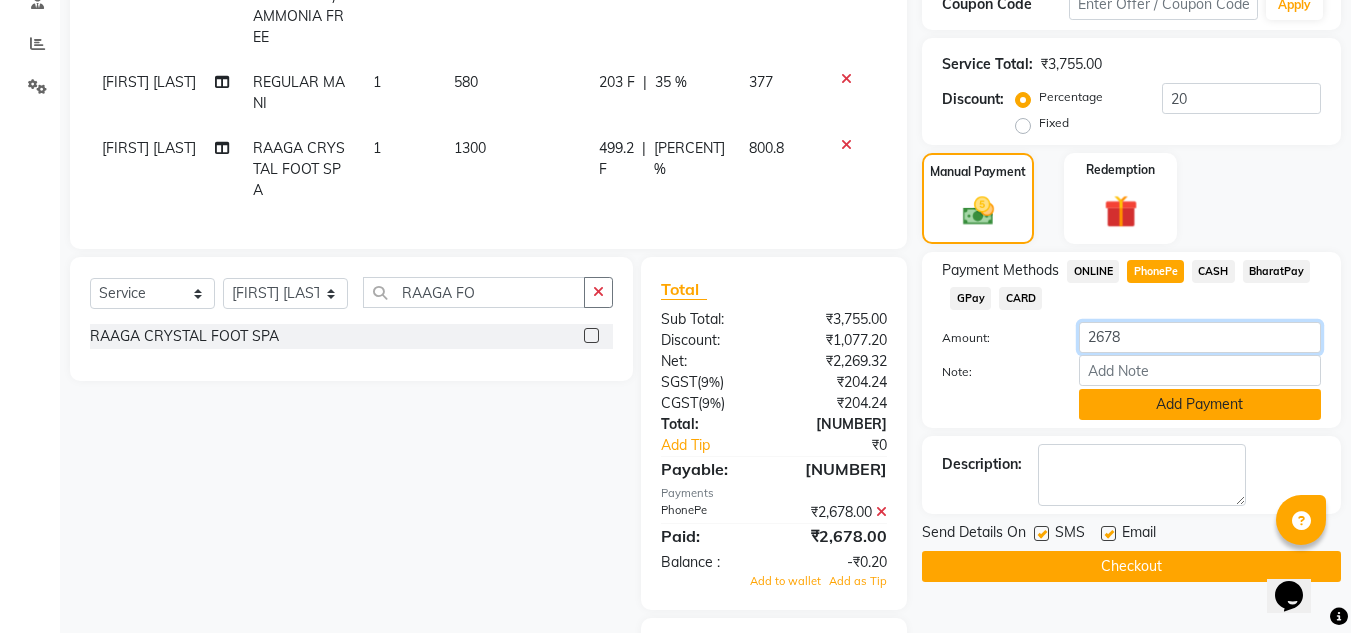 type on "2678" 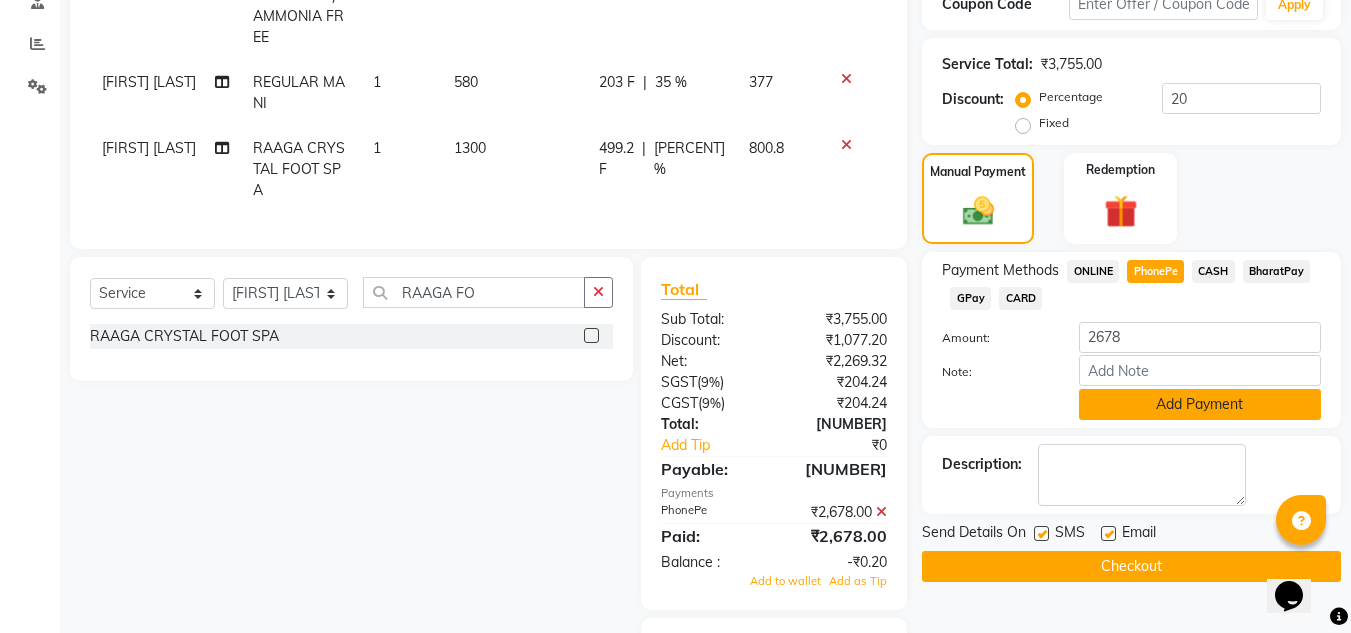 click on "Add Payment" 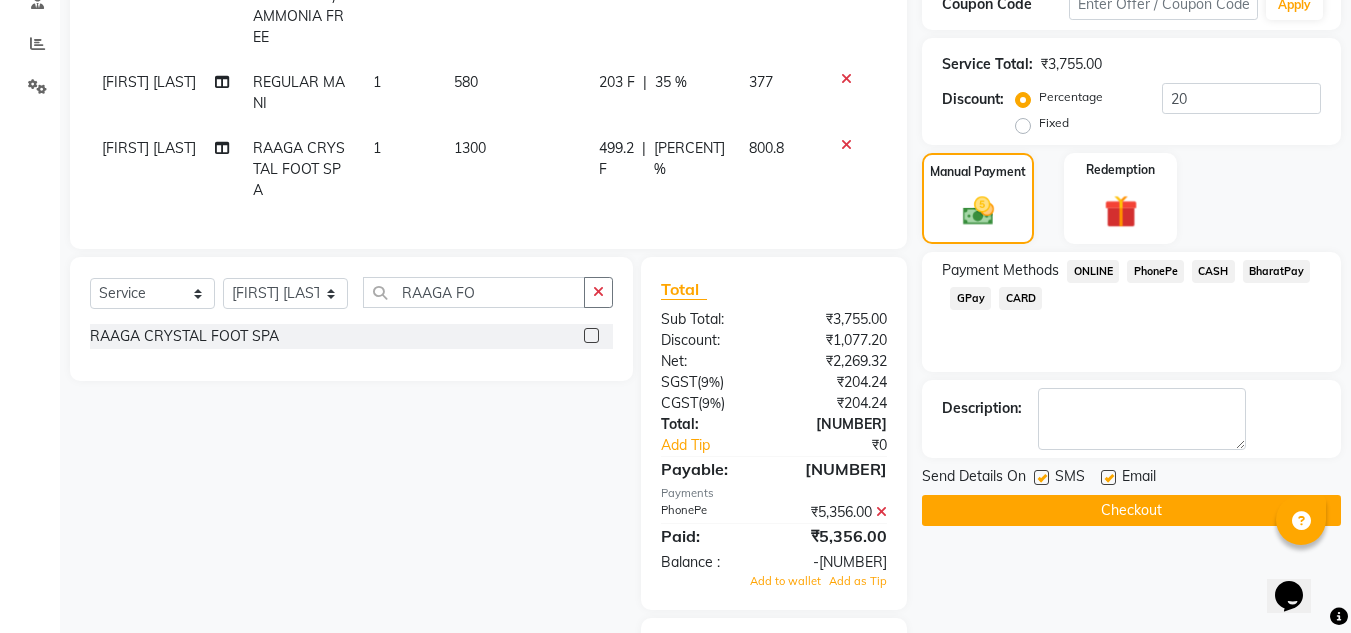 click 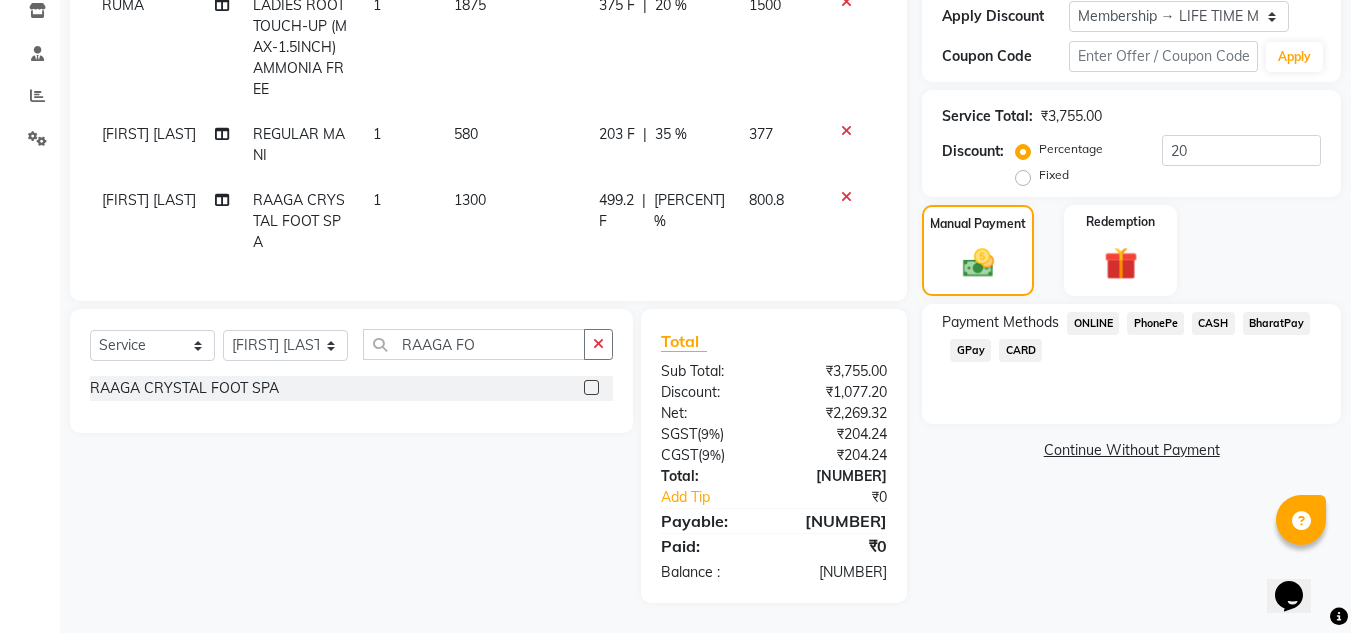 scroll, scrollTop: 320, scrollLeft: 0, axis: vertical 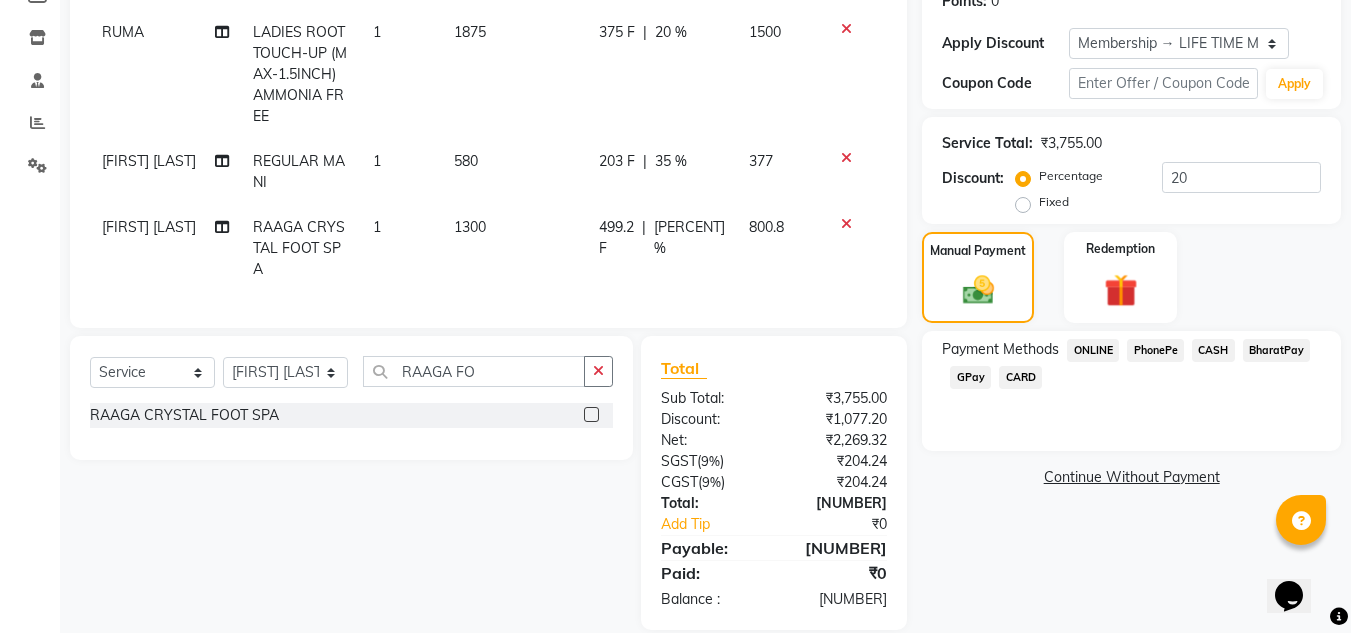 click on "PhonePe" 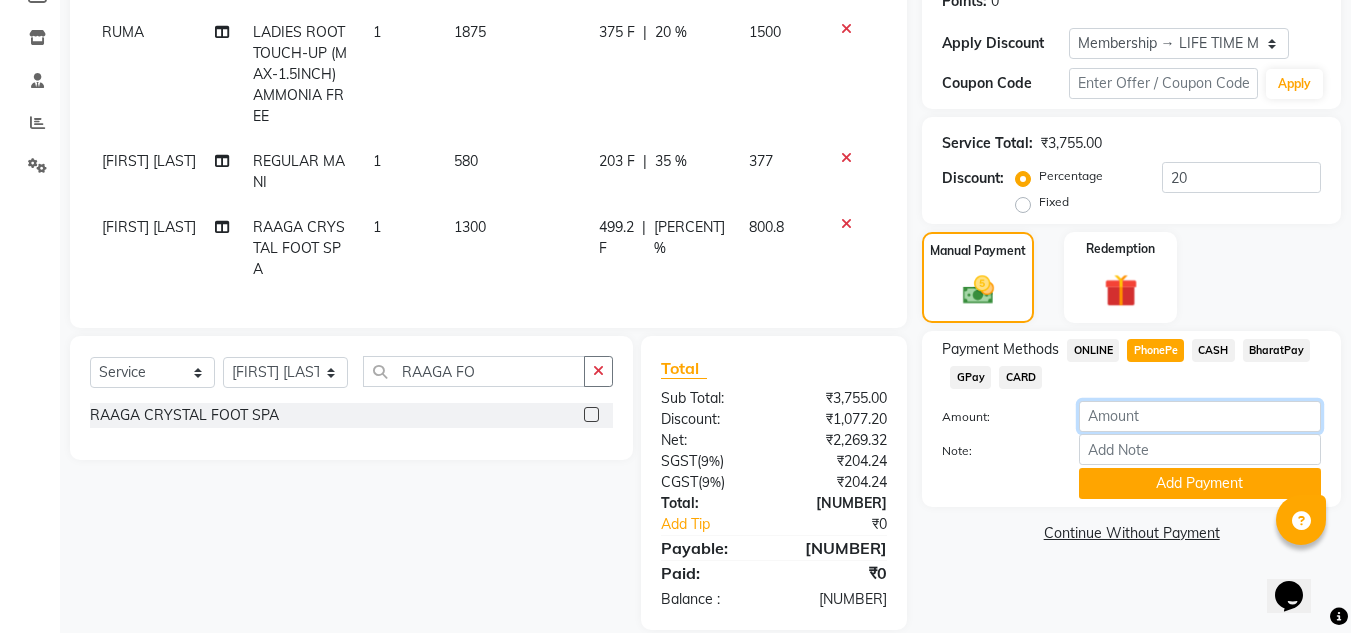 click on "[NUMBER]" 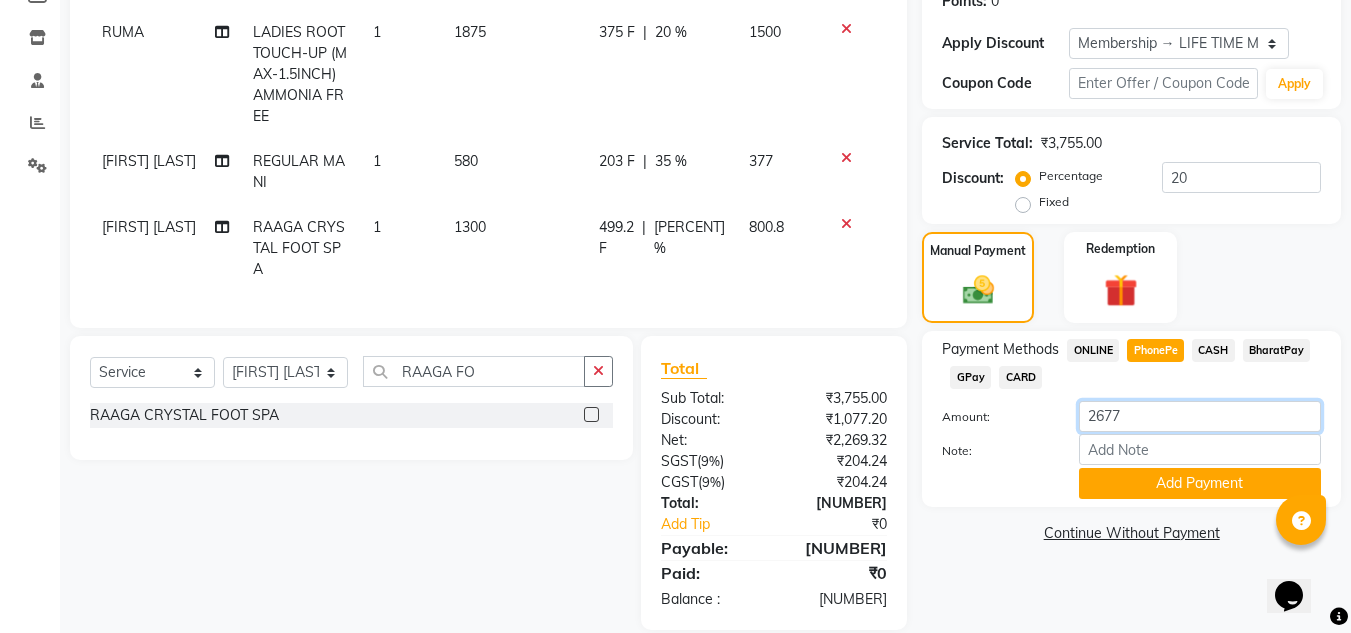 click on "2677" 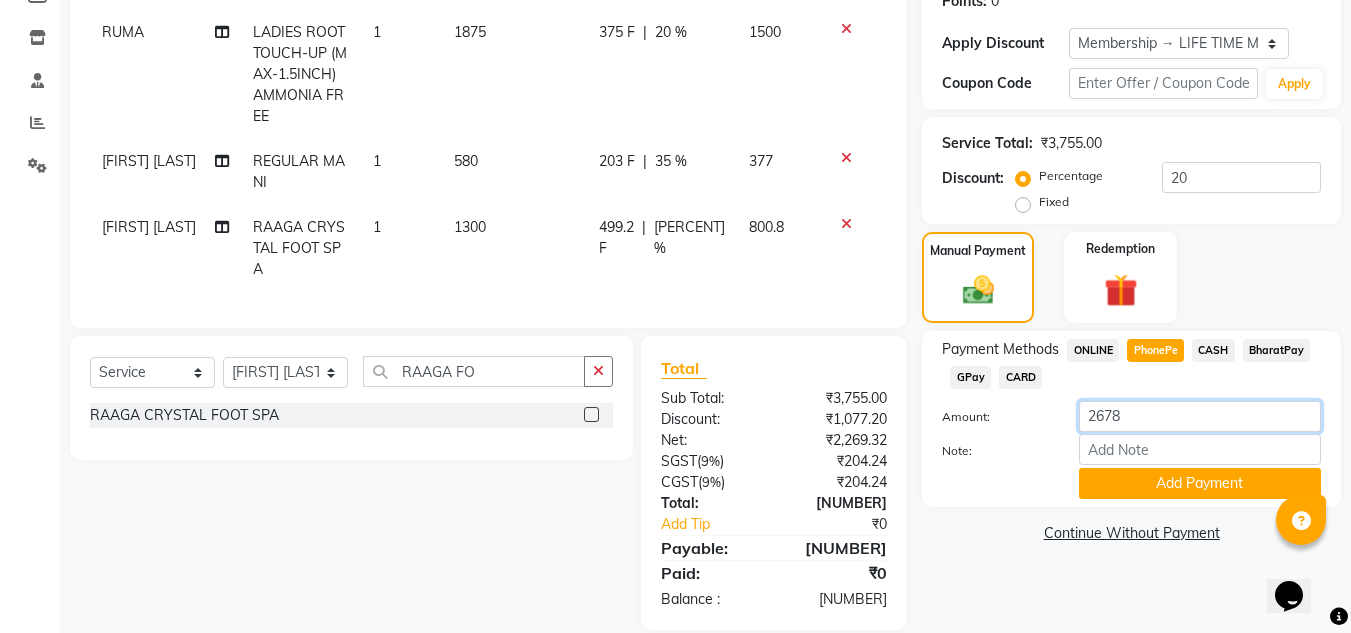 type on "2678" 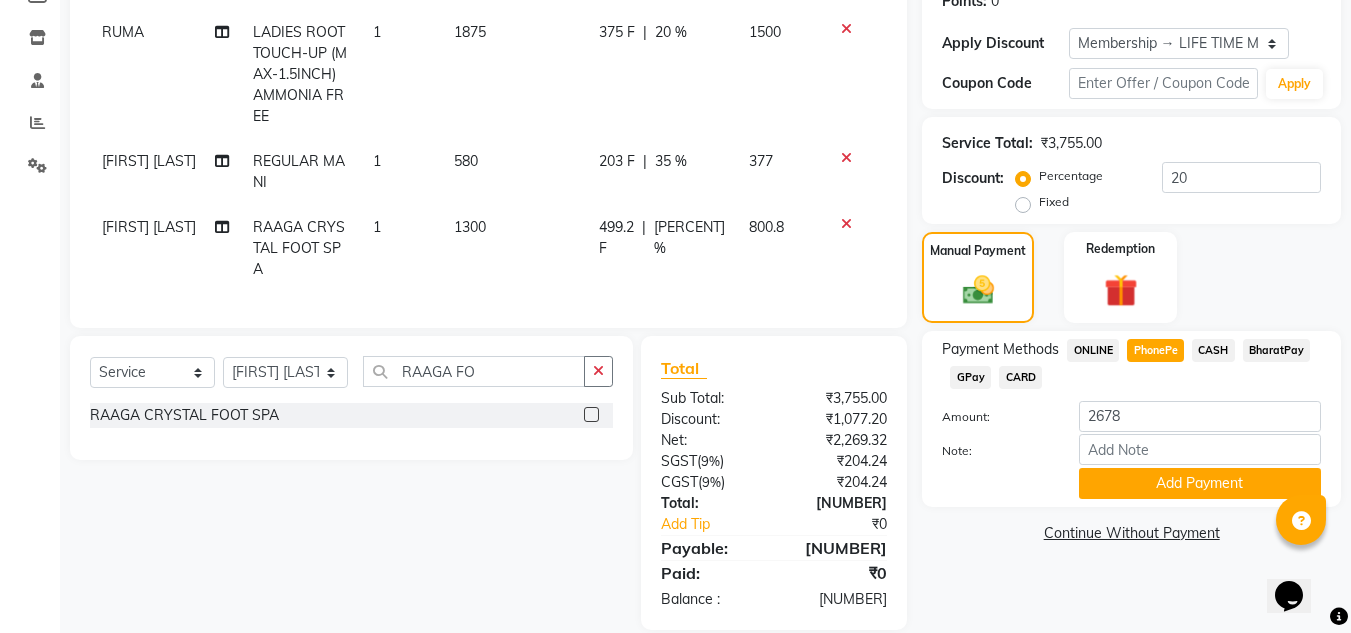 click on "Note:" 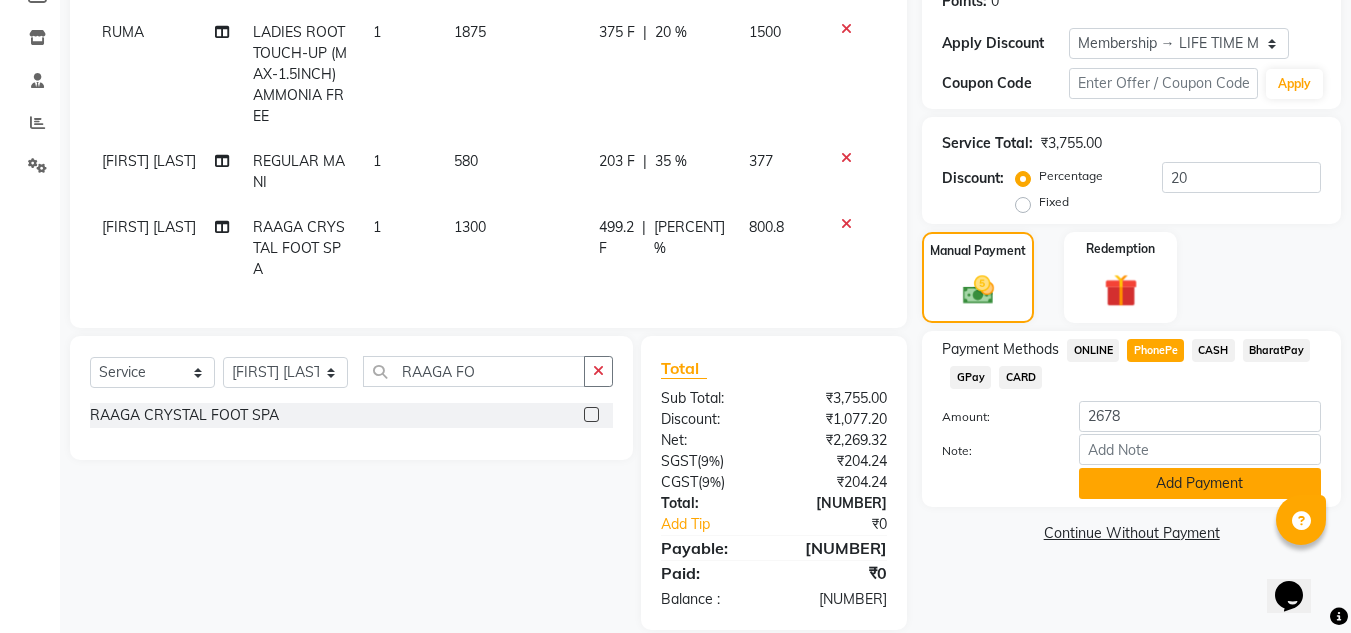 click on "Add Payment" 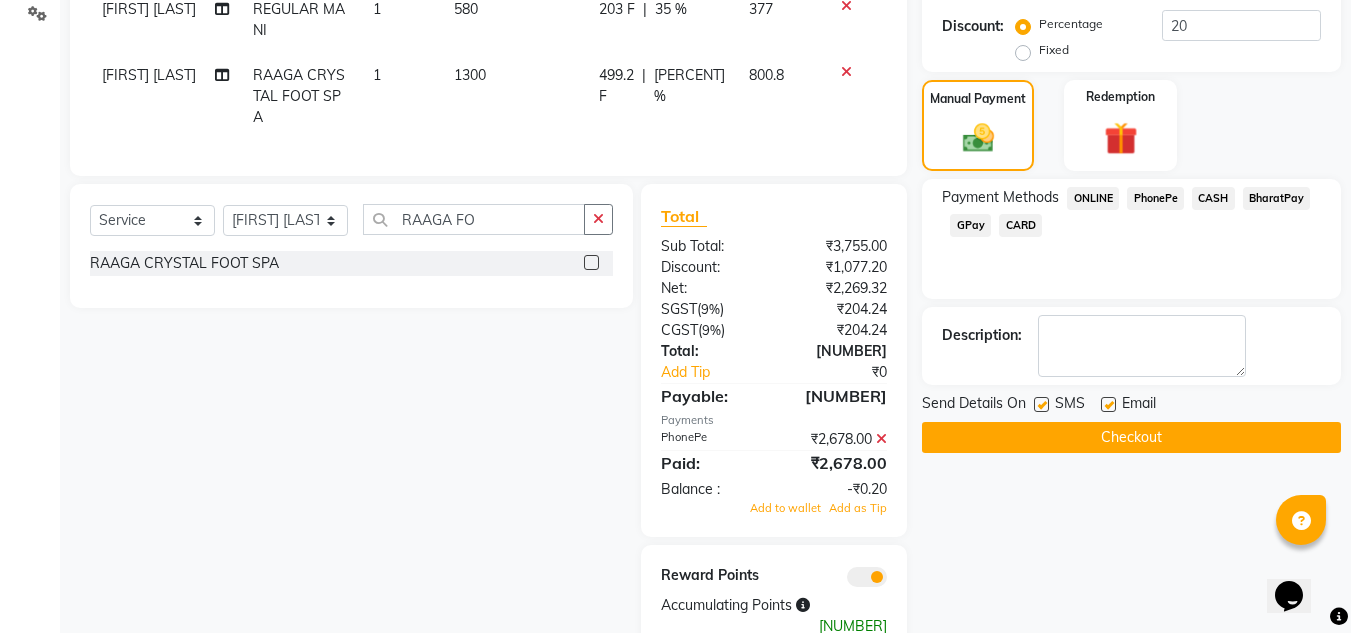 scroll, scrollTop: 499, scrollLeft: 0, axis: vertical 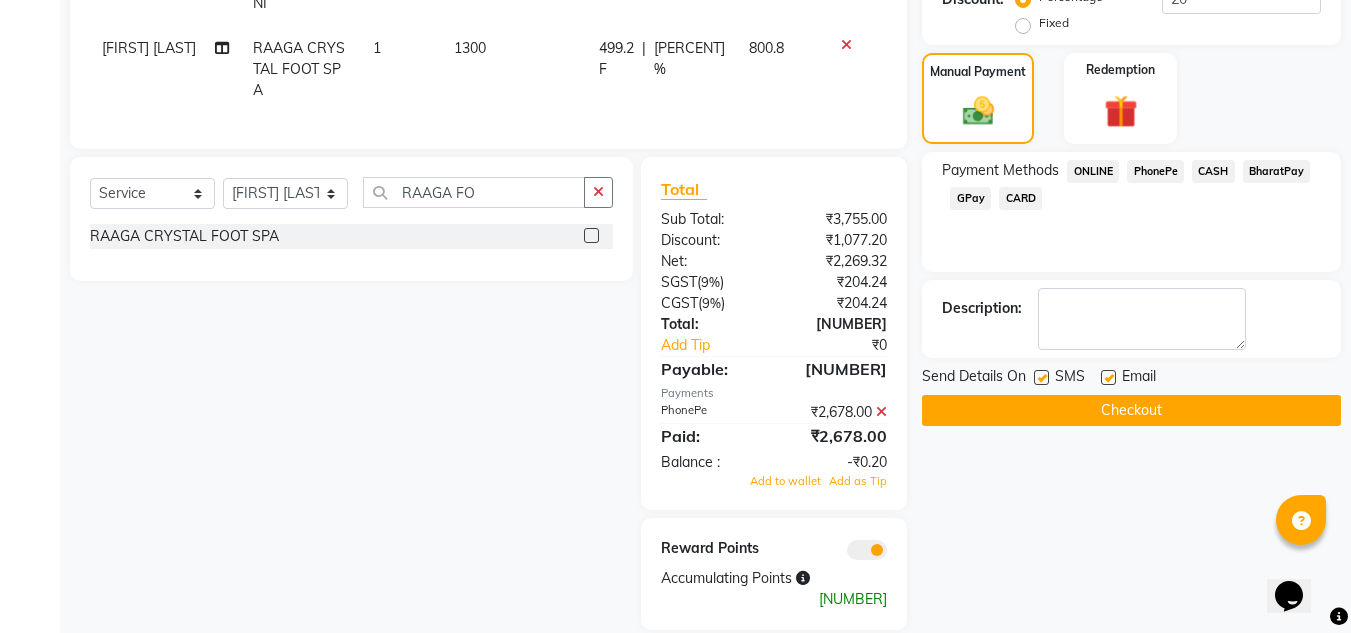 click on "Checkout" 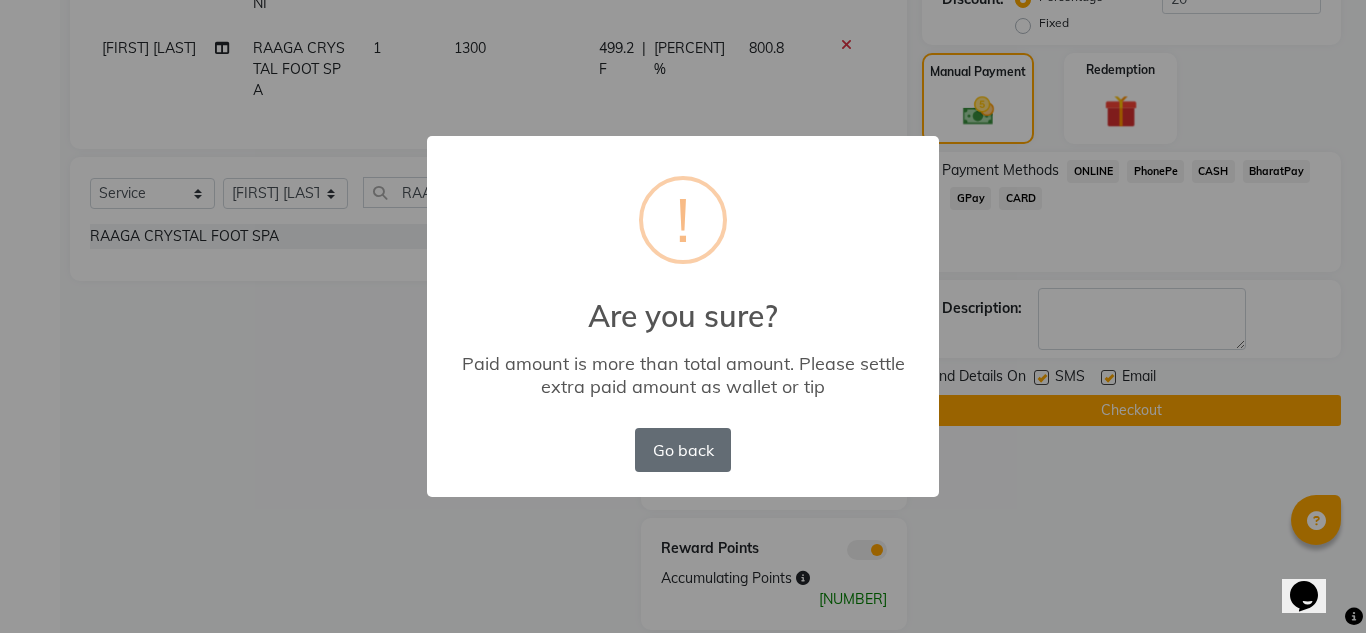click on "Go back" at bounding box center [683, 450] 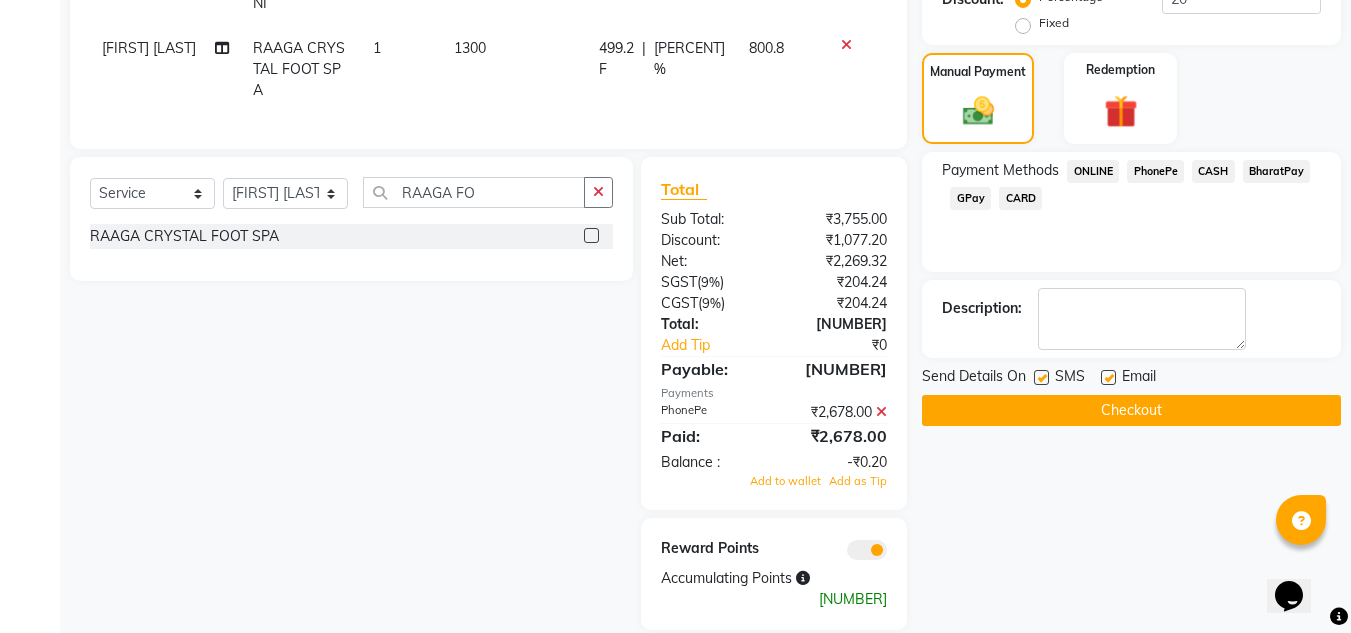 click 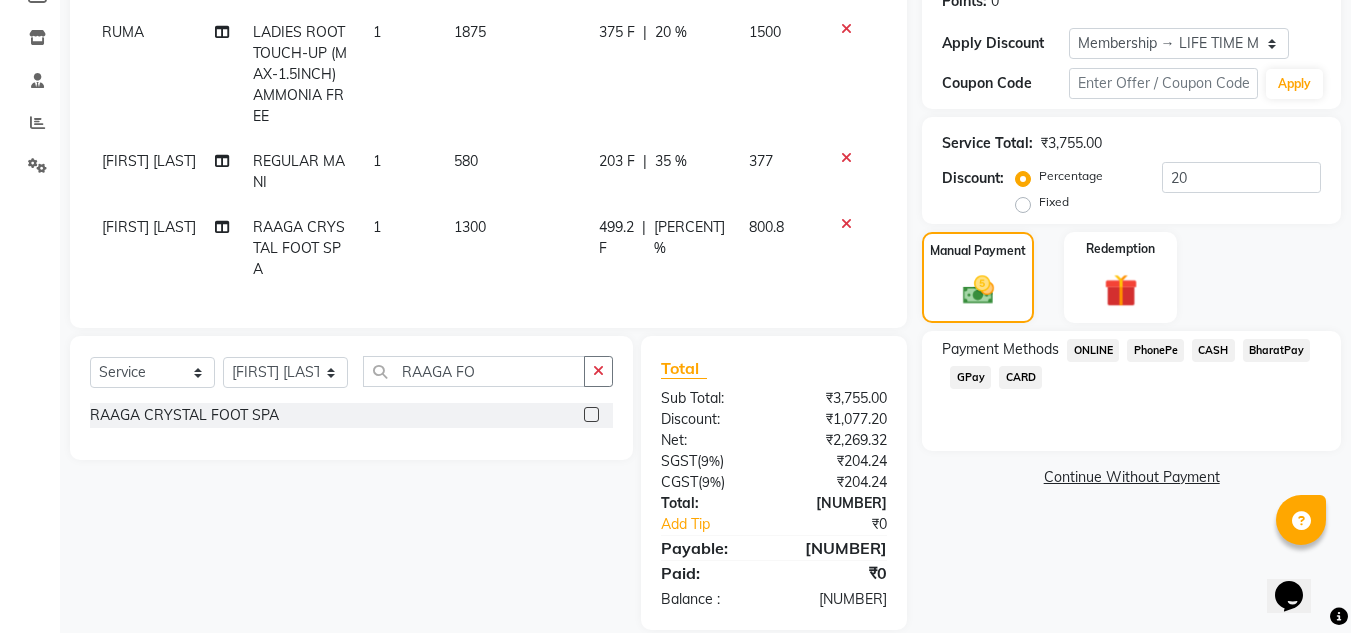 click on "PhonePe" 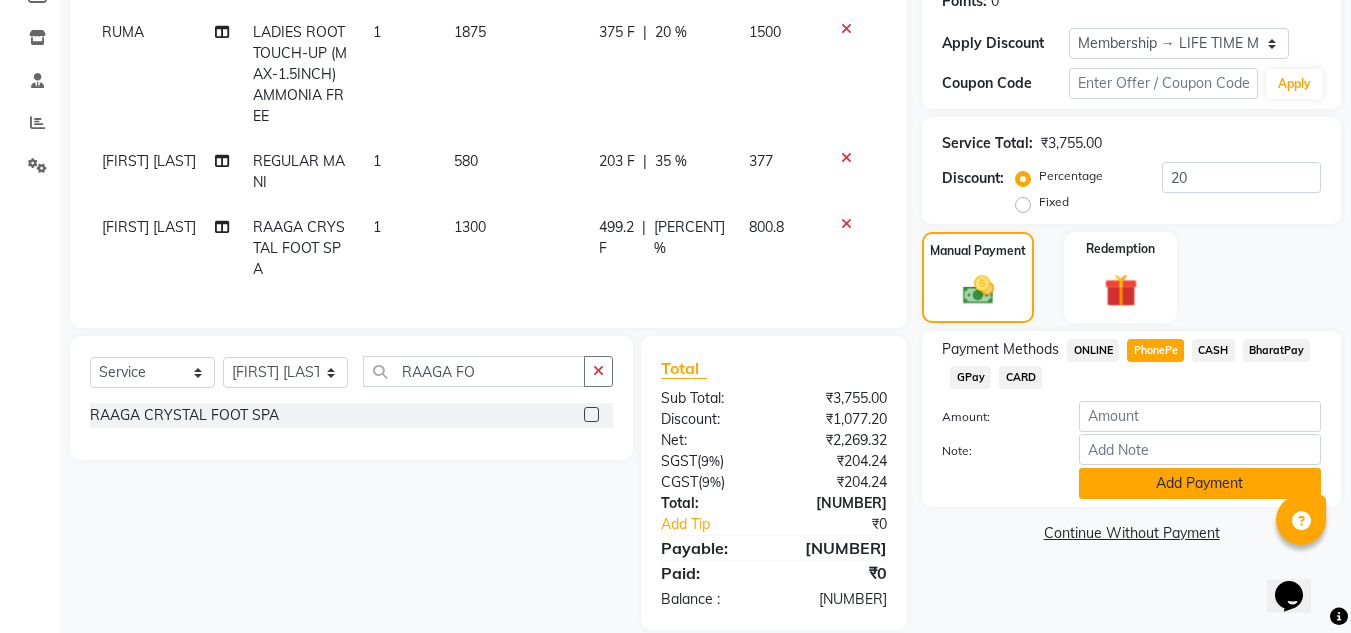 click on "Add Payment" 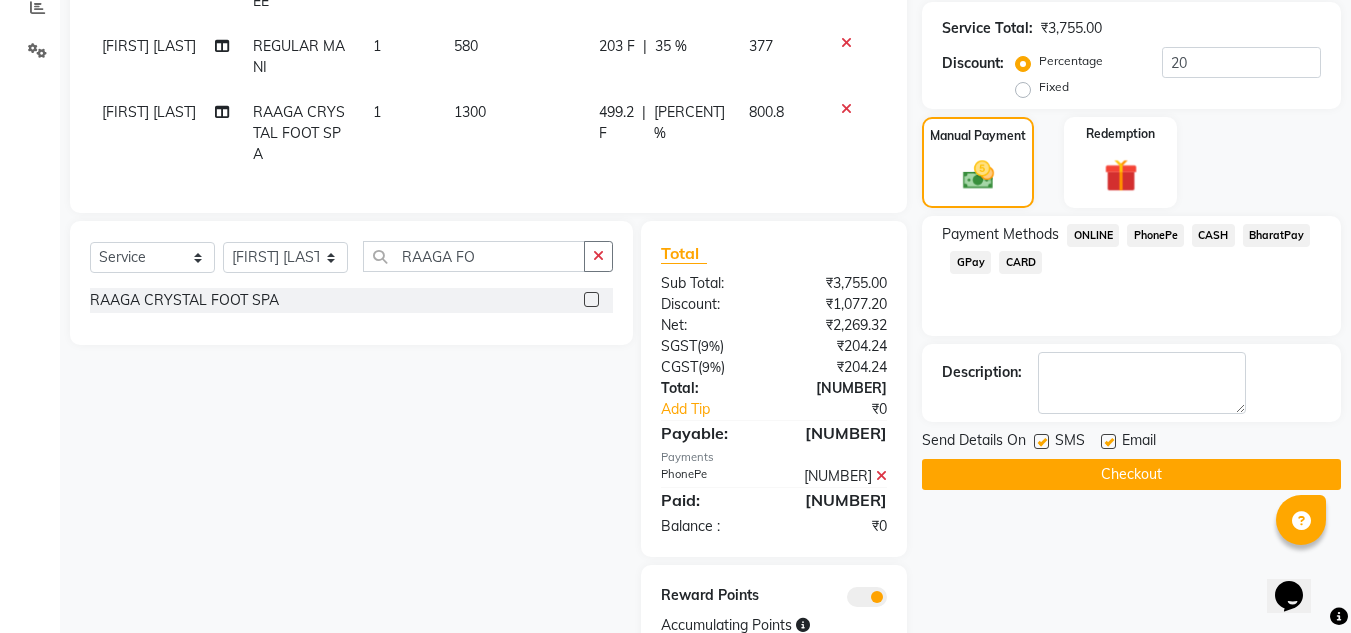 scroll, scrollTop: 482, scrollLeft: 0, axis: vertical 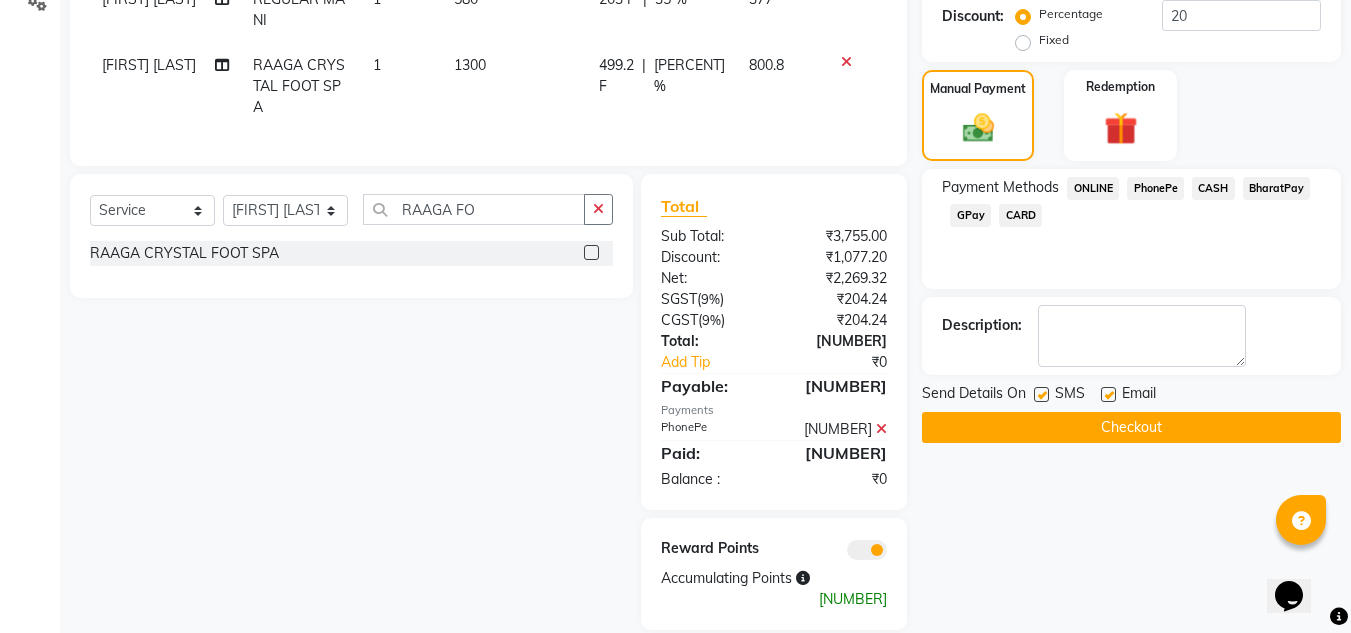 click on "Checkout" 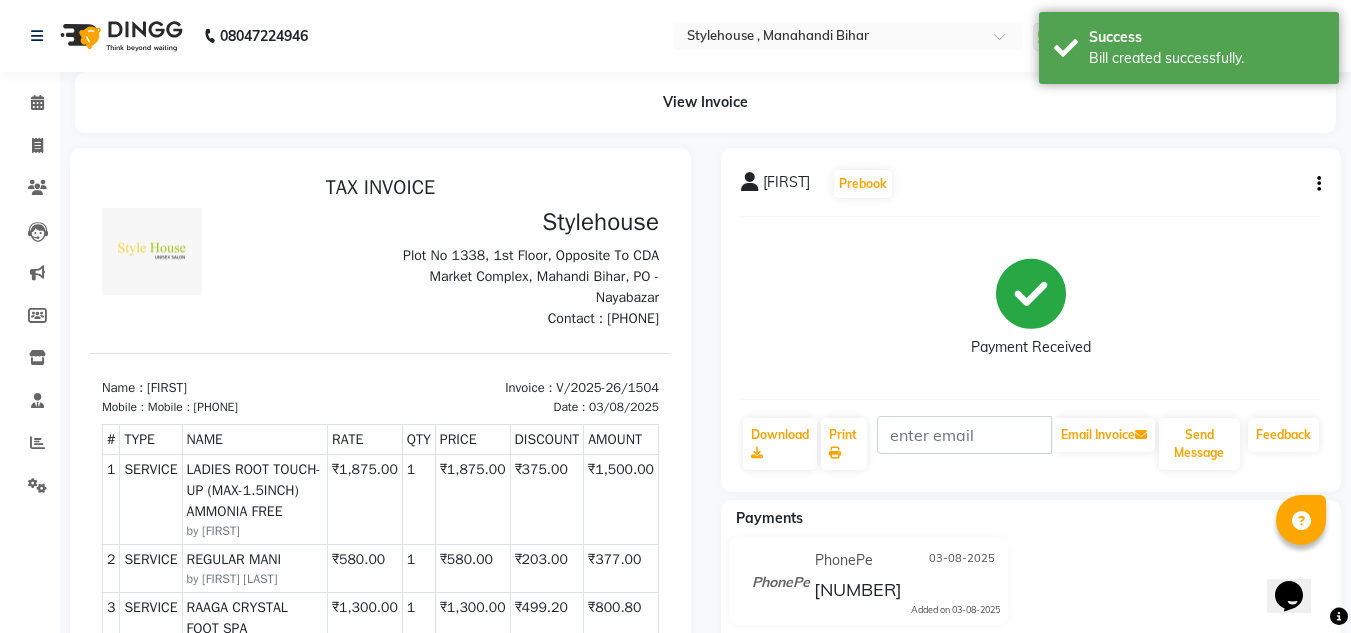 scroll, scrollTop: 0, scrollLeft: 0, axis: both 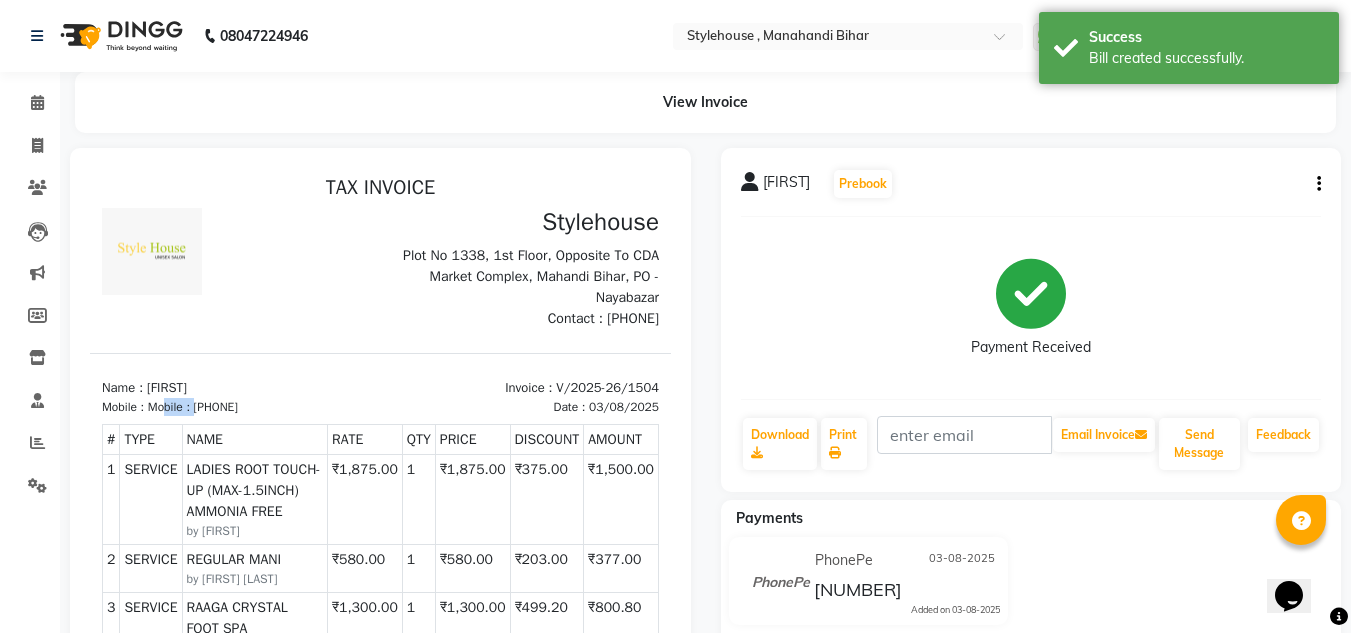 drag, startPoint x: 164, startPoint y: 406, endPoint x: 262, endPoint y: 403, distance: 98.045906 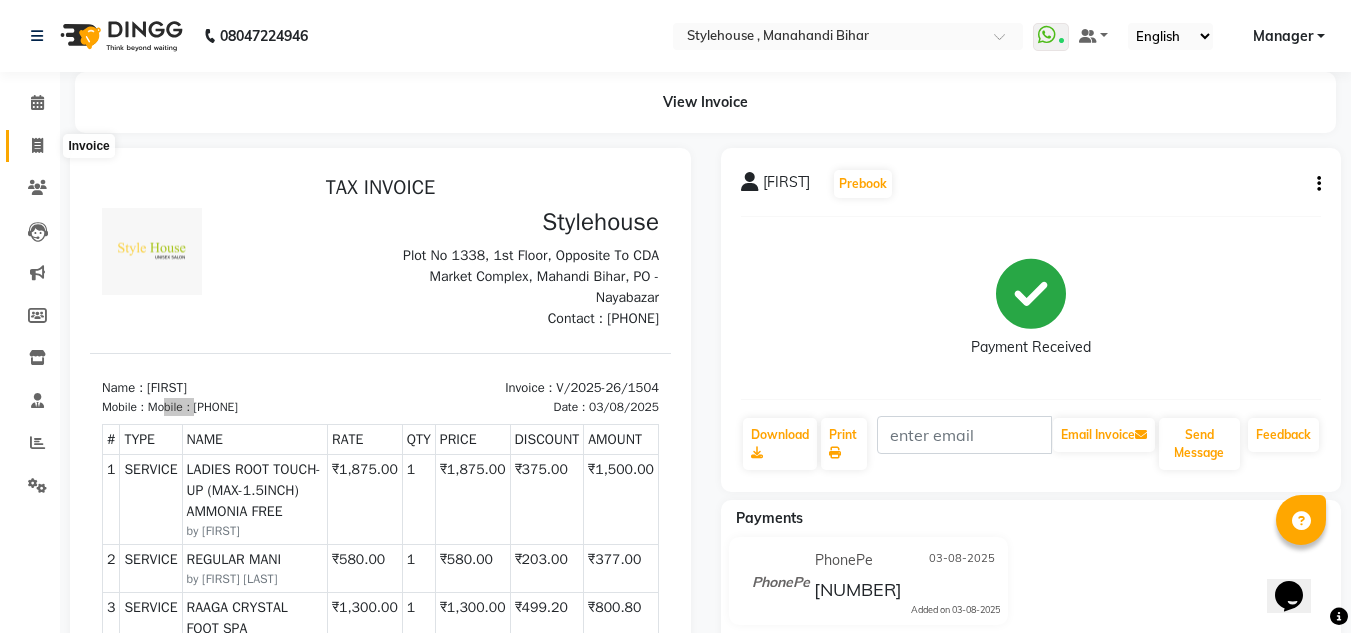 click 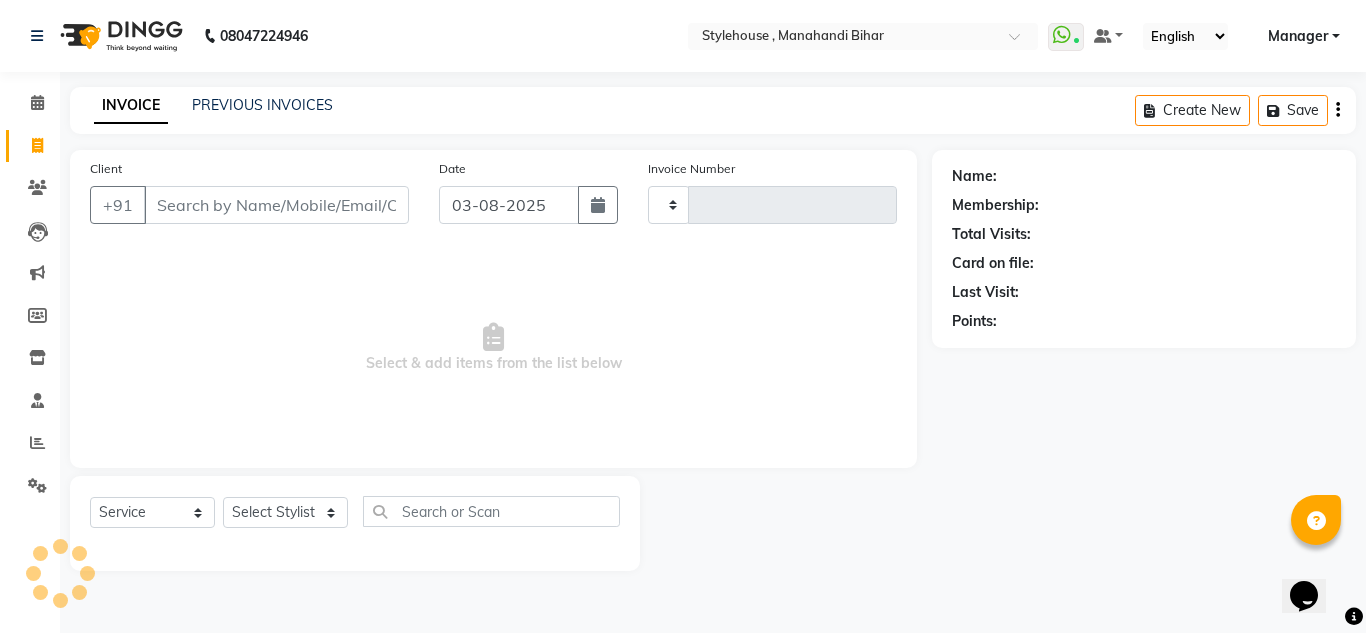 type on "1505" 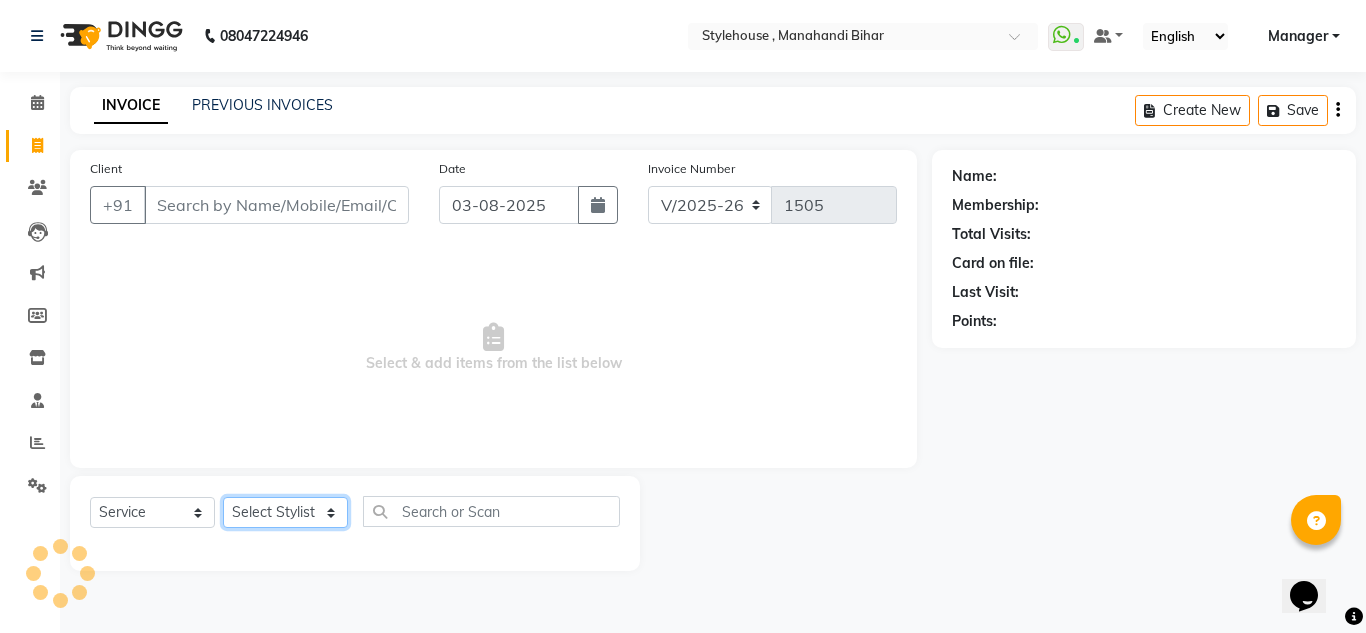 click on "Select Stylist ANIL BARIK ANIRUDH SAHOO JYOTIRANJAN BARIK KANHA LAXMI PRIYA Manager Manisha MANJIT BARIK PRADEEP BARIK PRIYANKA NANDA PUJA ROUT RUMA SAGARIKA SAHOO SALMAN SAMEER BARIK SAROJ SITHA TARA DEVI SHRESTA" 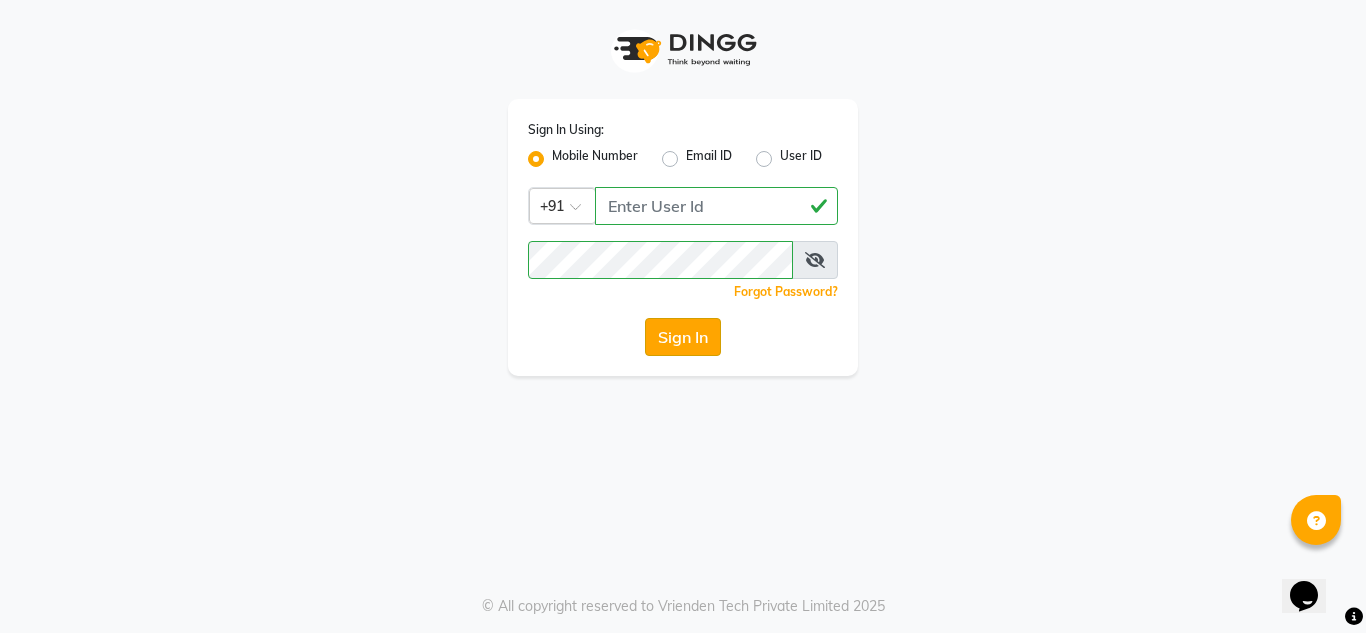 click on "Sign In" 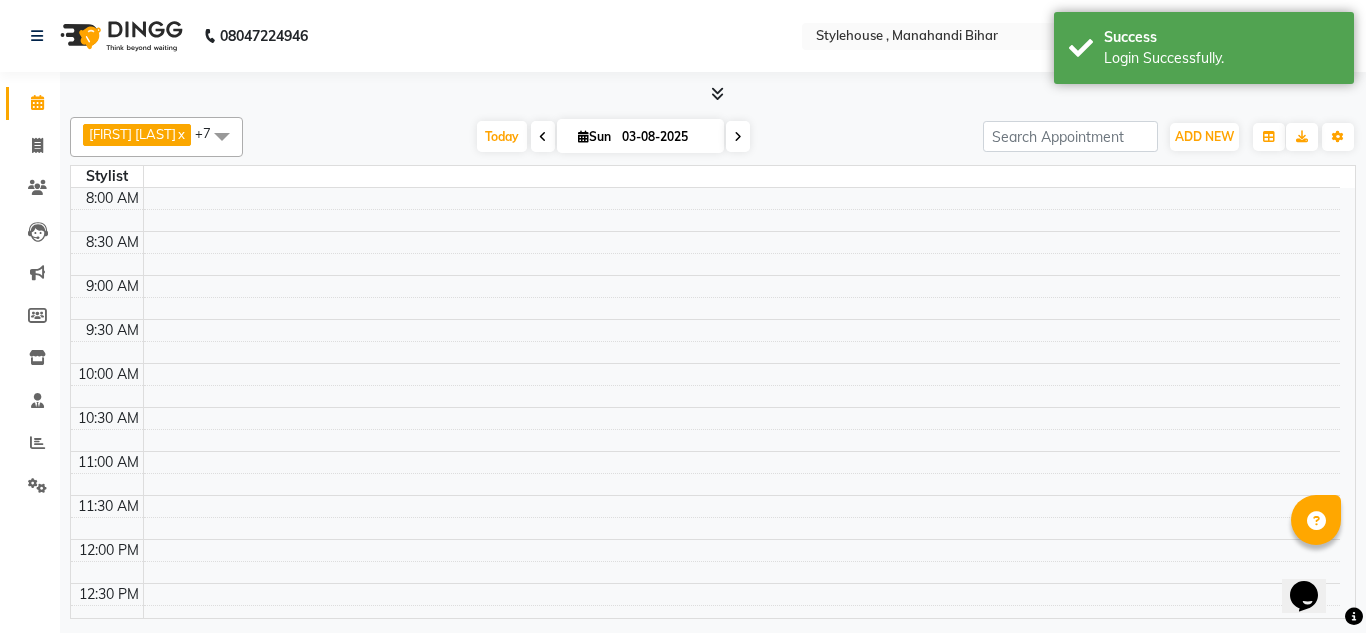 select on "en" 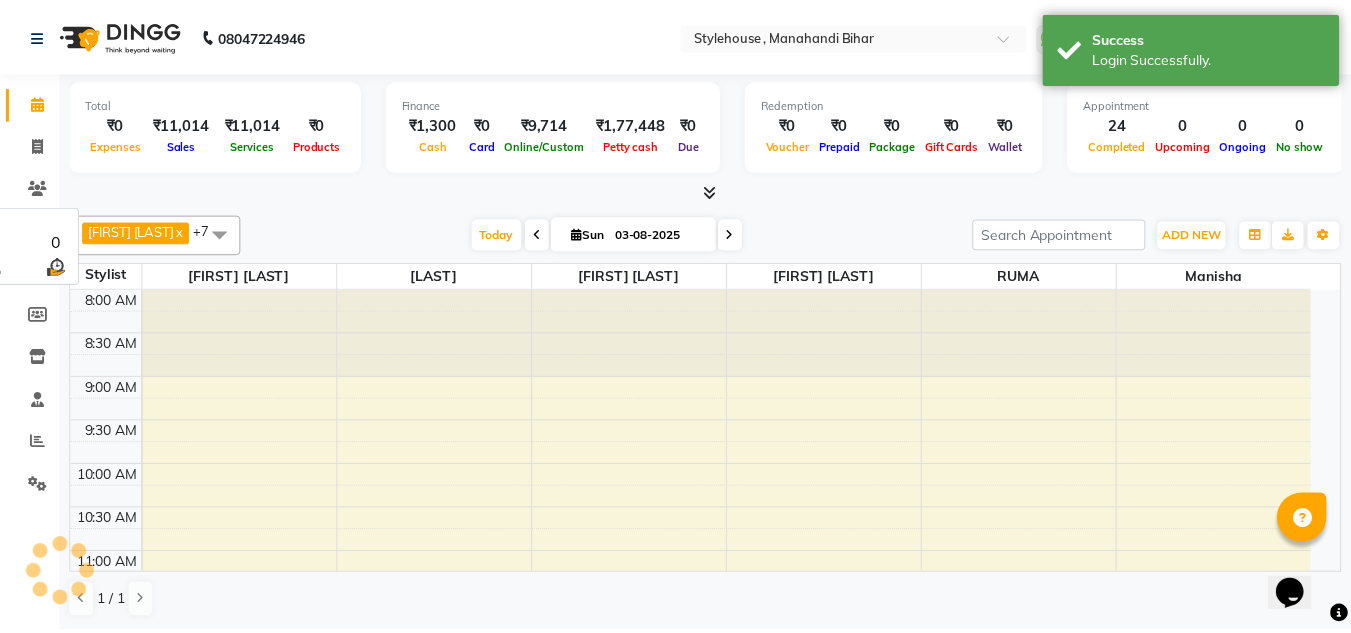 scroll, scrollTop: 0, scrollLeft: 0, axis: both 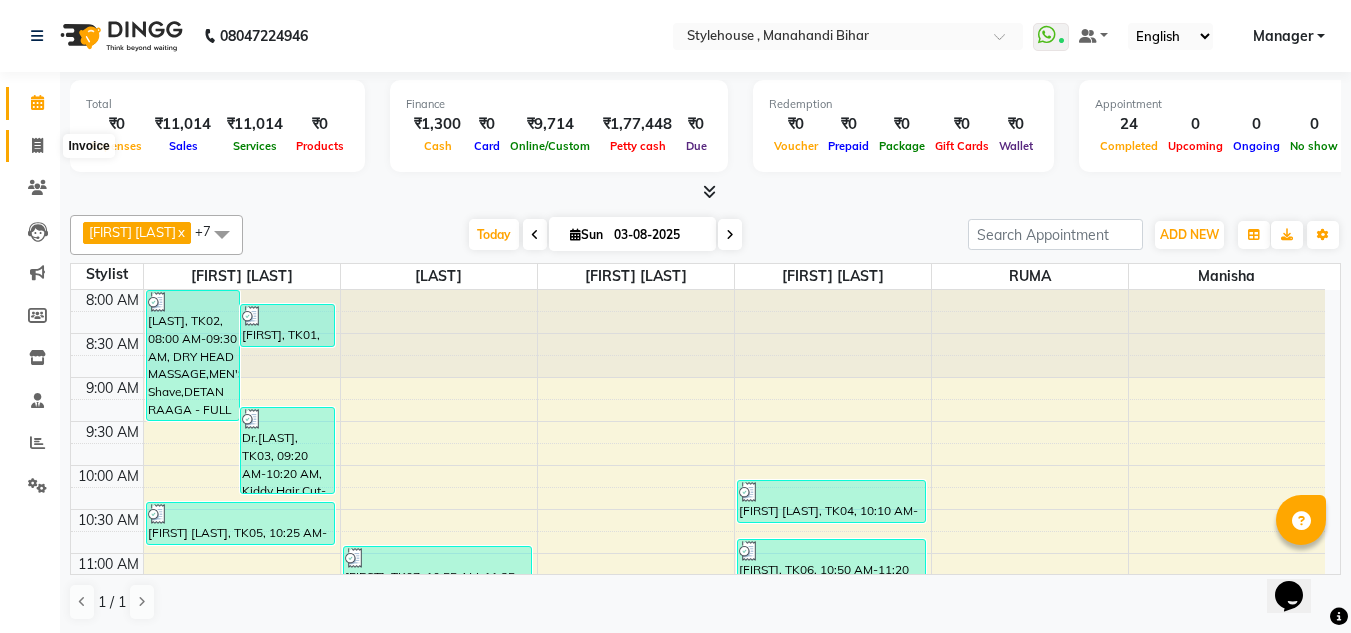 click 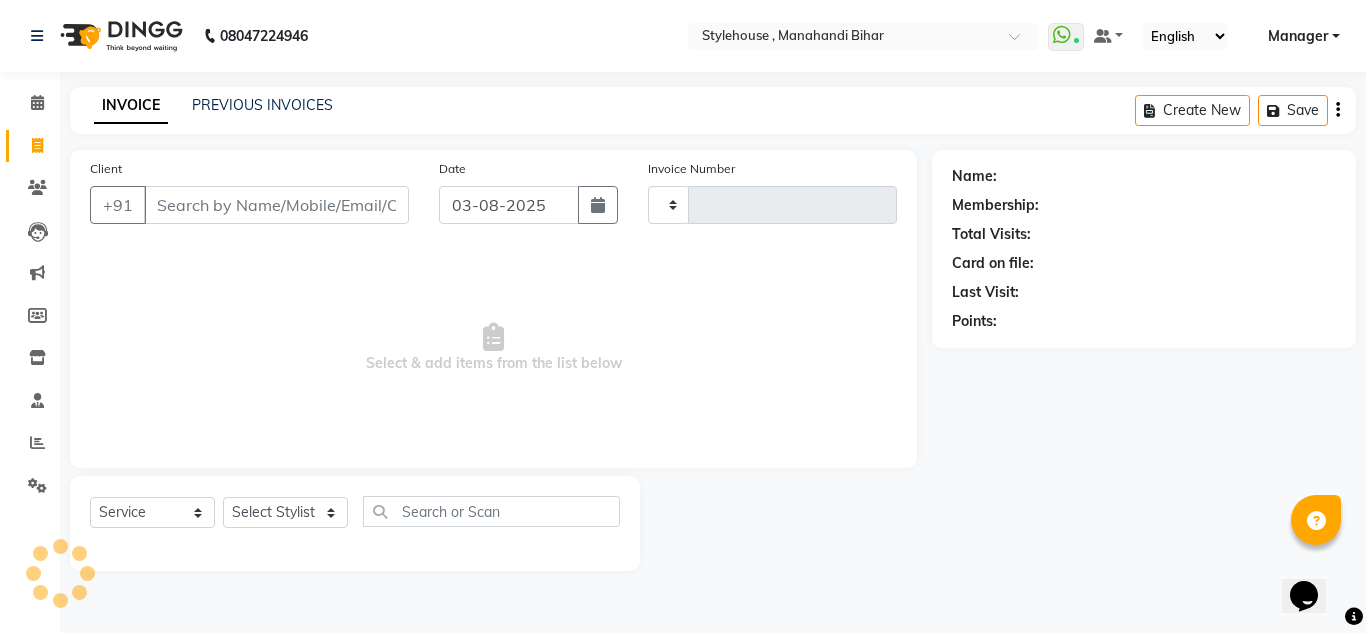 type on "1505" 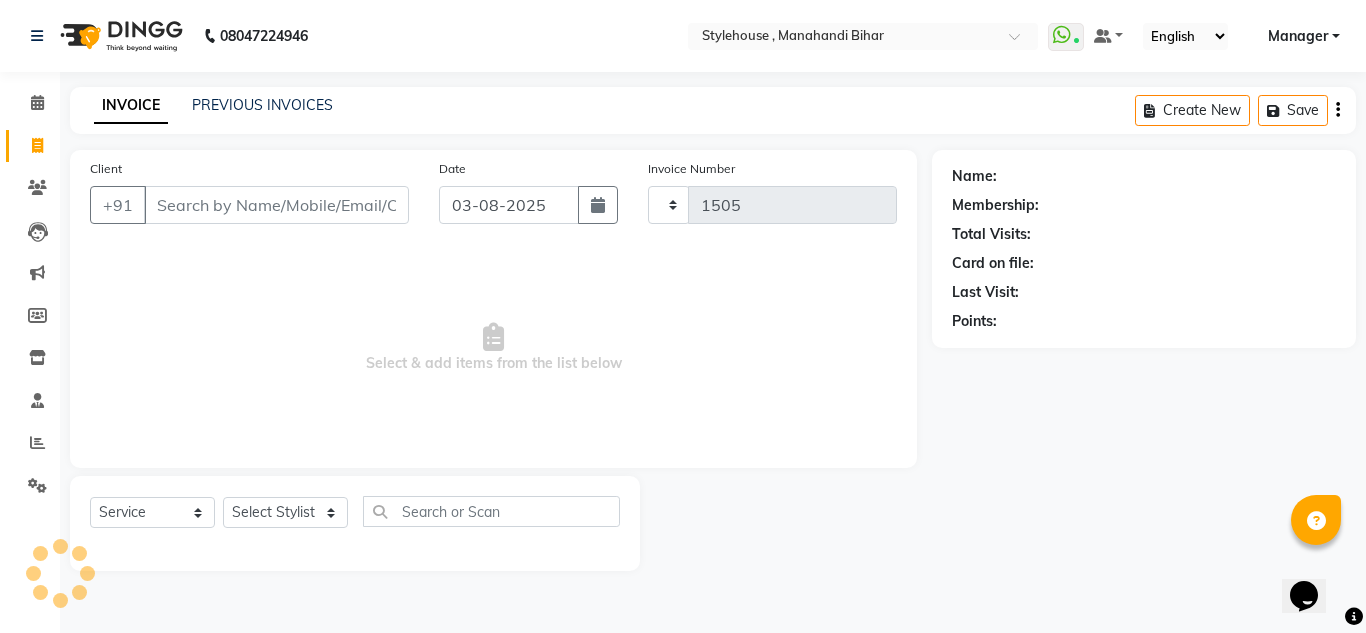 select on "7793" 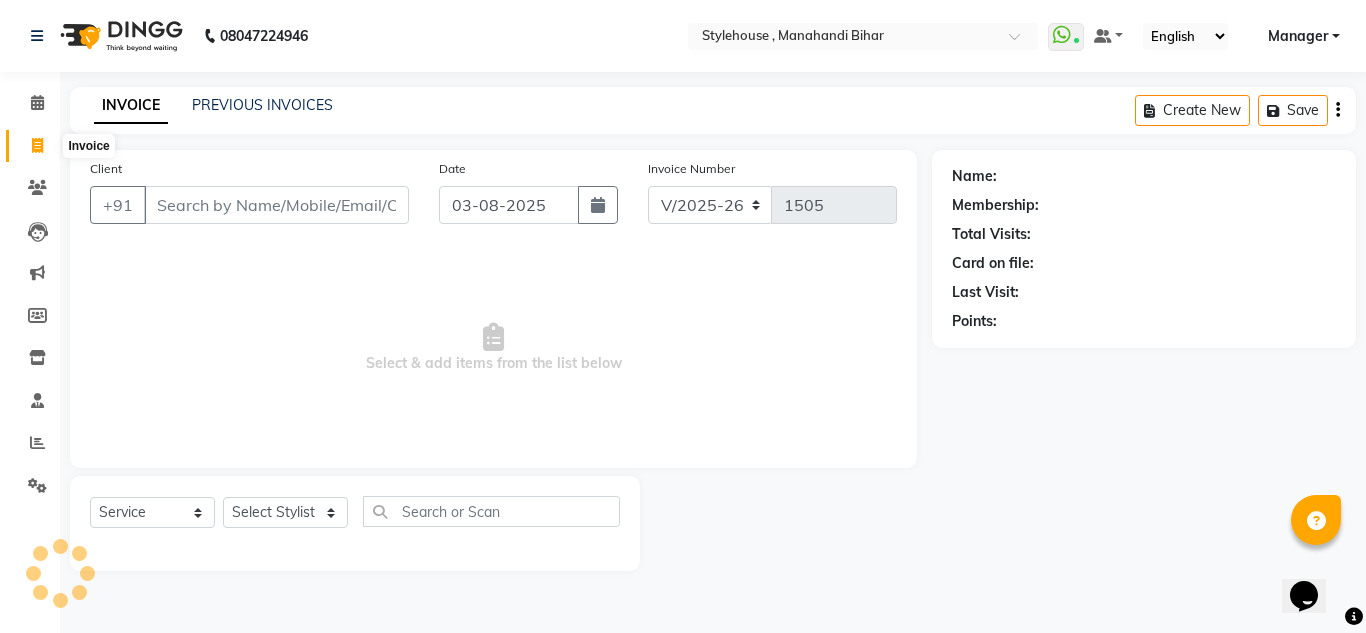 click 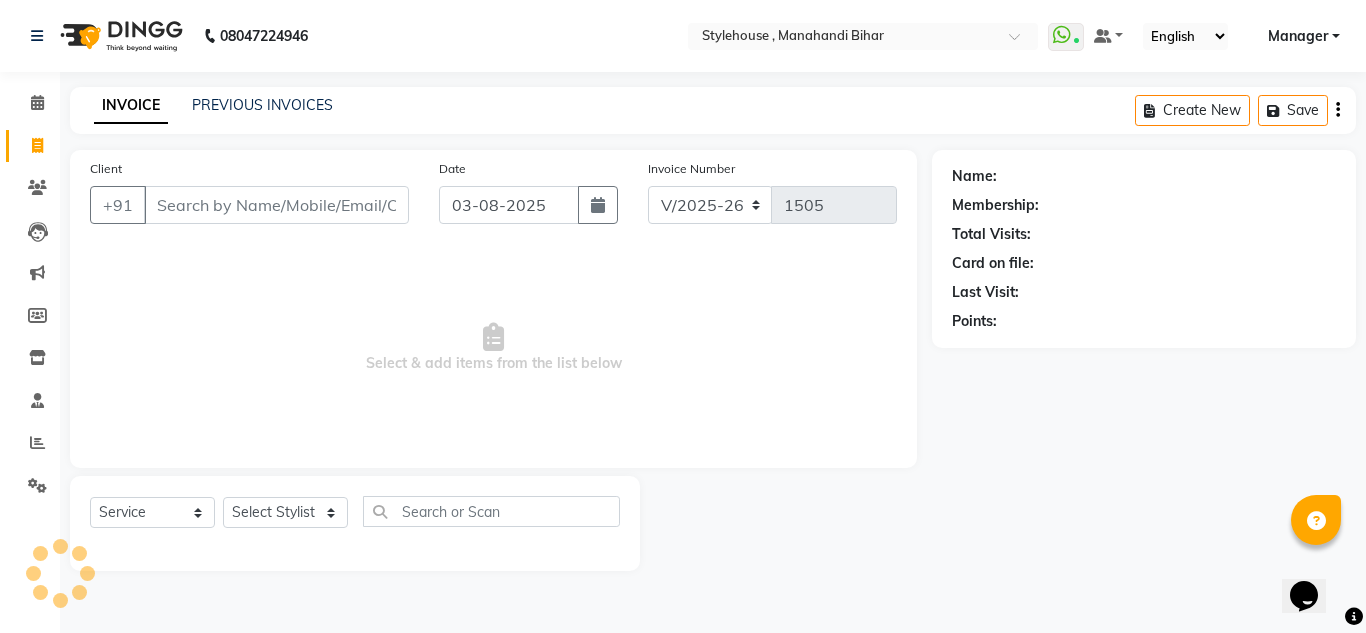 click 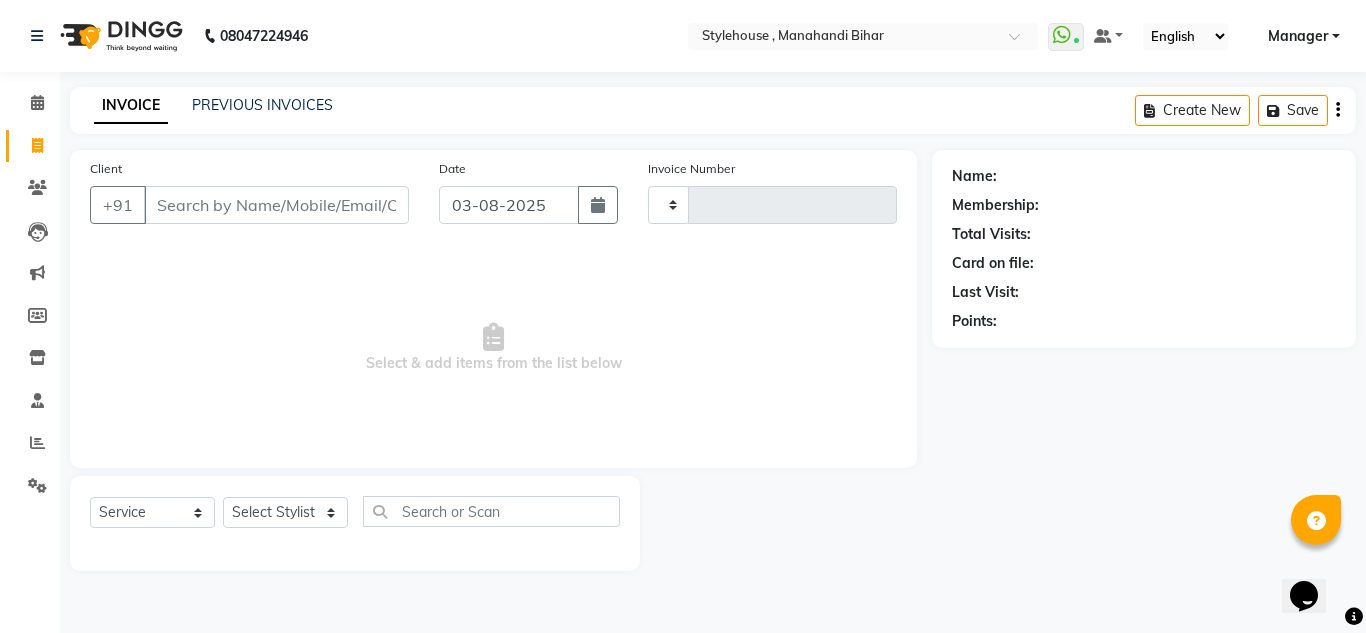 type on "1505" 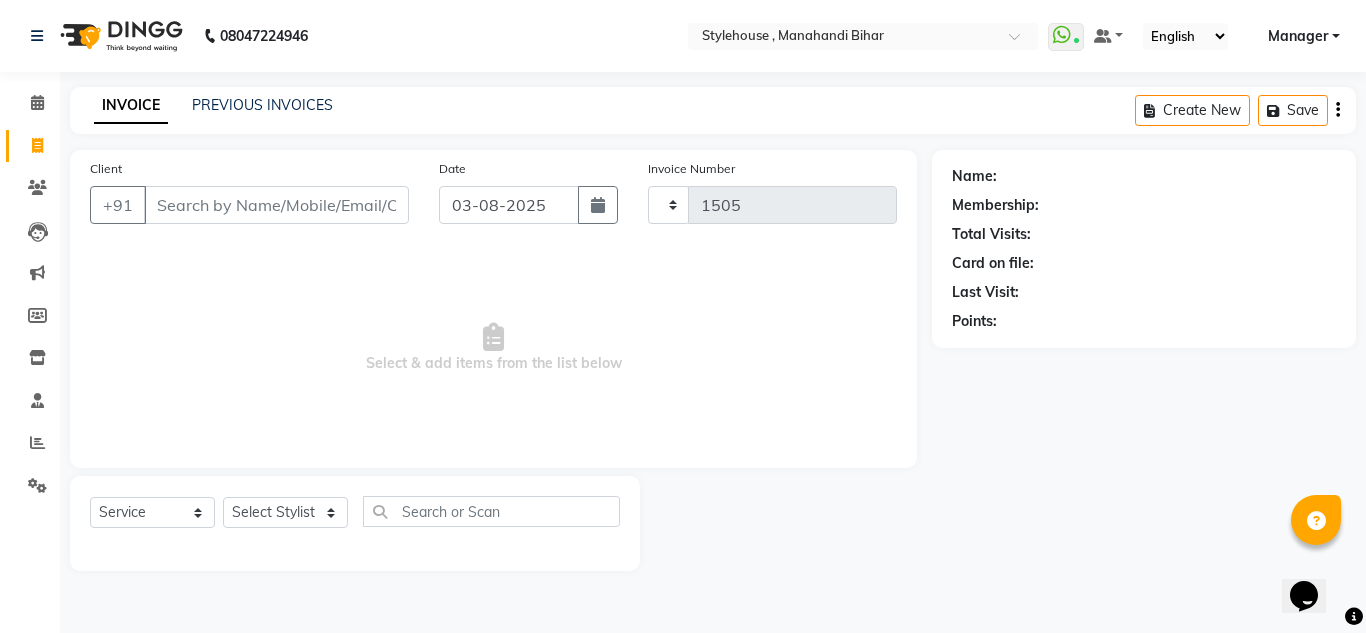 select on "7793" 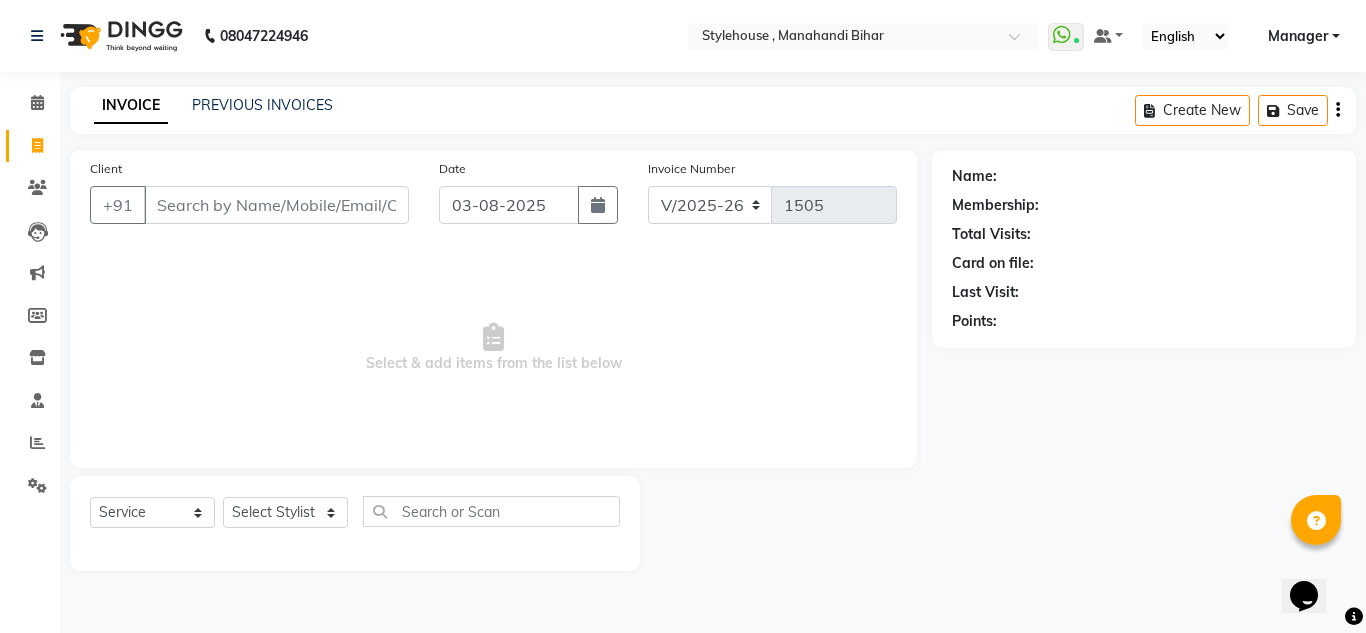 click 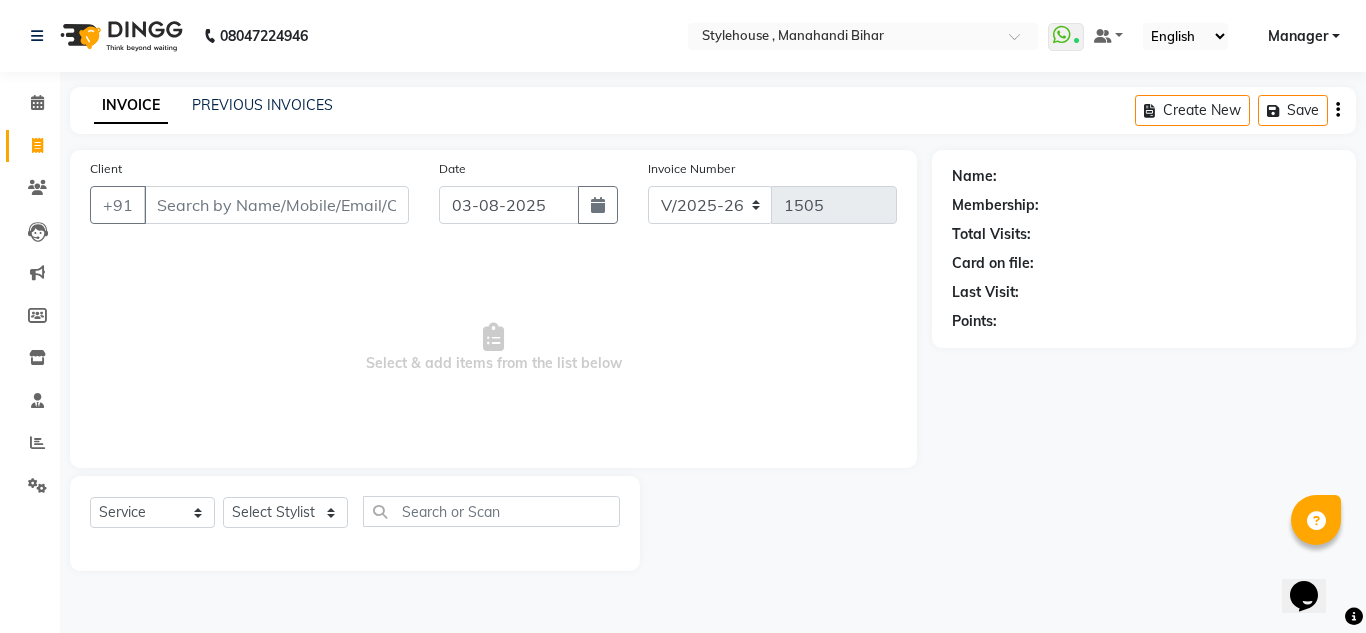 click 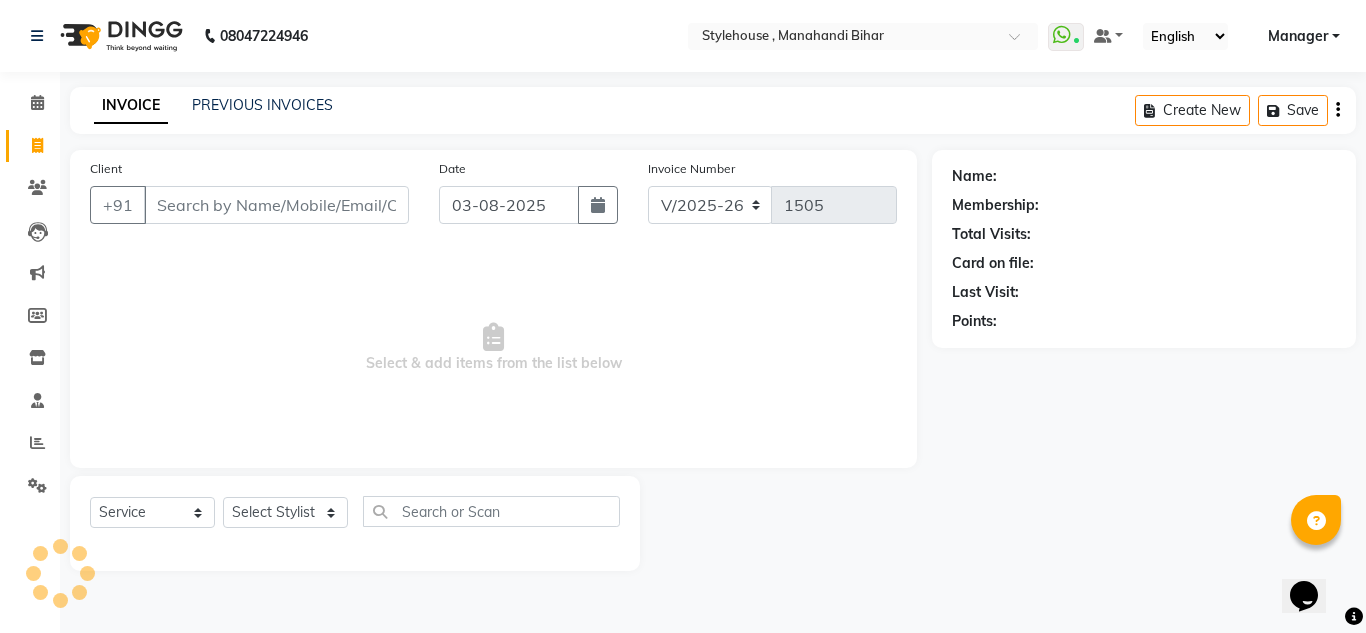 click 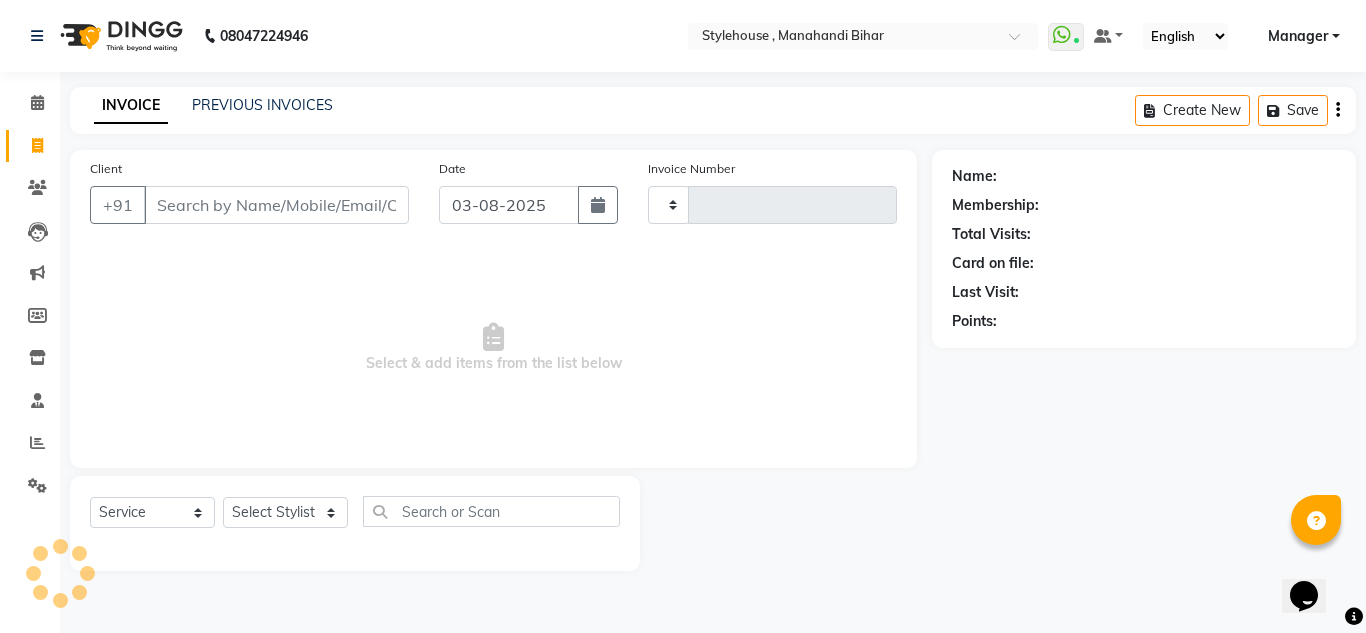 click 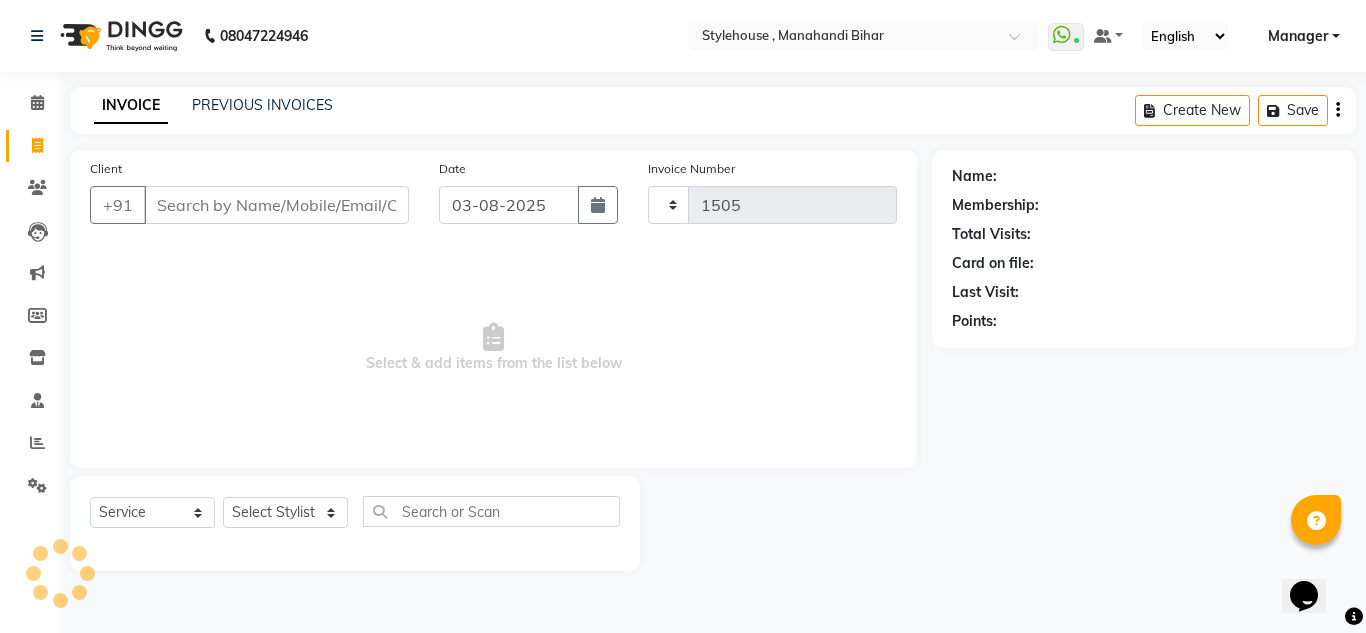 click 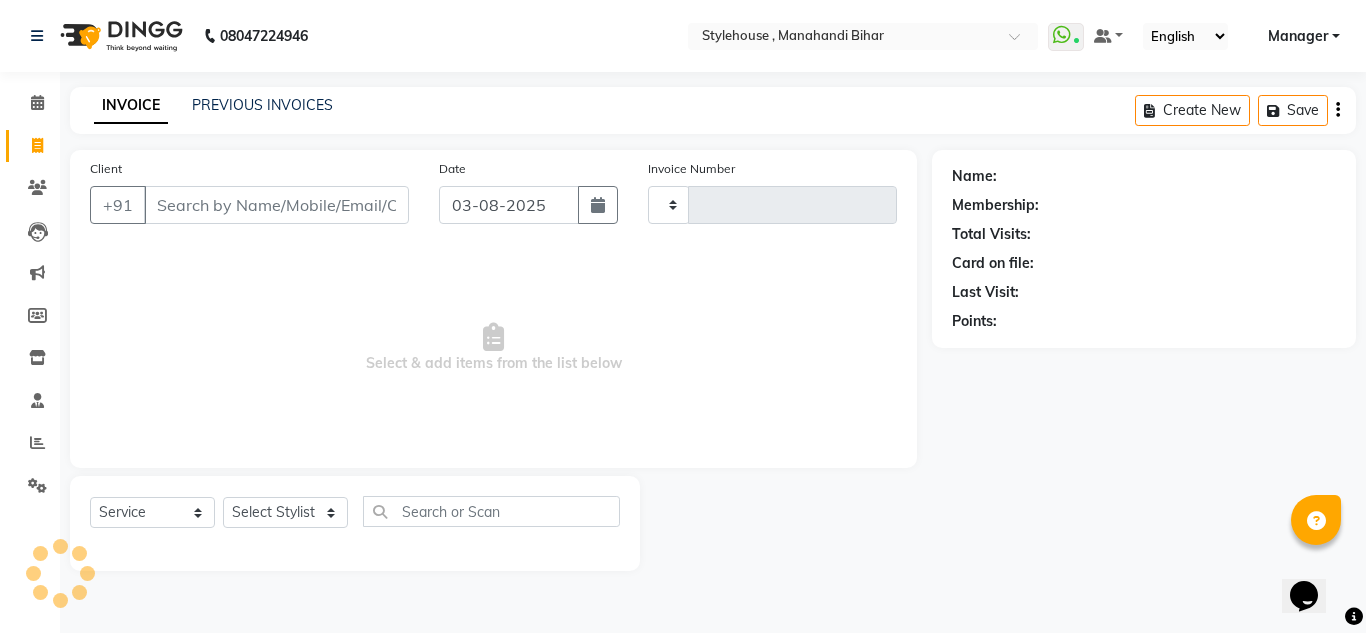 click 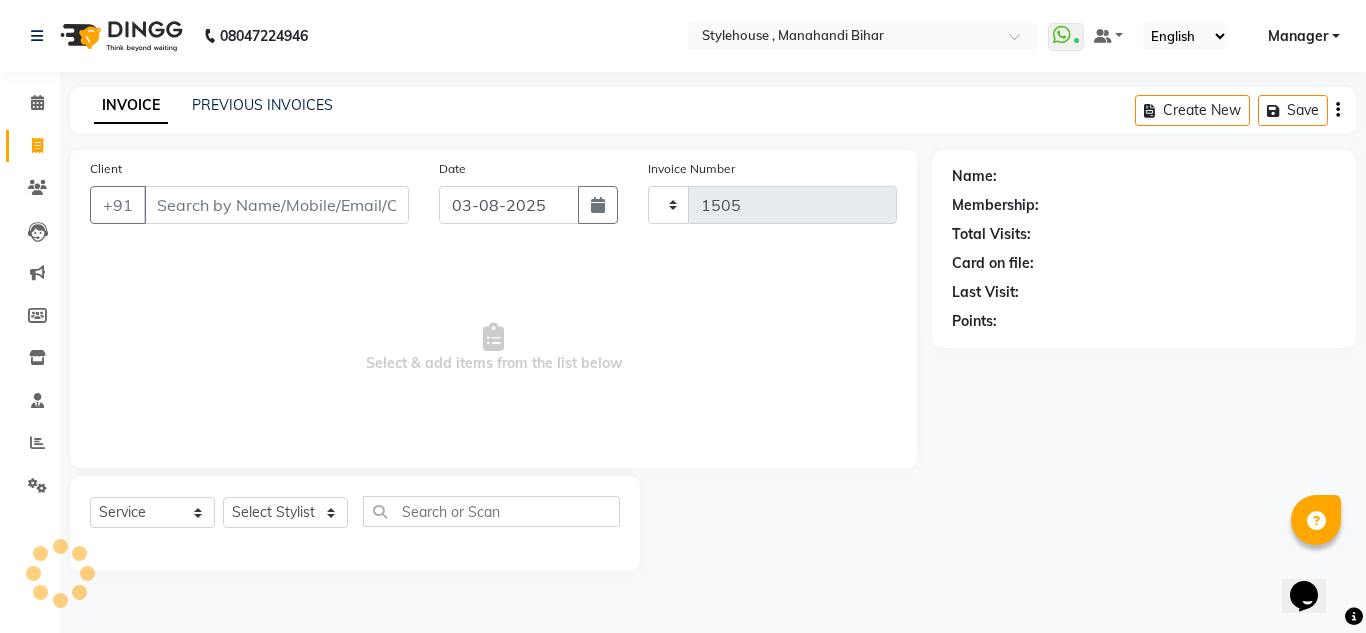 select on "7793" 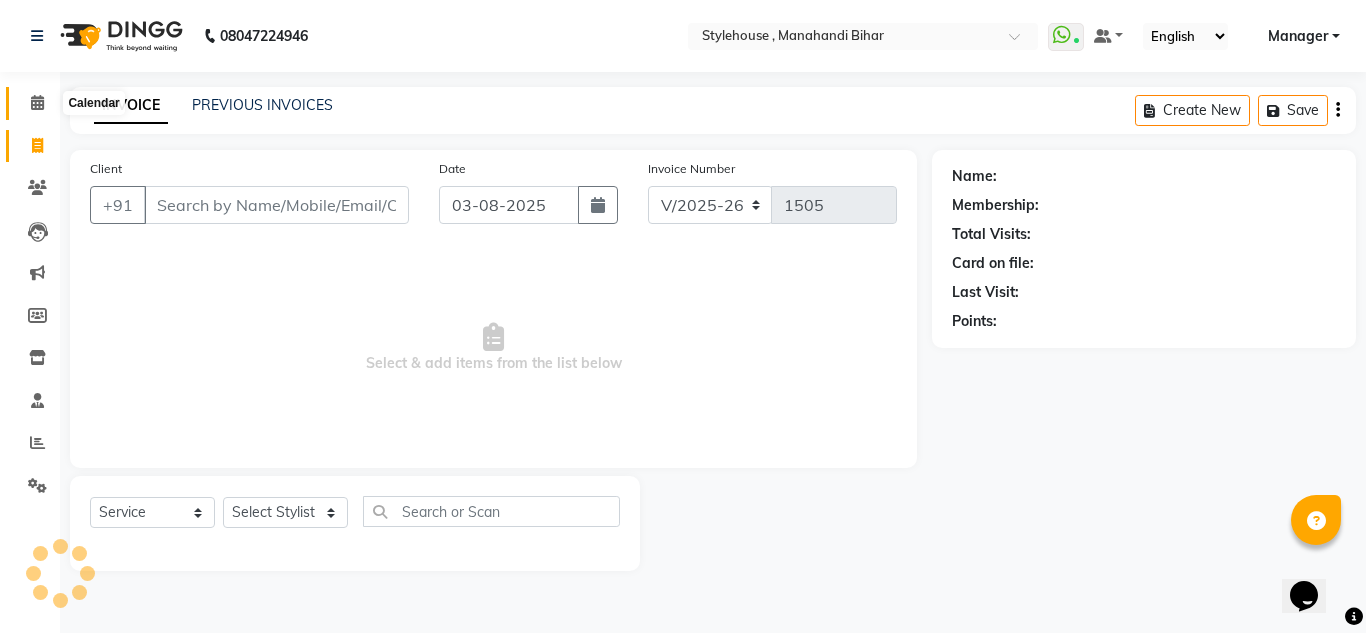 click 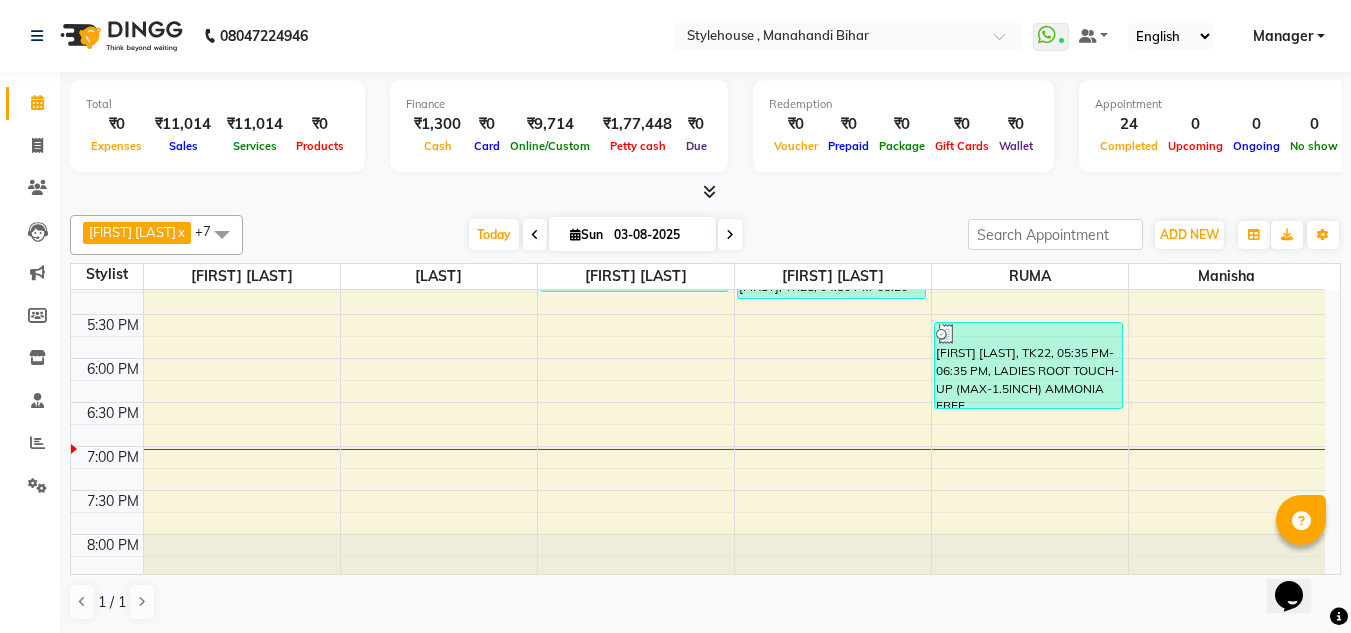 scroll, scrollTop: 0, scrollLeft: 0, axis: both 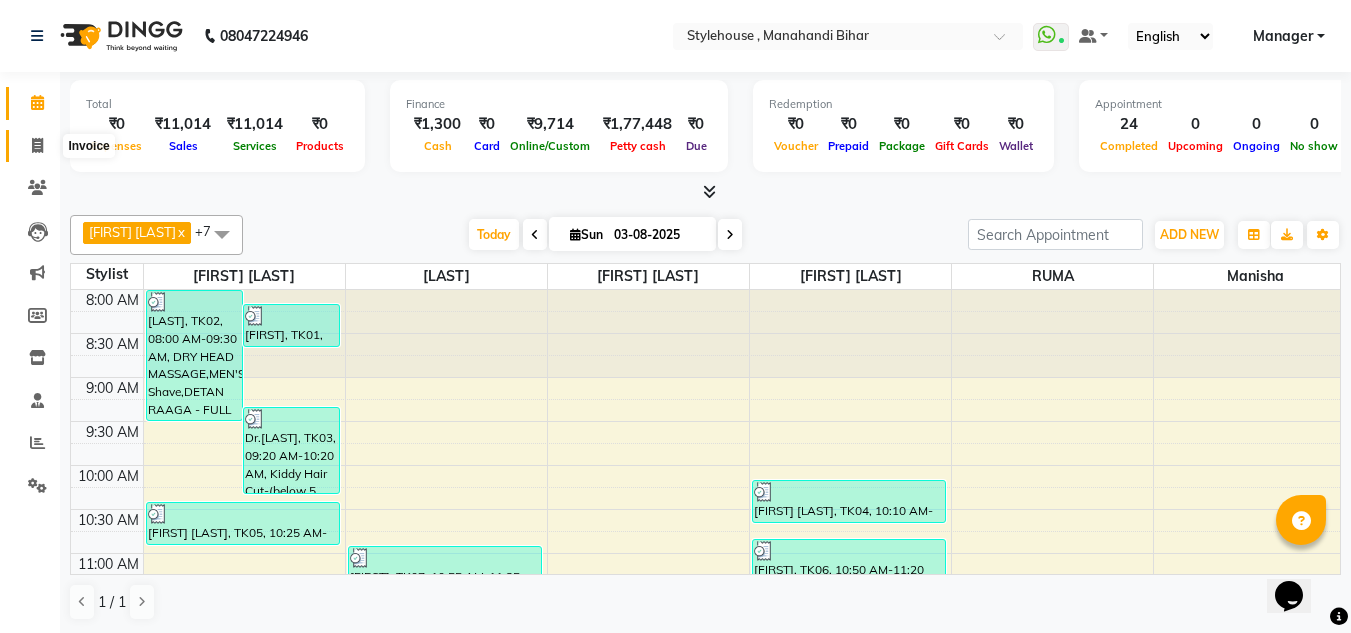 click 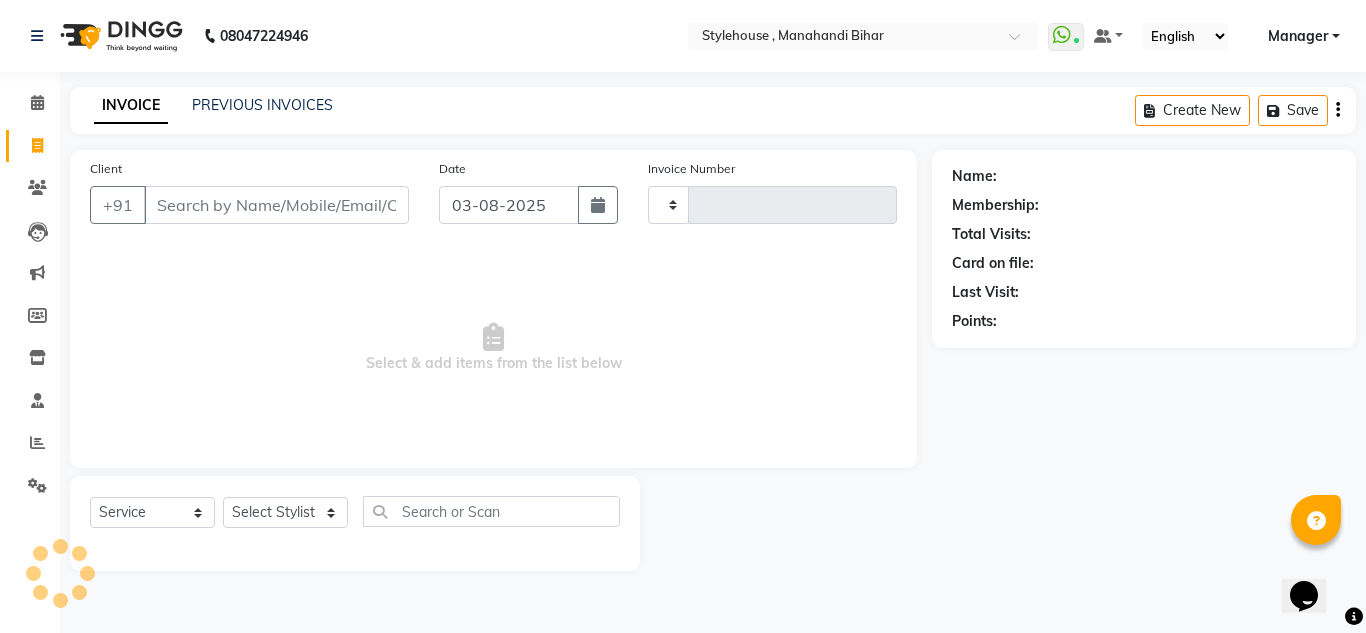 type on "1505" 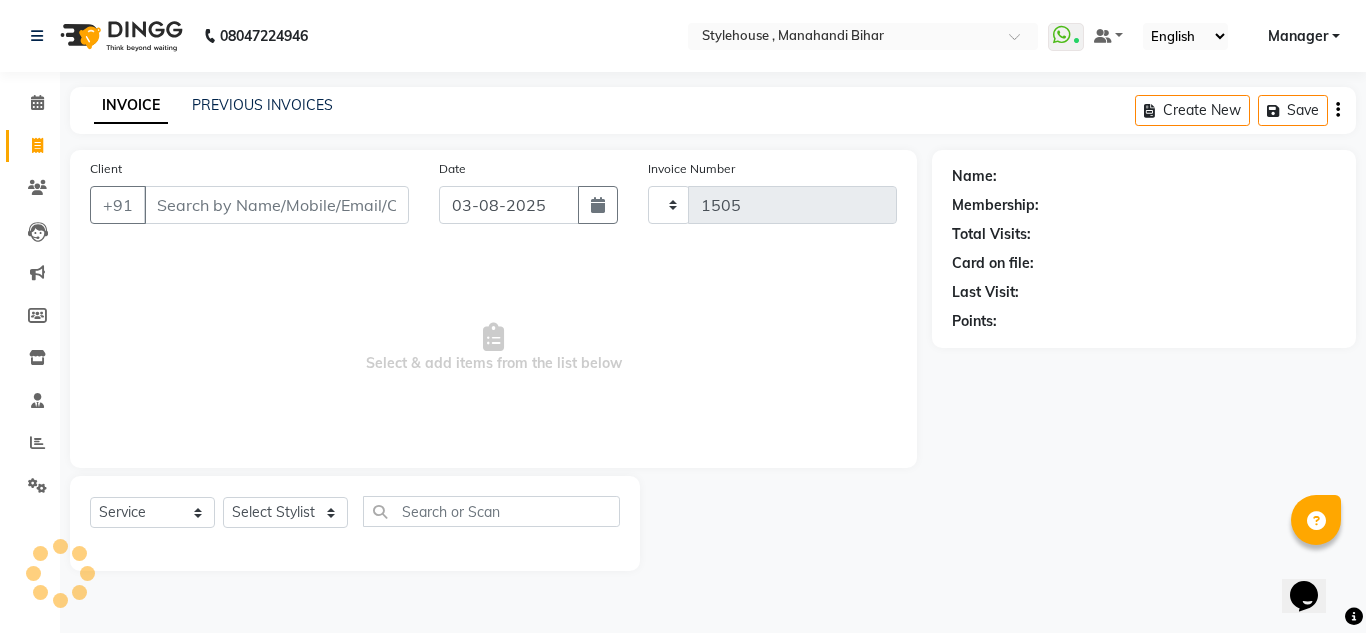 select on "7793" 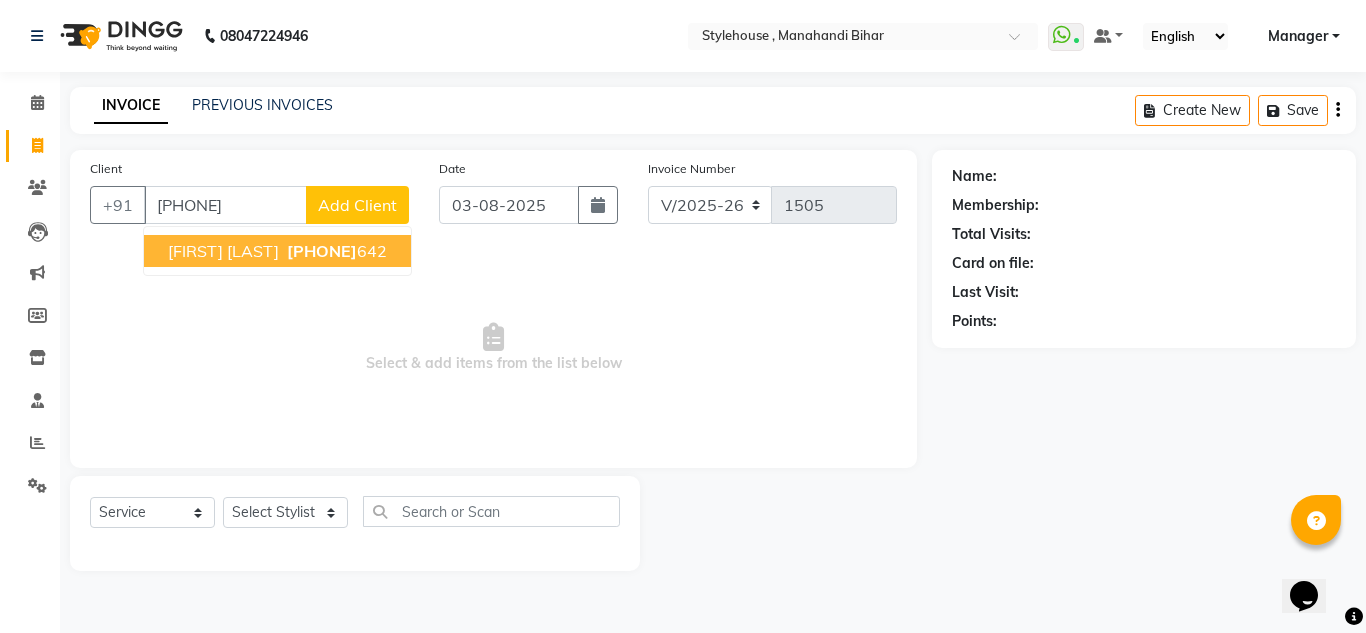 click on "[PHONE]" at bounding box center [322, 251] 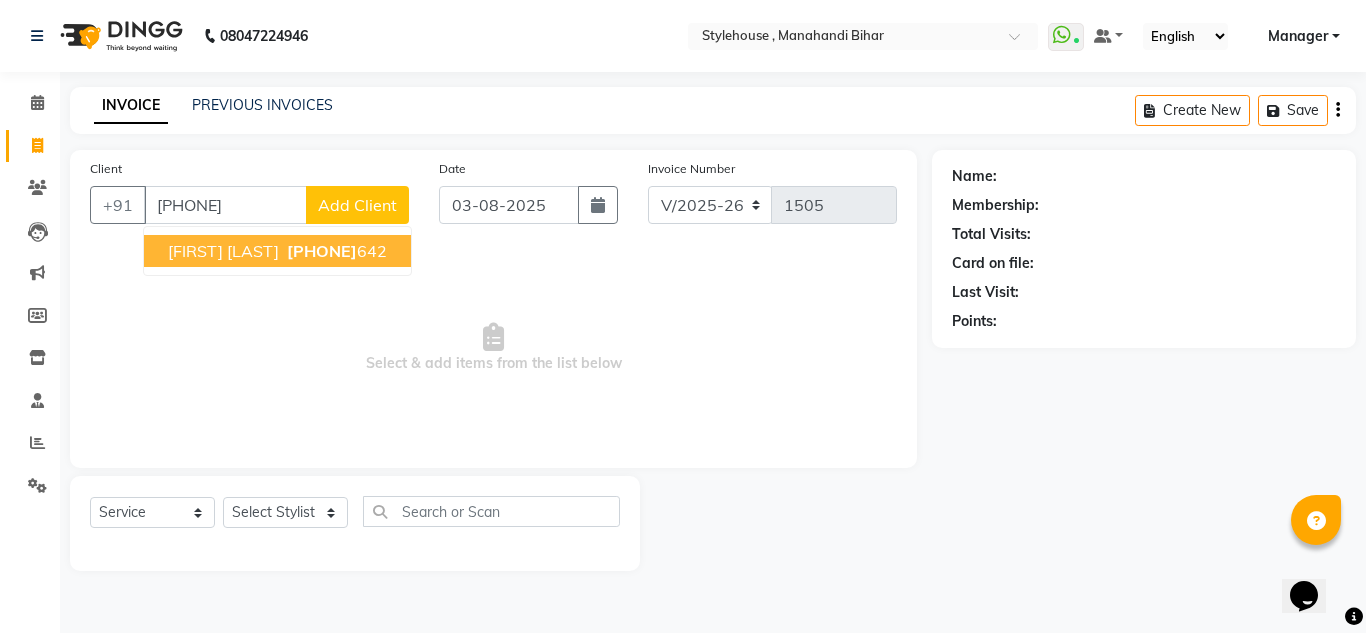 type on "[PHONE]" 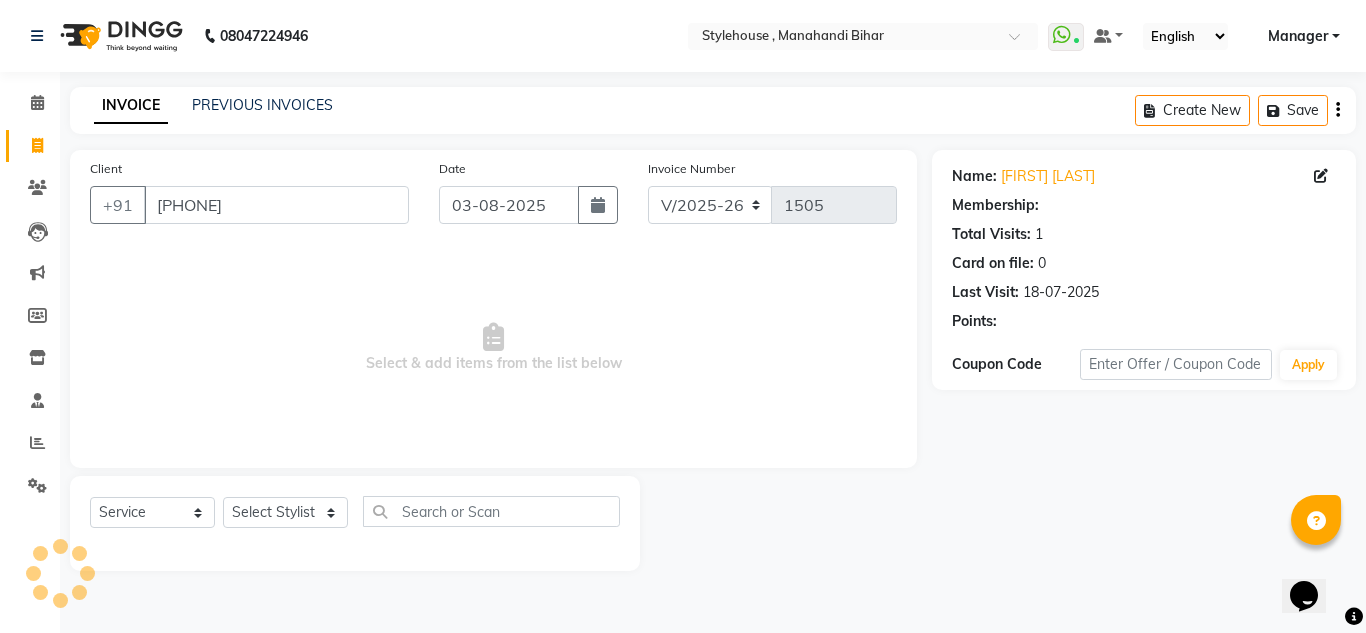 select on "1: Object" 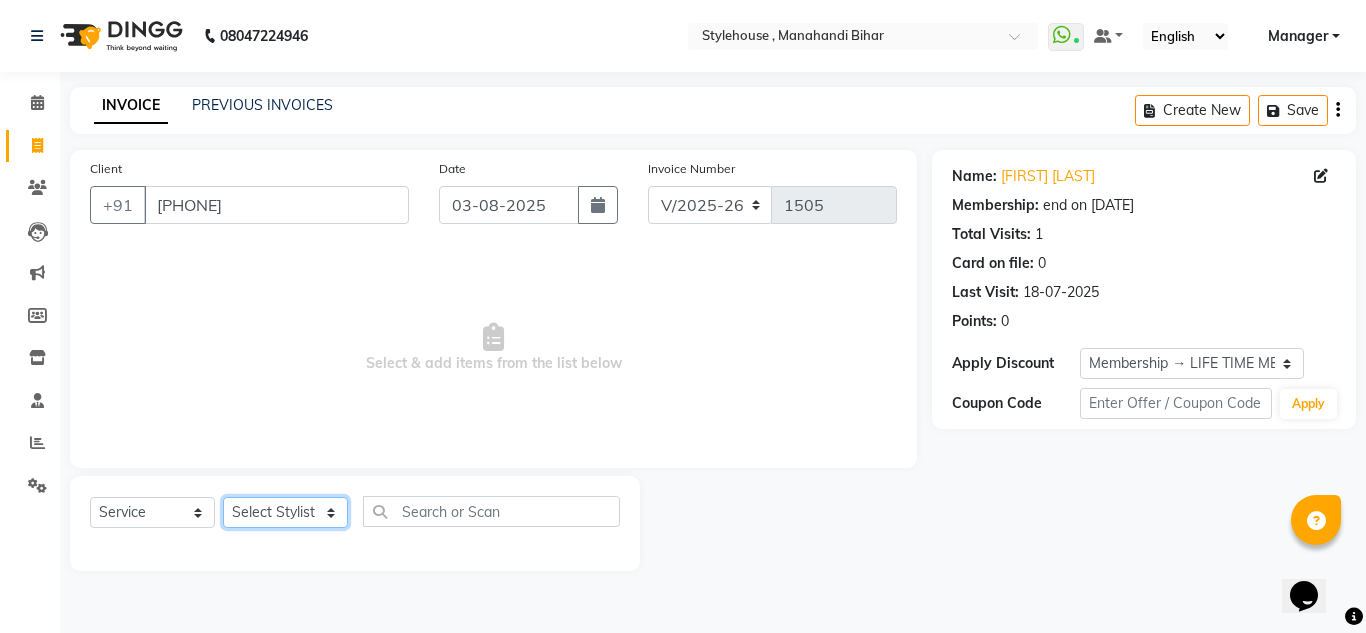 click on "Select Stylist ANIL BARIK ANIRUDH SAHOO JYOTIRANJAN BARIK KANHA LAXMI PRIYA Manager Manisha MANJIT BARIK PRADEEP BARIK PRIYANKA NANDA PUJA ROUT RUMA SAGARIKA SAHOO SALMAN SAMEER BARIK SAROJ SITHA TARA DEVI SHRESTA" 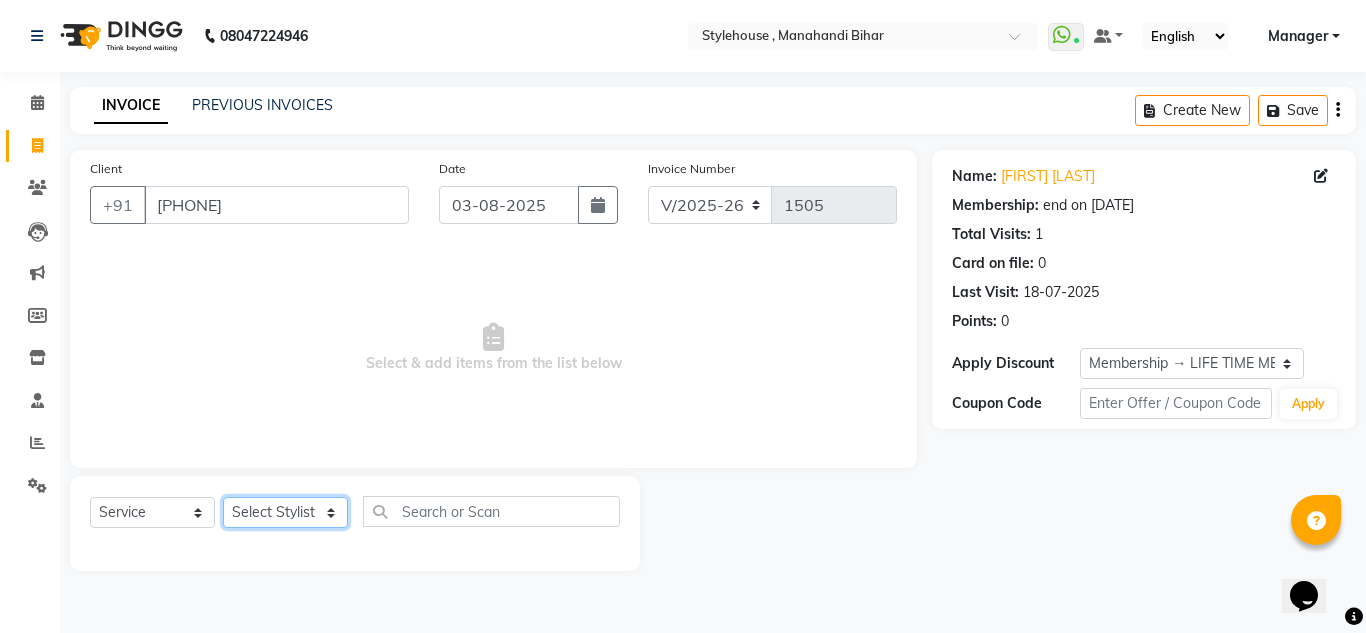 select on "79627" 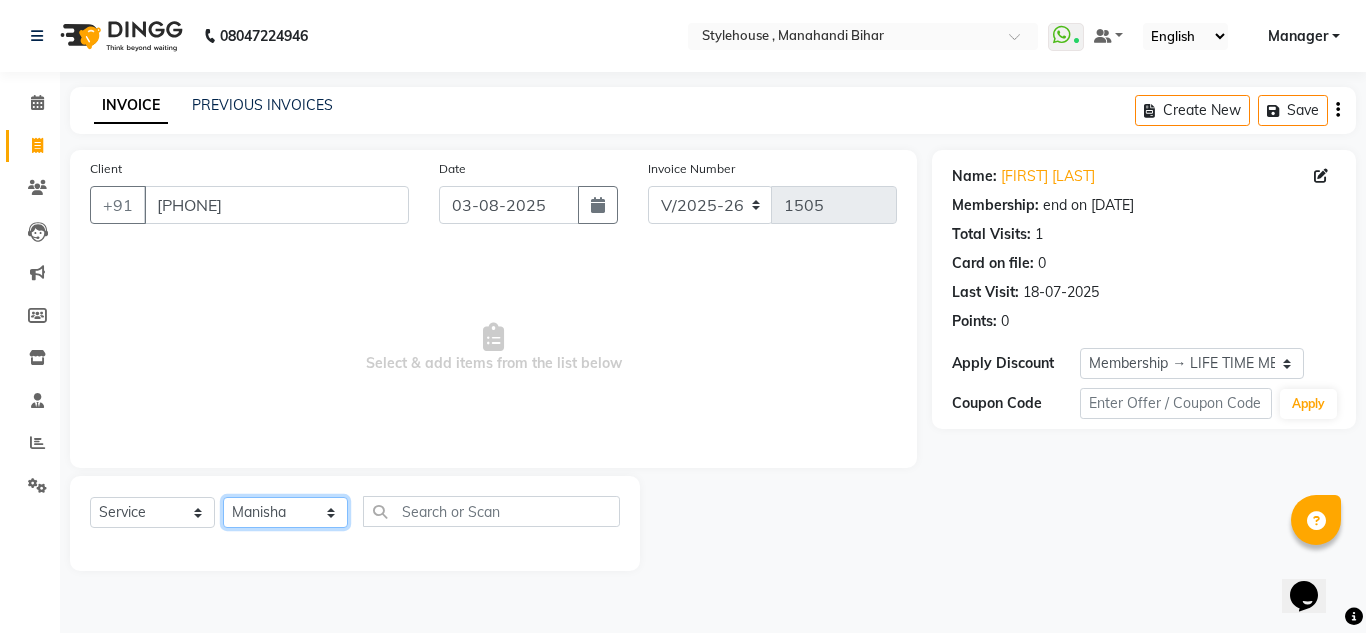 click on "Select Stylist ANIL BARIK ANIRUDH SAHOO JYOTIRANJAN BARIK KANHA LAXMI PRIYA Manager Manisha MANJIT BARIK PRADEEP BARIK PRIYANKA NANDA PUJA ROUT RUMA SAGARIKA SAHOO SALMAN SAMEER BARIK SAROJ SITHA TARA DEVI SHRESTA" 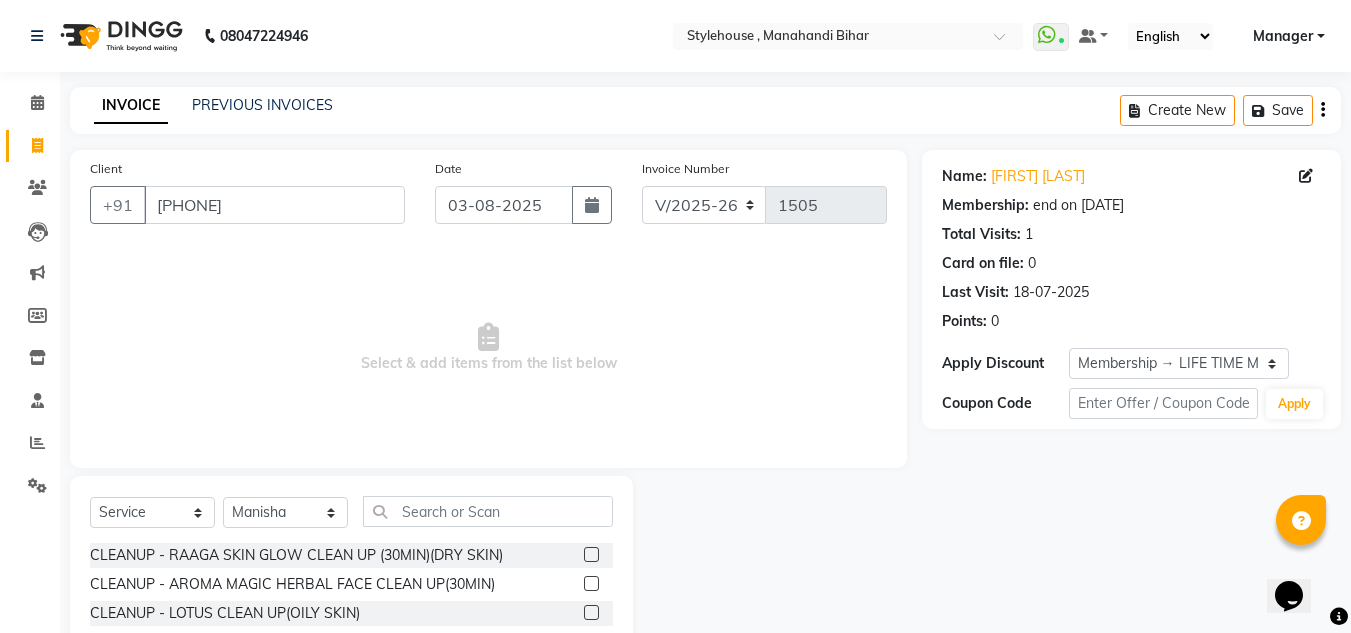 click on "Select  Service  Product  Membership  Package Voucher Prepaid Gift Card  Select Stylist [FIRST] [LAST] [FIRST] [LAST] [FIRST] [LAST] KANHA LAXMI PRIYA Manager Manisha MANJIT BARIK PRADEEP BARIK PRIYANKA NANDA PUJA ROUT RUMA SAGARIKA SAHOO SALMAN SAMEER BARIK SAROJ SITHA [FIRST] [LAST] CLEANUP - RAAGA SKIN GLOW CLEAN UP (30MIN)(DRY SKIN)  CLEANUP - AROMA MAGIC HERBAL FACE CLEAN UP(30MIN)  CLEANUP - LOTUS CLEAN UP(OILY SKIN)  CLEANUP - O3+ WHITENING CLEAN UP  CLEANUP - JEANNOT CLEAN UP  LADIES ROOT TOUCH UP (2.5 ) INCH AMMONIE FREE  EYE TREATMENT  NECK FULL POLISHING  REGULAR SHAMPOO WITH BLAST DRY MID  REGULAR SHAMPOO WITH BLAST DRY LONG  REGULAR SHAMPOO WITH BLAST DRY SHORT  K9 BOTOX SHAMPOO  RAAGA INSTA FAIR FACIAL  FULL HAND POLISHING  LOWER LIP  BLEACH - FULL FACE BLEACH  BLEACH - FULL ARMS  BLEACH - HALF ARMS  BLEACH - UNDER ARMS  BLEACH - FULL LEG  BLEACH - HALF LEG  BLEACH - FEET  BLEACH - HALF FRONT/BACK  BLEACH - FULL FRONT/BACK  BLEACH - FULL BODY  DETAN RAAGA - FULL FACE DETAN  RAAGA DETAN NECK" 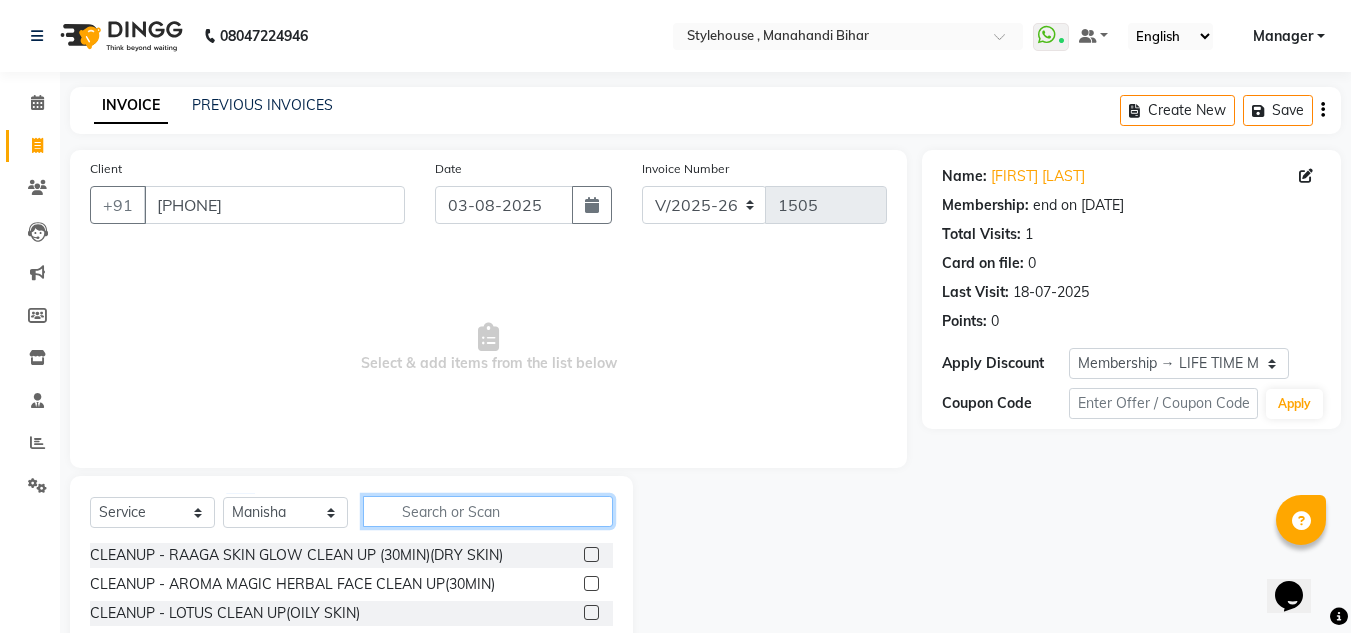 click 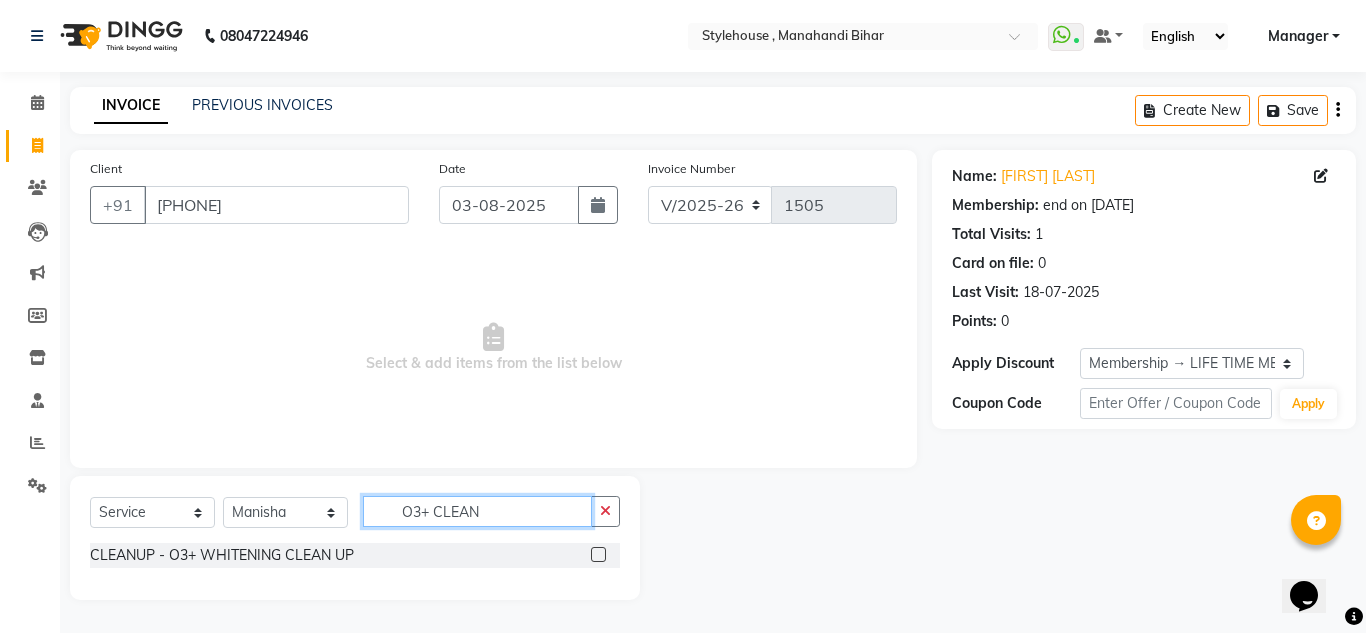 type on "O3+ CLEAN" 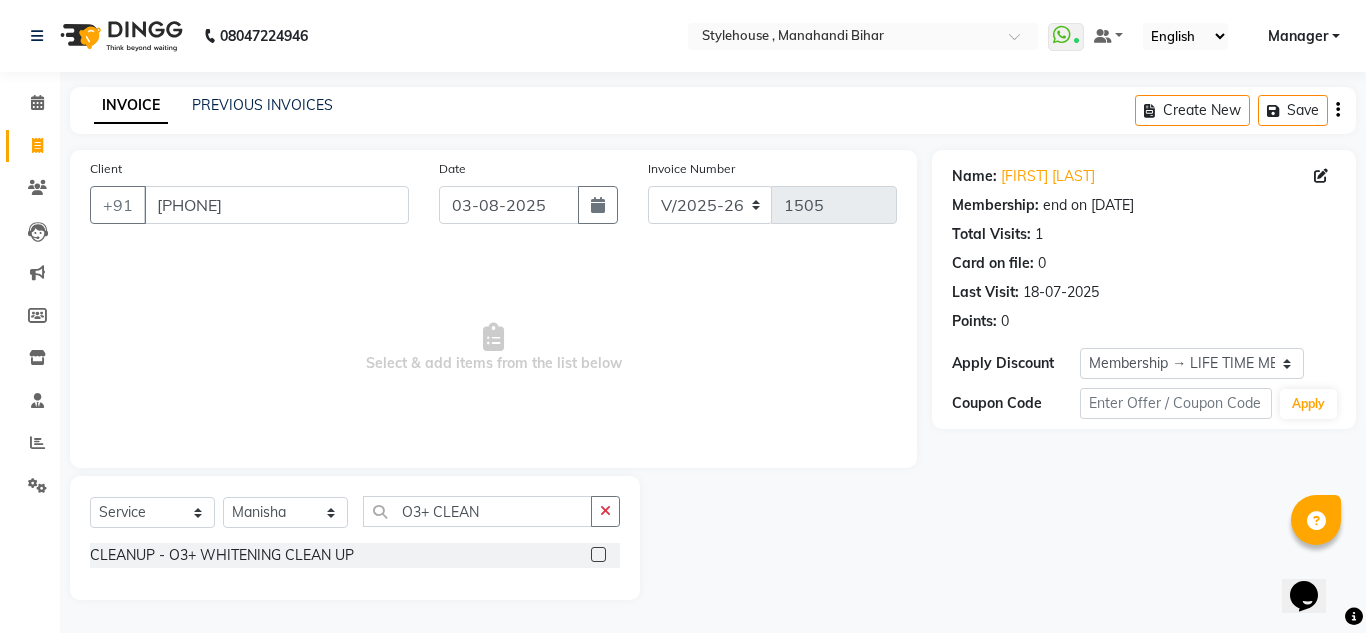 click 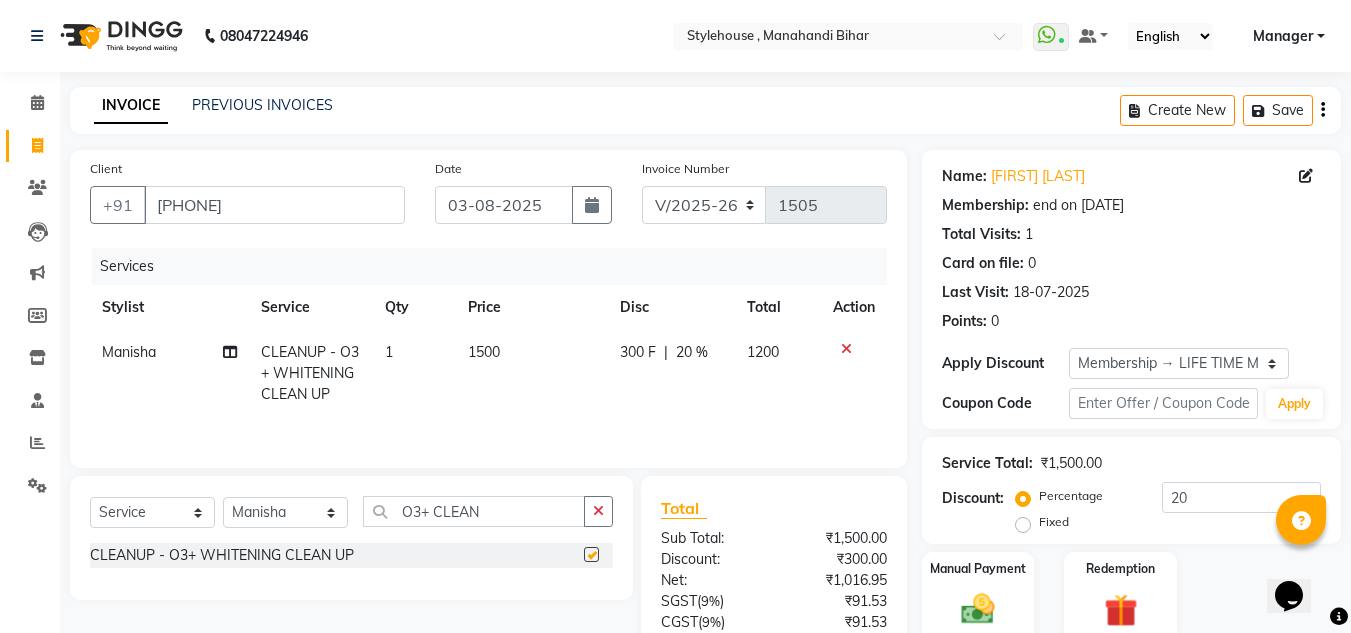 checkbox on "false" 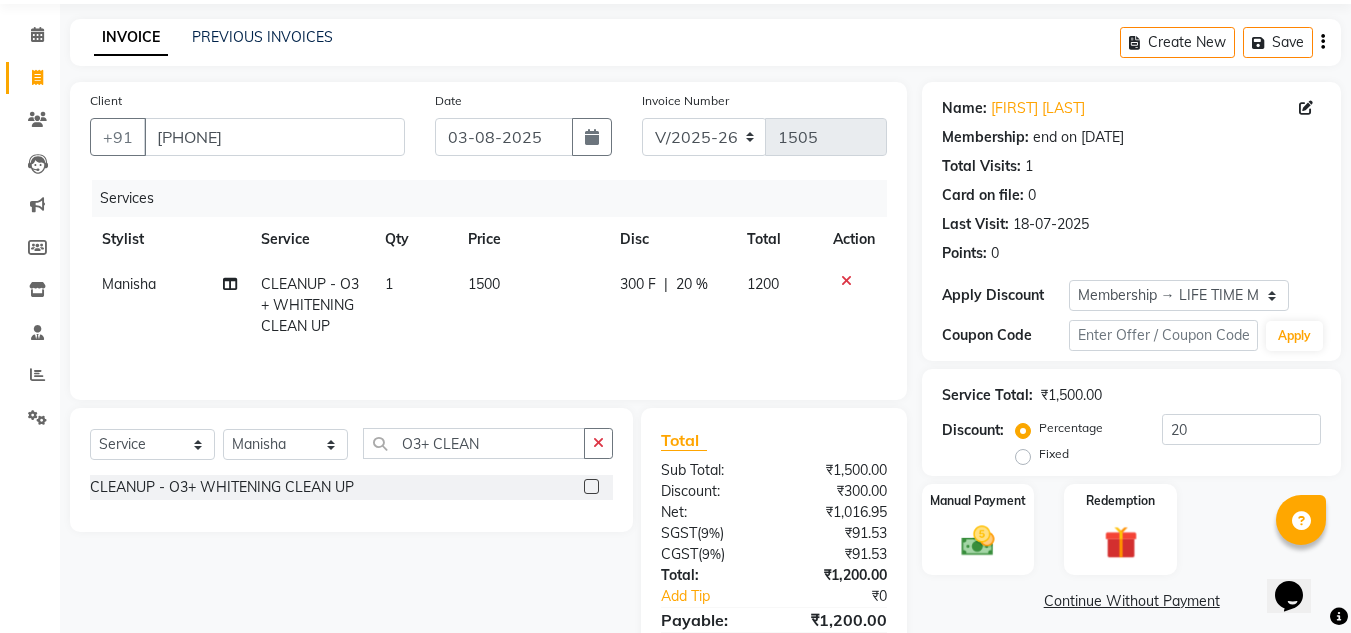 scroll, scrollTop: 100, scrollLeft: 0, axis: vertical 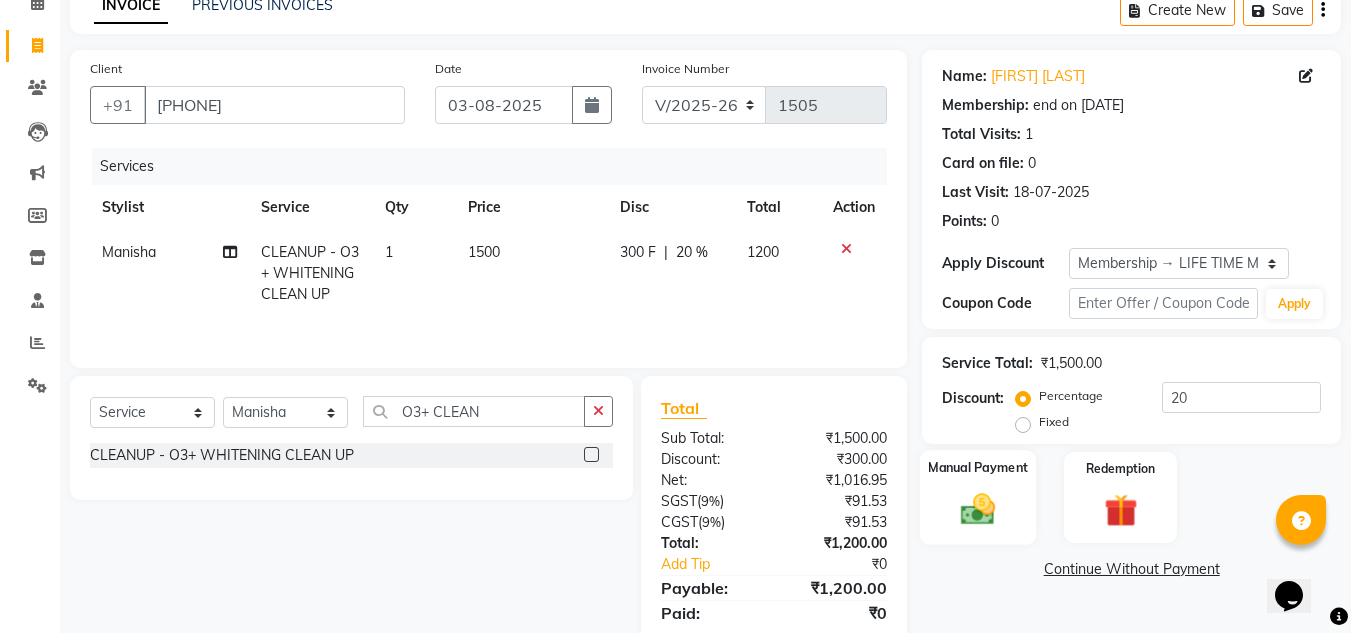 click on "Manual Payment" 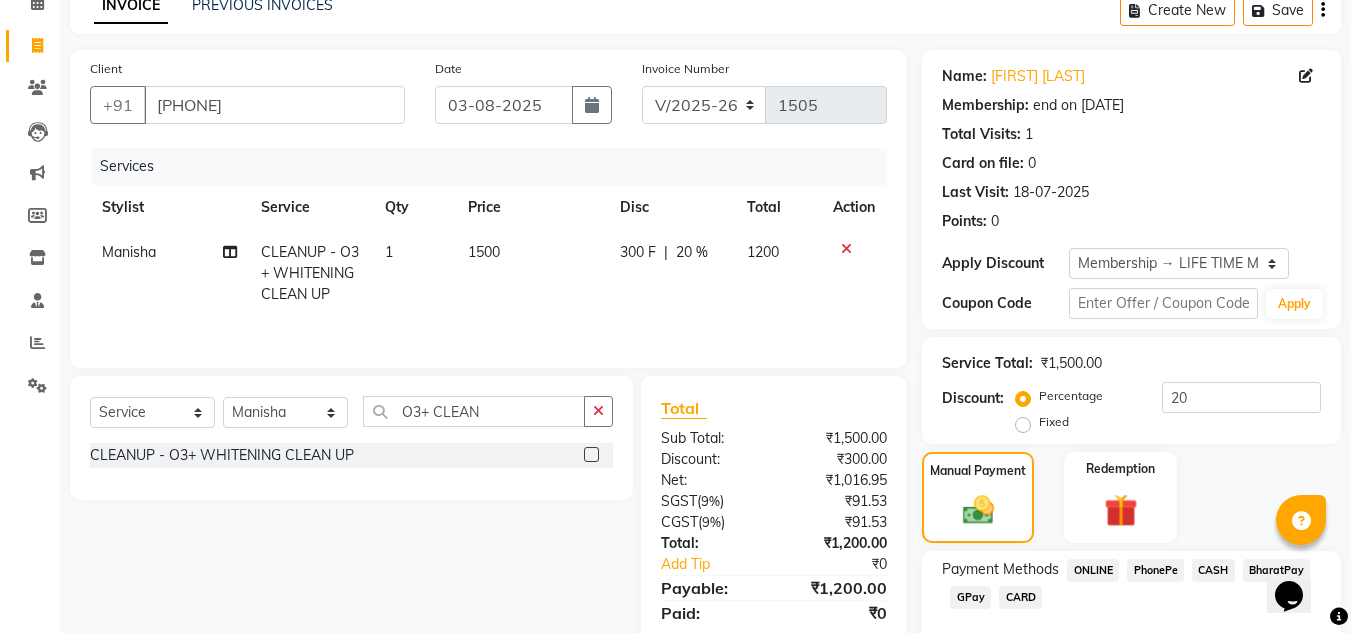 click on "PhonePe" 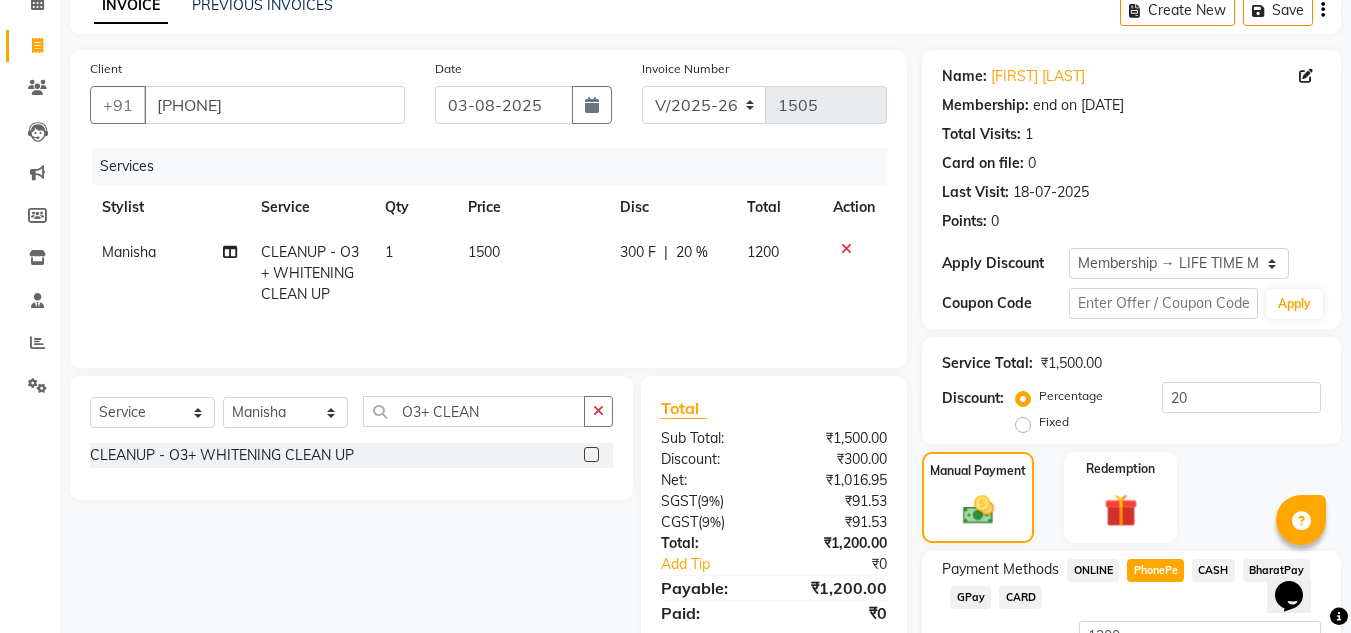 scroll, scrollTop: 200, scrollLeft: 0, axis: vertical 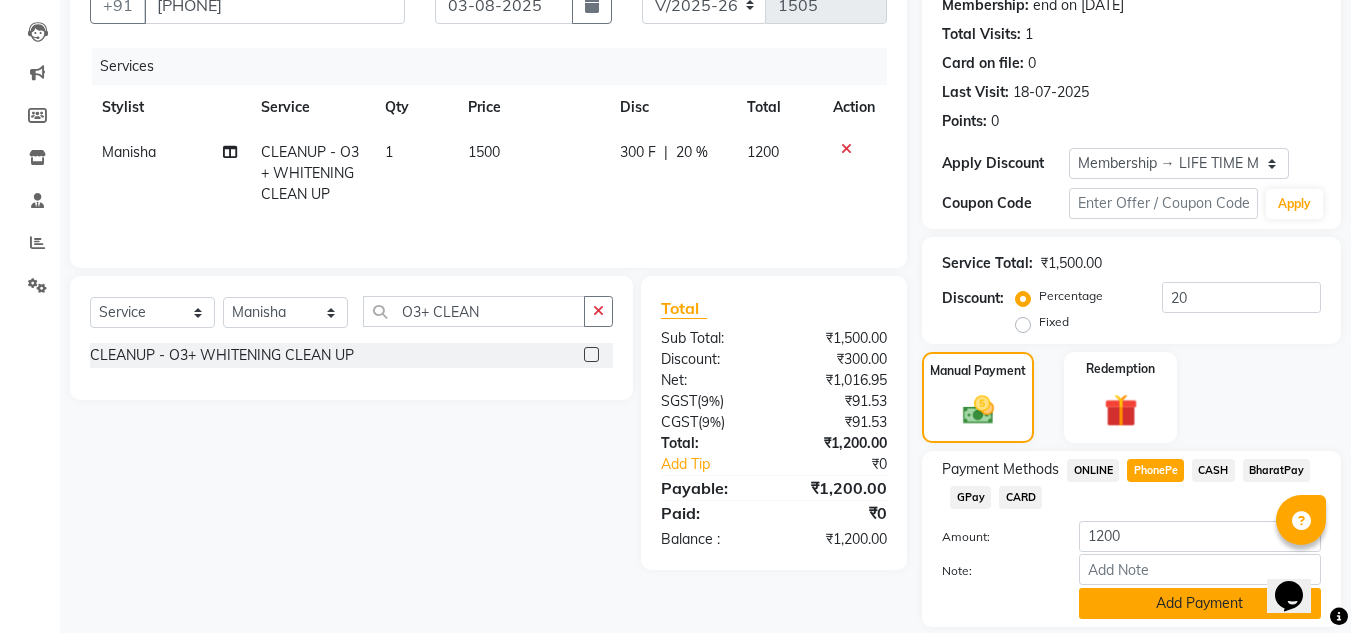 click on "Add Payment" 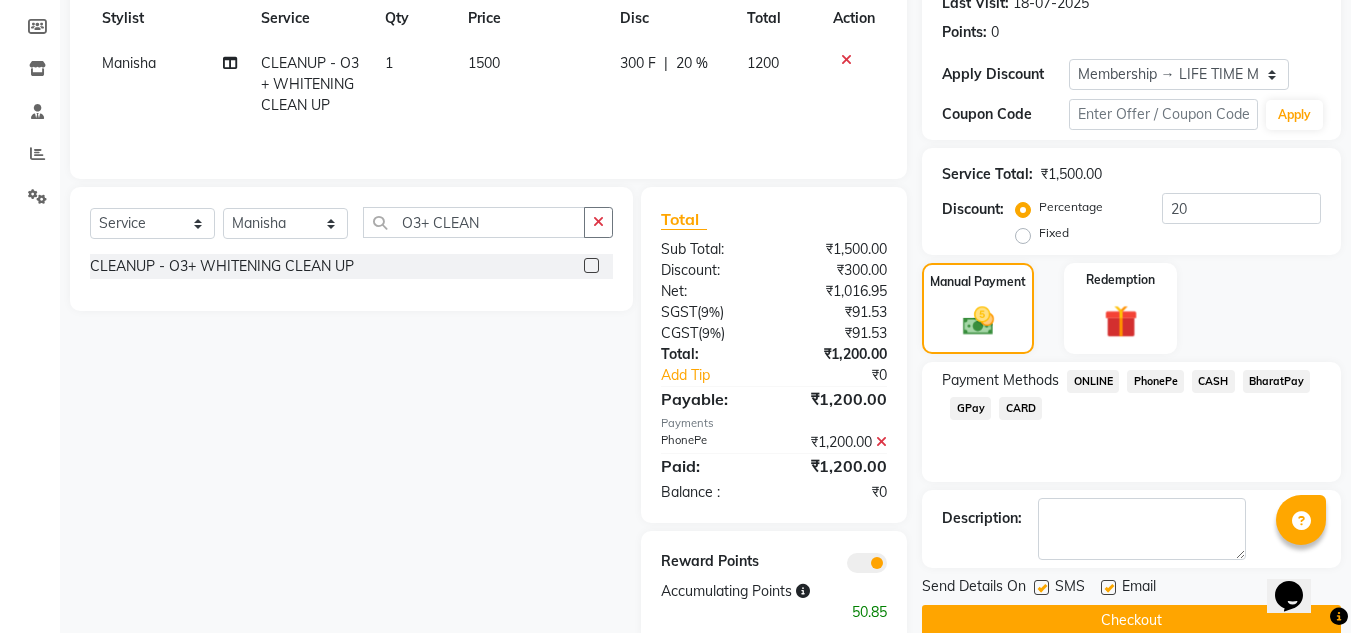 scroll, scrollTop: 329, scrollLeft: 0, axis: vertical 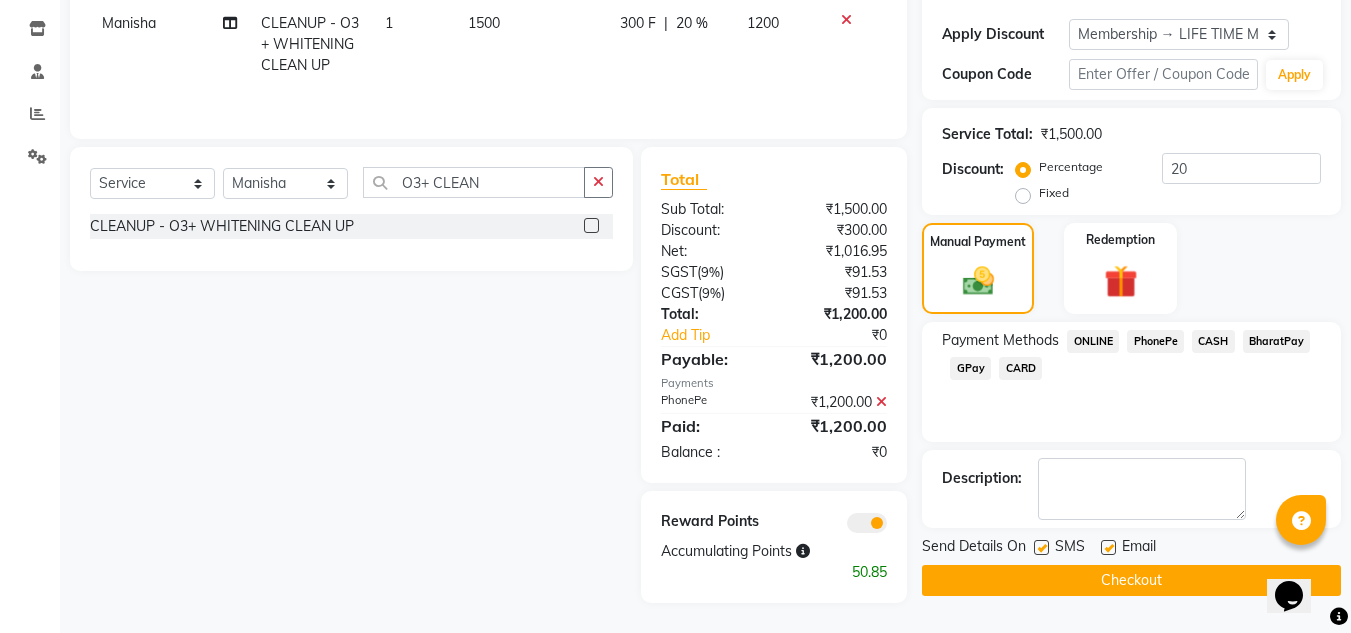 click on "Checkout" 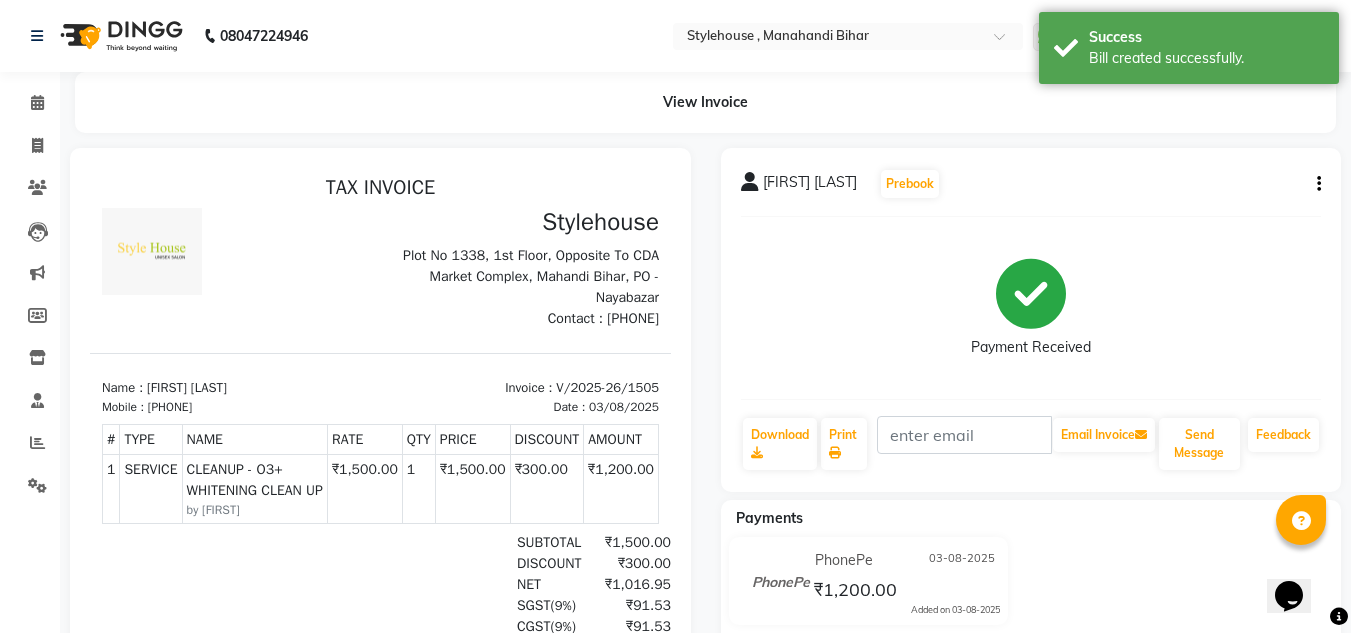 scroll, scrollTop: 0, scrollLeft: 0, axis: both 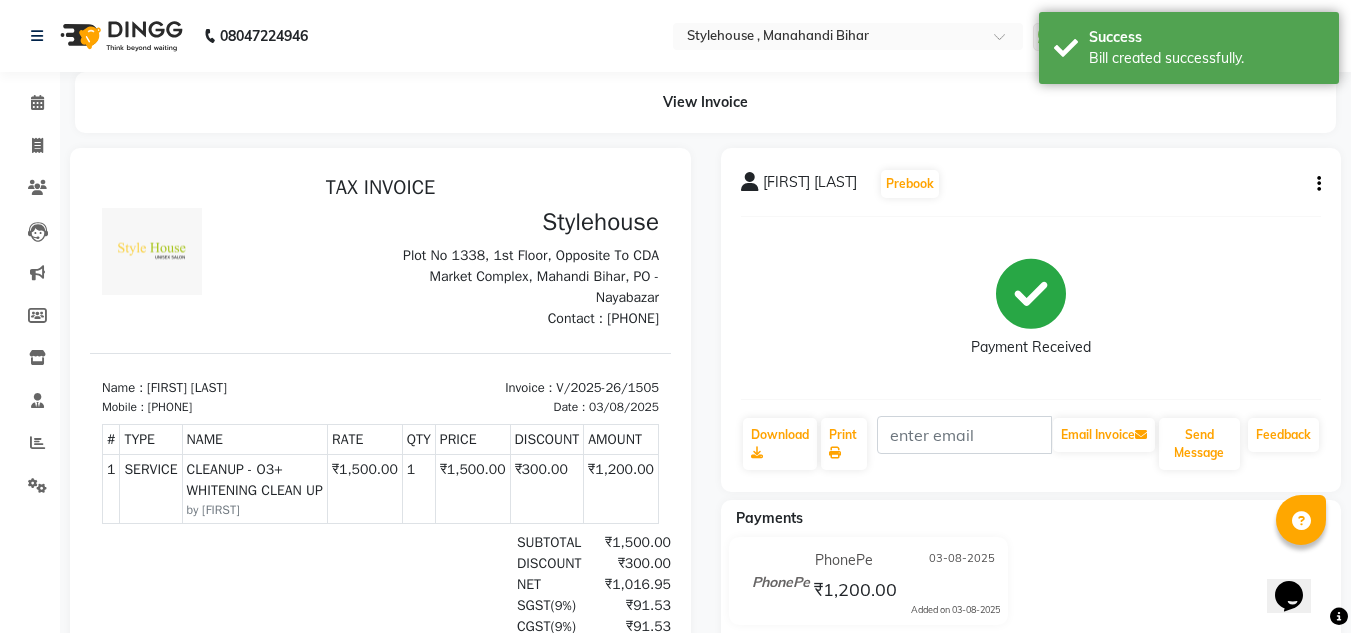 drag, startPoint x: 163, startPoint y: 408, endPoint x: 272, endPoint y: 409, distance: 109.004585 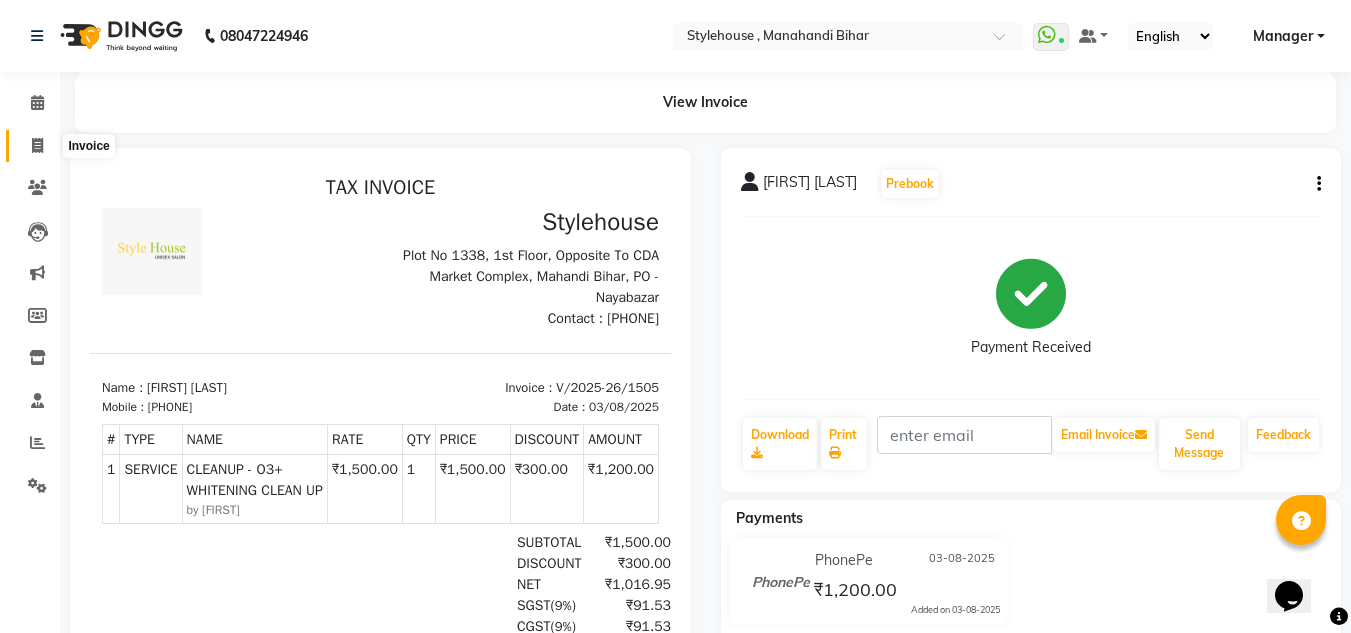 click 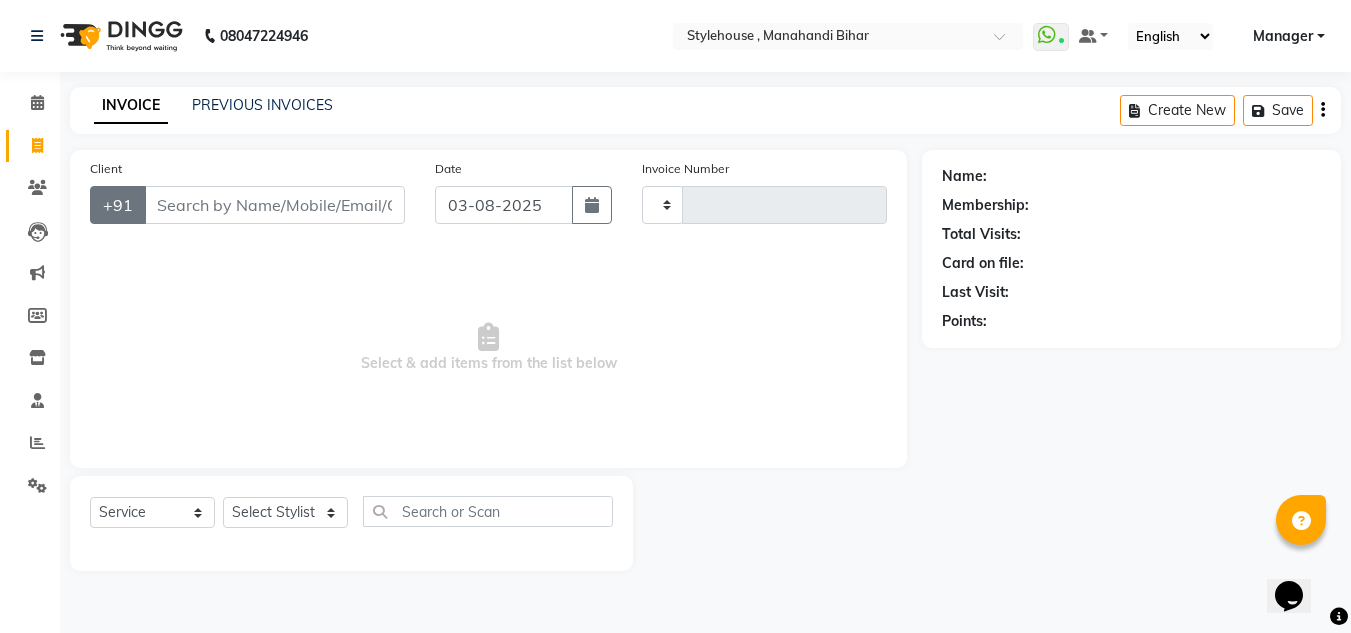type on "1506" 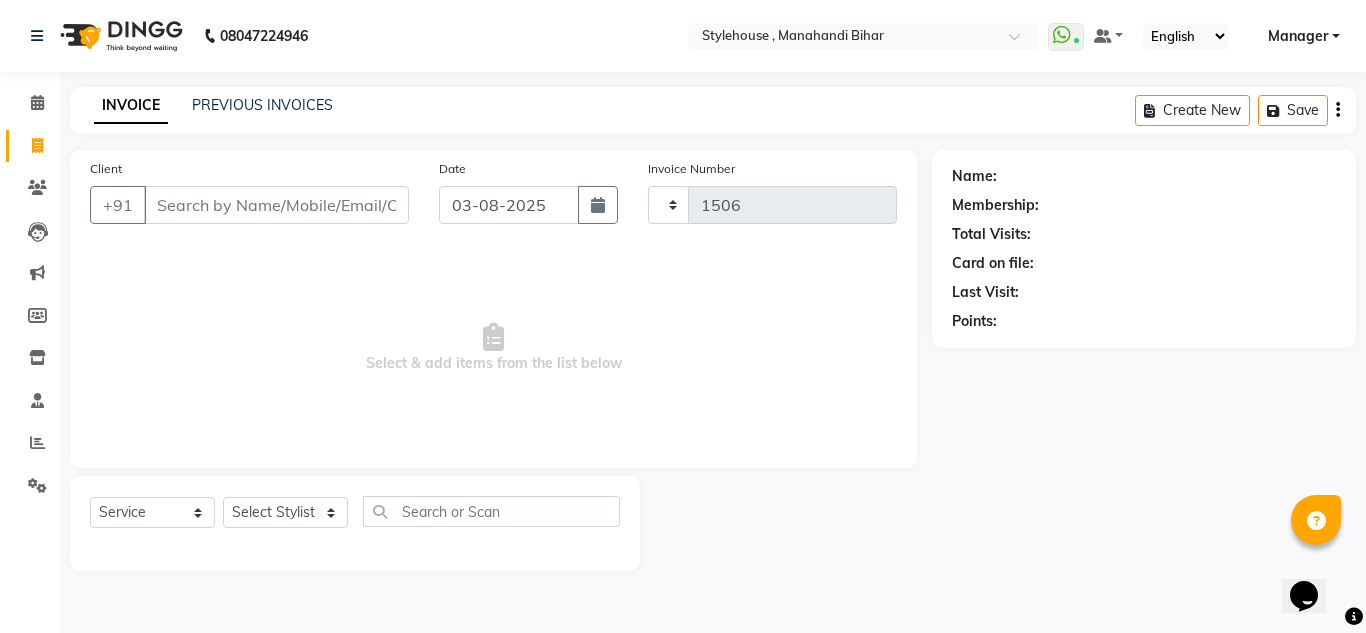 select on "7793" 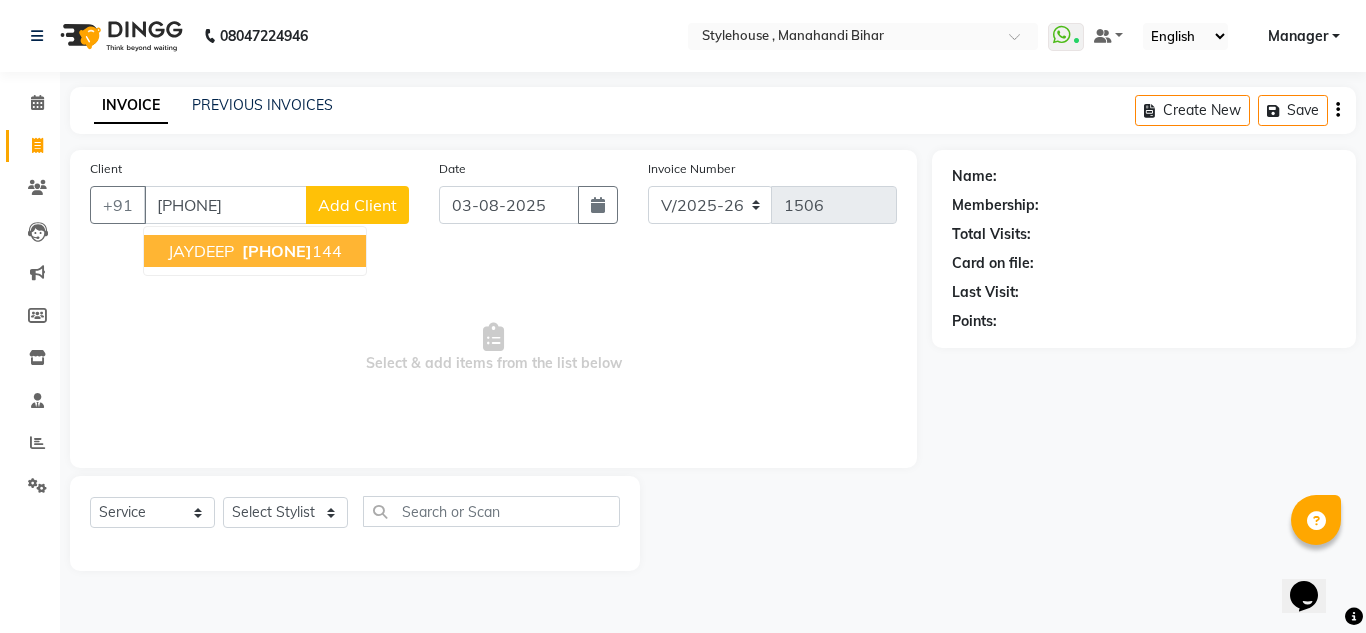 click on "[PHONE]" at bounding box center (277, 251) 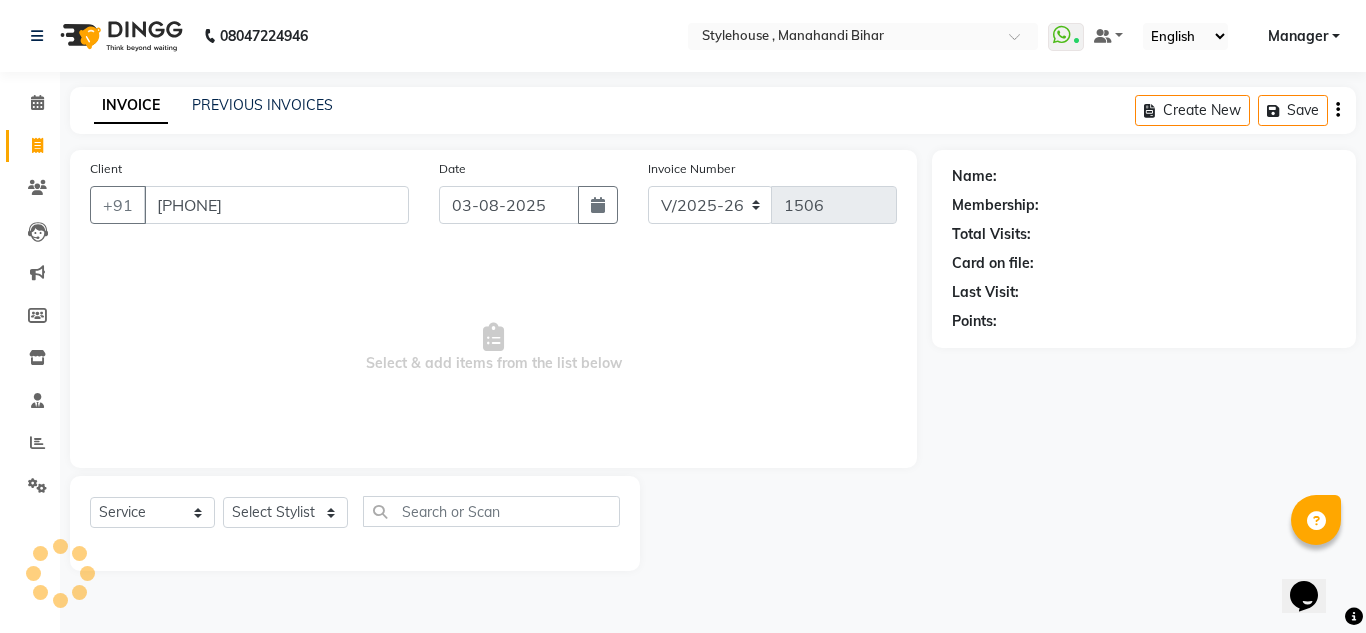 type on "[PHONE]" 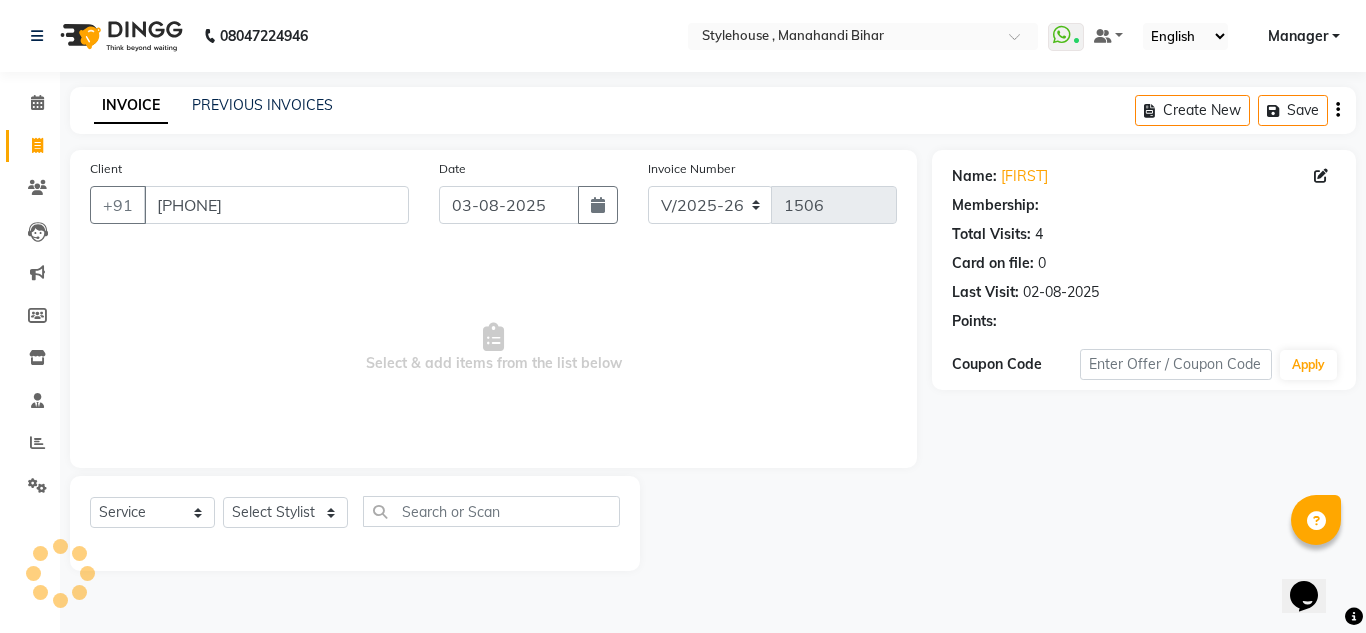select on "1: Object" 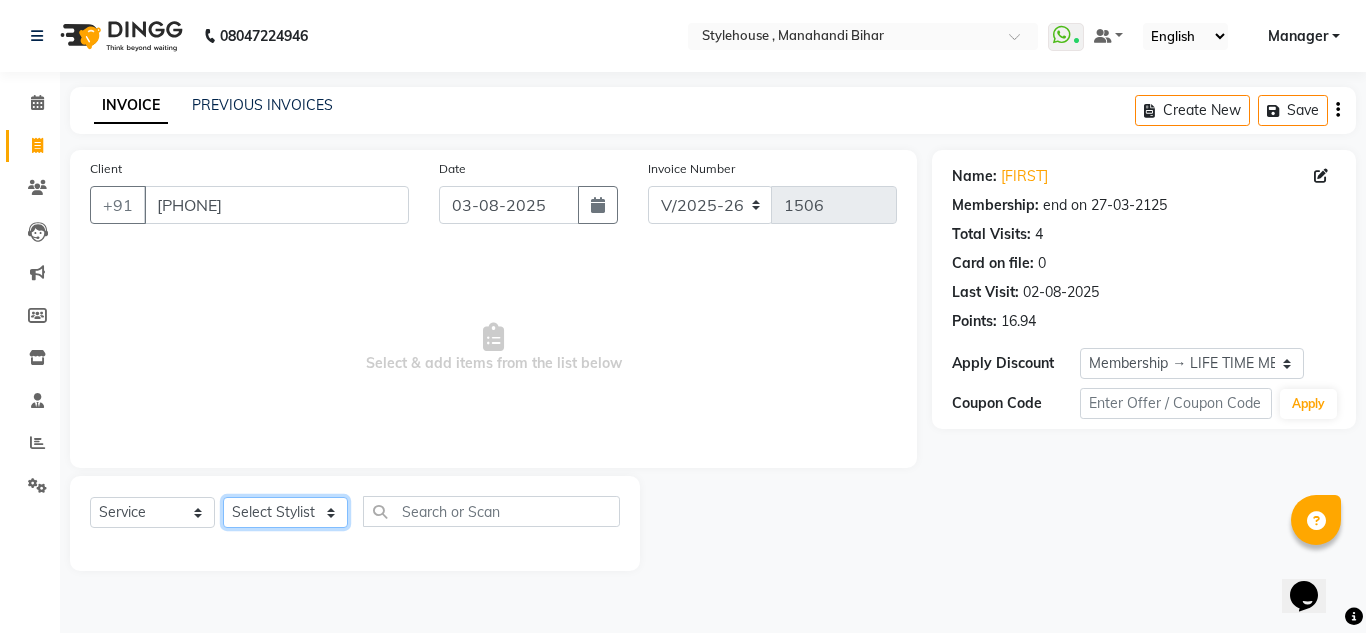 click on "Select Stylist ANIL BARIK ANIRUDH SAHOO JYOTIRANJAN BARIK KANHA LAXMI PRIYA Manager Manisha MANJIT BARIK PRADEEP BARIK PRIYANKA NANDA PUJA ROUT RUMA SAGARIKA SAHOO SALMAN SAMEER BARIK SAROJ SITHA TARA DEVI SHRESTA" 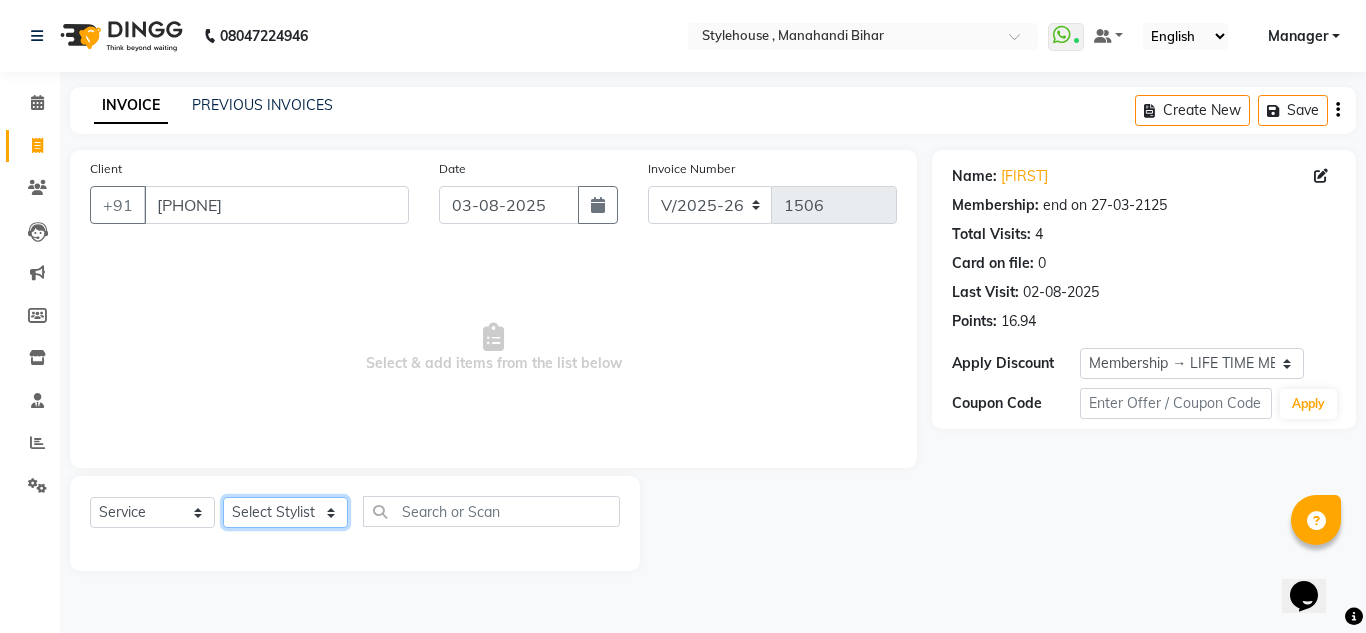 select on "69899" 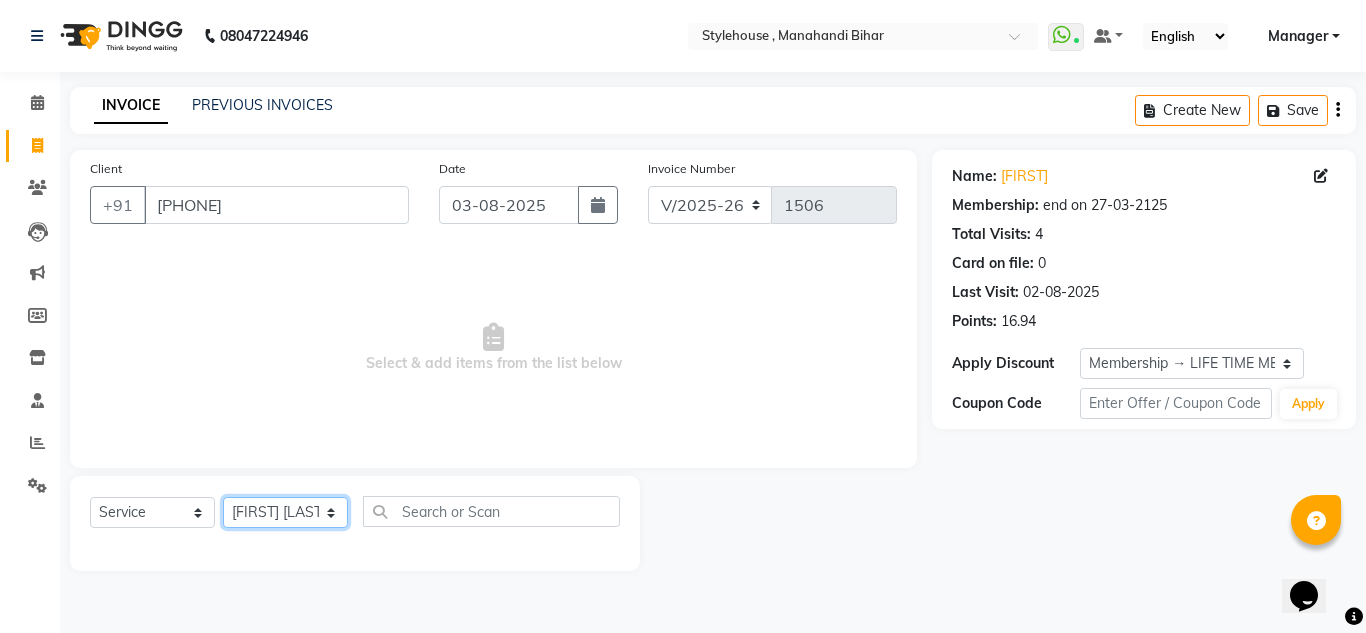 click on "Select Stylist ANIL BARIK ANIRUDH SAHOO JYOTIRANJAN BARIK KANHA LAXMI PRIYA Manager Manisha MANJIT BARIK PRADEEP BARIK PRIYANKA NANDA PUJA ROUT RUMA SAGARIKA SAHOO SALMAN SAMEER BARIK SAROJ SITHA TARA DEVI SHRESTA" 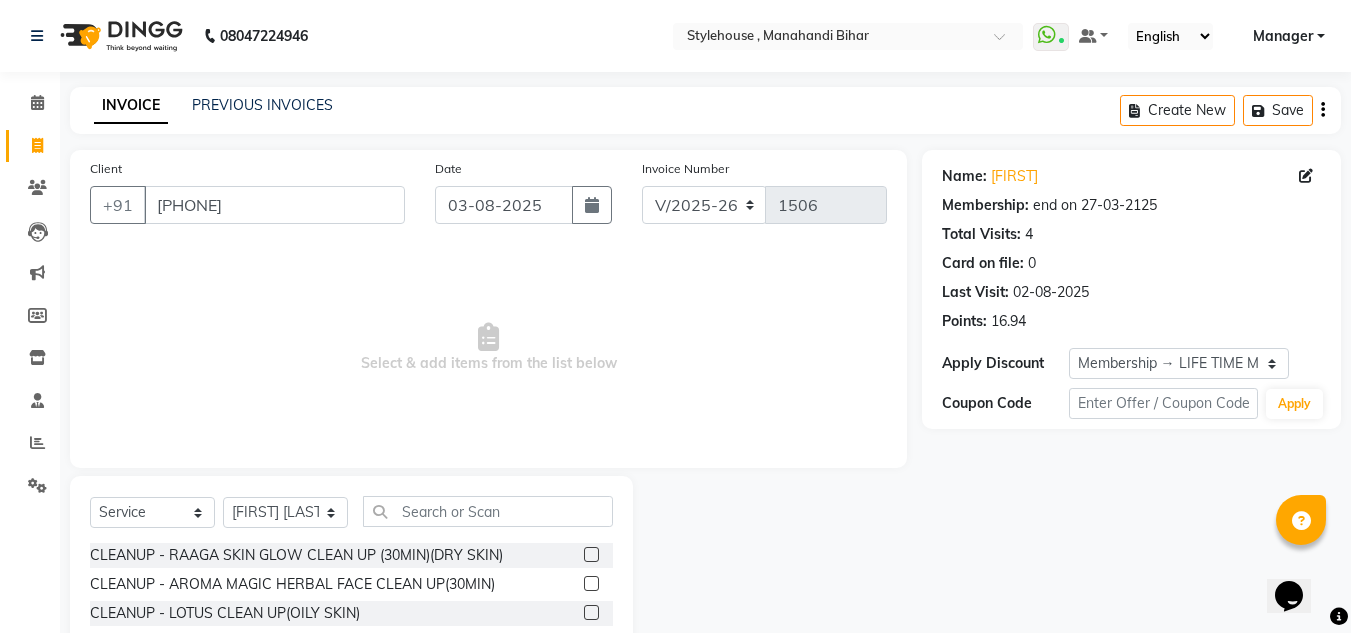 click on "Select  Service  Product  Membership  Package Voucher Prepaid Gift Card  Select Stylist [FIRST] [LAST] [FIRST] [LAST] [FIRST] [LAST] KANHA LAXMI PRIYA Manager Manisha MANJIT BARIK PRADEEP BARIK PRIYANKA NANDA PUJA ROUT RUMA SAGARIKA SAHOO SALMAN SAMEER BARIK SAROJ SITHA [FIRST] [LAST] CLEANUP - RAAGA SKIN GLOW CLEAN UP (30MIN)(DRY SKIN)  CLEANUP - AROMA MAGIC HERBAL FACE CLEAN UP(30MIN)  CLEANUP - LOTUS CLEAN UP(OILY SKIN)  CLEANUP - O3+ WHITENING CLEAN UP  CLEANUP - JEANNOT CLEAN UP  LADIES ROOT TOUCH UP (2.5 ) INCH AMMONIE FREE  EYE TREATMENT  NECK FULL POLISHING  REGULAR SHAMPOO WITH BLAST DRY MID  REGULAR SHAMPOO WITH BLAST DRY LONG  REGULAR SHAMPOO WITH BLAST DRY SHORT  K9 BOTOX SHAMPOO  RAAGA INSTA FAIR FACIAL  FULL HAND POLISHING  LOWER LIP  BLEACH - FULL FACE BLEACH  BLEACH - FULL ARMS  BLEACH - HALF ARMS  BLEACH - UNDER ARMS  BLEACH - FULL LEG  BLEACH - HALF LEG  BLEACH - FEET  BLEACH - HALF FRONT/BACK  BLEACH - FULL FRONT/BACK  BLEACH - FULL BODY  DETAN RAAGA - FULL FACE DETAN  RAAGA DETAN NECK" 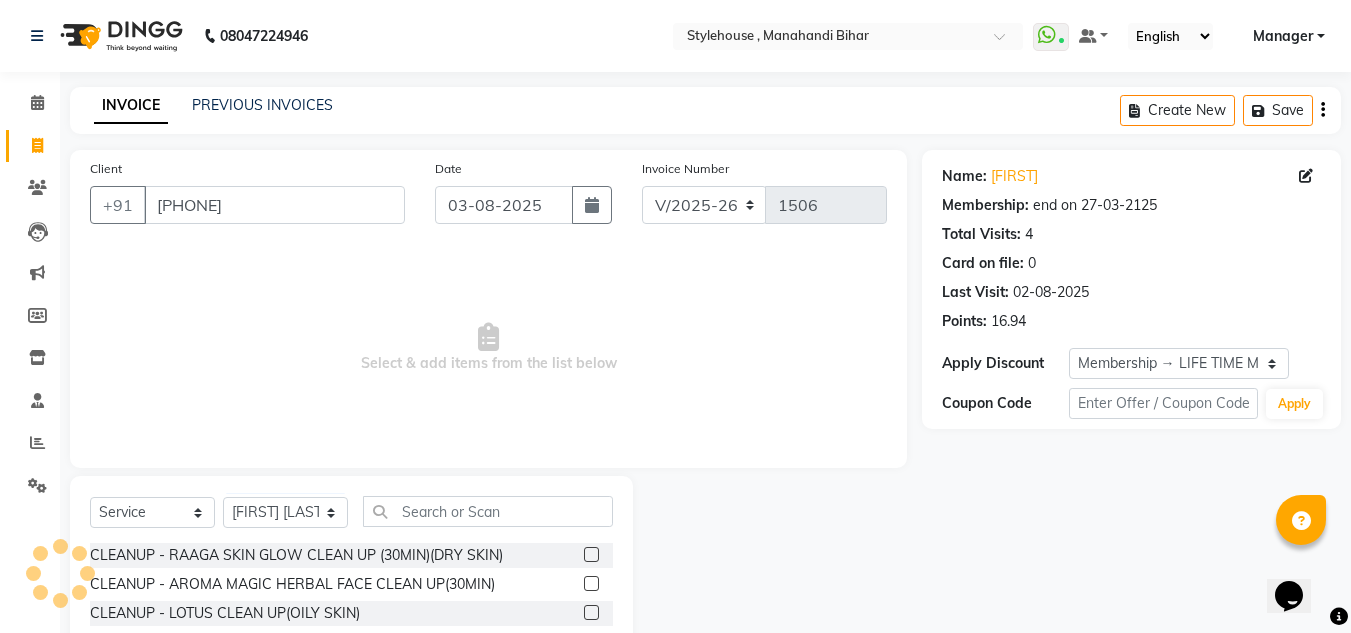 drag, startPoint x: 436, startPoint y: 493, endPoint x: 439, endPoint y: 506, distance: 13.341664 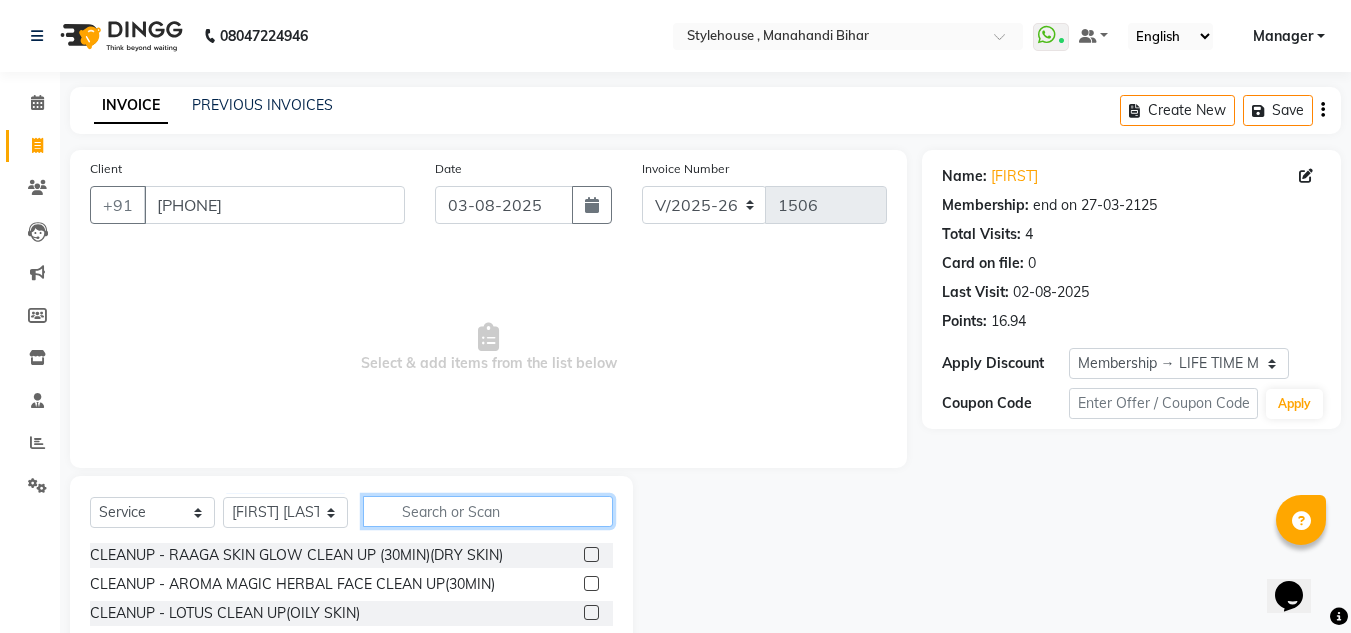 click 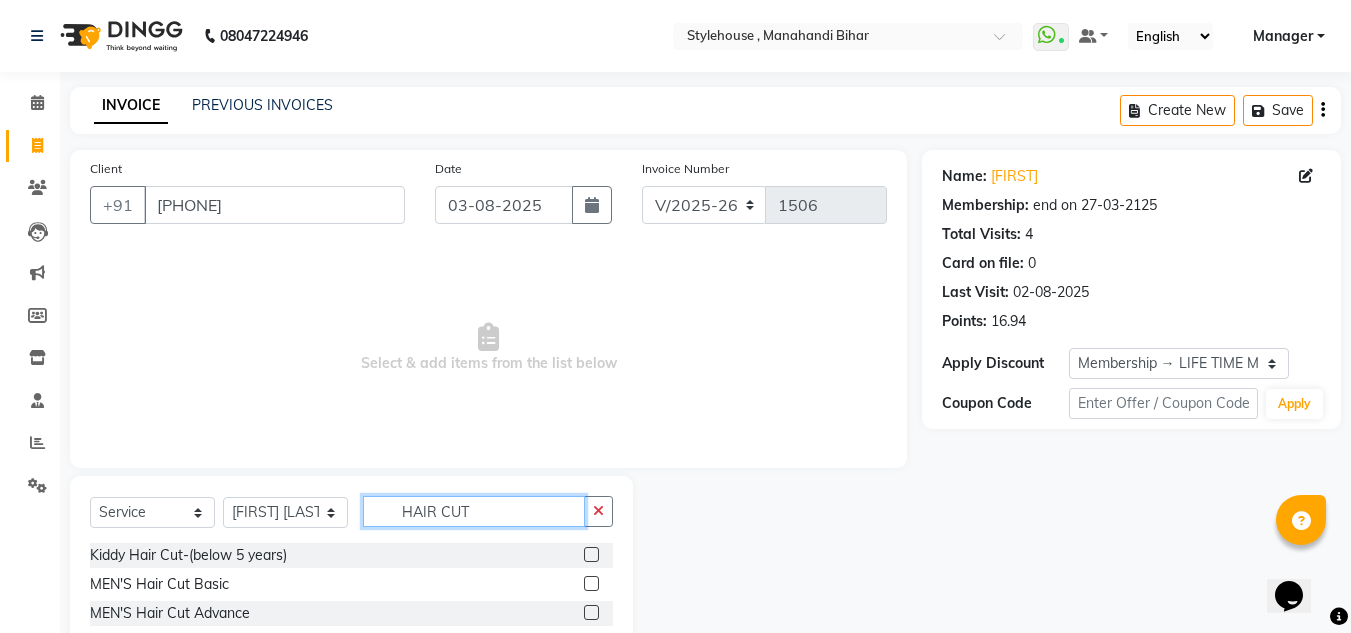 type on "HAIR CUT" 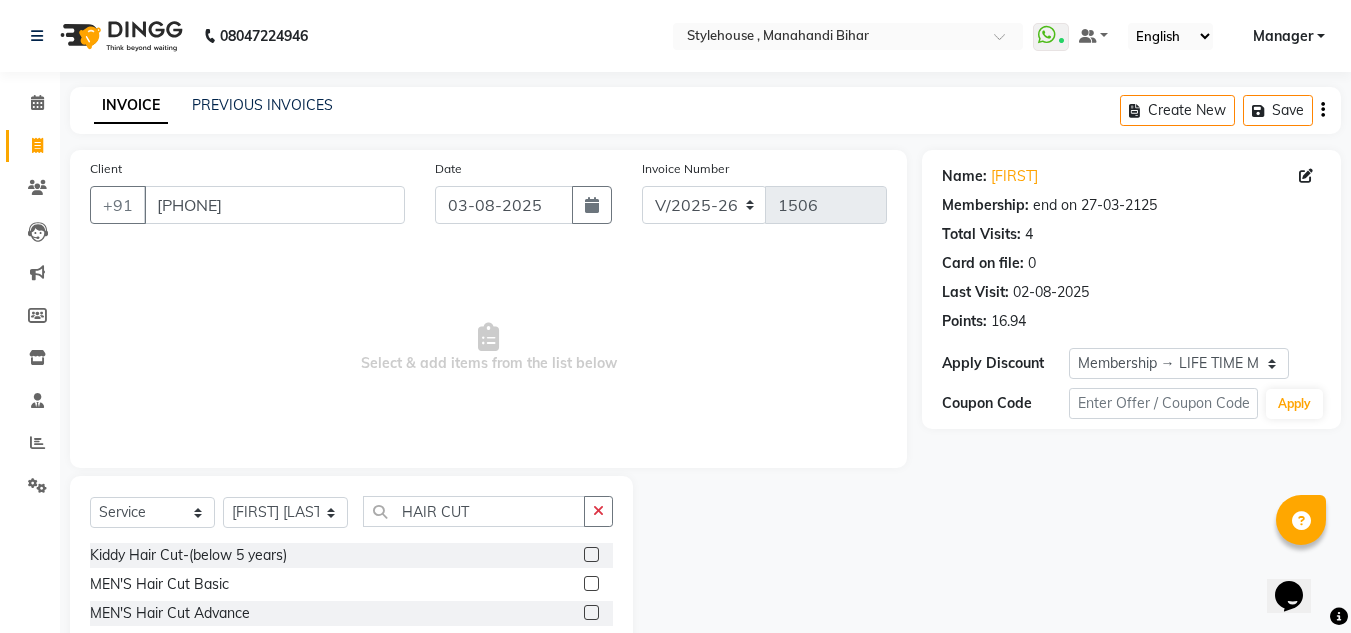 click 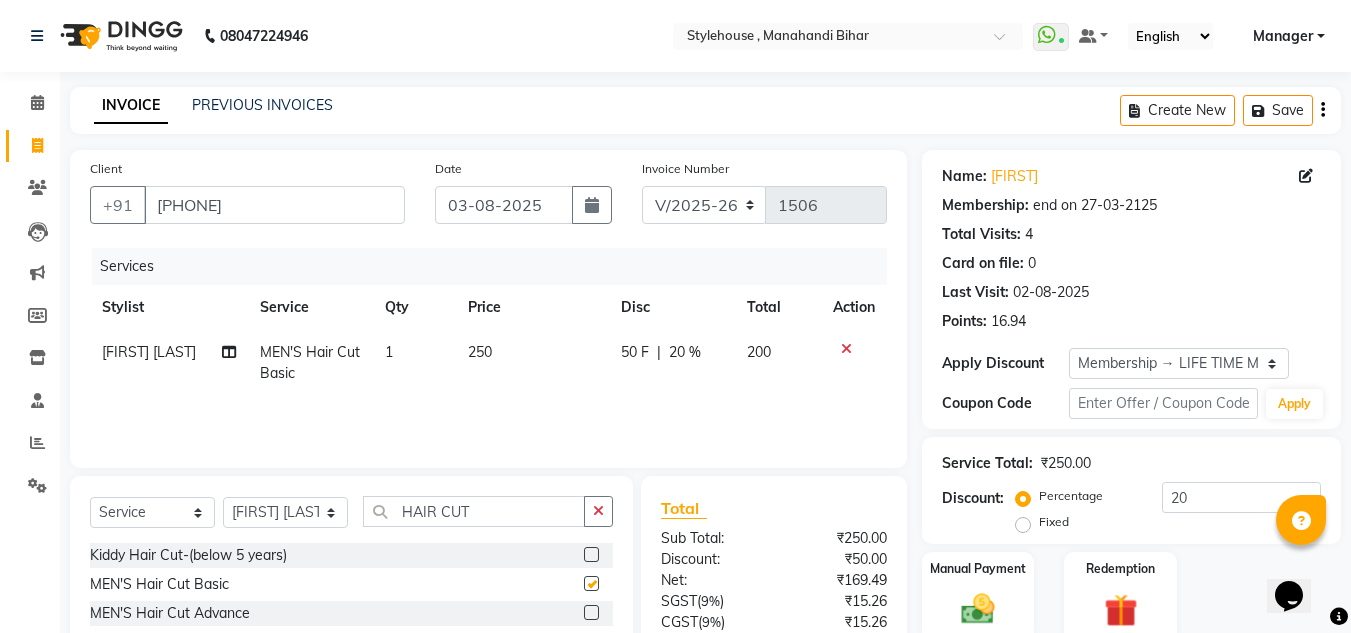 checkbox on "false" 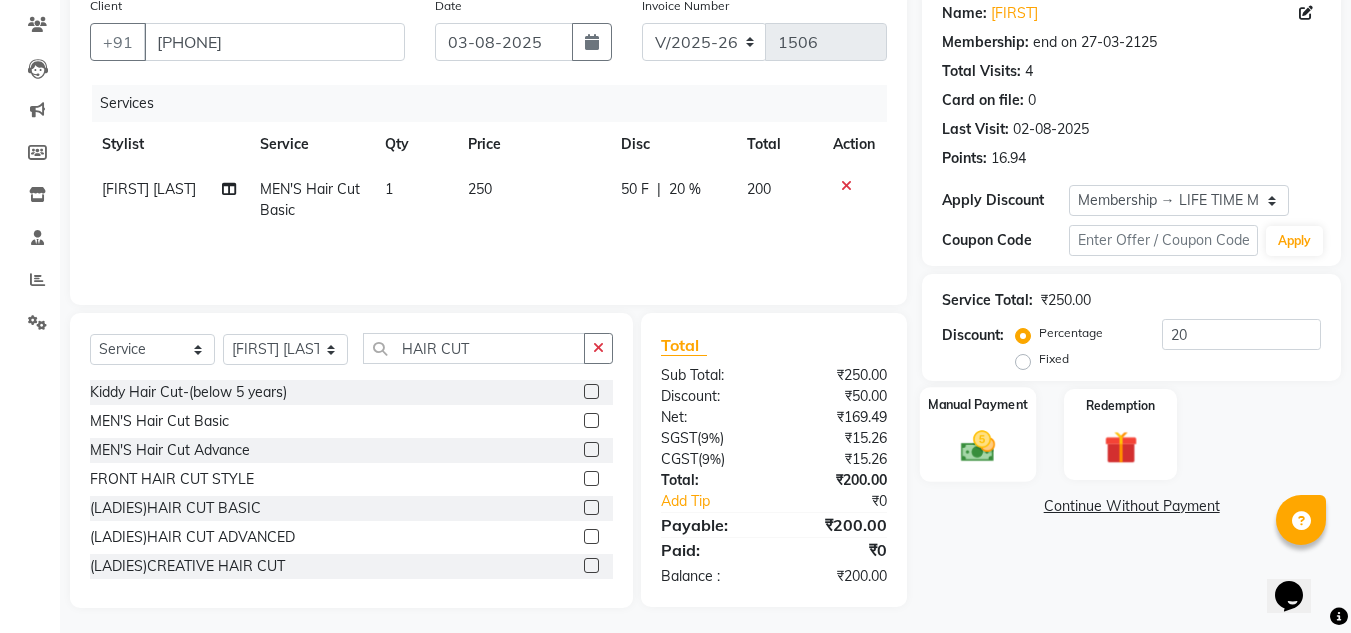 scroll, scrollTop: 168, scrollLeft: 0, axis: vertical 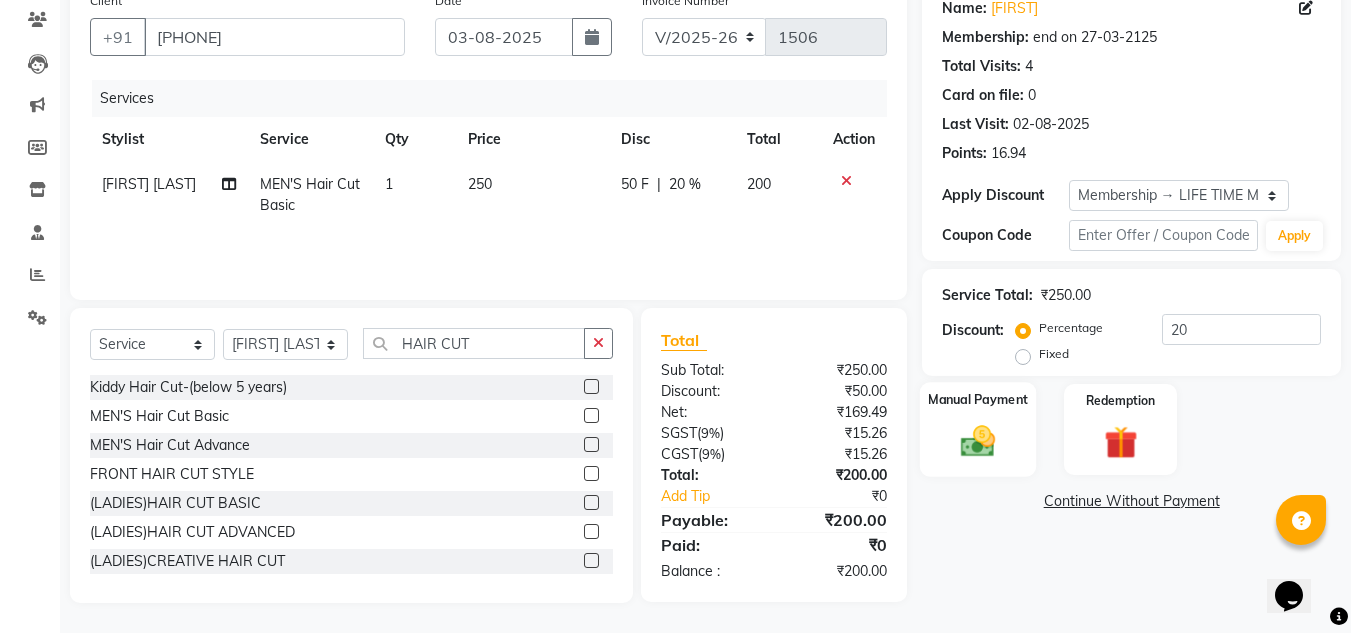click 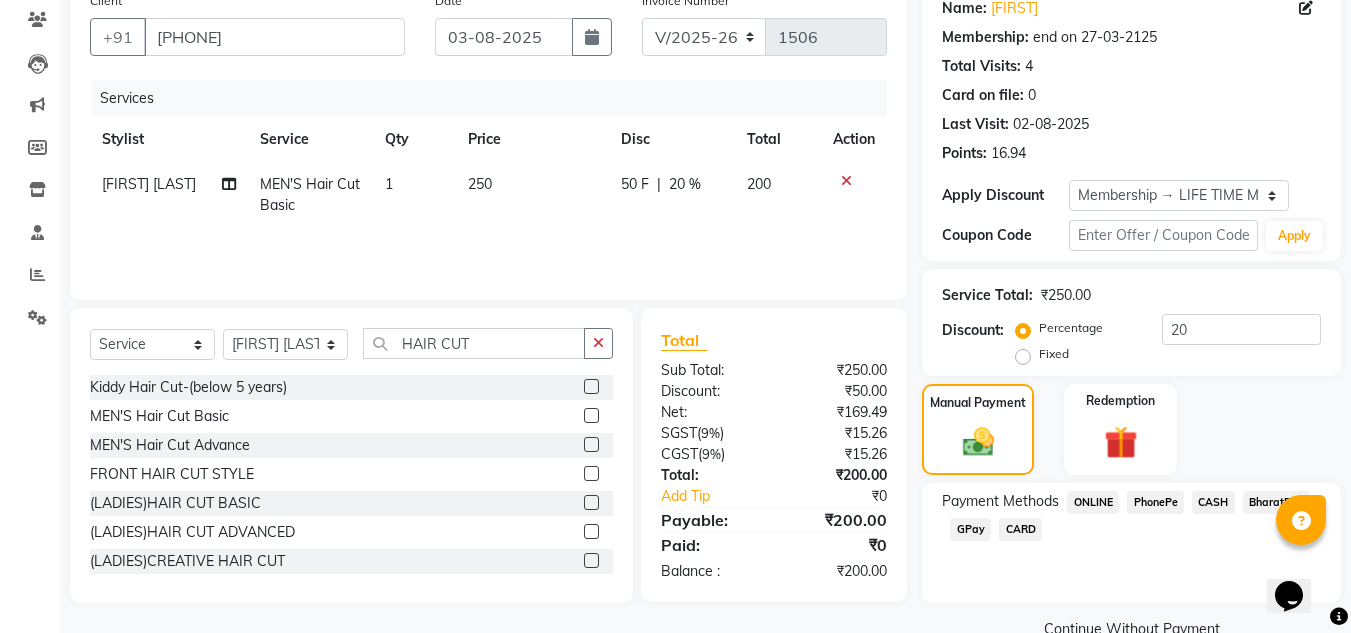 click on "CASH" 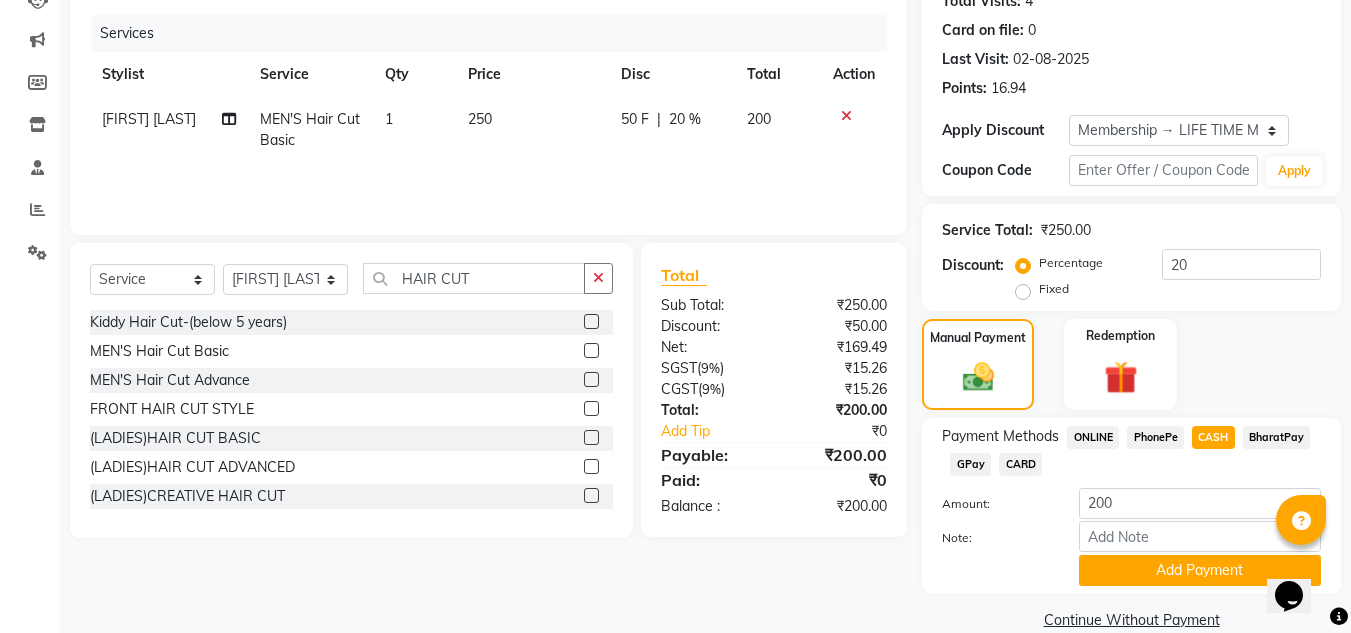 scroll, scrollTop: 265, scrollLeft: 0, axis: vertical 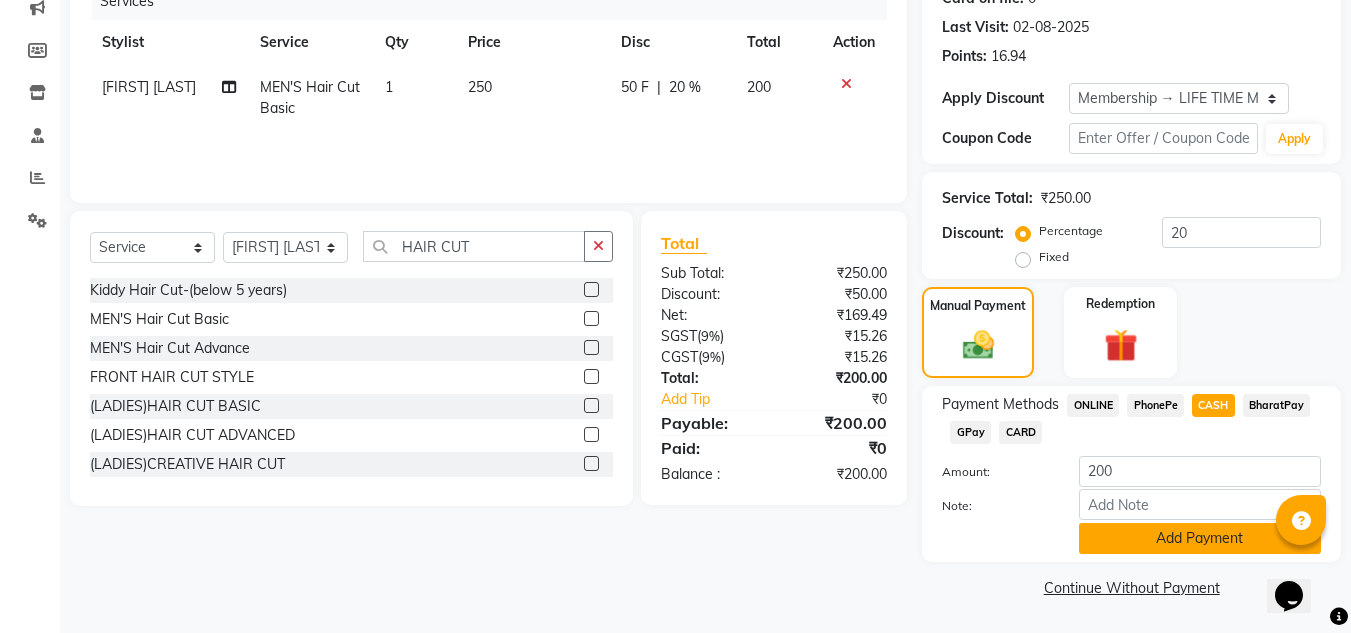 click on "Add Payment" 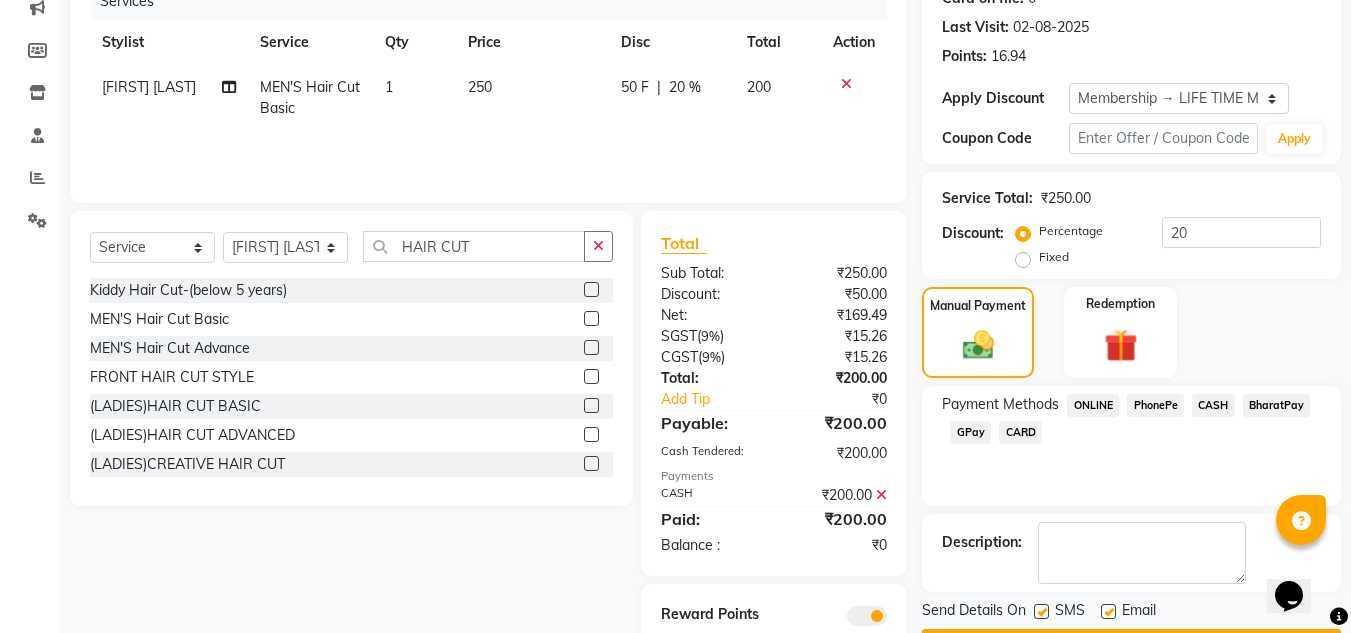 scroll, scrollTop: 337, scrollLeft: 0, axis: vertical 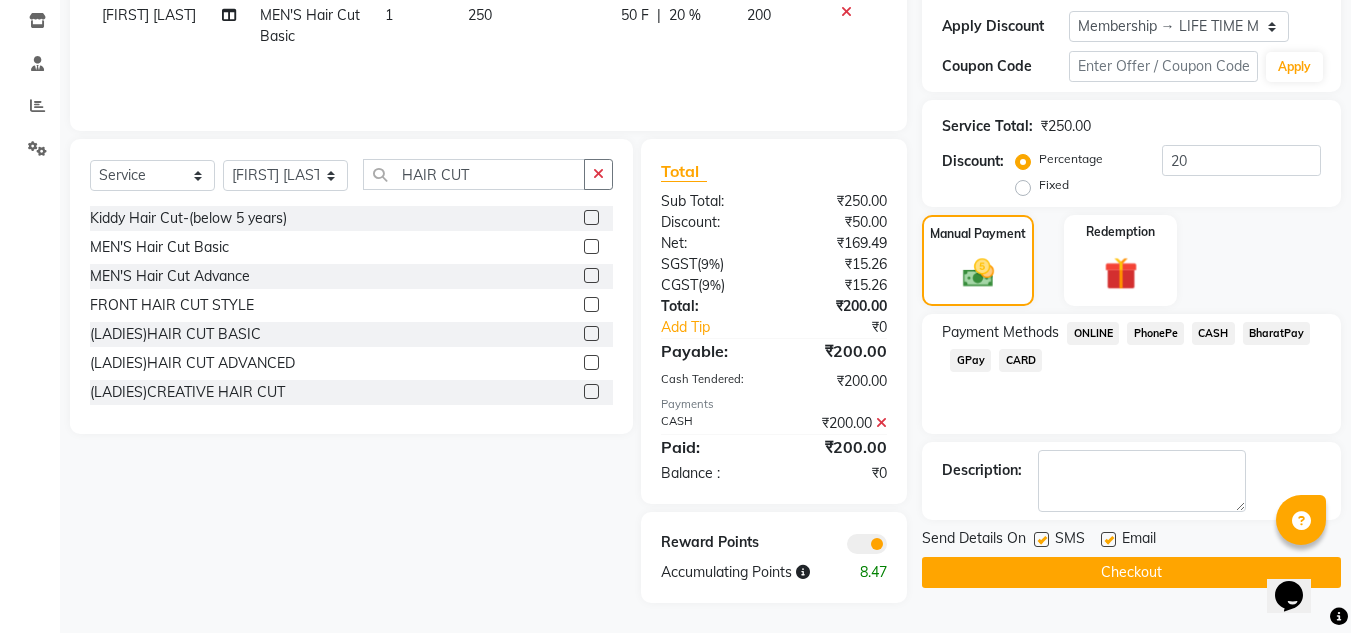 click on "Checkout" 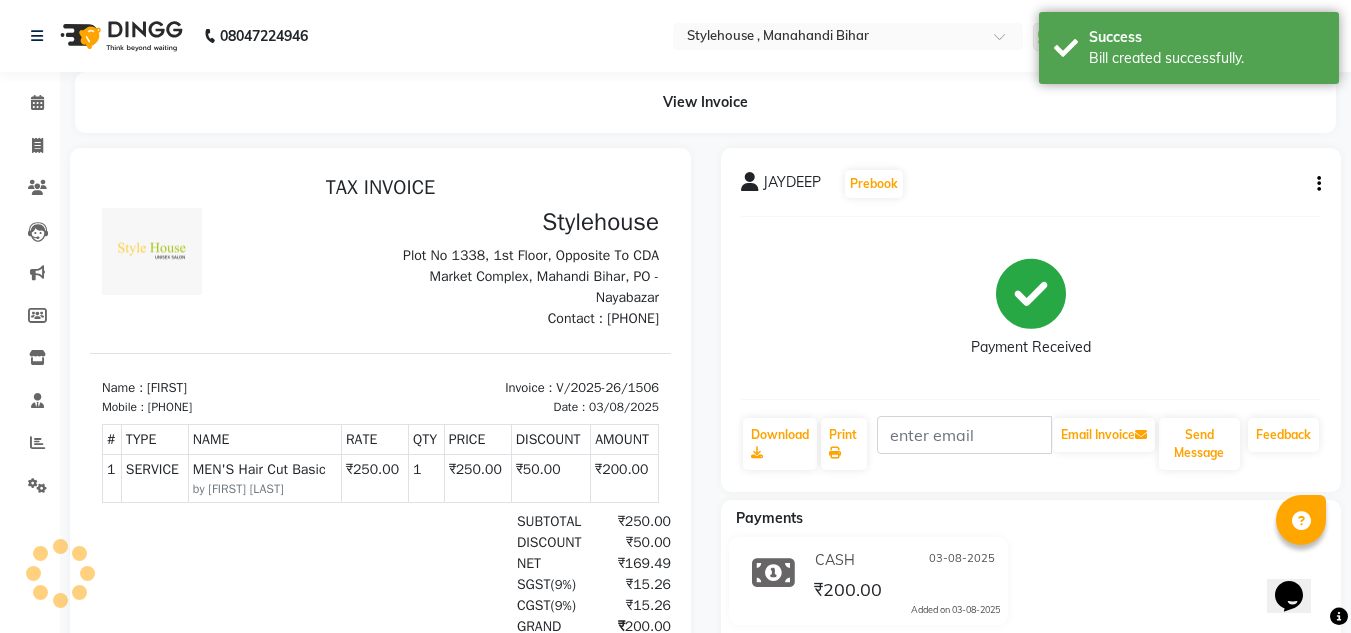 scroll, scrollTop: 0, scrollLeft: 0, axis: both 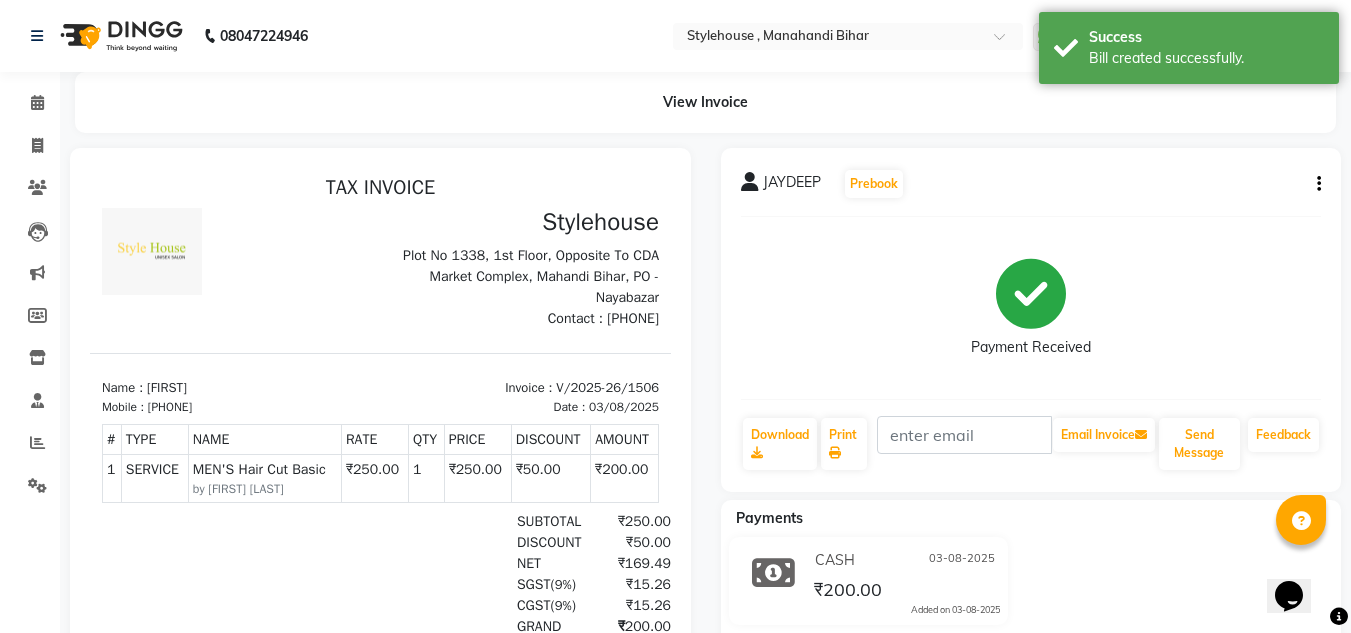 drag, startPoint x: 163, startPoint y: 407, endPoint x: 253, endPoint y: 392, distance: 91.24144 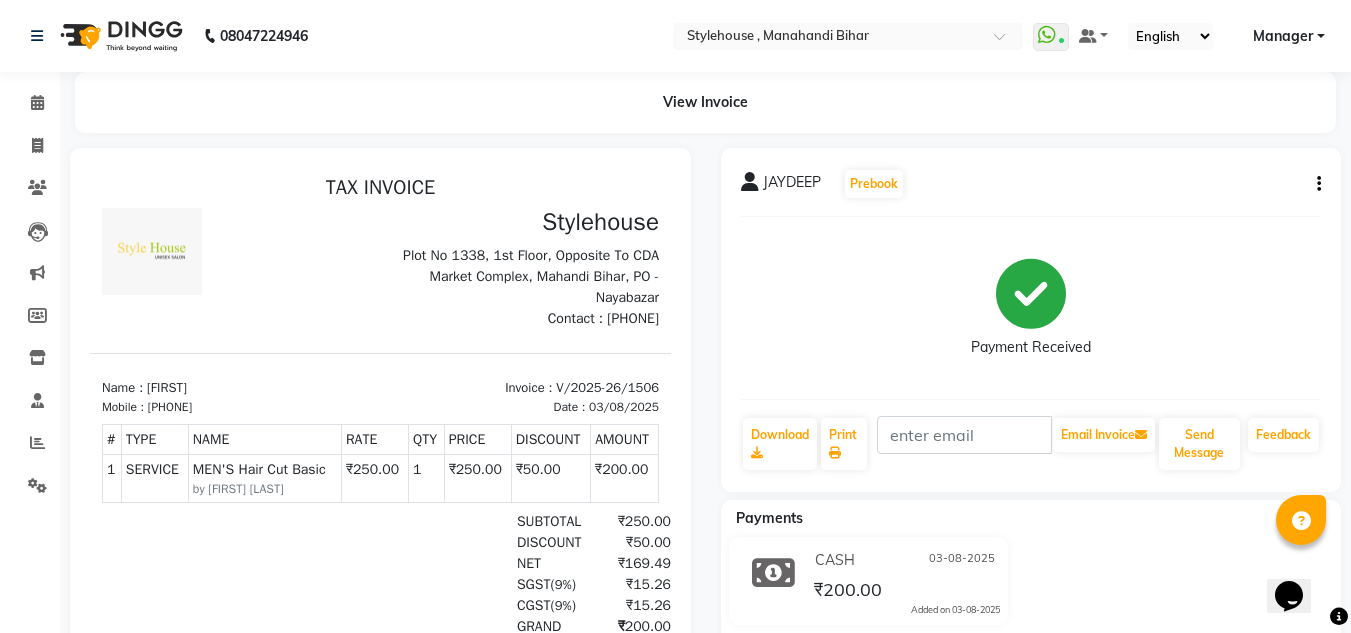 drag, startPoint x: 163, startPoint y: 407, endPoint x: 287, endPoint y: 389, distance: 125.299644 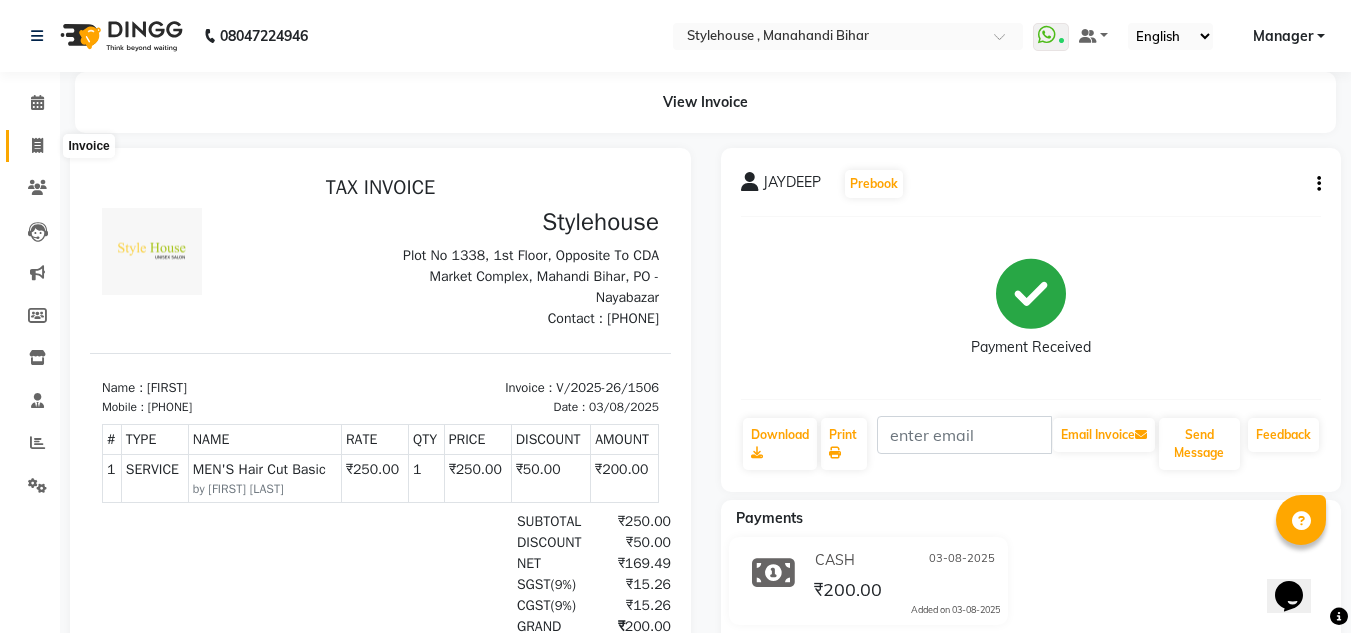 click 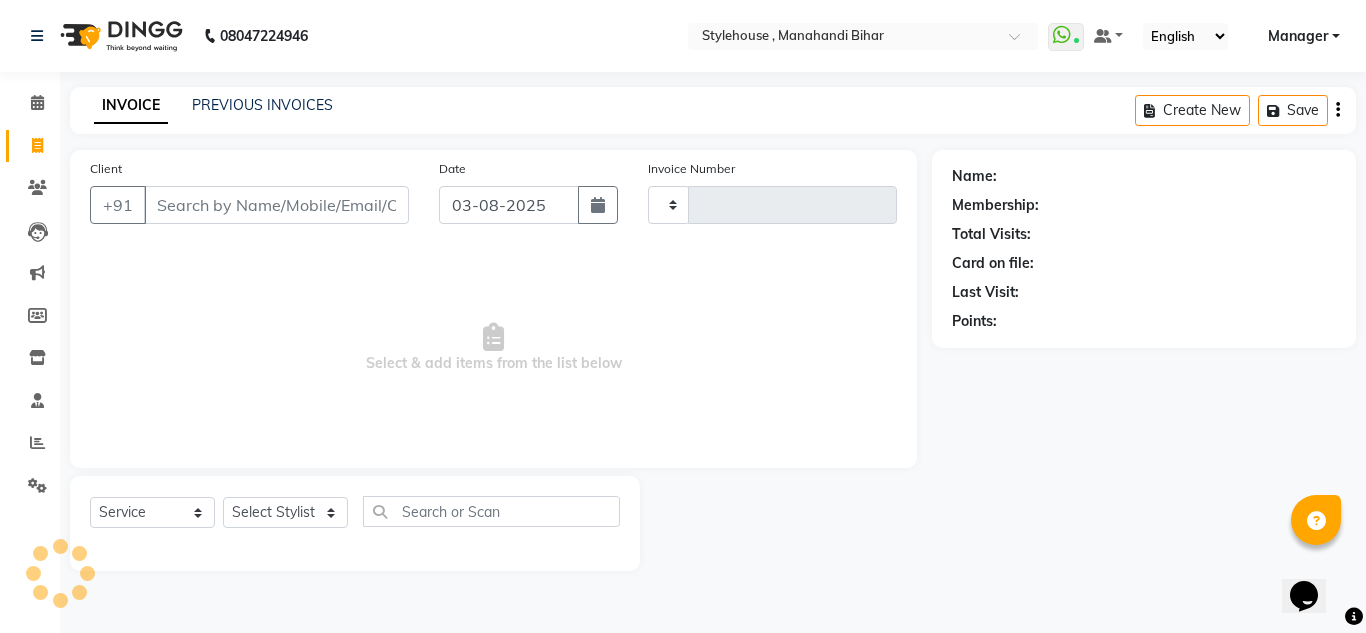 type on "1507" 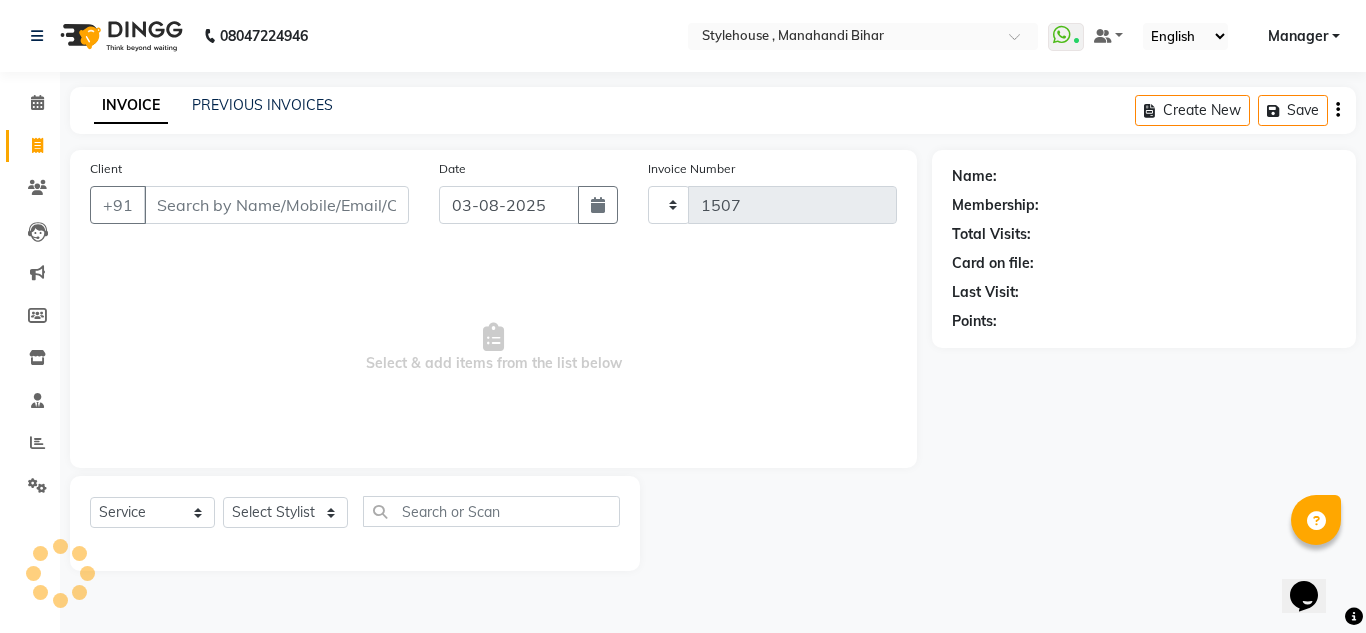 select on "7793" 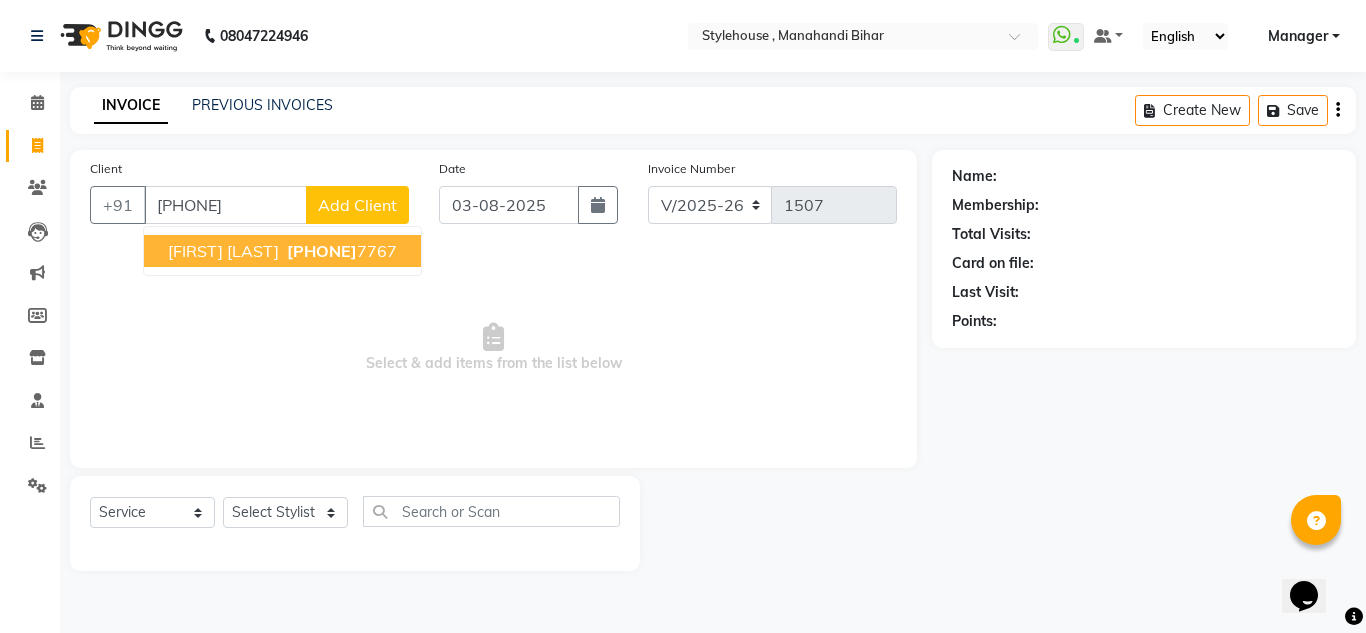 click on "[PHONE]" at bounding box center (322, 251) 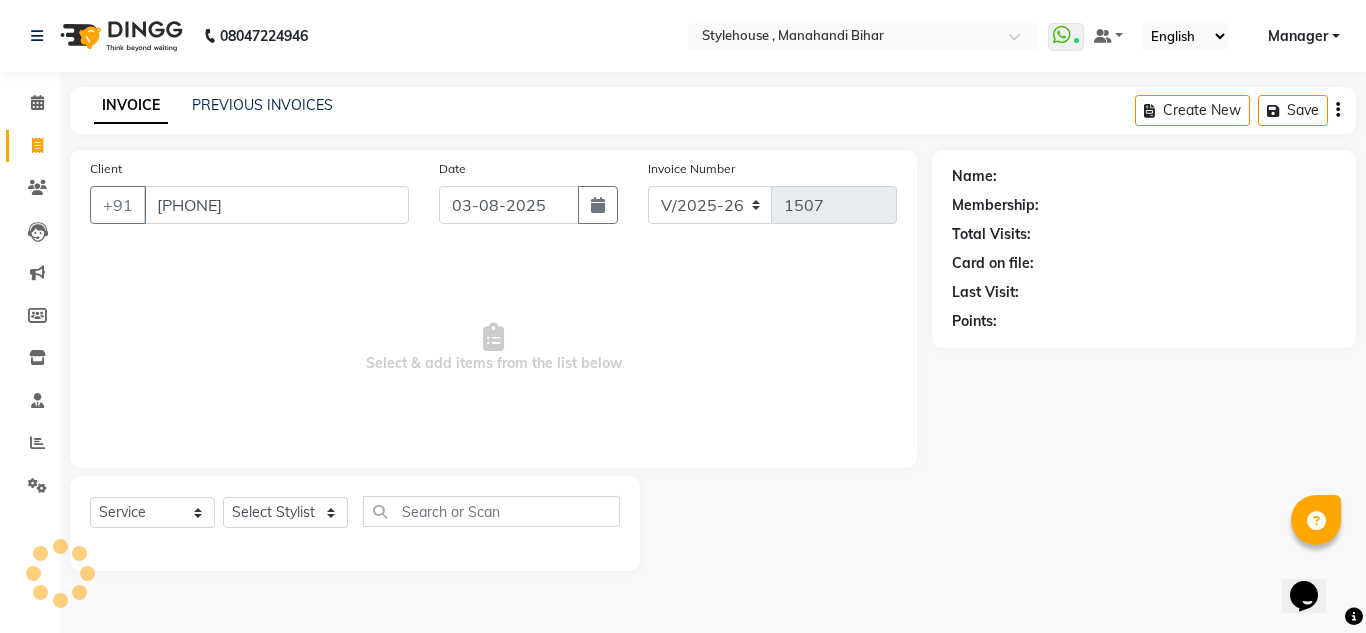type on "[PHONE]" 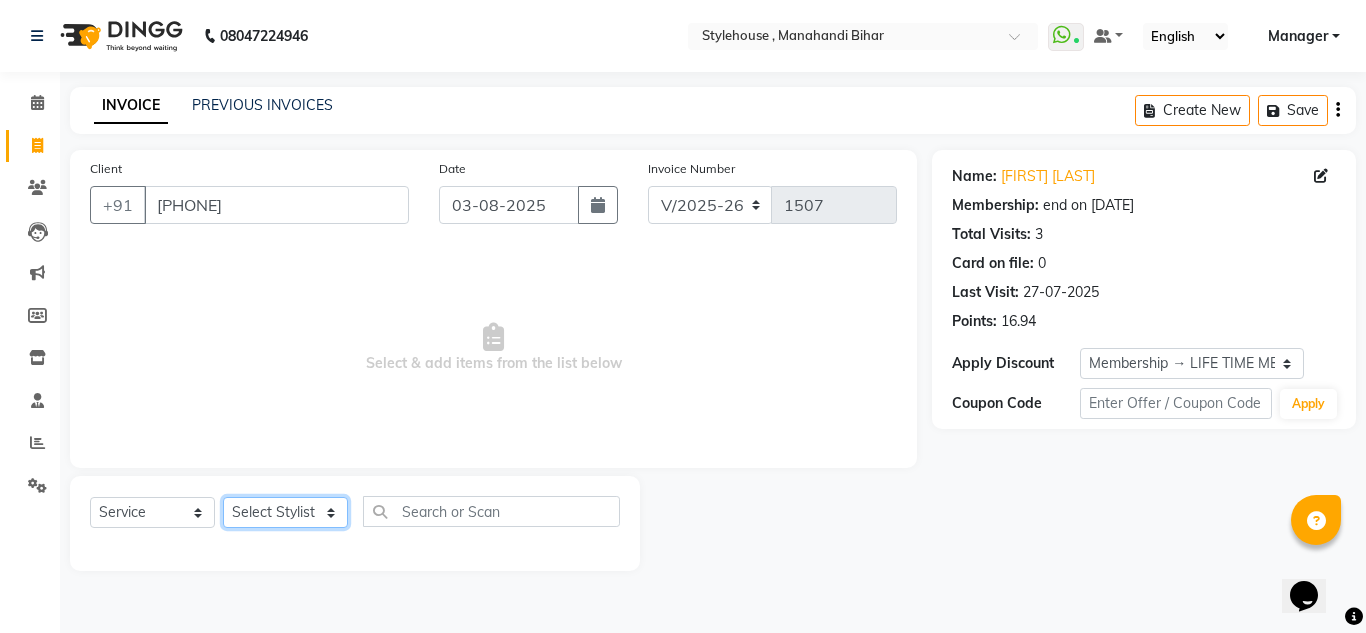 click on "Select Stylist ANIL BARIK ANIRUDH SAHOO JYOTIRANJAN BARIK KANHA LAXMI PRIYA Manager Manisha MANJIT BARIK PRADEEP BARIK PRIYANKA NANDA PUJA ROUT RUMA SAGARIKA SAHOO SALMAN SAMEER BARIK SAROJ SITHA TARA DEVI SHRESTA" 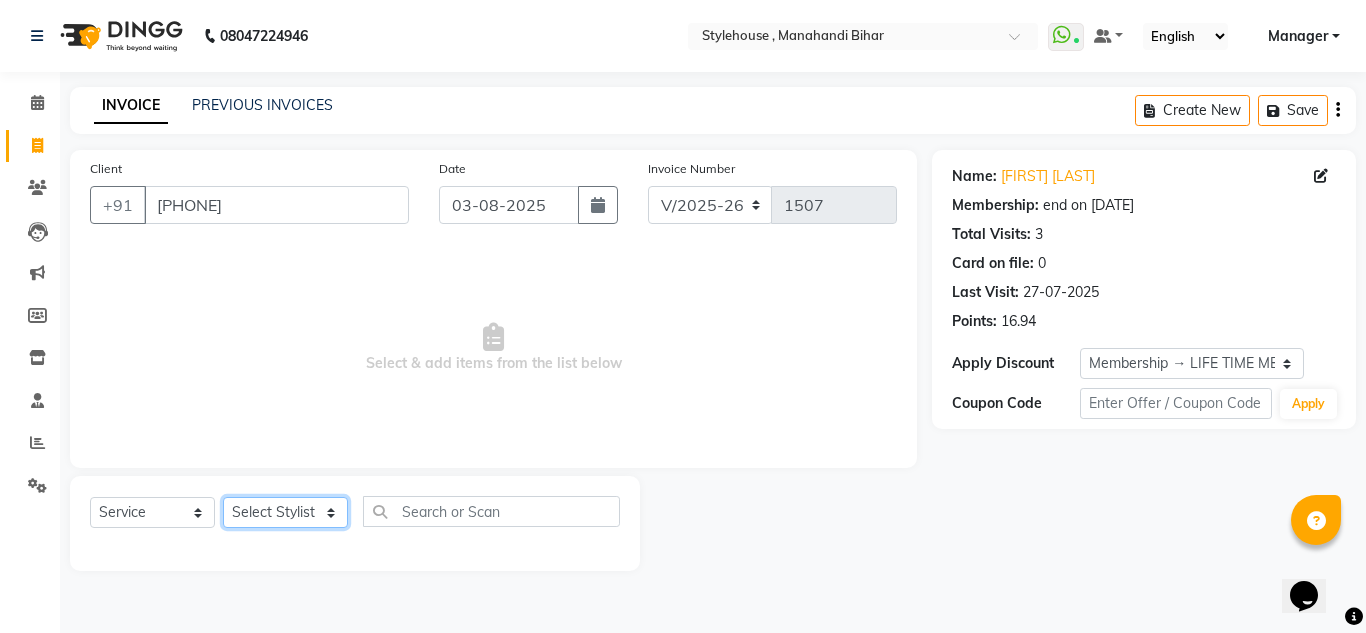select on "69893" 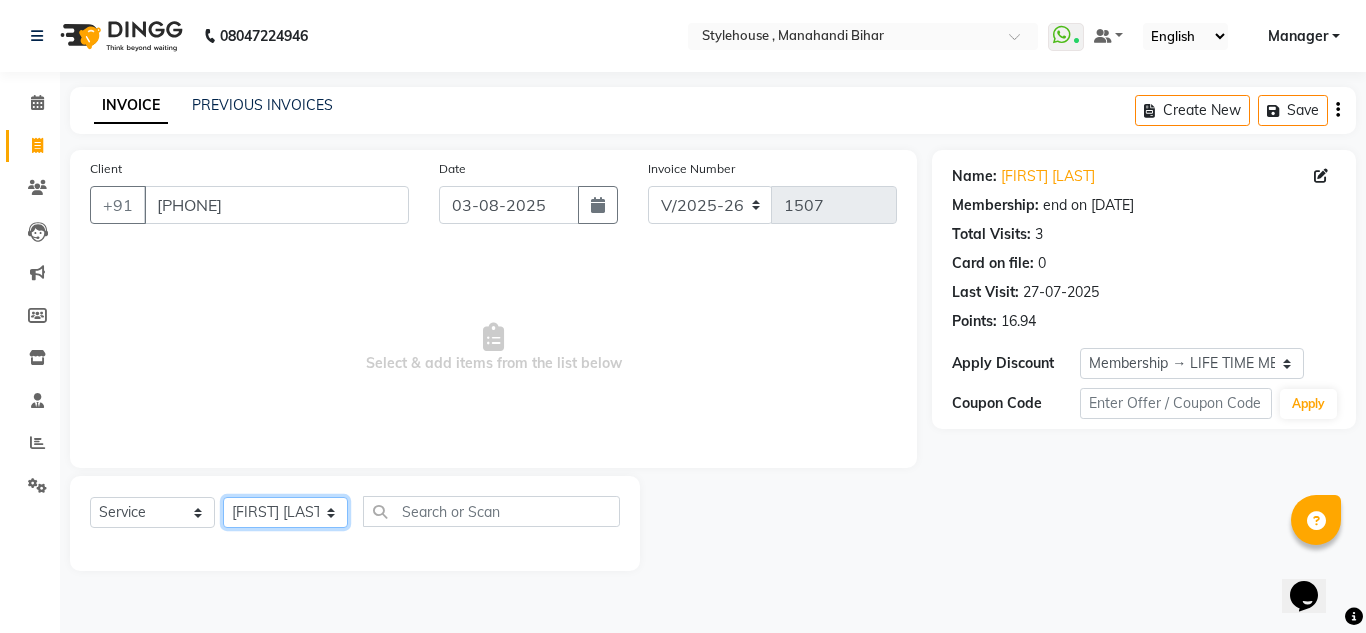 click on "Select Stylist ANIL BARIK ANIRUDH SAHOO JYOTIRANJAN BARIK KANHA LAXMI PRIYA Manager Manisha MANJIT BARIK PRADEEP BARIK PRIYANKA NANDA PUJA ROUT RUMA SAGARIKA SAHOO SALMAN SAMEER BARIK SAROJ SITHA TARA DEVI SHRESTA" 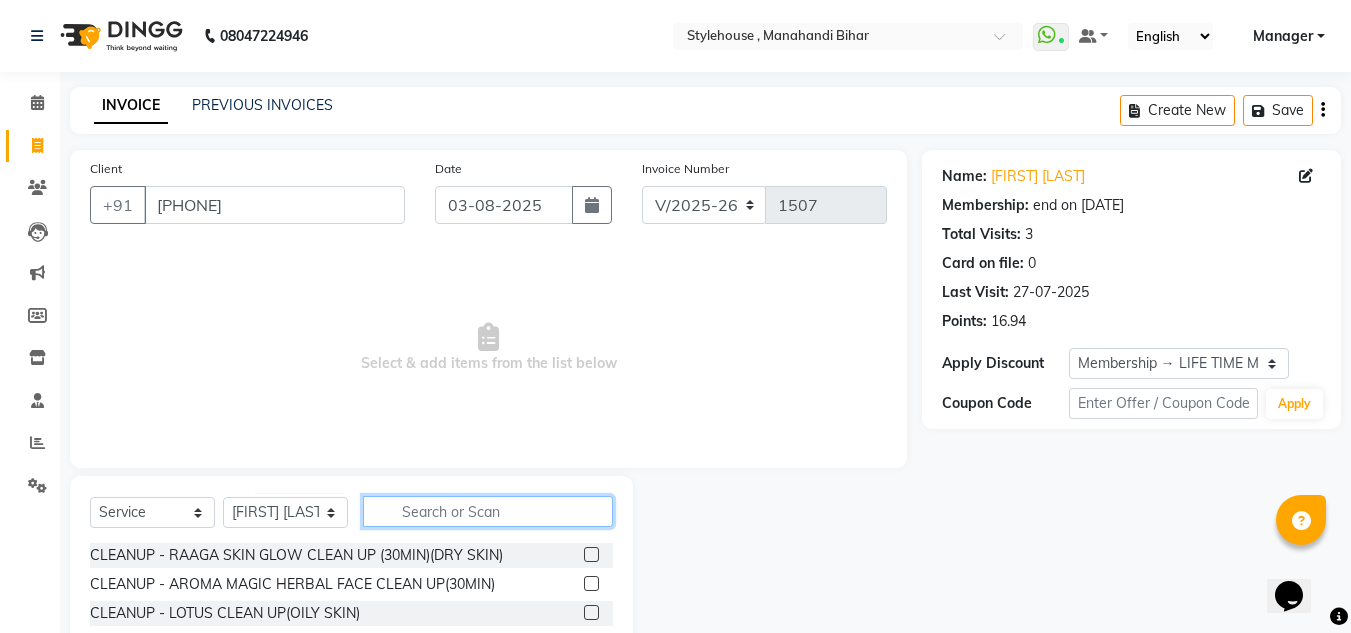click 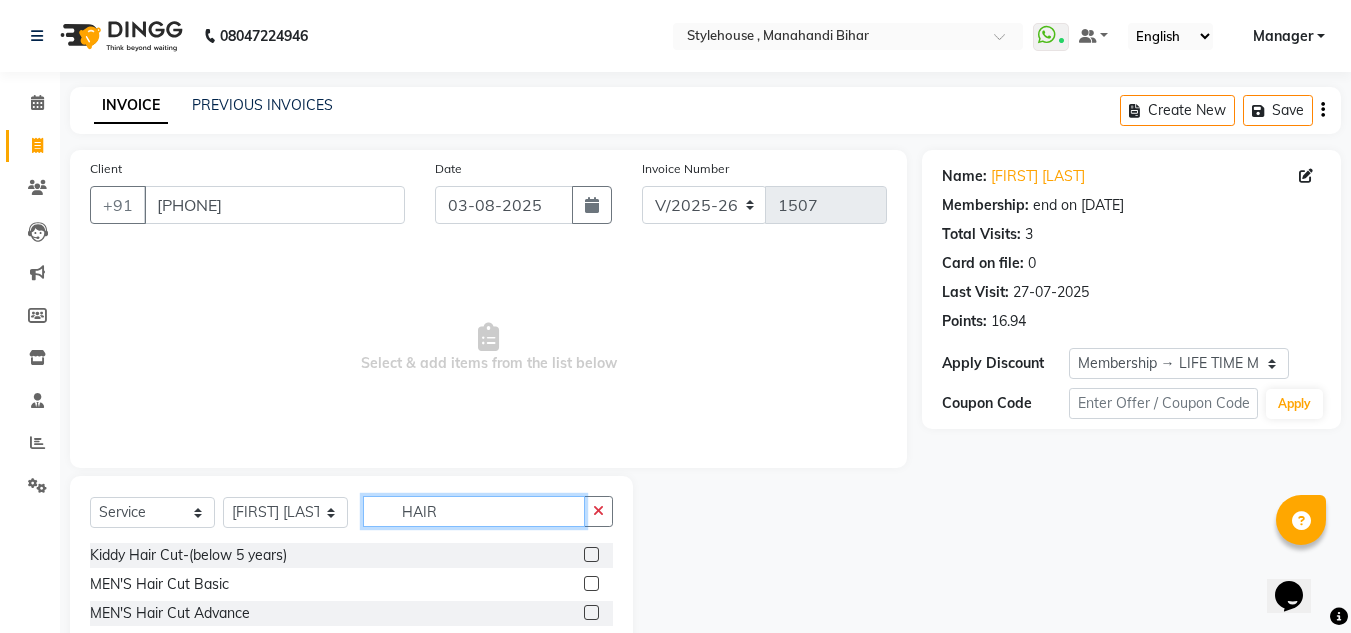 type on "HAIR" 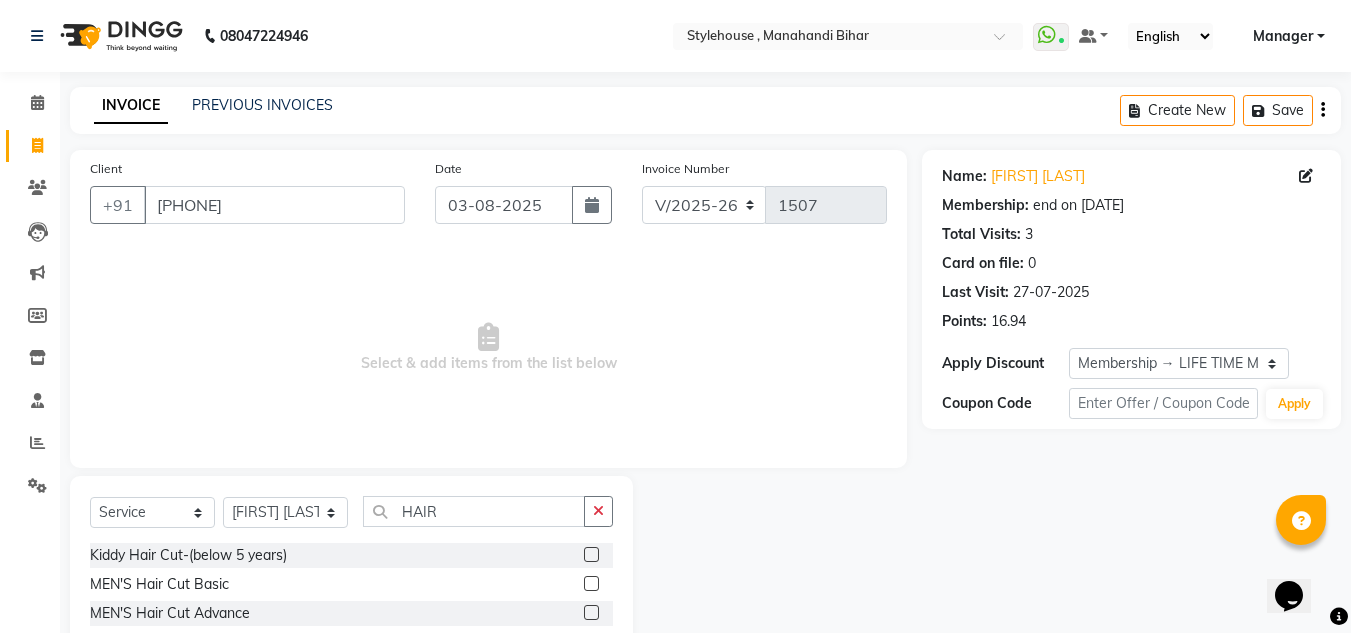 click 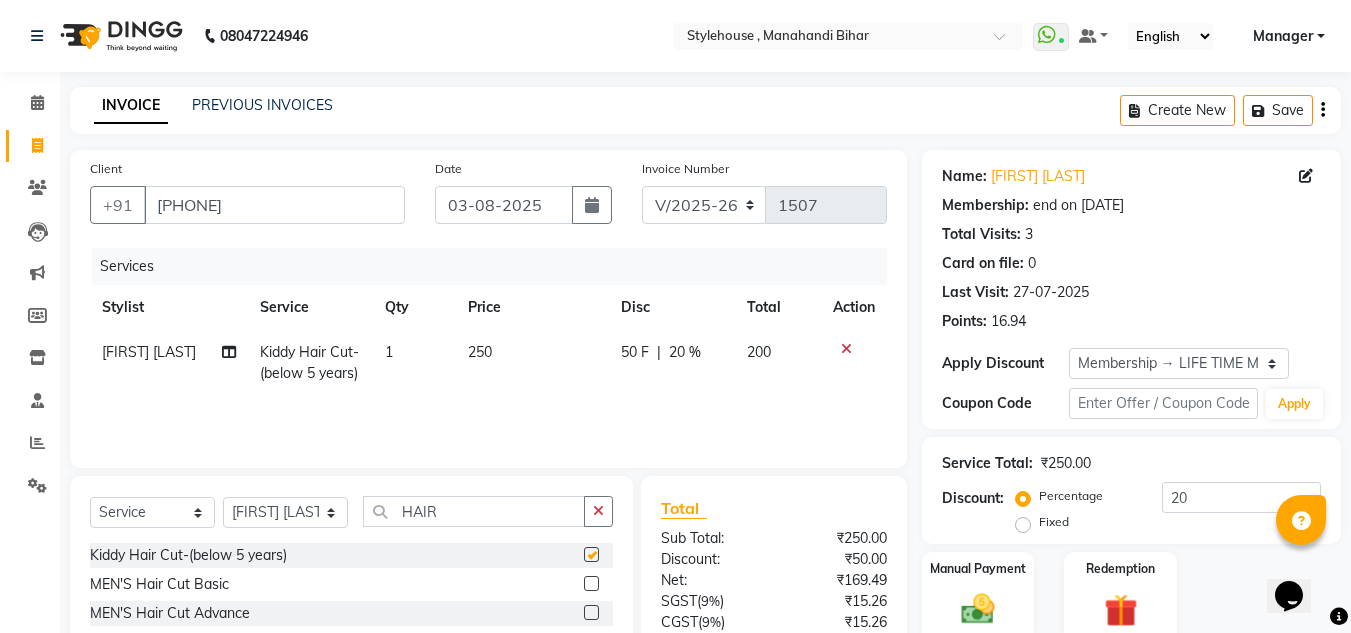 checkbox on "false" 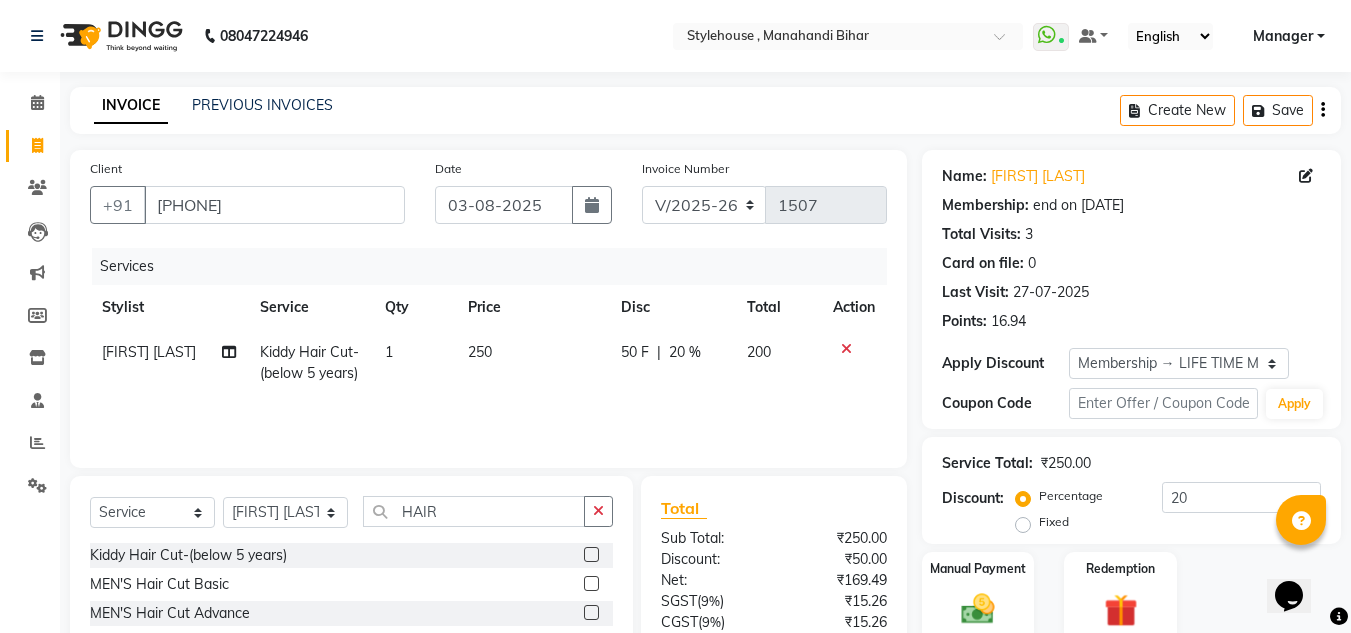 scroll, scrollTop: 168, scrollLeft: 0, axis: vertical 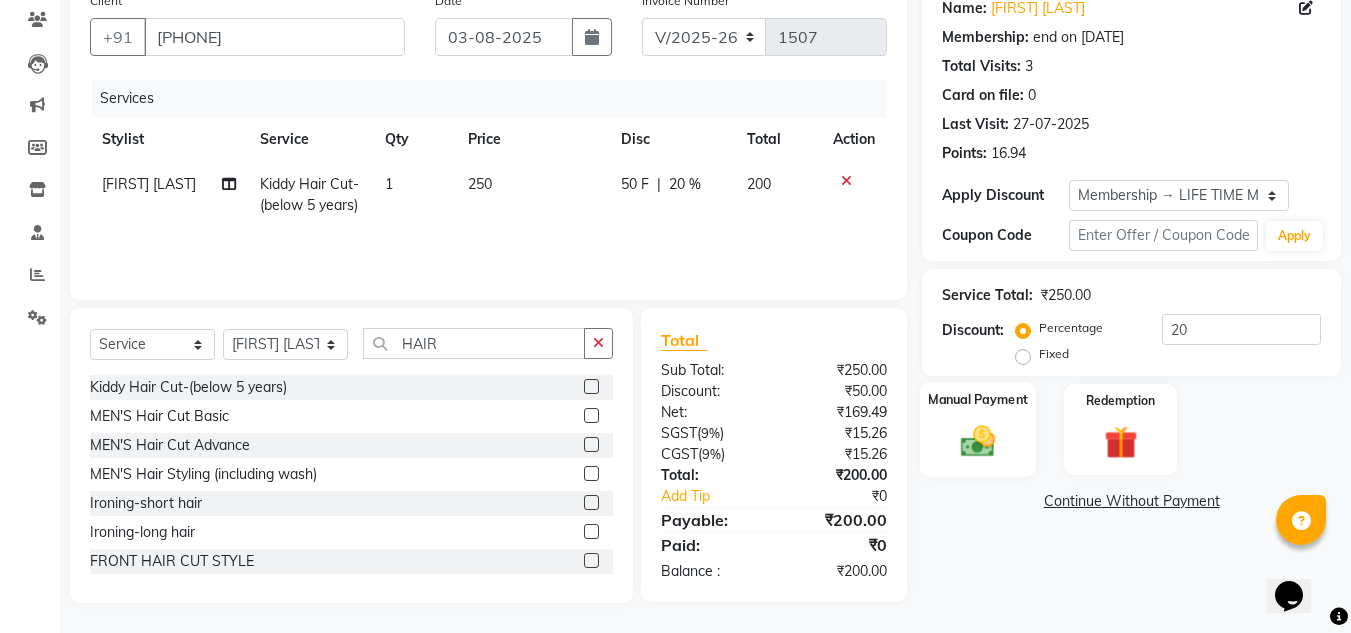 click 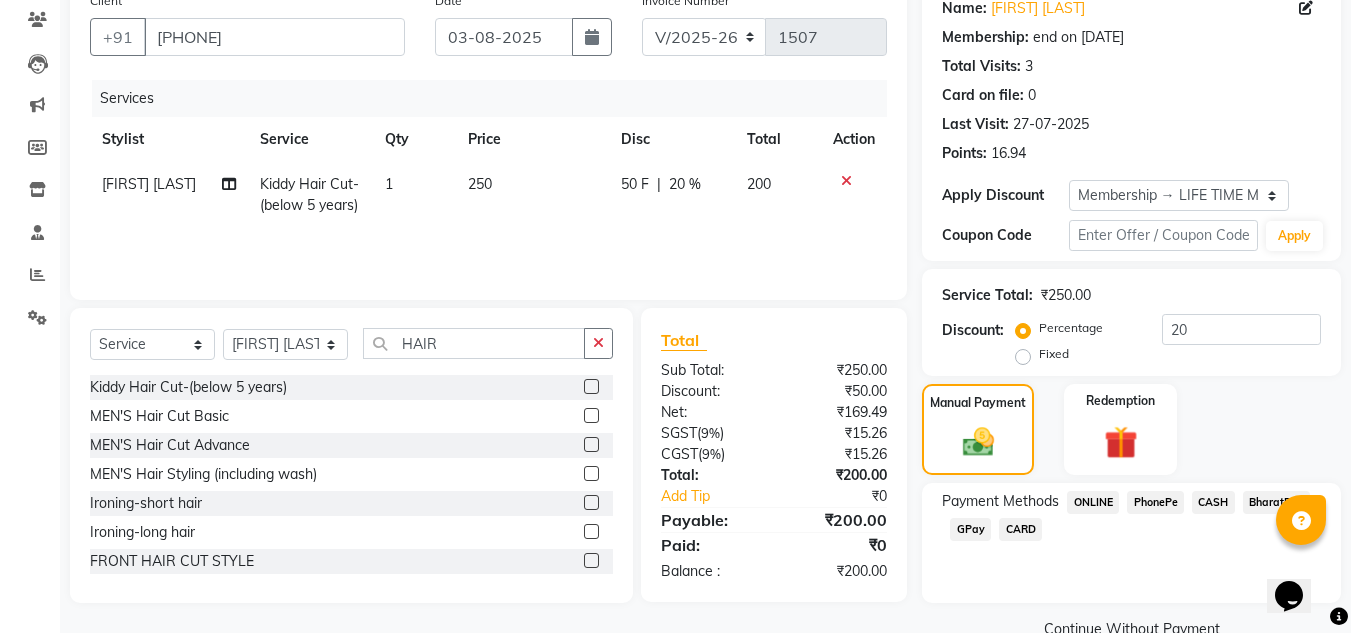 click on "CASH" 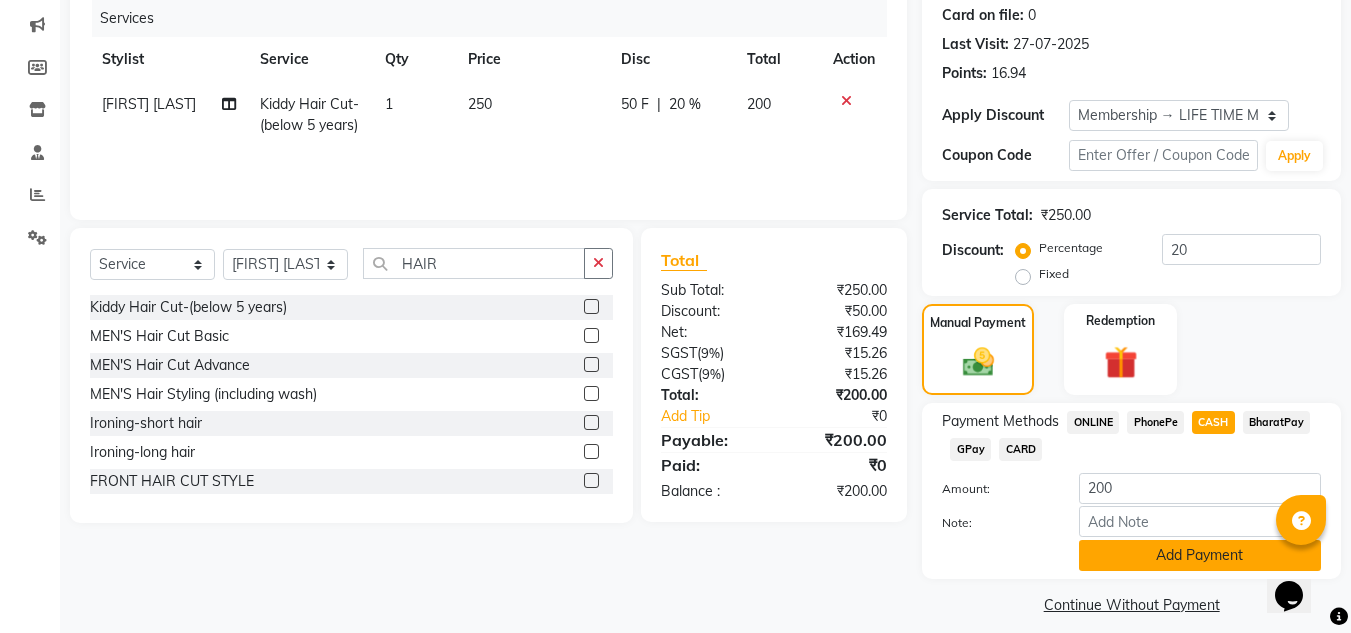 scroll, scrollTop: 265, scrollLeft: 0, axis: vertical 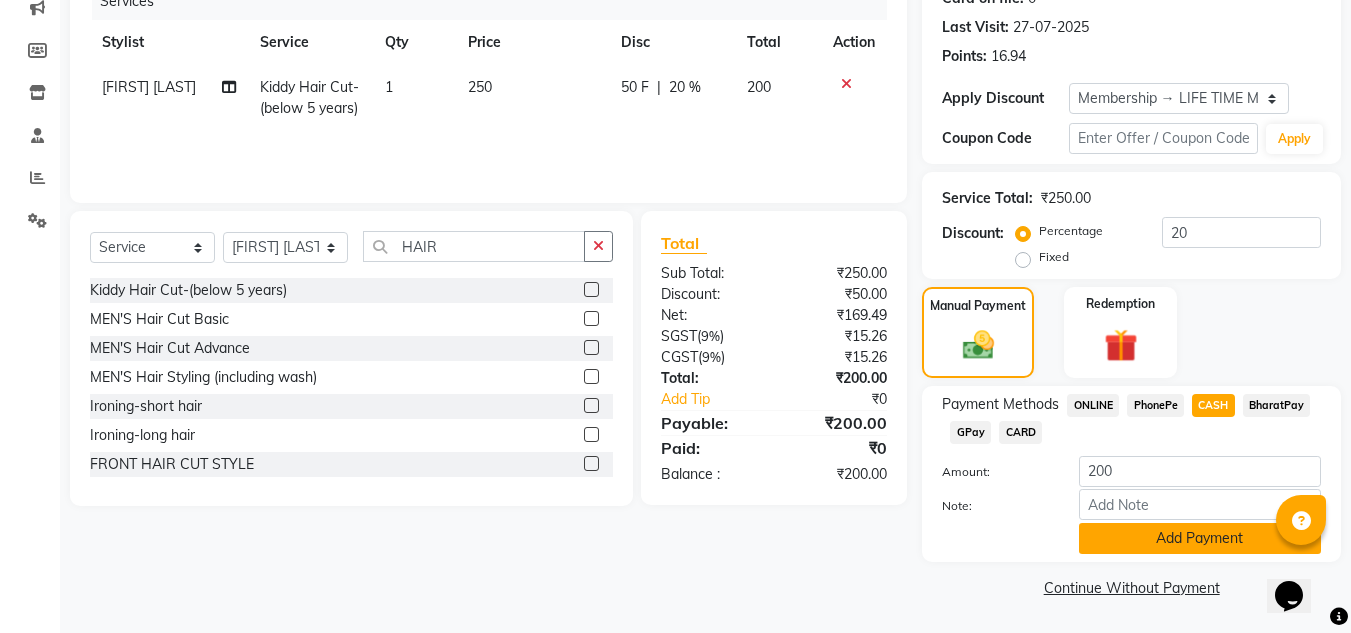 click on "Add Payment" 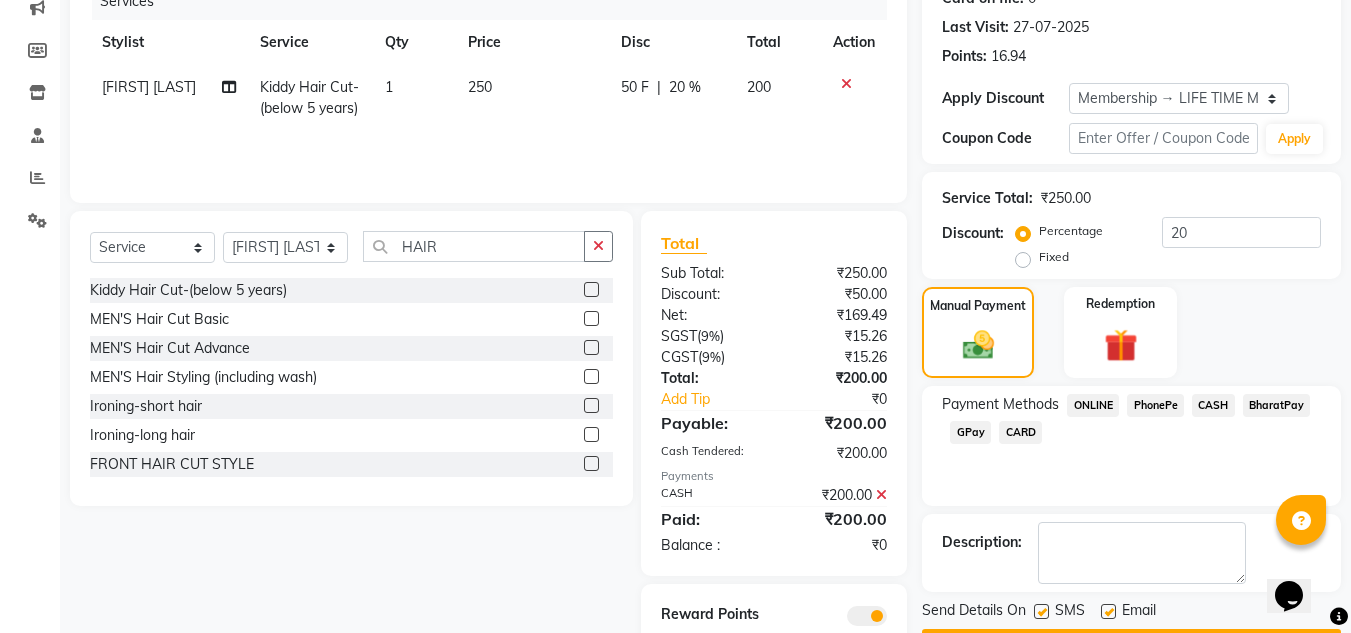 scroll, scrollTop: 337, scrollLeft: 0, axis: vertical 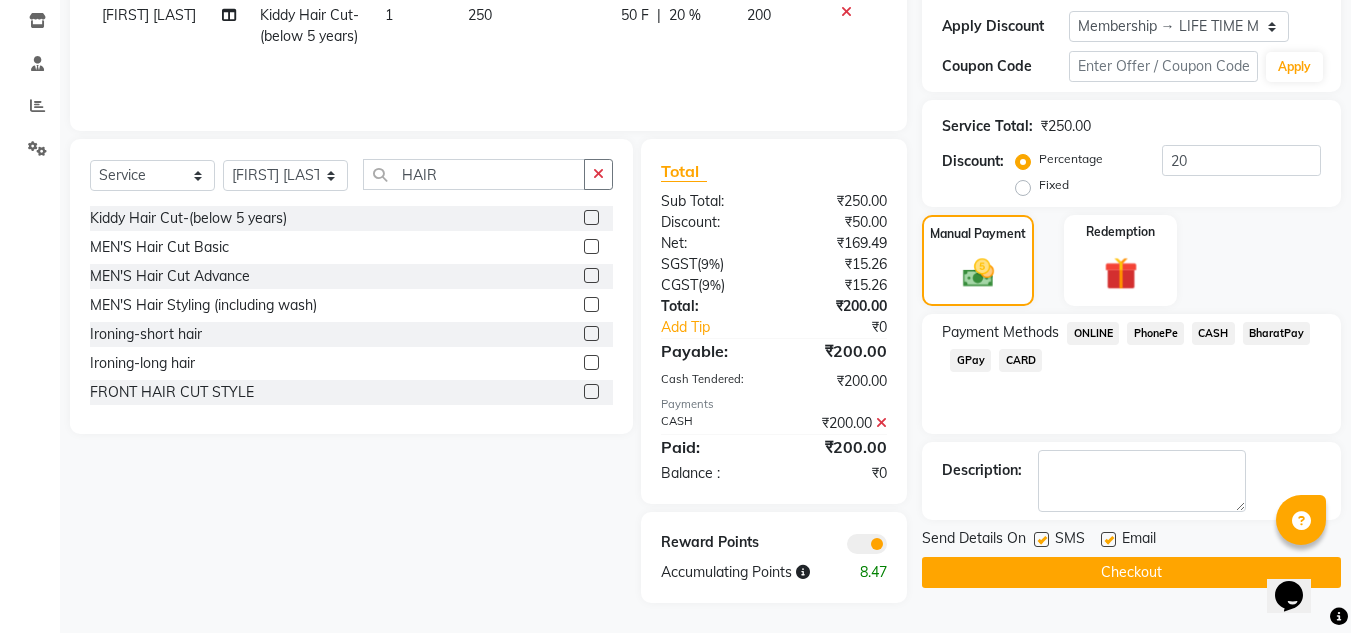 click on "Checkout" 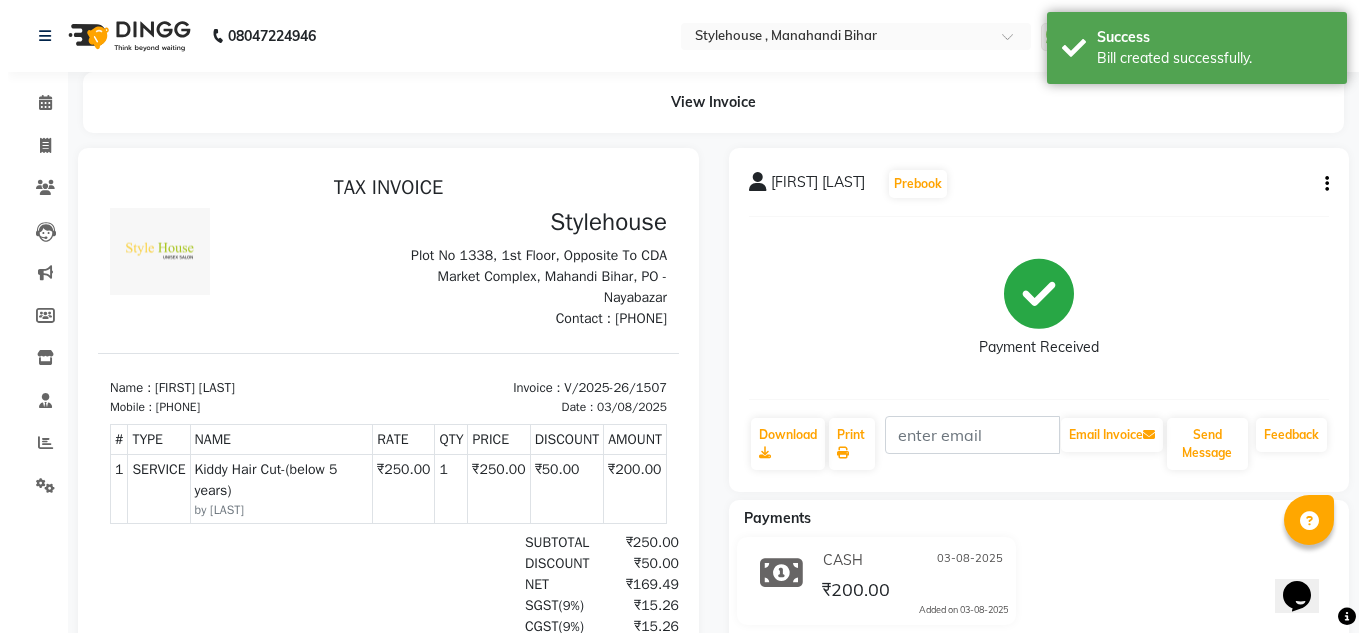 scroll, scrollTop: 0, scrollLeft: 0, axis: both 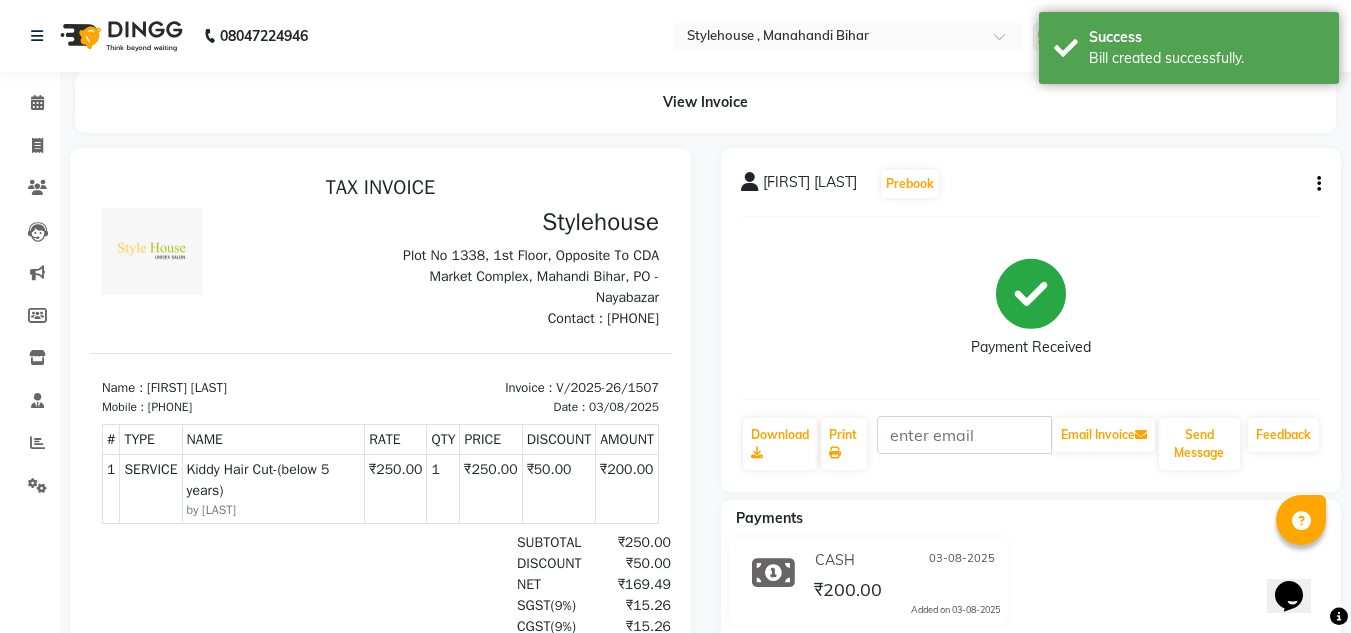 drag, startPoint x: 163, startPoint y: 408, endPoint x: 328, endPoint y: 411, distance: 165.02727 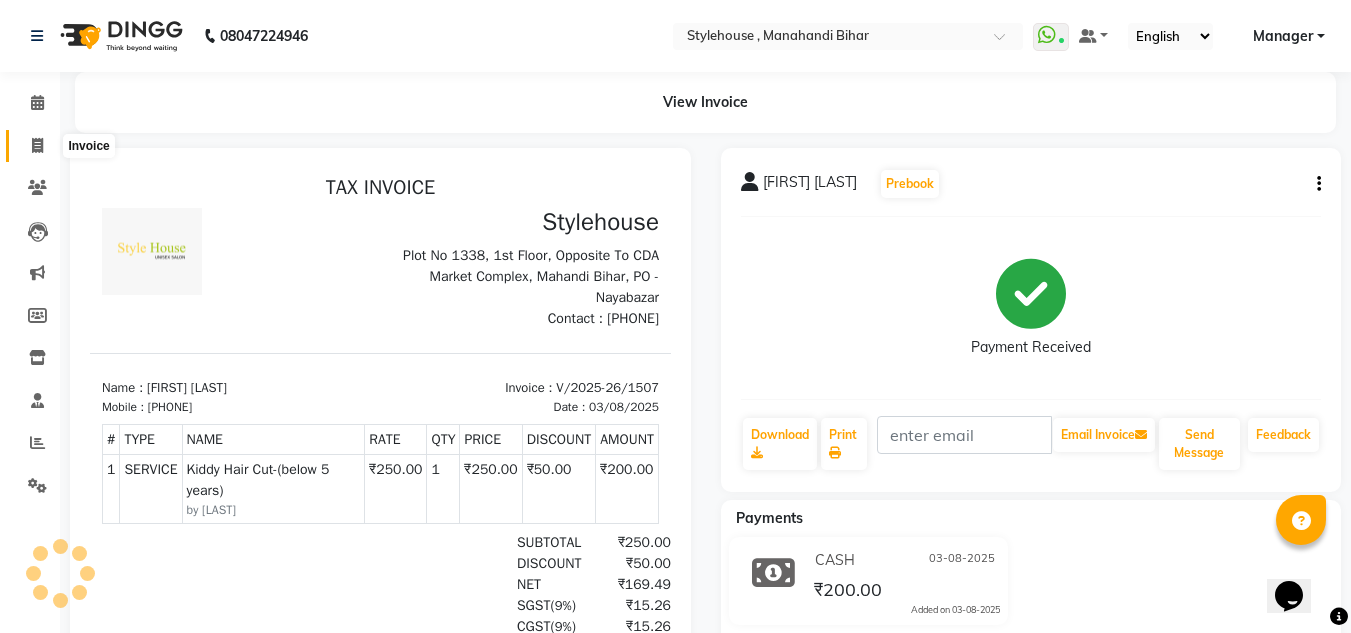 click 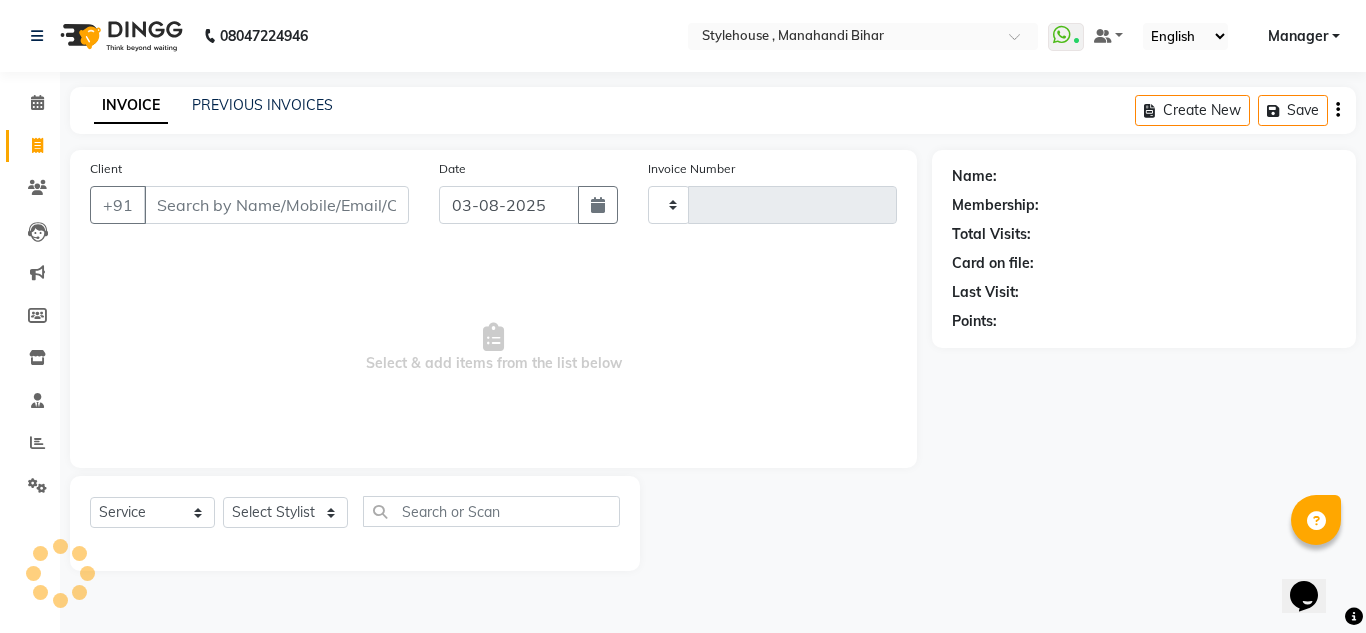 type on "1508" 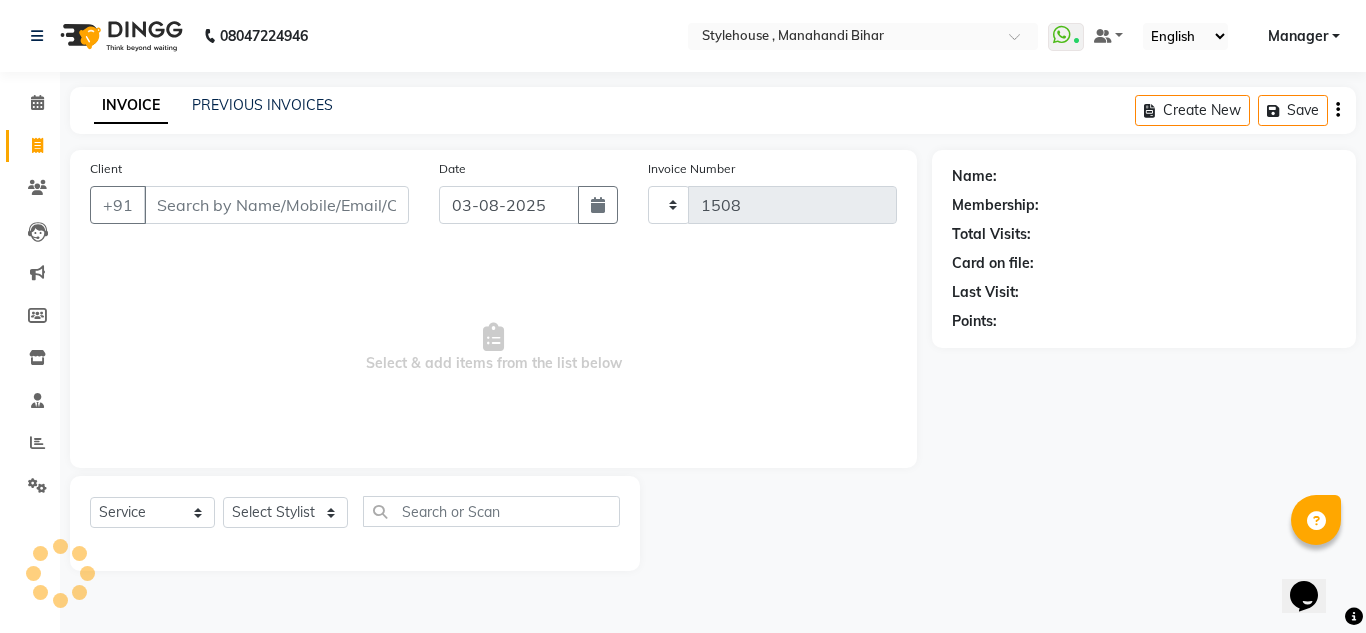 select on "7793" 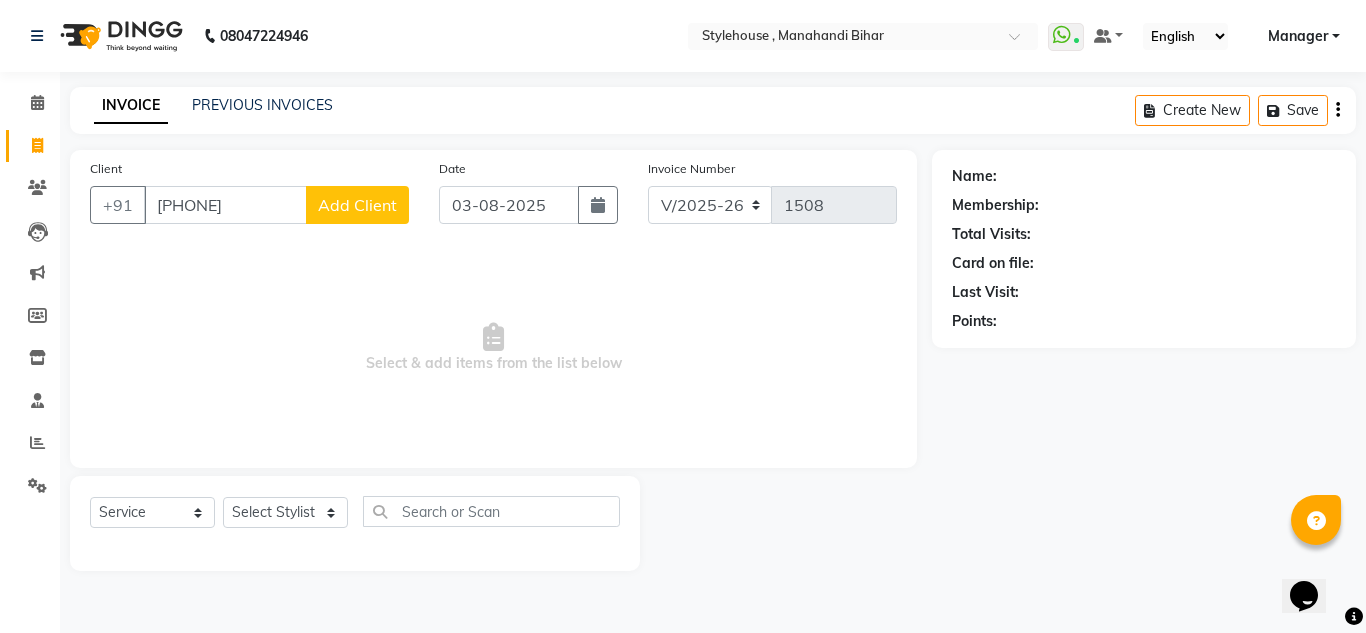type on "[PHONE]" 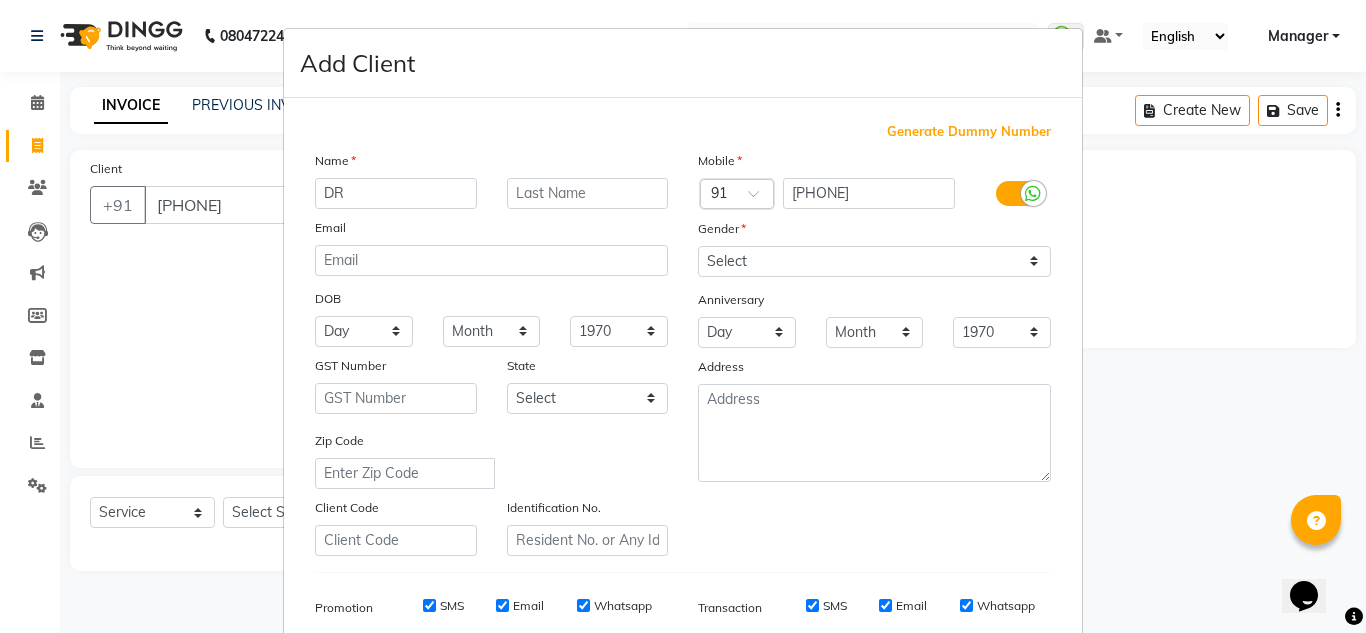 type on "D" 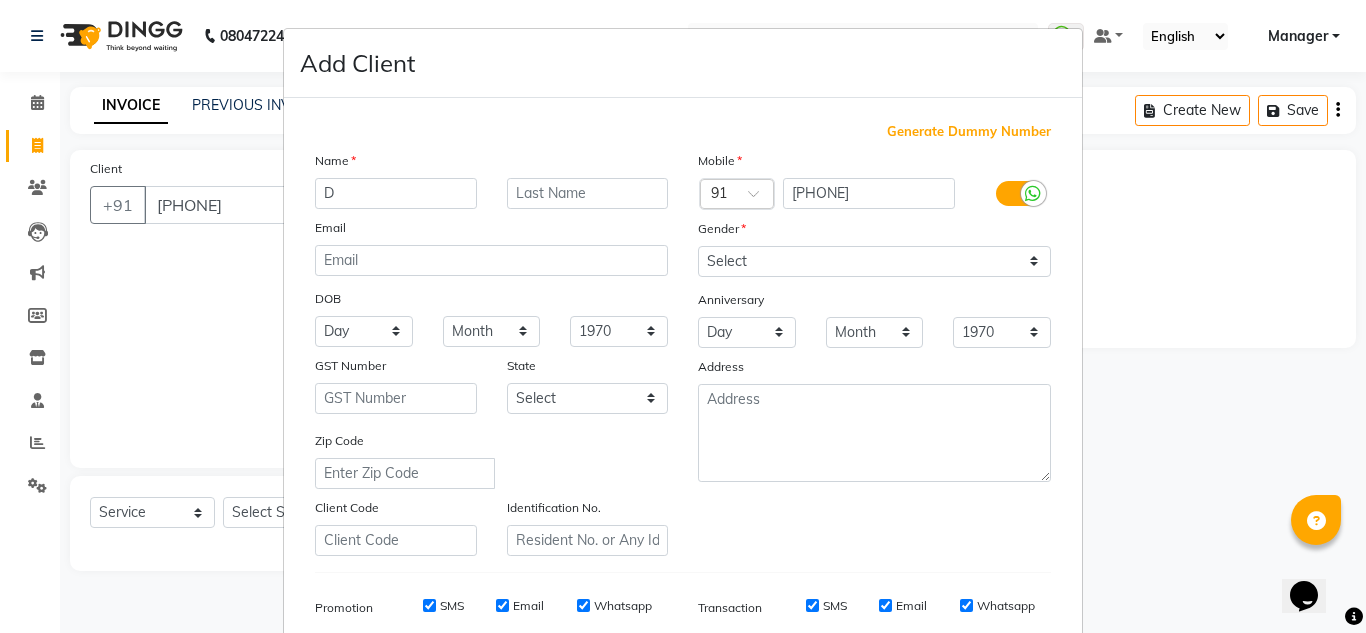 type 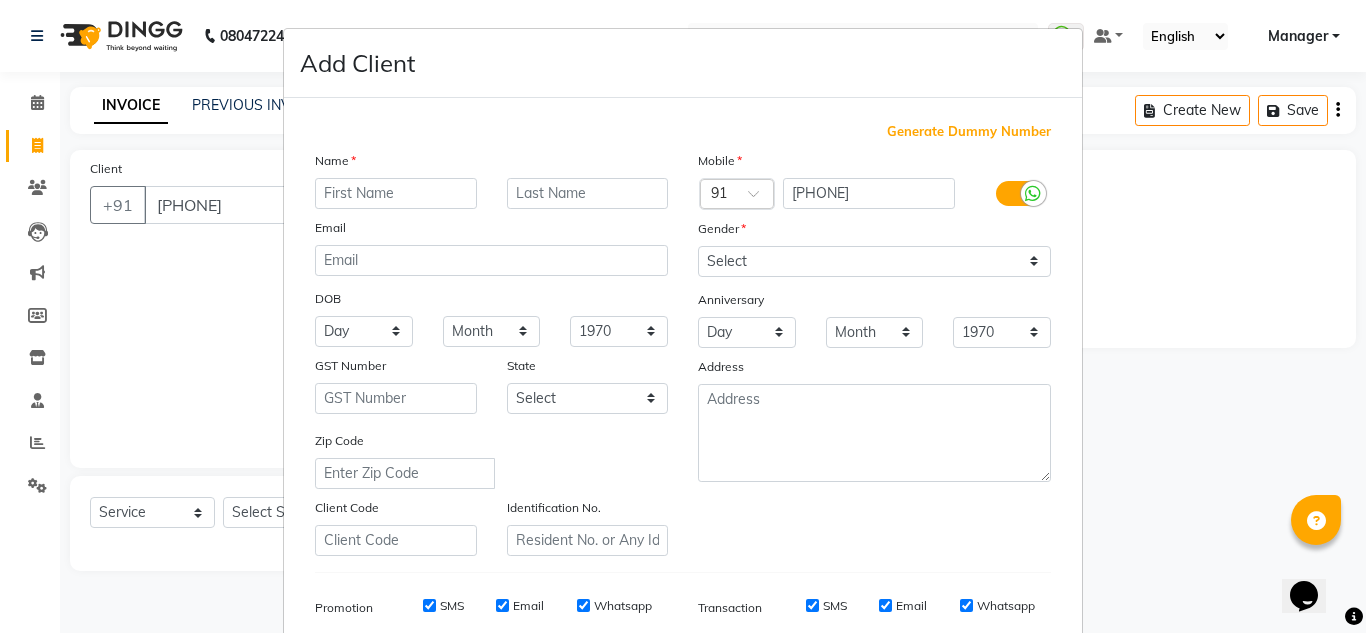 click on "Add Client Generate Dummy Number Name Email DOB Day 01 02 03 04 05 06 07 08 09 10 11 12 13 14 15 16 17 18 19 20 21 22 23 24 25 26 27 28 29 30 31 Month January February March April May June July August September October November December 1940 1941 1942 1943 1944 1945 1946 1947 1948 1949 1950 1951 1952 1953 1954 1955 1956 1957 1958 1959 1960 1961 1962 1963 1964 1965 1966 1967 1968 1969 1970 1971 1972 1973 1974 1975 1976 1977 1978 1979 1980 1981 1982 1983 1984 1985 1986 1987 1988 1989 1990 1991 1992 1993 1994 1995 1996 1997 1998 1999 2000 2001 2002 2003 2004 2005 2006 2007 2008 2009 2010 2011 2012 2013 2014 2015 2016 2017 2018 2019 2020 2021 2022 2023 2024 GST Number State Select Andaman and Nicobar Islands Andhra Pradesh Arunachal Pradesh Assam Bihar Chandigarh Chhattisgarh Dadra and Nagar Haveli Daman and Diu Delhi Goa Gujarat Haryana Himachal Pradesh Jammu and Kashmir Jharkhand Karnataka Kerala Lakshadweep Madhya Pradesh Maharashtra Manipur Meghalaya Mizoram Nagaland Odisha Pondicherry Punjab Rajasthan Sikkim" at bounding box center [683, 316] 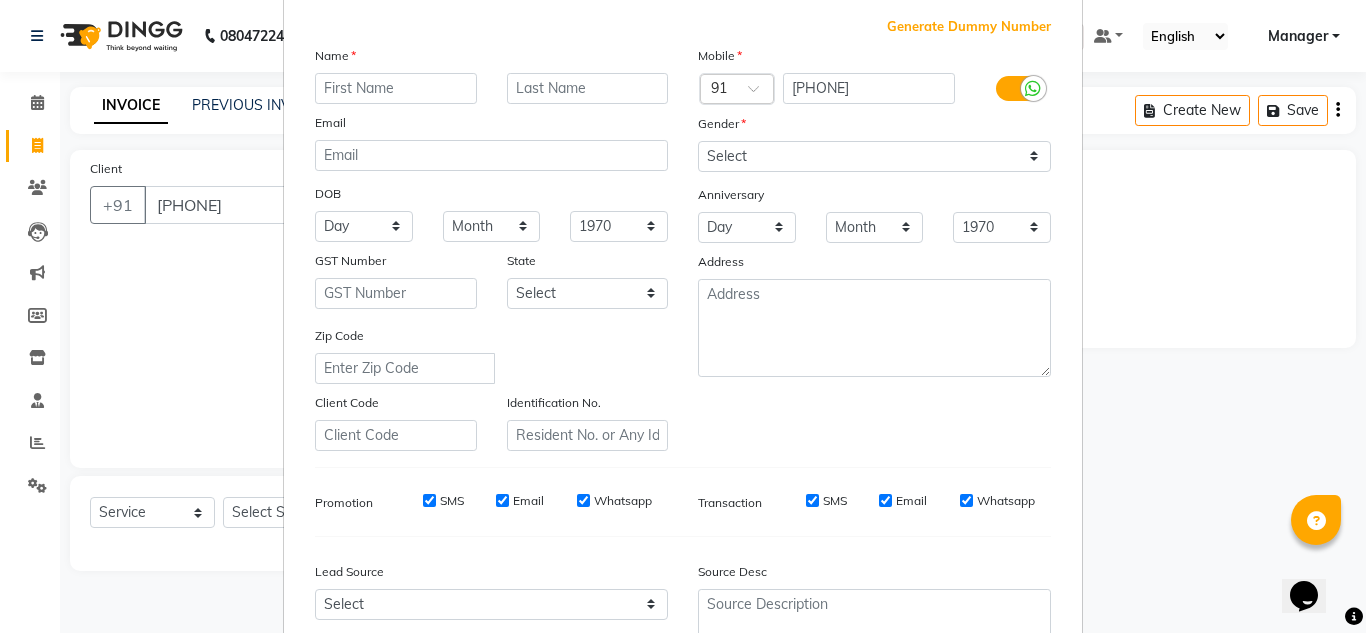 scroll, scrollTop: 290, scrollLeft: 0, axis: vertical 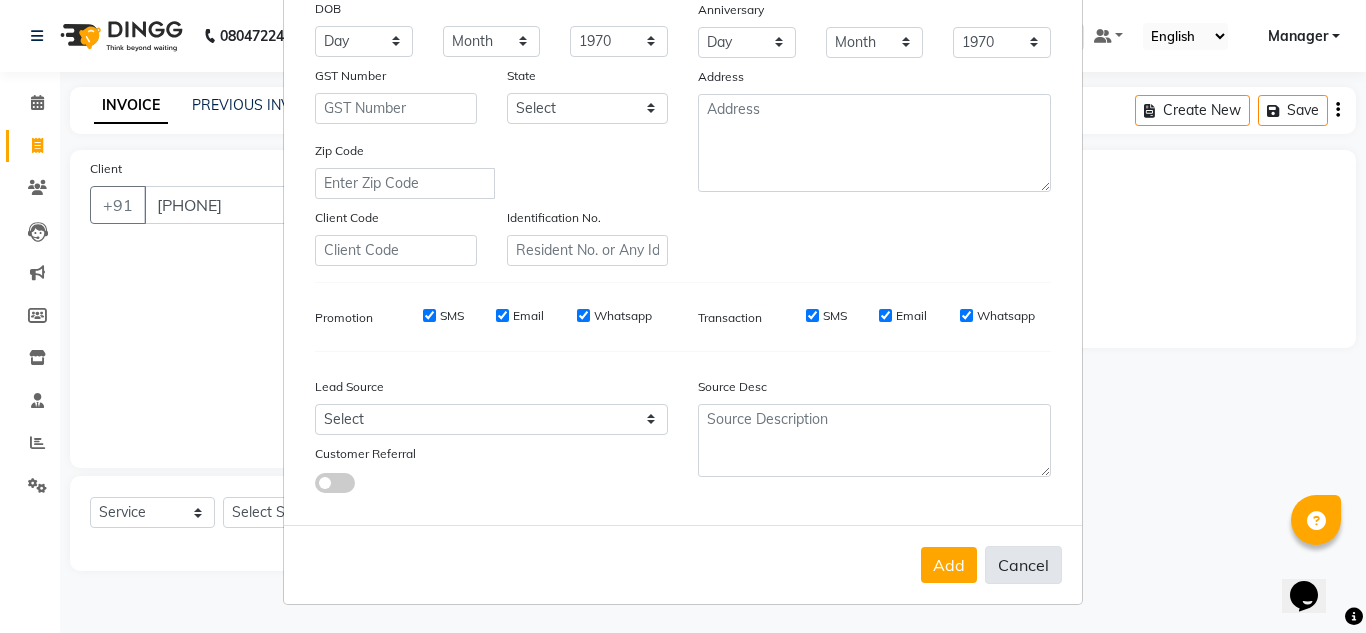 click on "Cancel" at bounding box center (1023, 565) 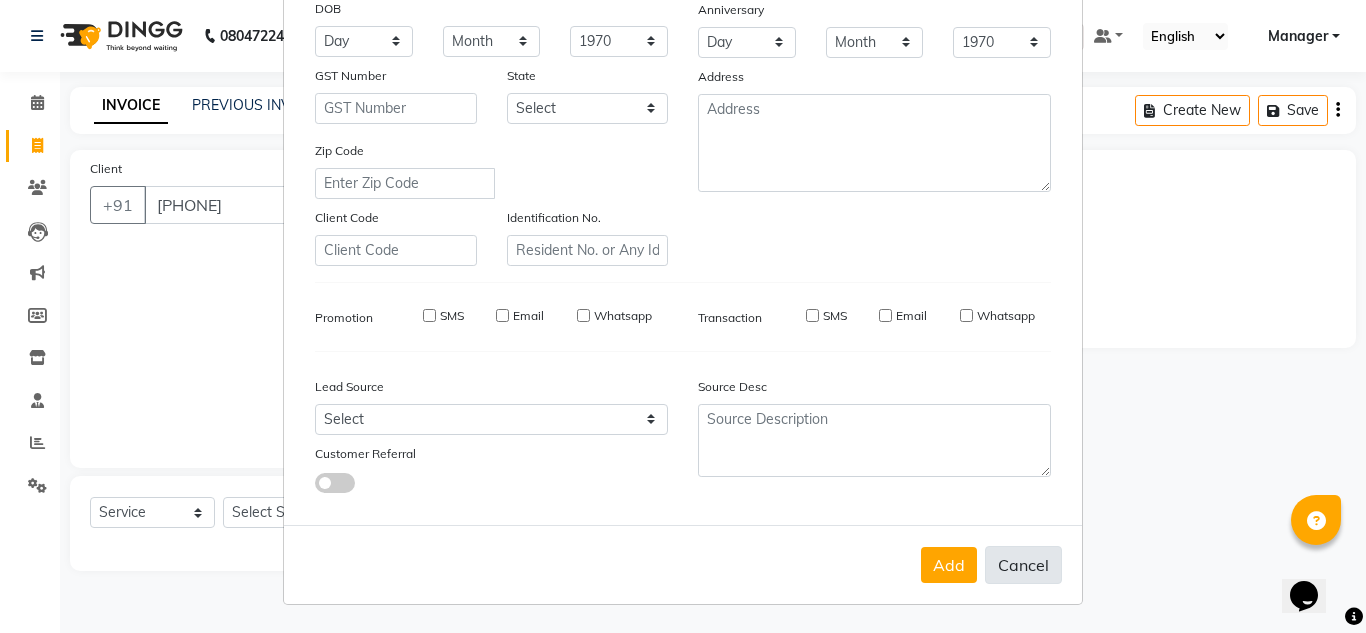 select 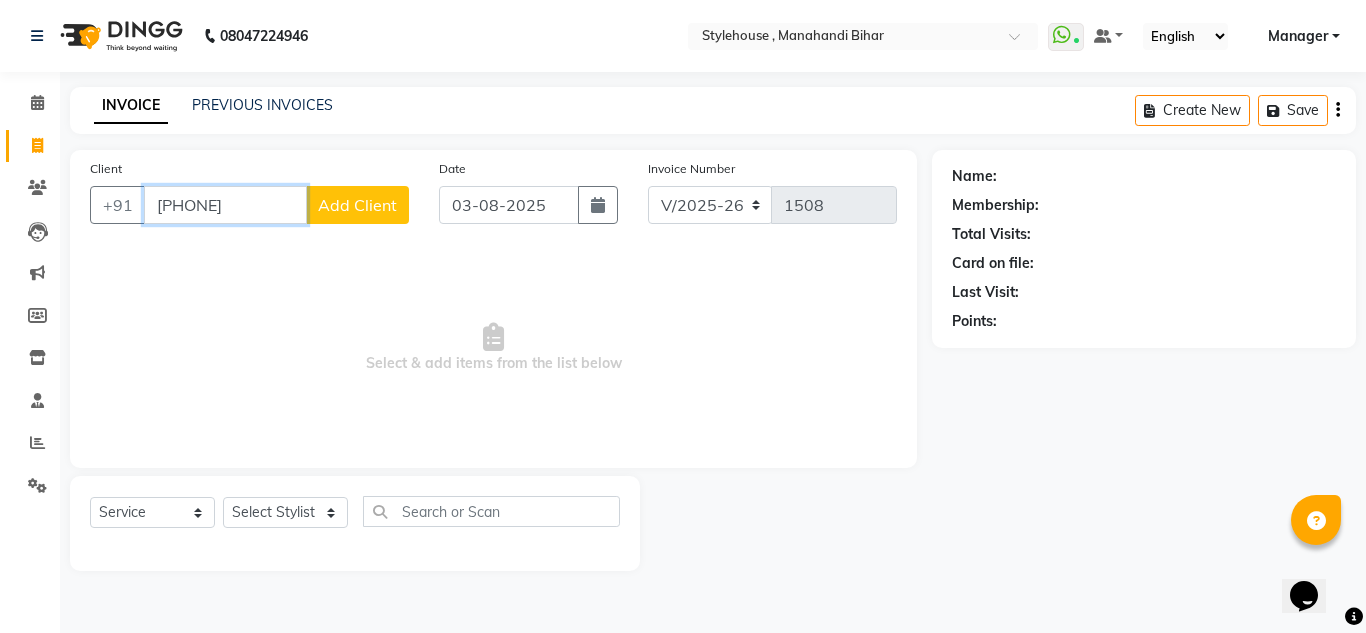 click on "[PHONE]" at bounding box center (225, 205) 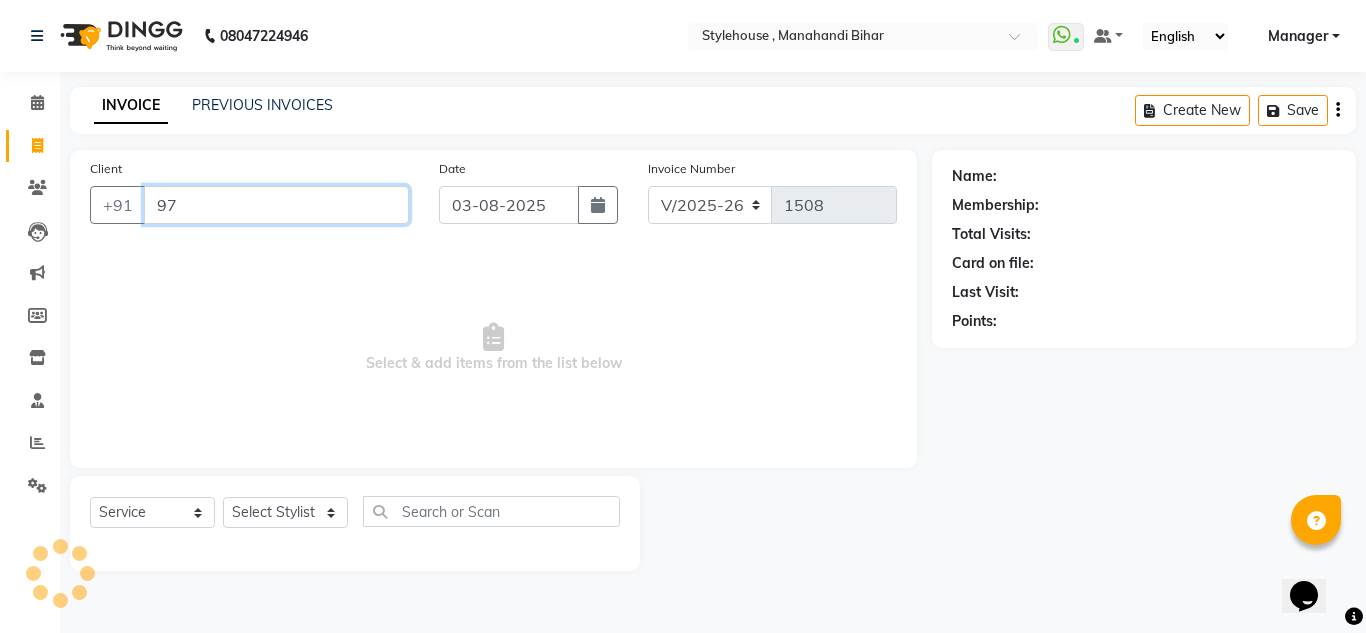 type on "9" 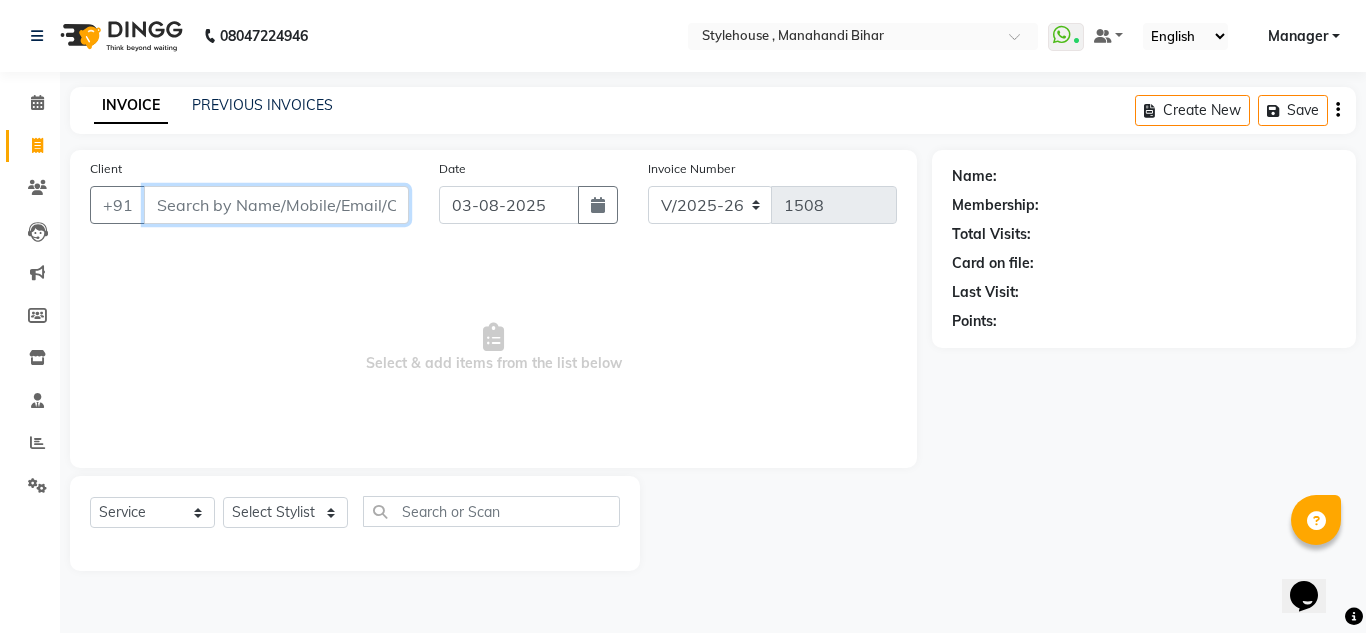 type 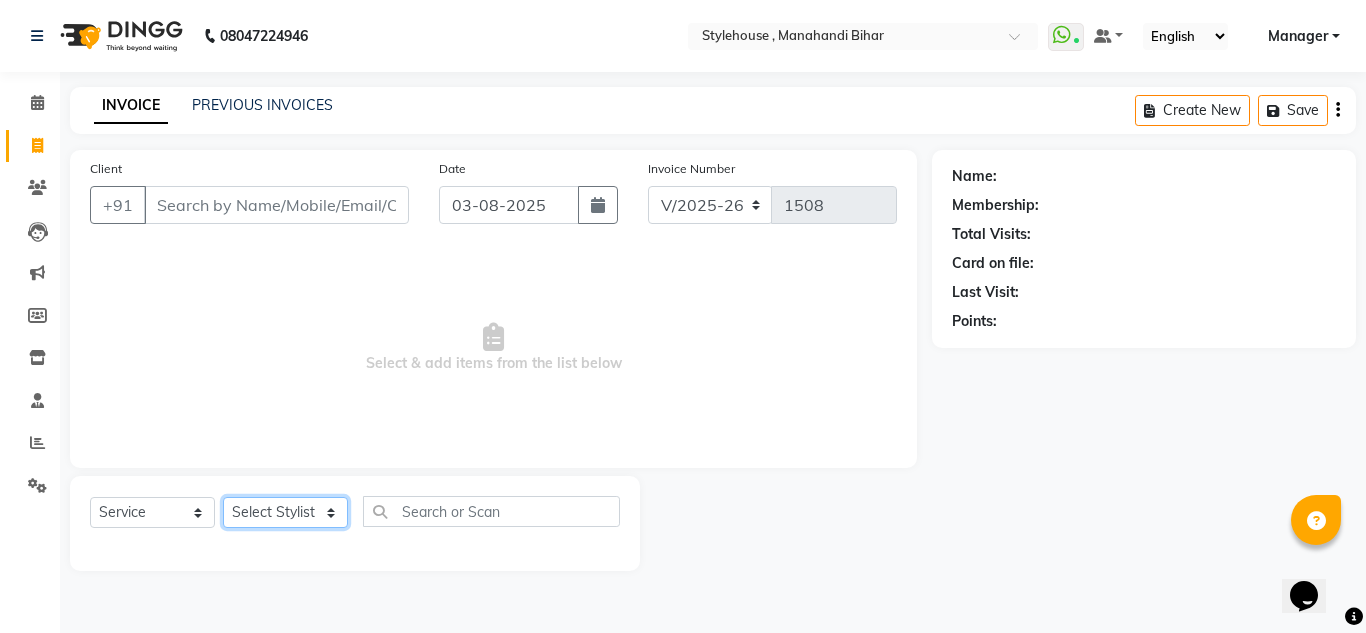 click on "Select Stylist ANIL BARIK ANIRUDH SAHOO JYOTIRANJAN BARIK KANHA LAXMI PRIYA Manager Manisha MANJIT BARIK PRADEEP BARIK PRIYANKA NANDA PUJA ROUT RUMA SAGARIKA SAHOO SALMAN SAMEER BARIK SAROJ SITHA TARA DEVI SHRESTA" 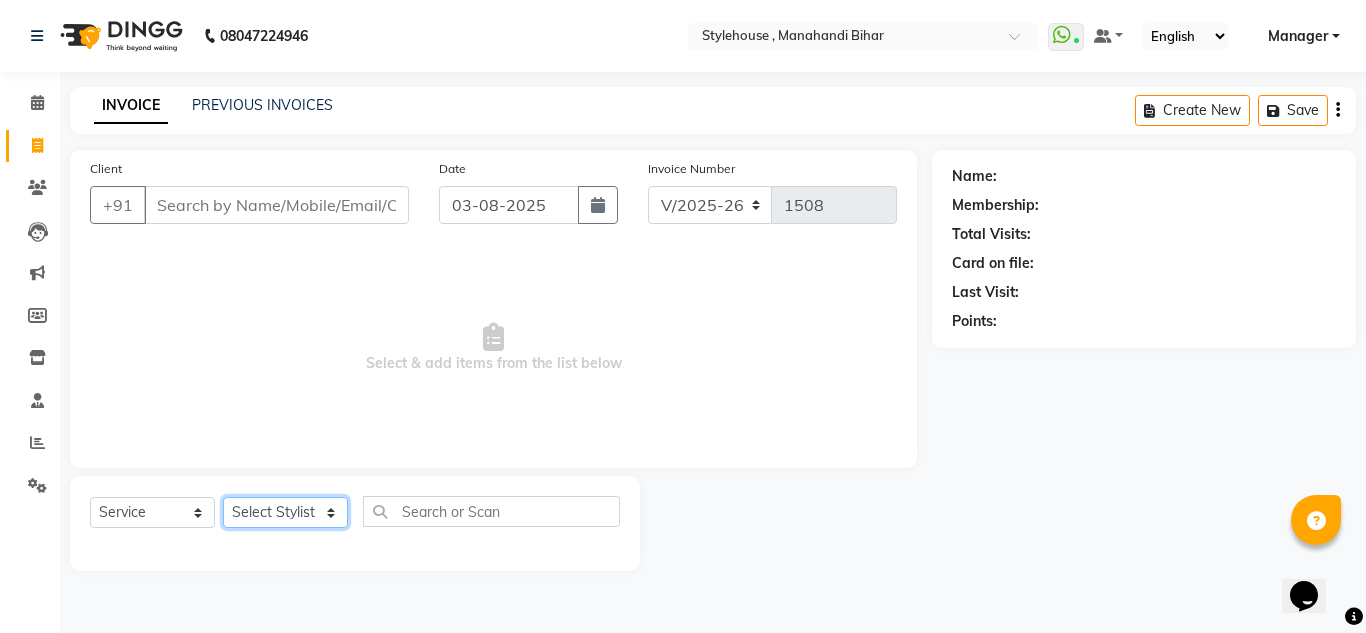 select on "69899" 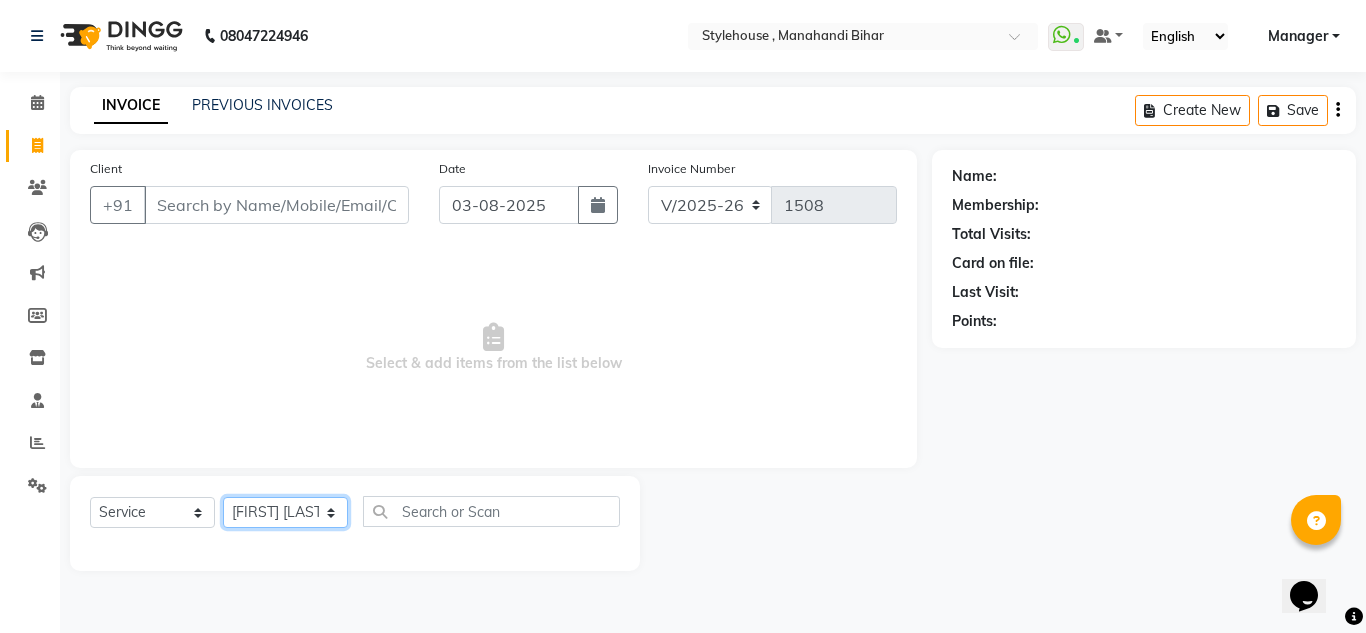 click on "Select Stylist ANIL BARIK ANIRUDH SAHOO JYOTIRANJAN BARIK KANHA LAXMI PRIYA Manager Manisha MANJIT BARIK PRADEEP BARIK PRIYANKA NANDA PUJA ROUT RUMA SAGARIKA SAHOO SALMAN SAMEER BARIK SAROJ SITHA TARA DEVI SHRESTA" 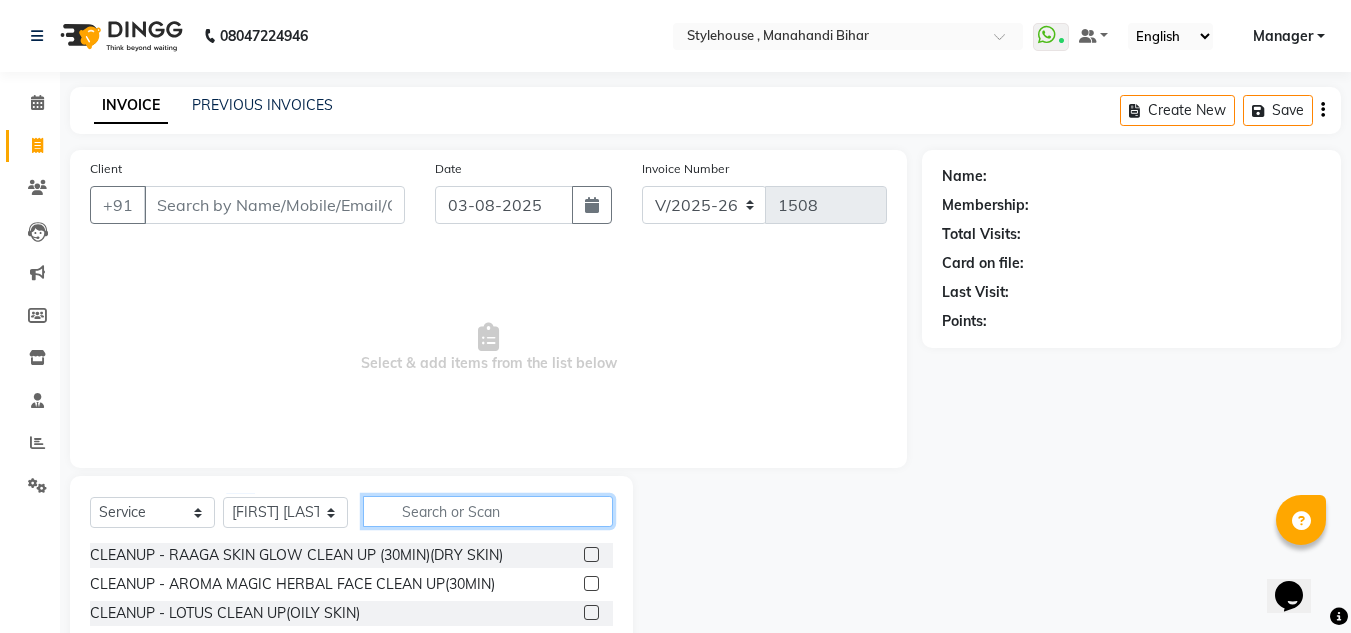 drag, startPoint x: 456, startPoint y: 516, endPoint x: 473, endPoint y: 503, distance: 21.400934 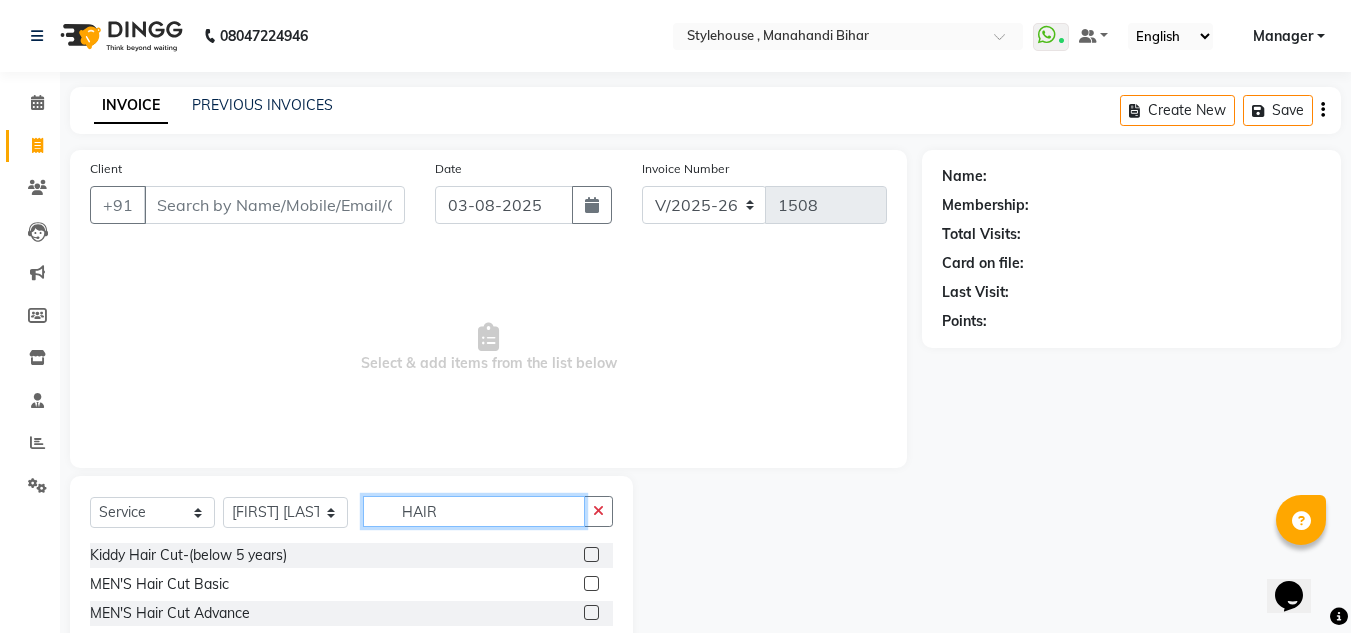 type on "HAIR" 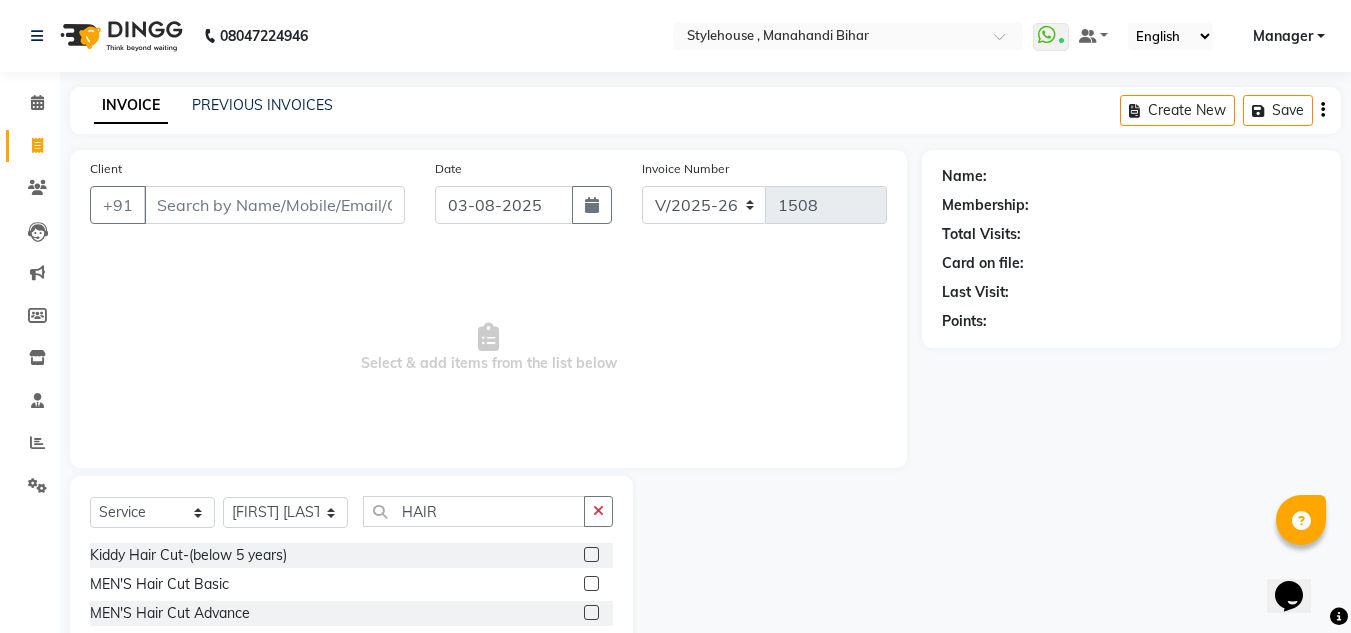 click 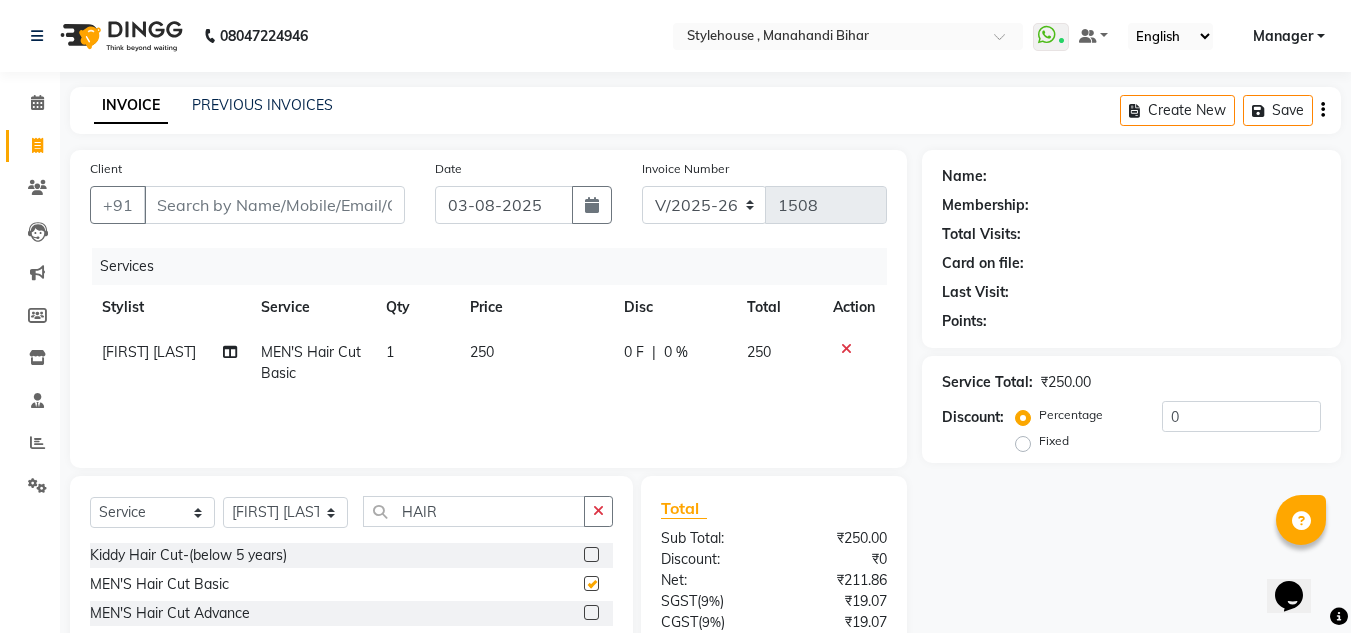 checkbox on "false" 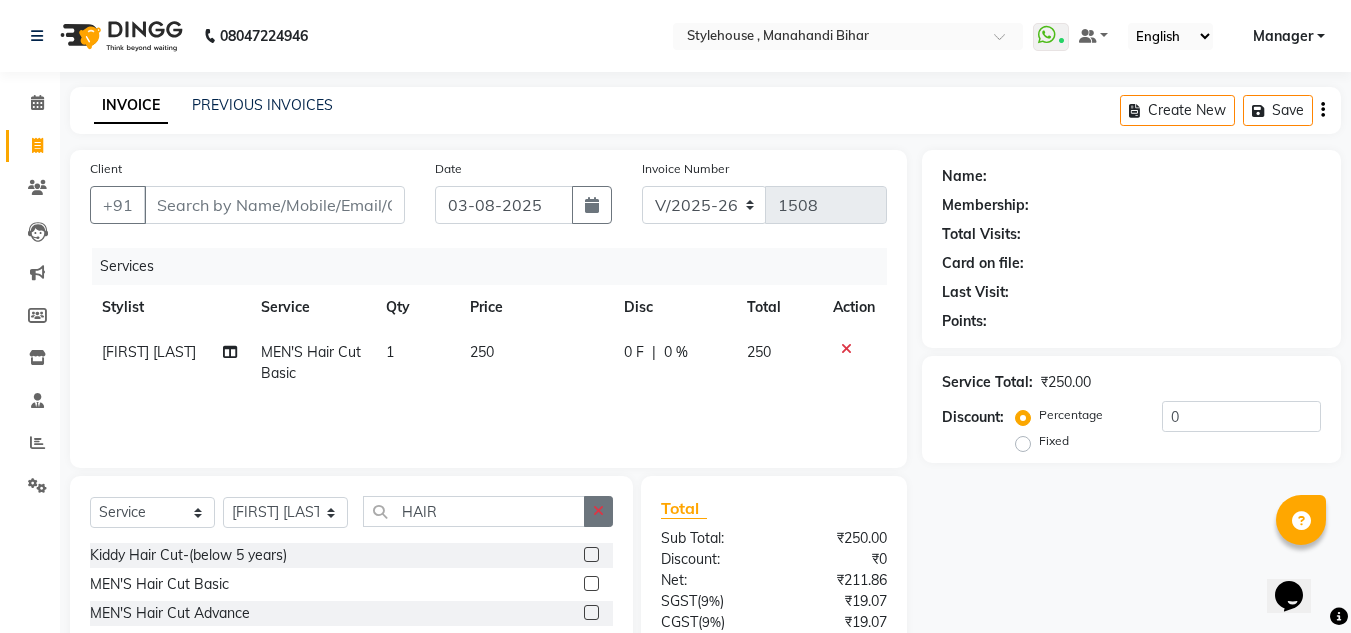 click 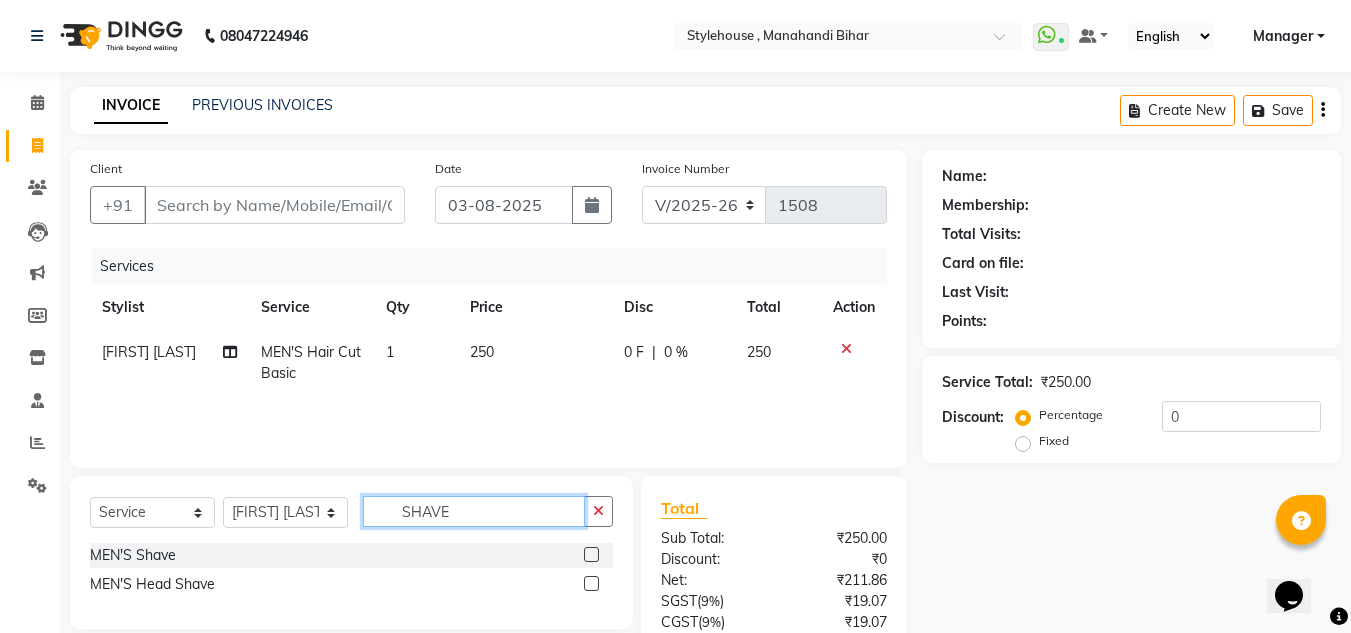type on "SHAVE" 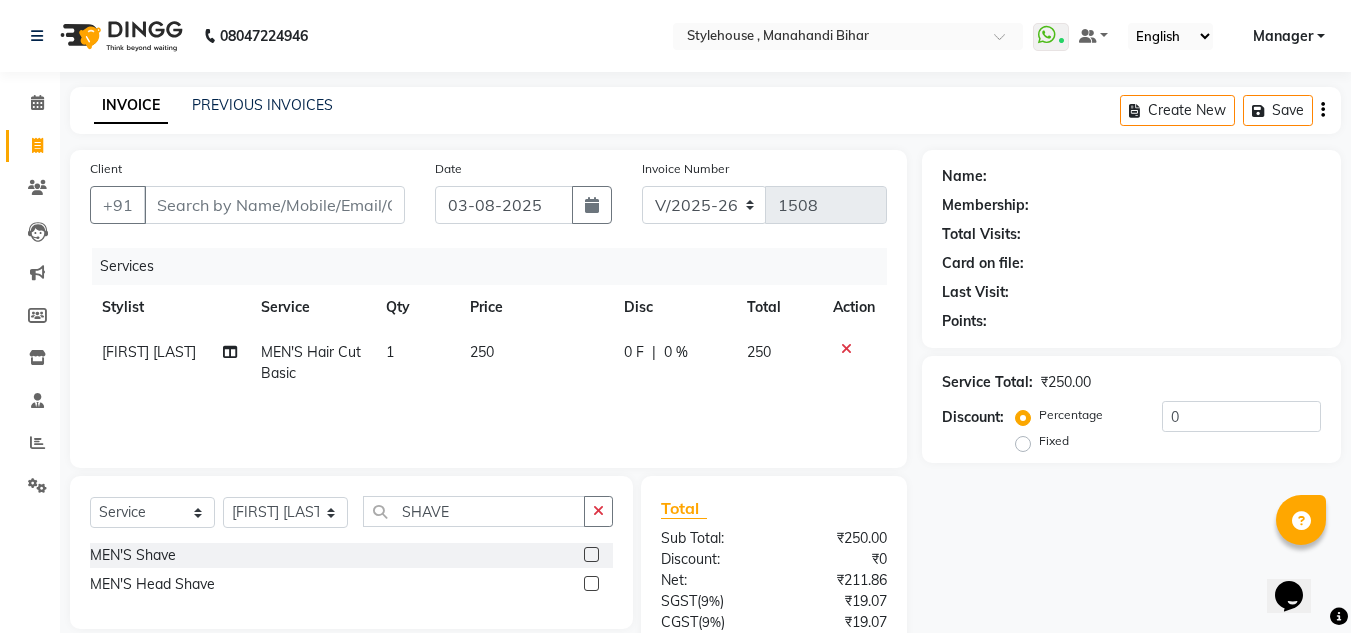 click 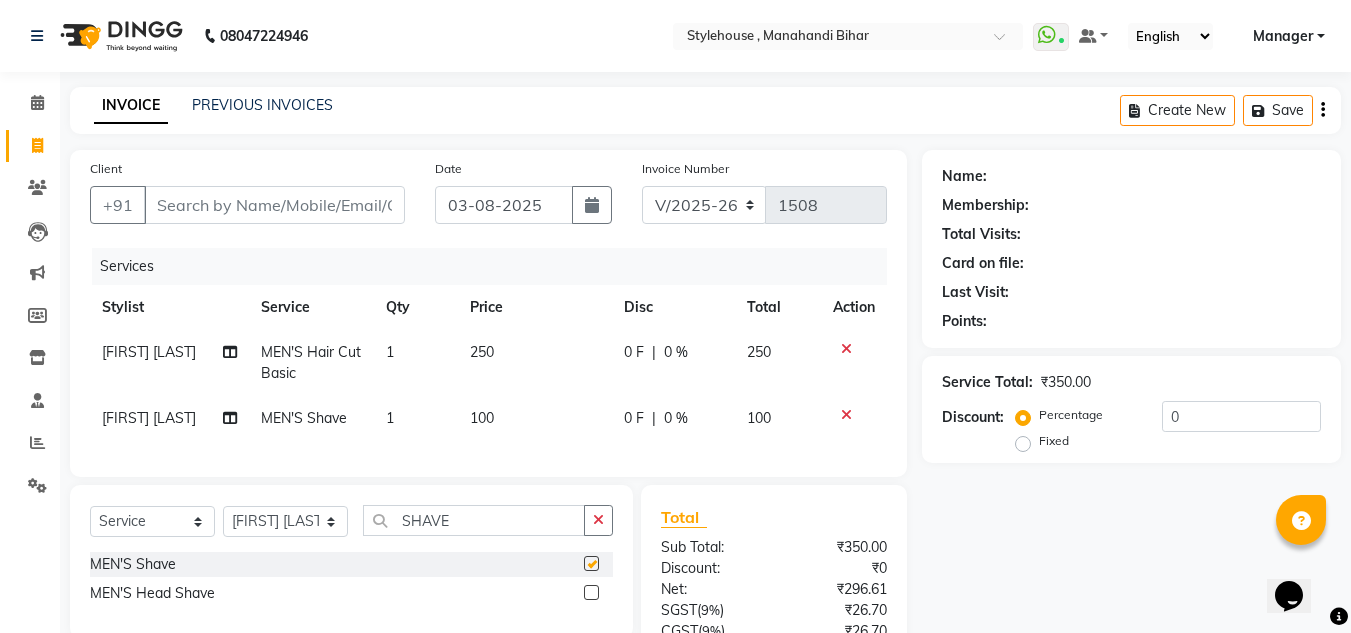 checkbox on "false" 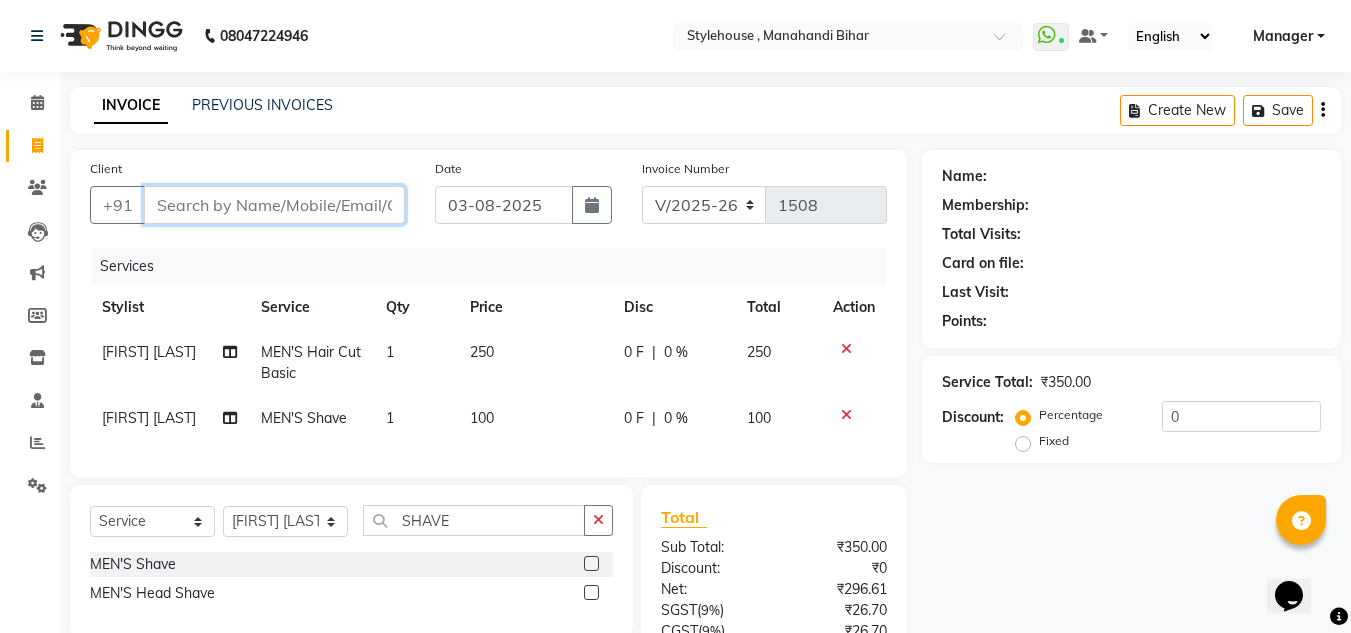click on "Client" at bounding box center (274, 205) 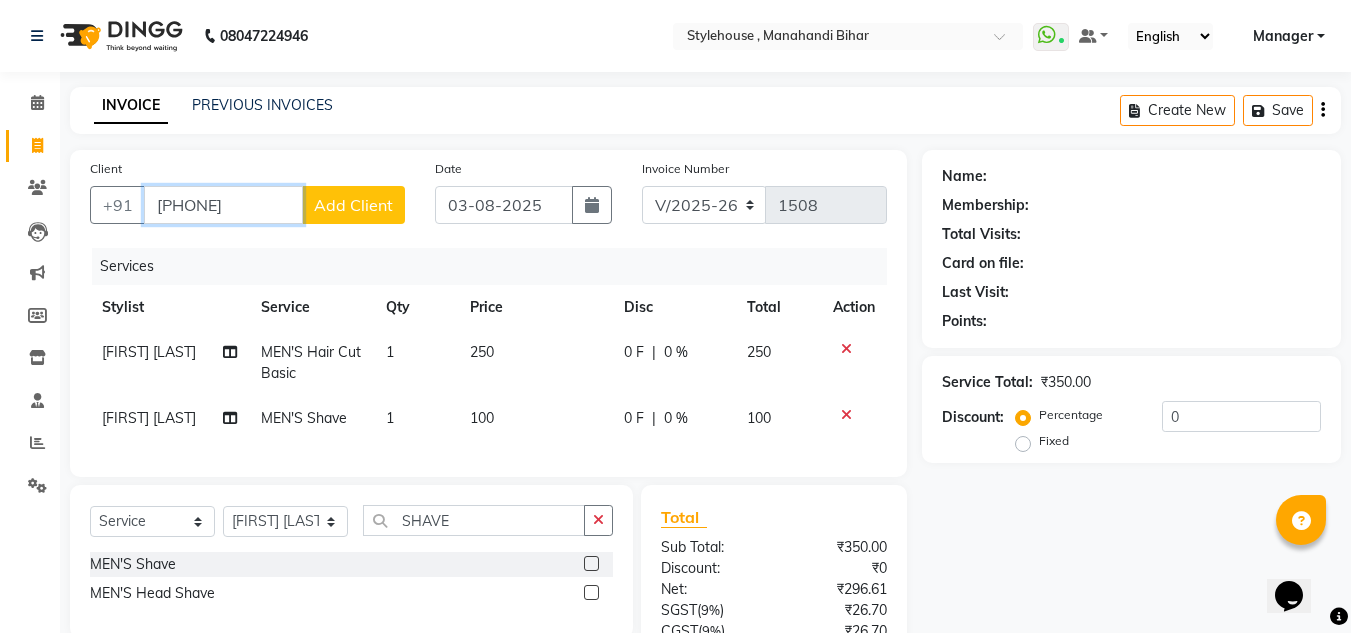 type on "[PHONE]" 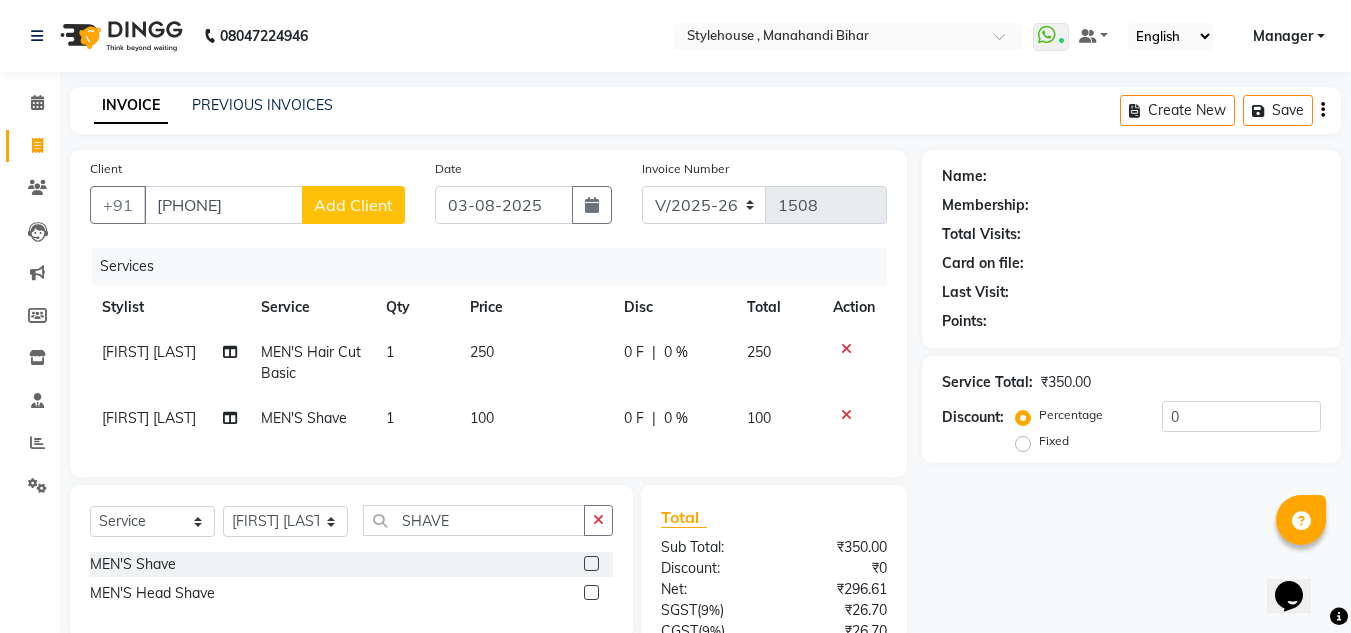click on "Add Client" 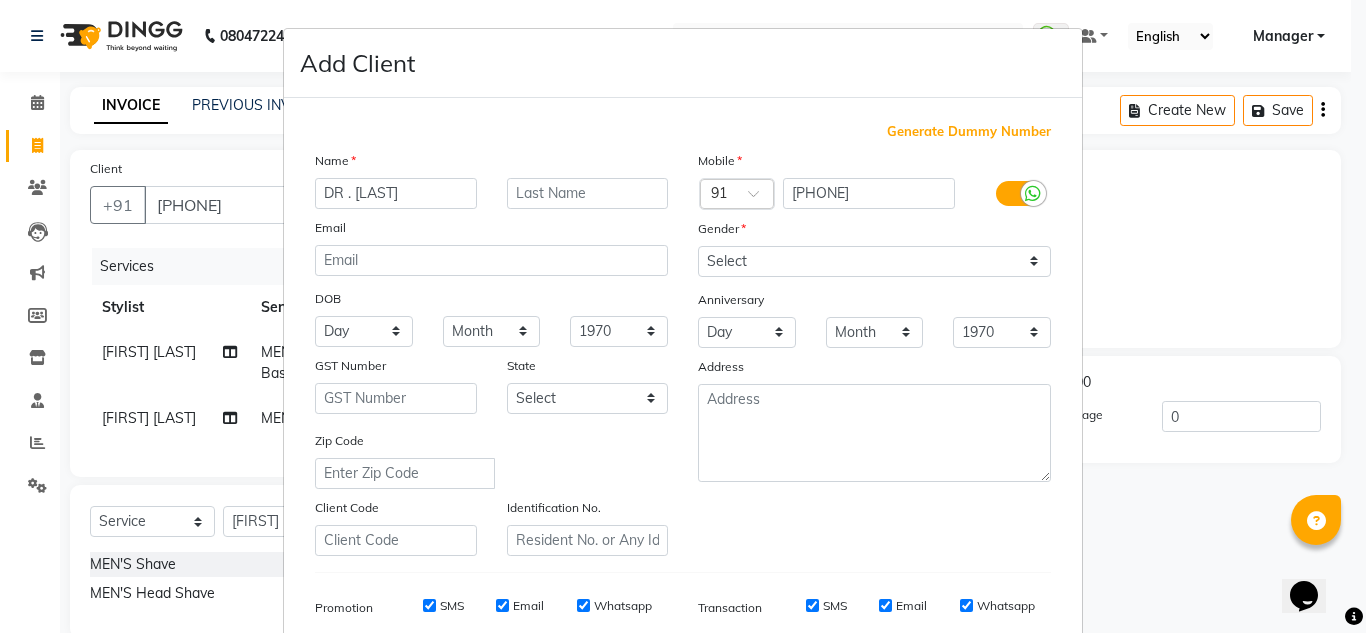 scroll, scrollTop: 0, scrollLeft: 6, axis: horizontal 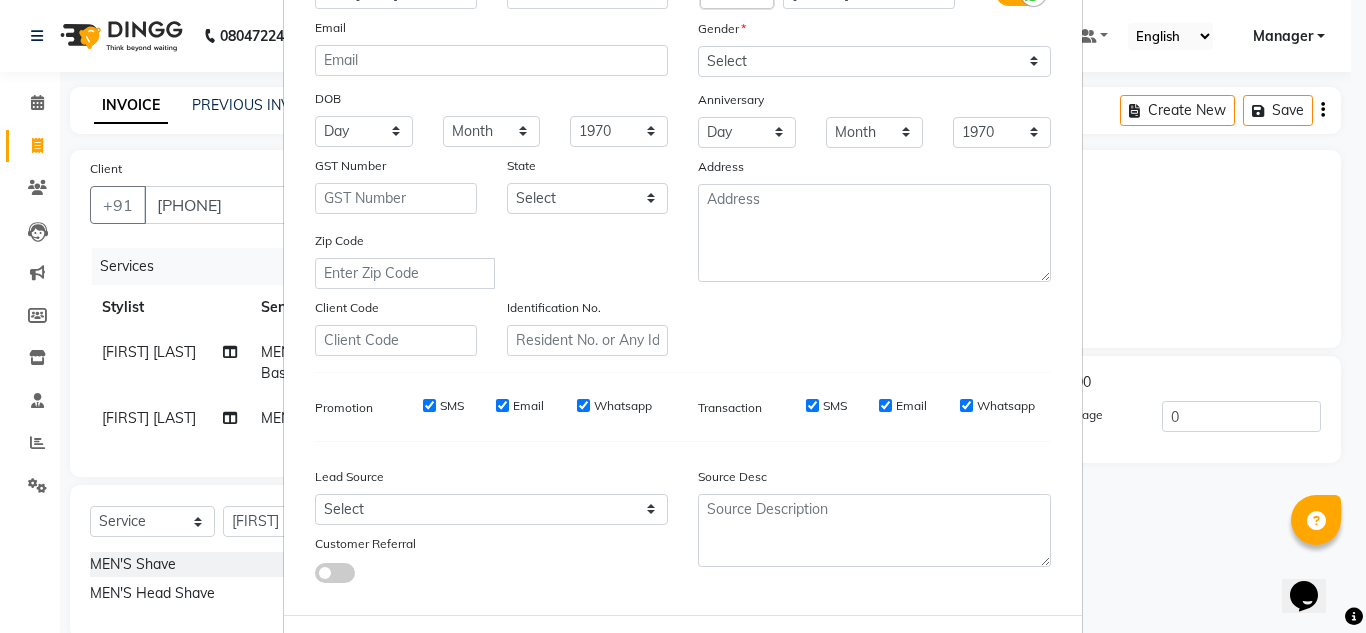 type on "DR . [LAST]" 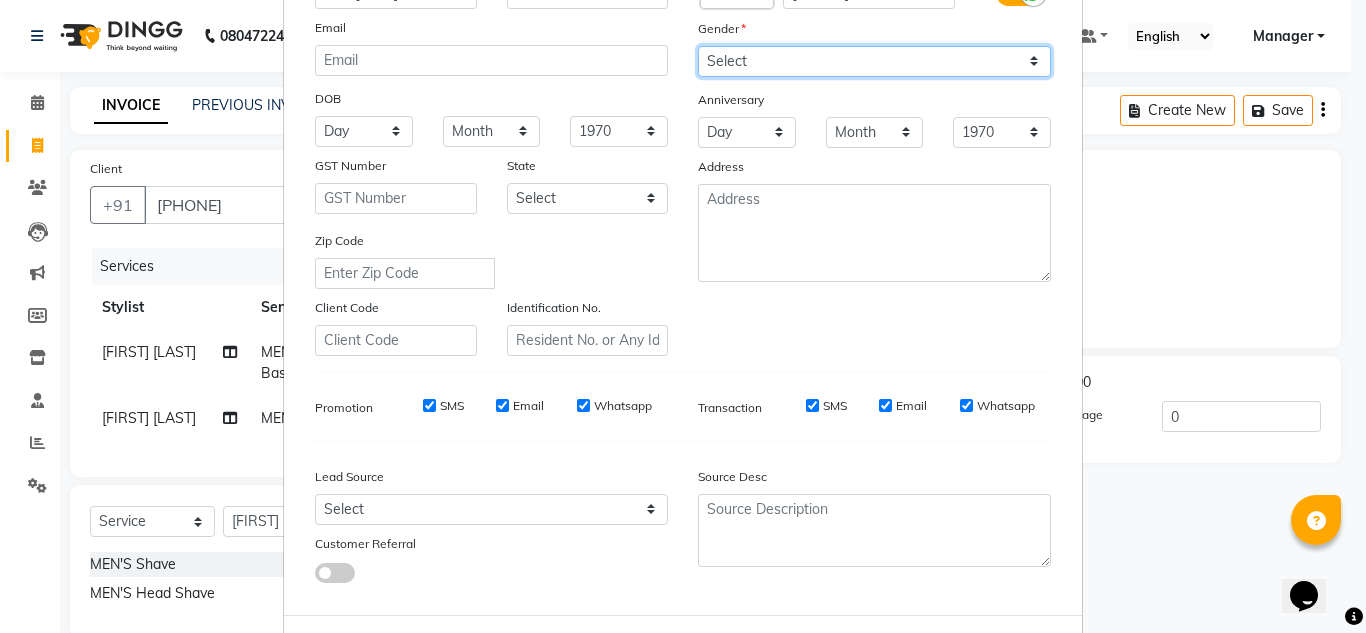 scroll, scrollTop: 0, scrollLeft: 0, axis: both 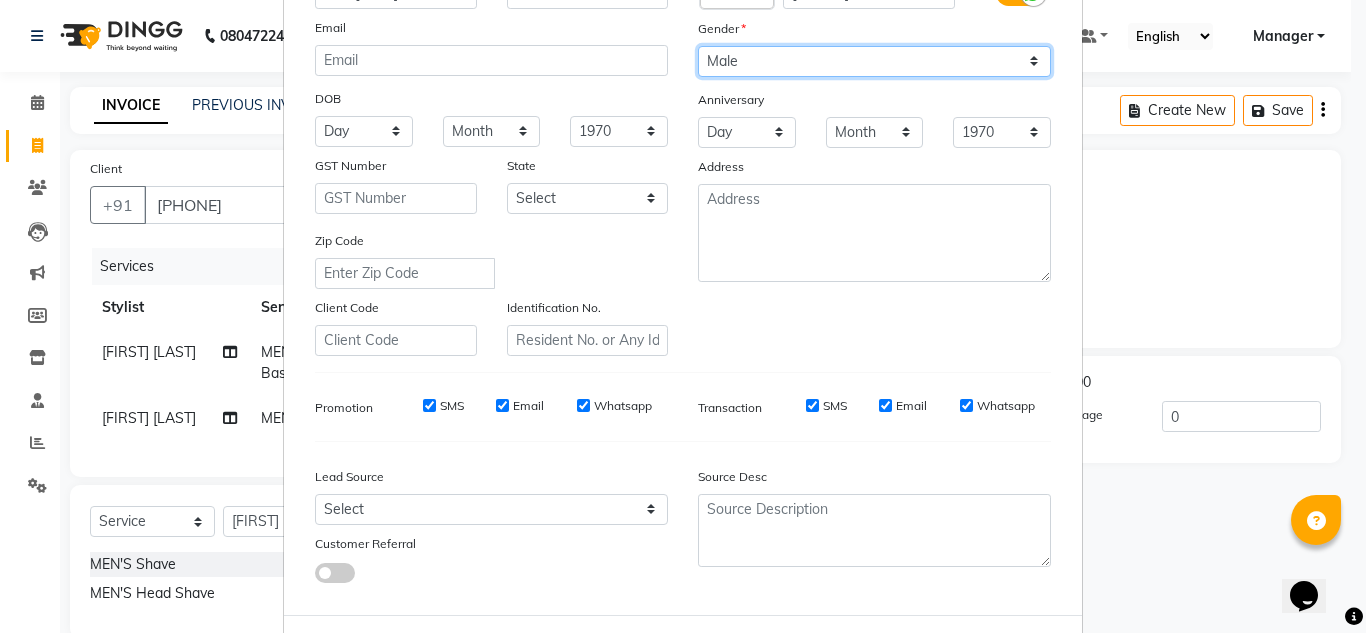click on "Select Male Female Other Prefer Not To Say" at bounding box center (874, 61) 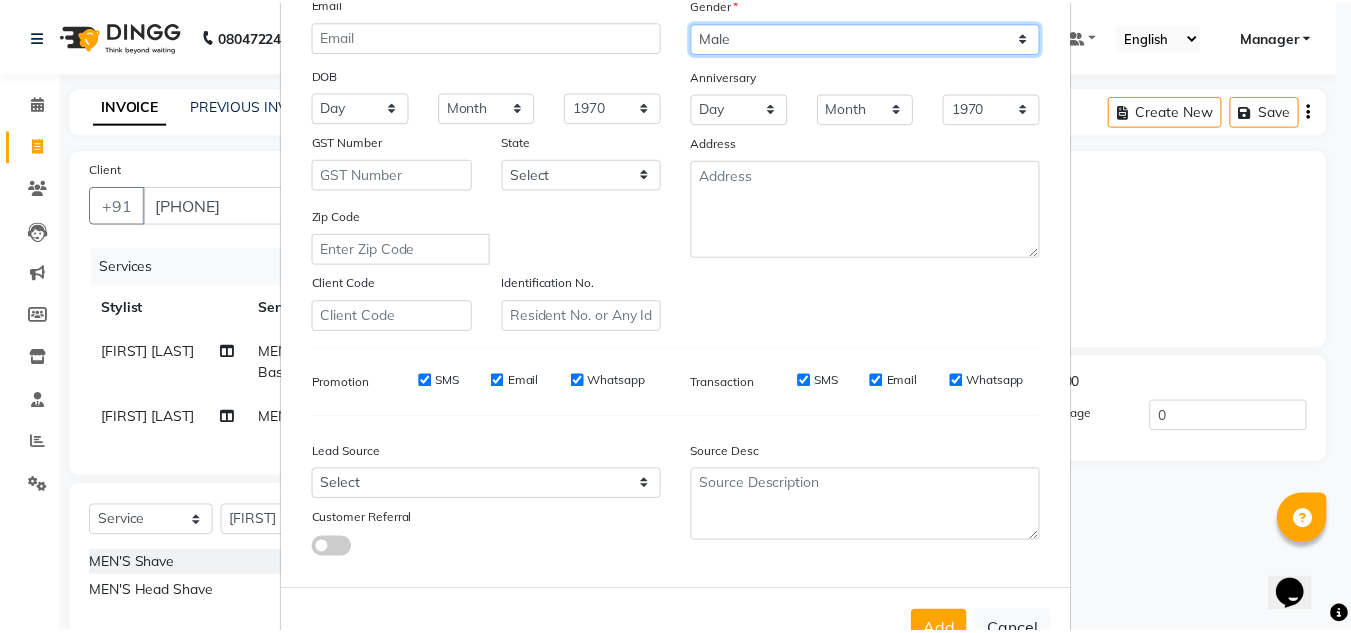 scroll, scrollTop: 290, scrollLeft: 0, axis: vertical 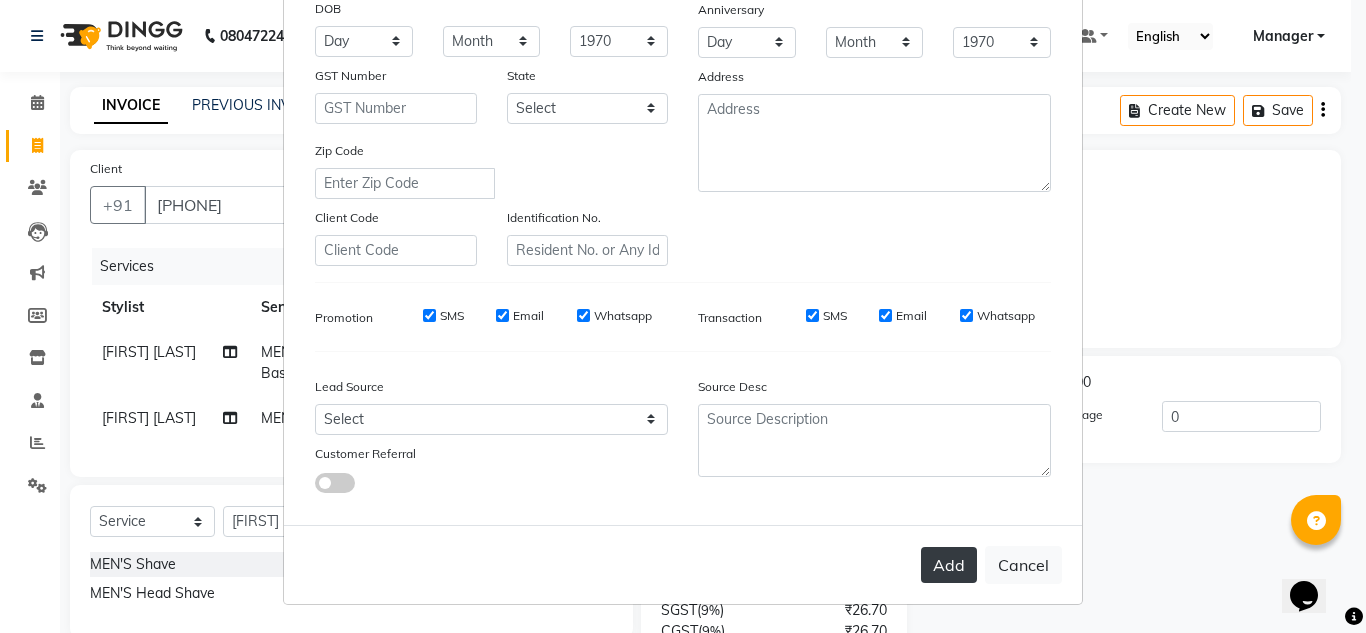click on "Add" at bounding box center [949, 565] 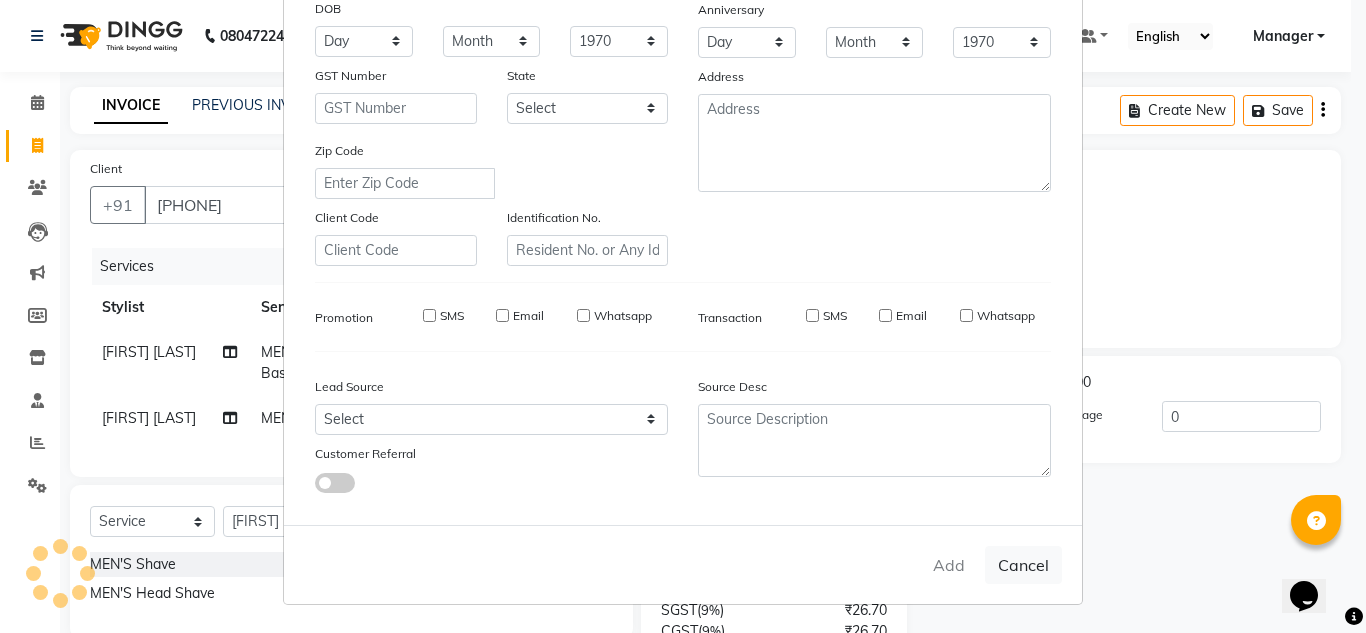 type 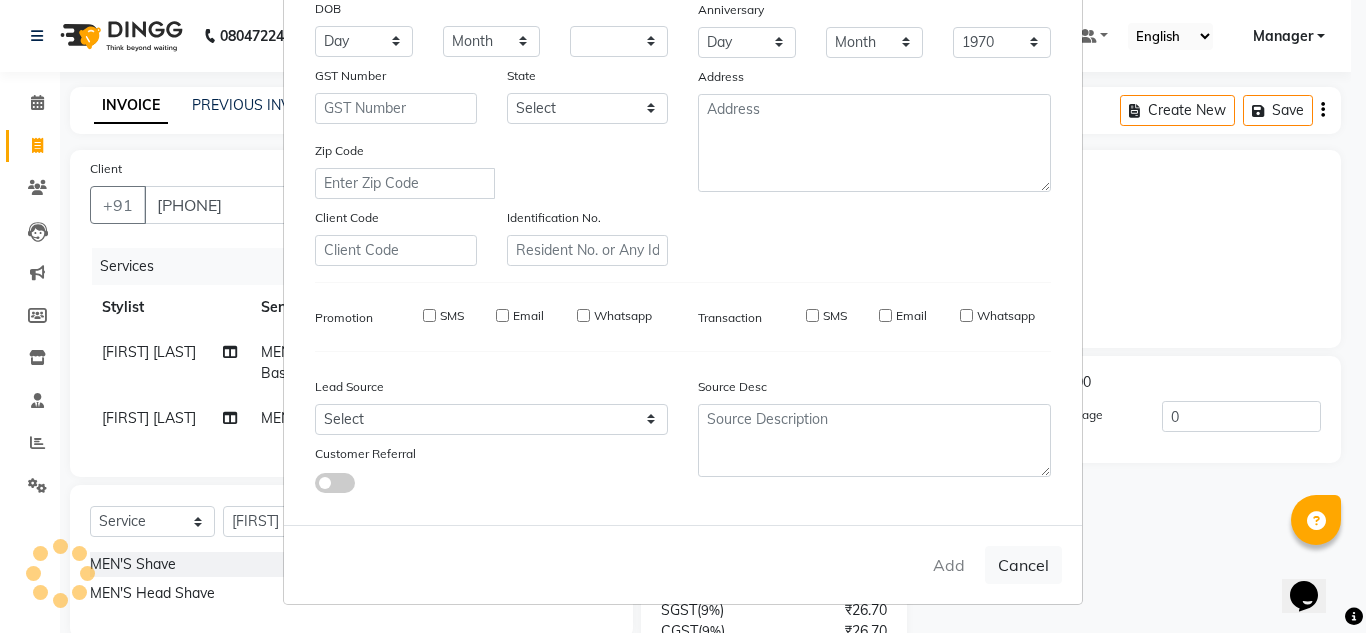 select 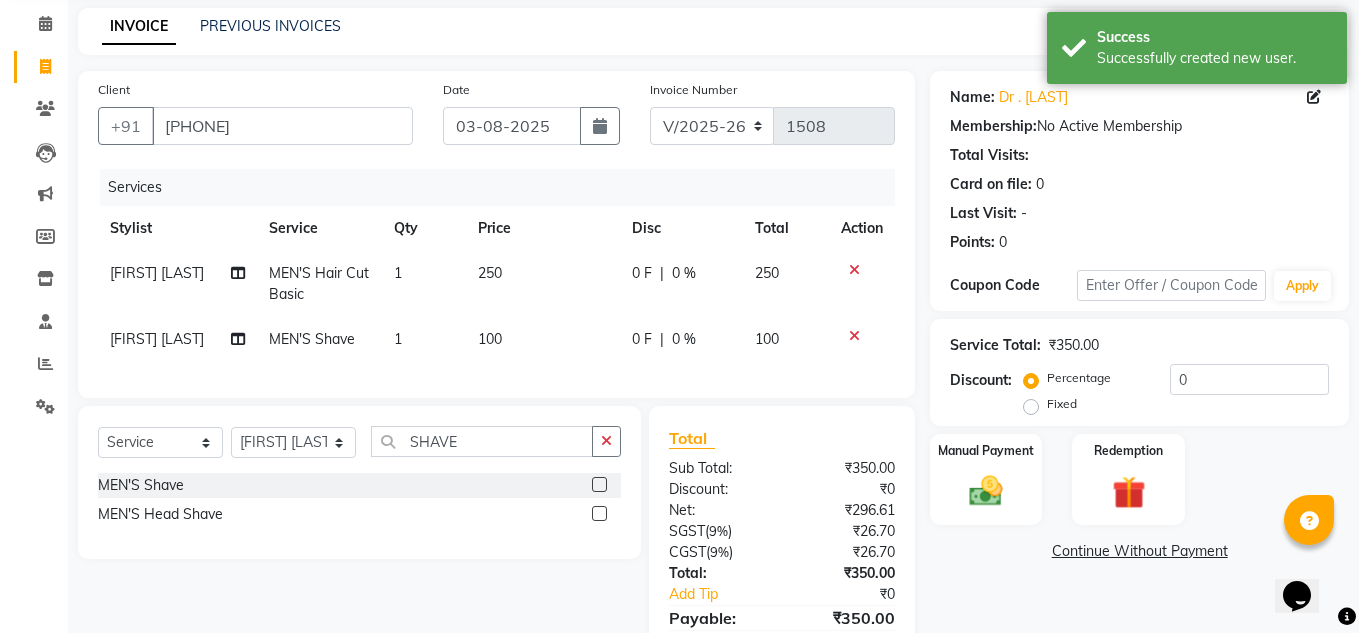 scroll, scrollTop: 100, scrollLeft: 0, axis: vertical 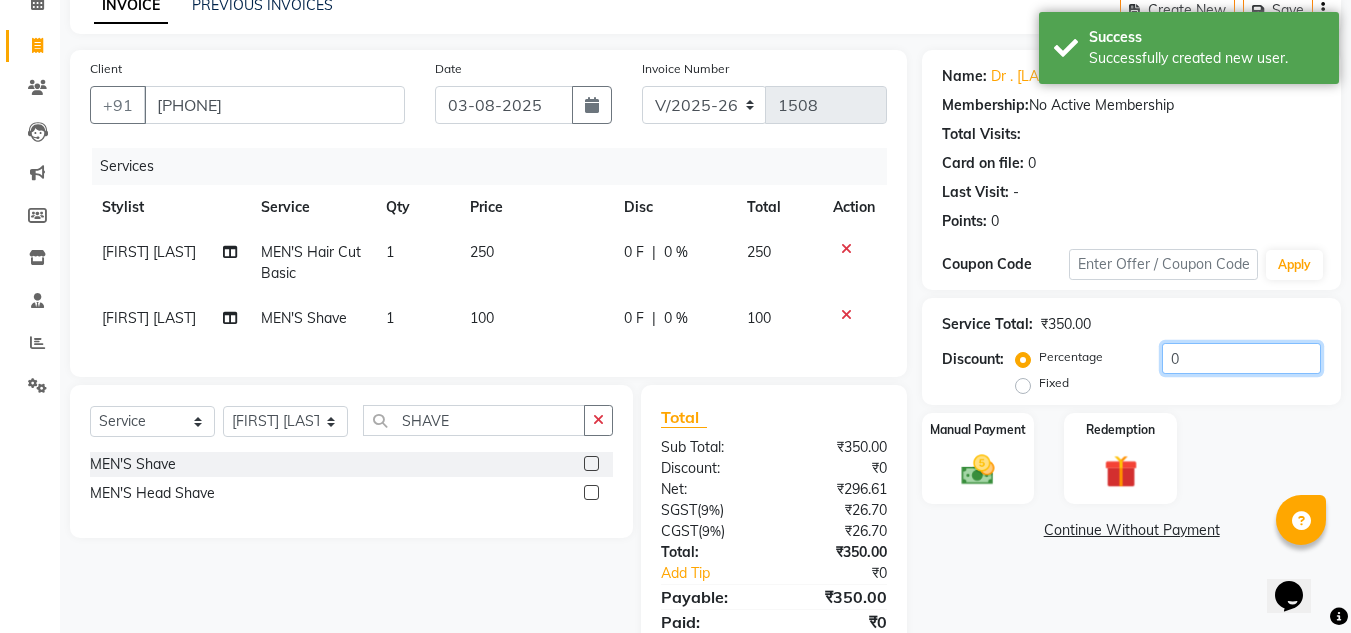click on "0" 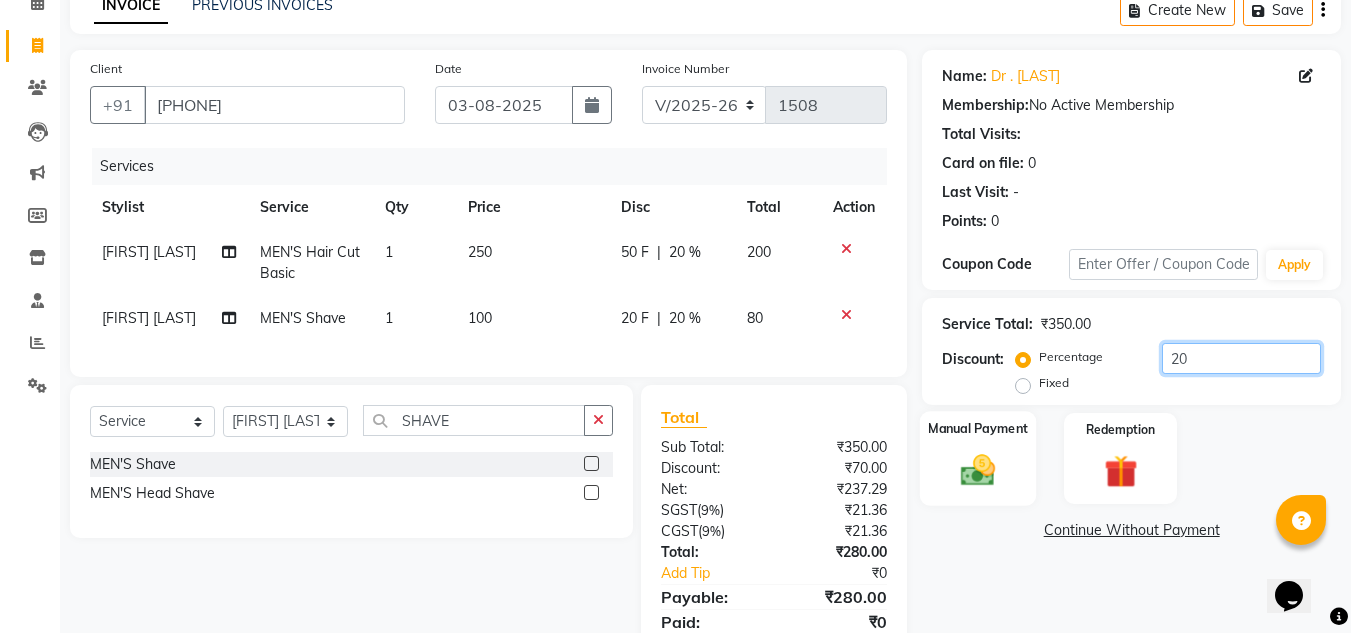type on "20" 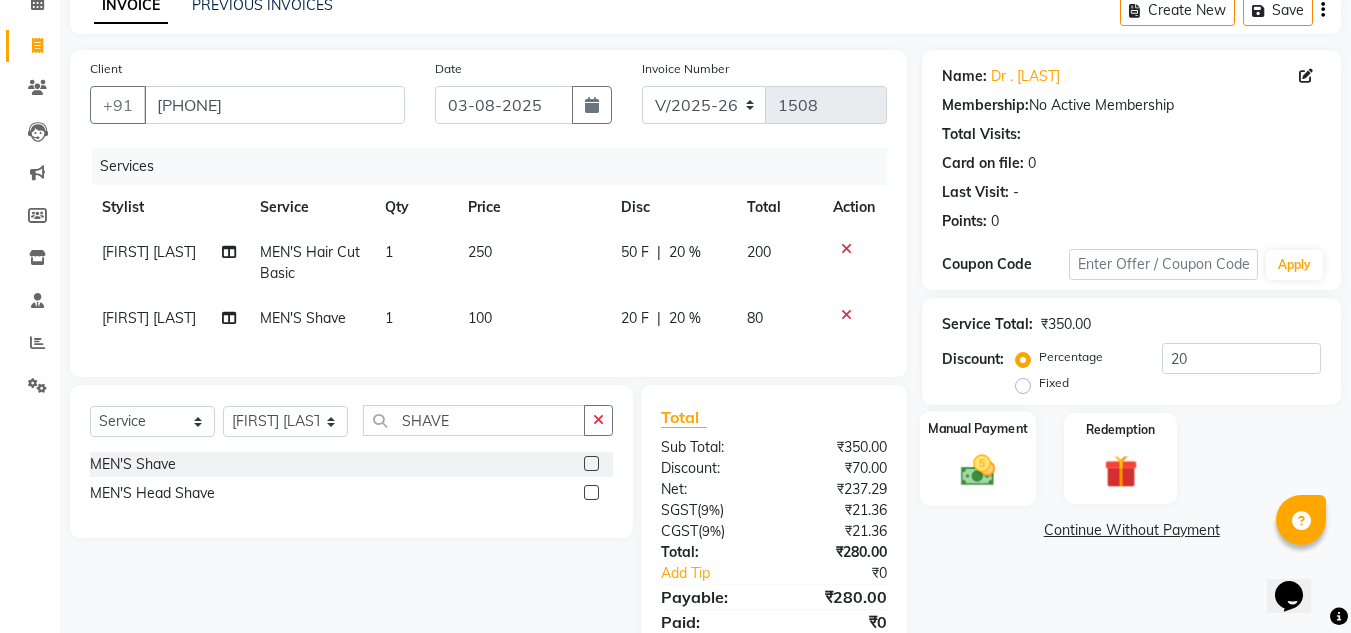 click 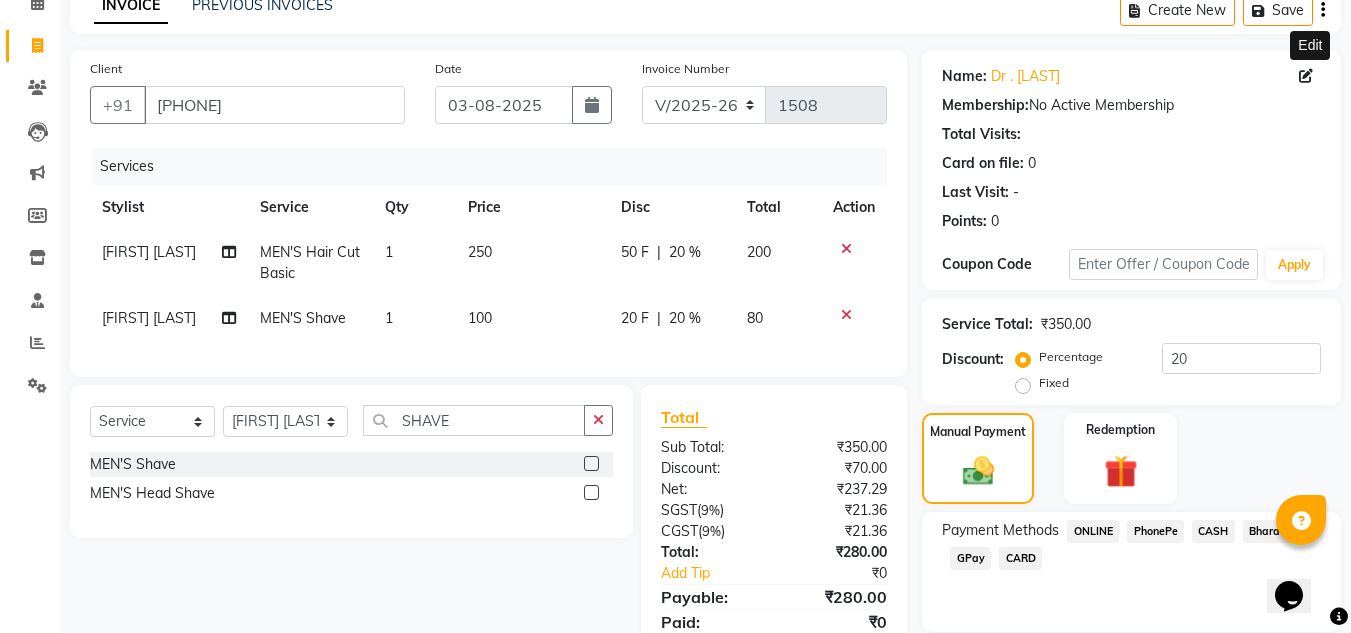 click 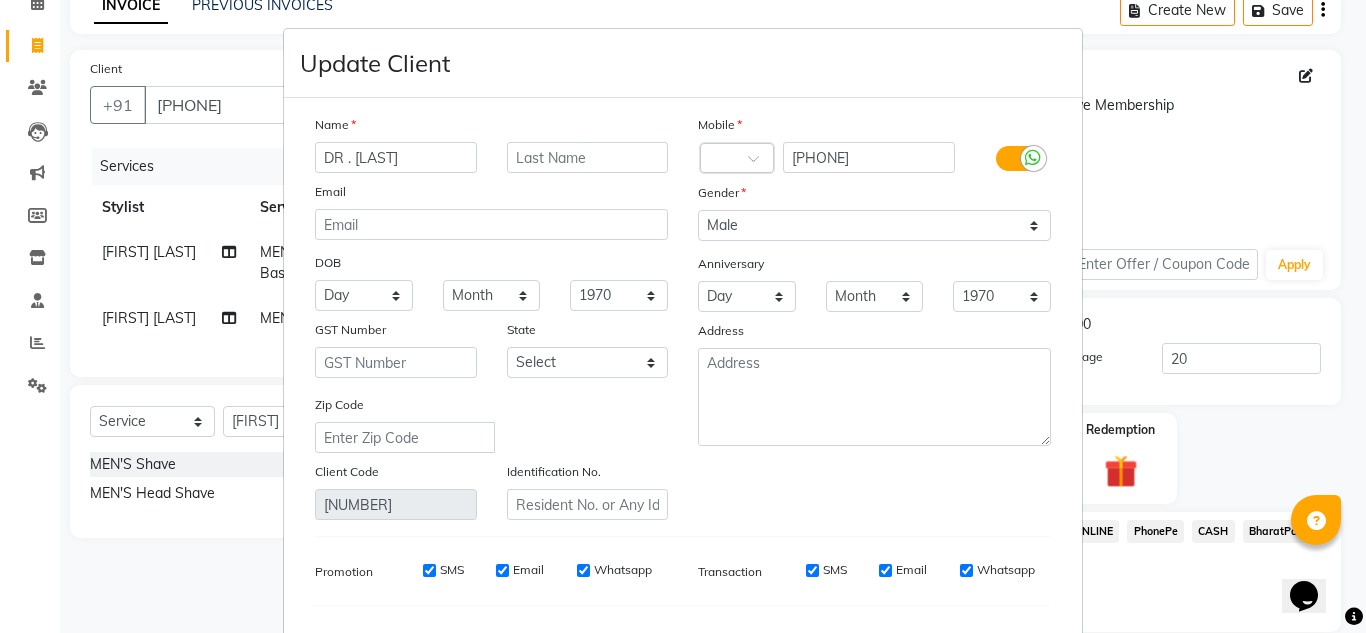 scroll, scrollTop: 0, scrollLeft: 6, axis: horizontal 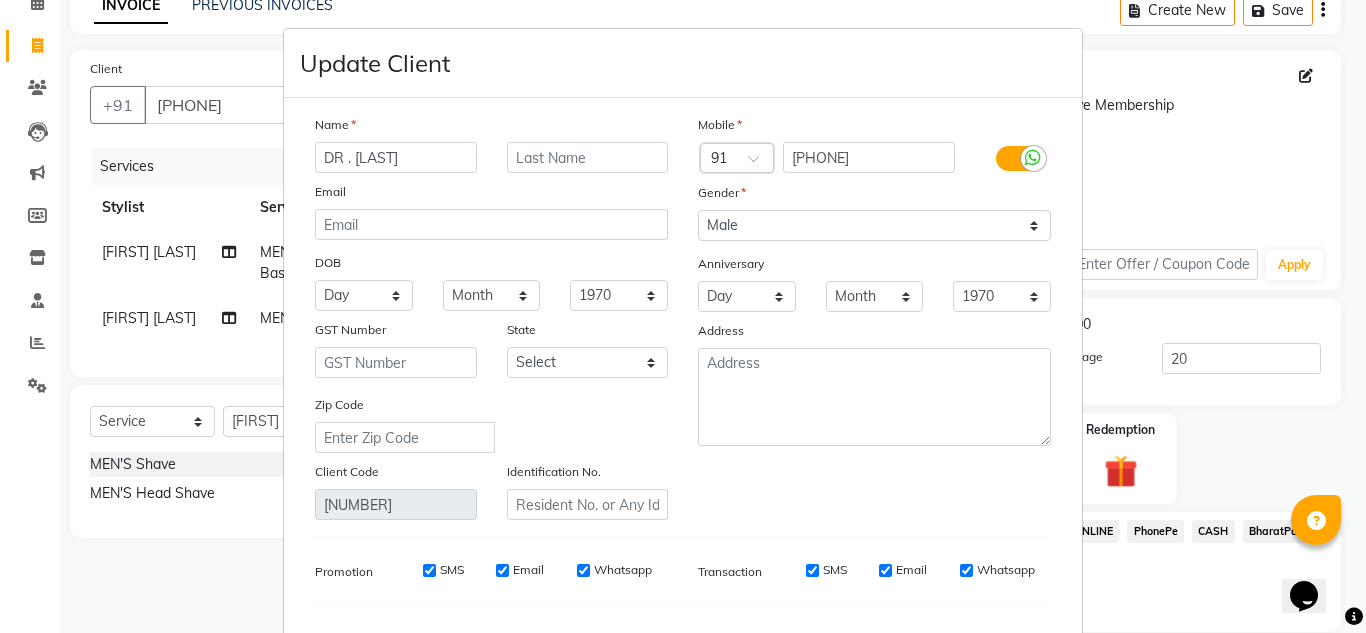 click on "DR . [LAST]" at bounding box center [396, 157] 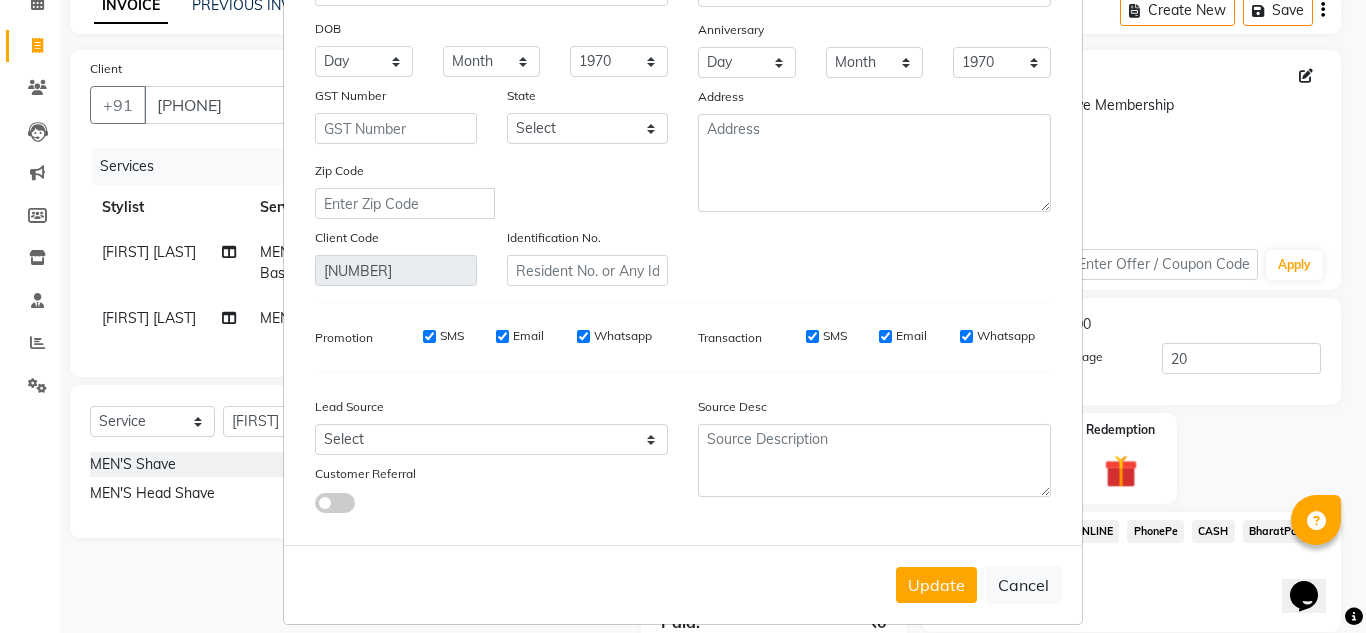 scroll, scrollTop: 254, scrollLeft: 0, axis: vertical 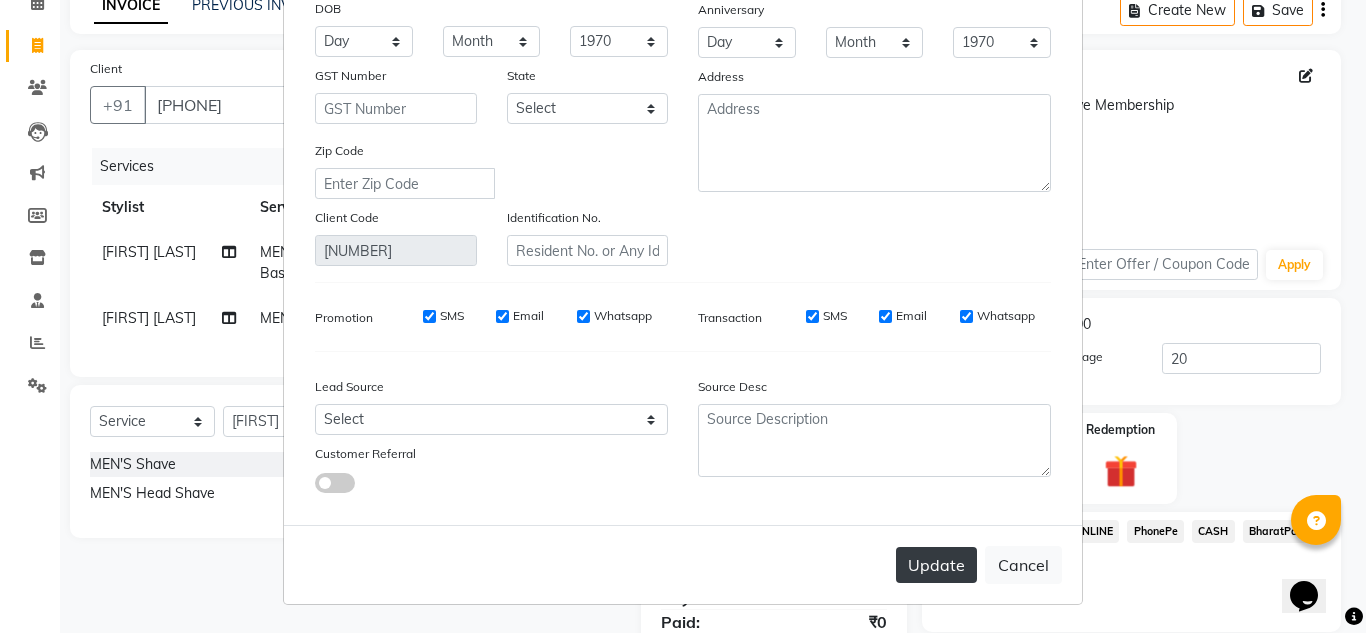 type on "DR . [FIRST] [LAST]" 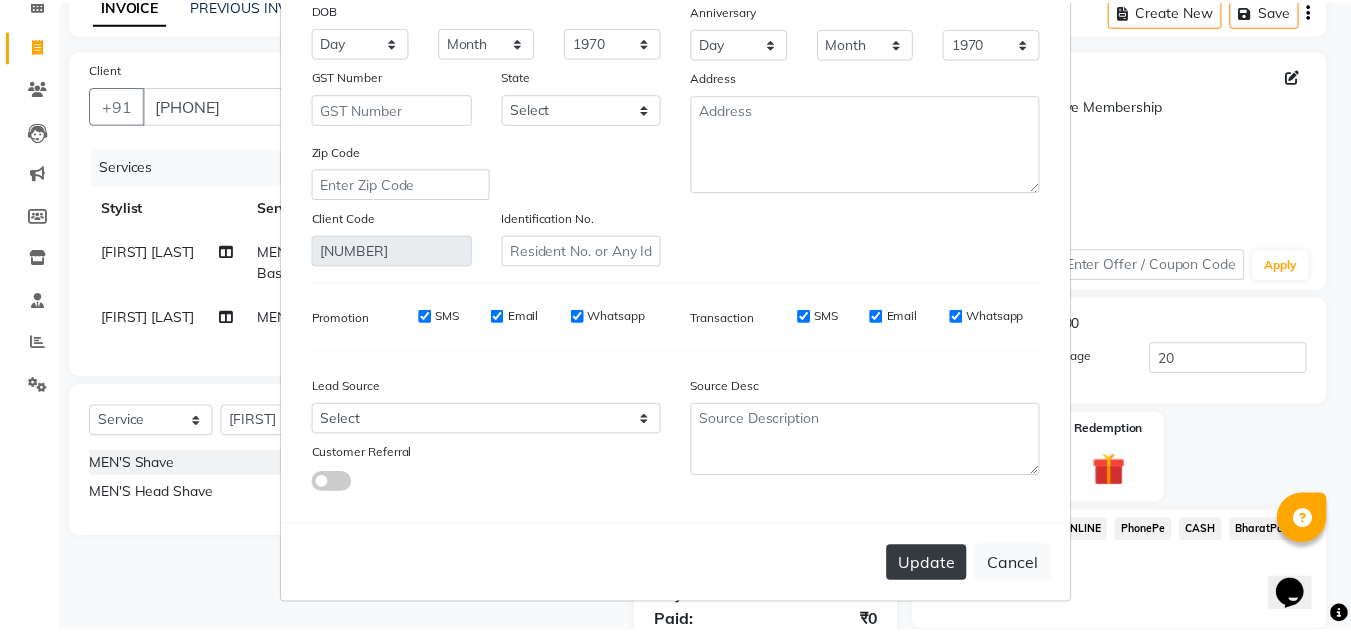 scroll, scrollTop: 0, scrollLeft: 0, axis: both 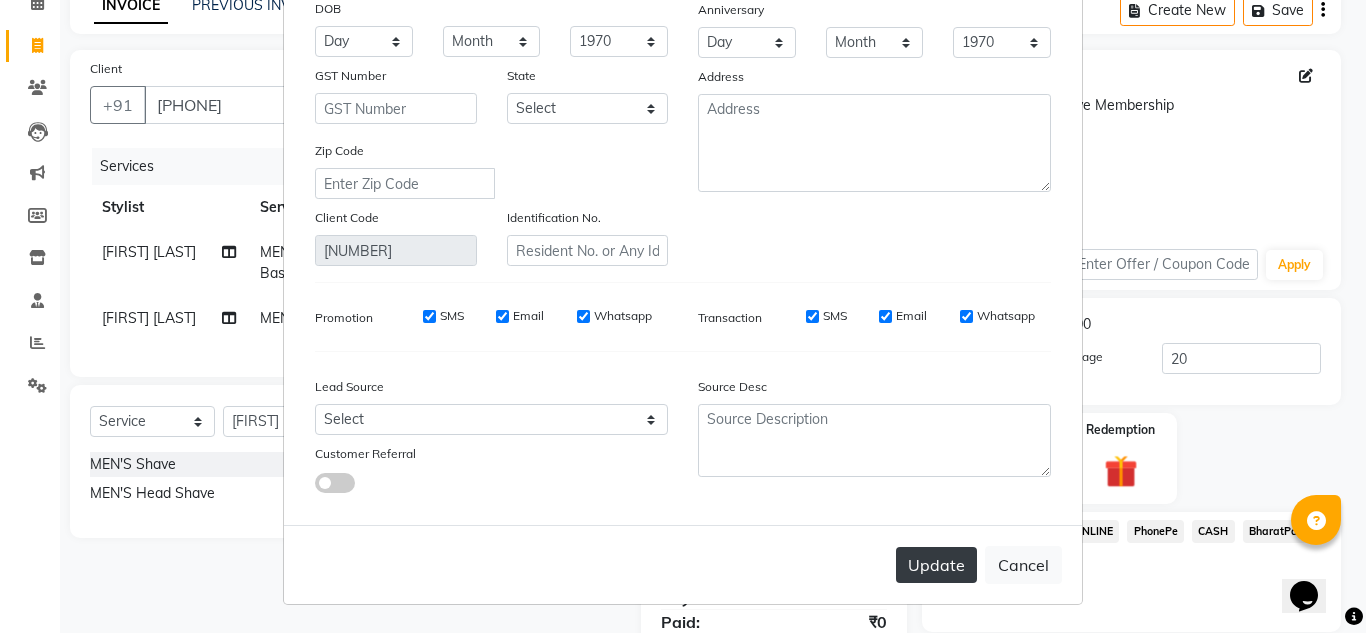 click on "Update" at bounding box center [936, 565] 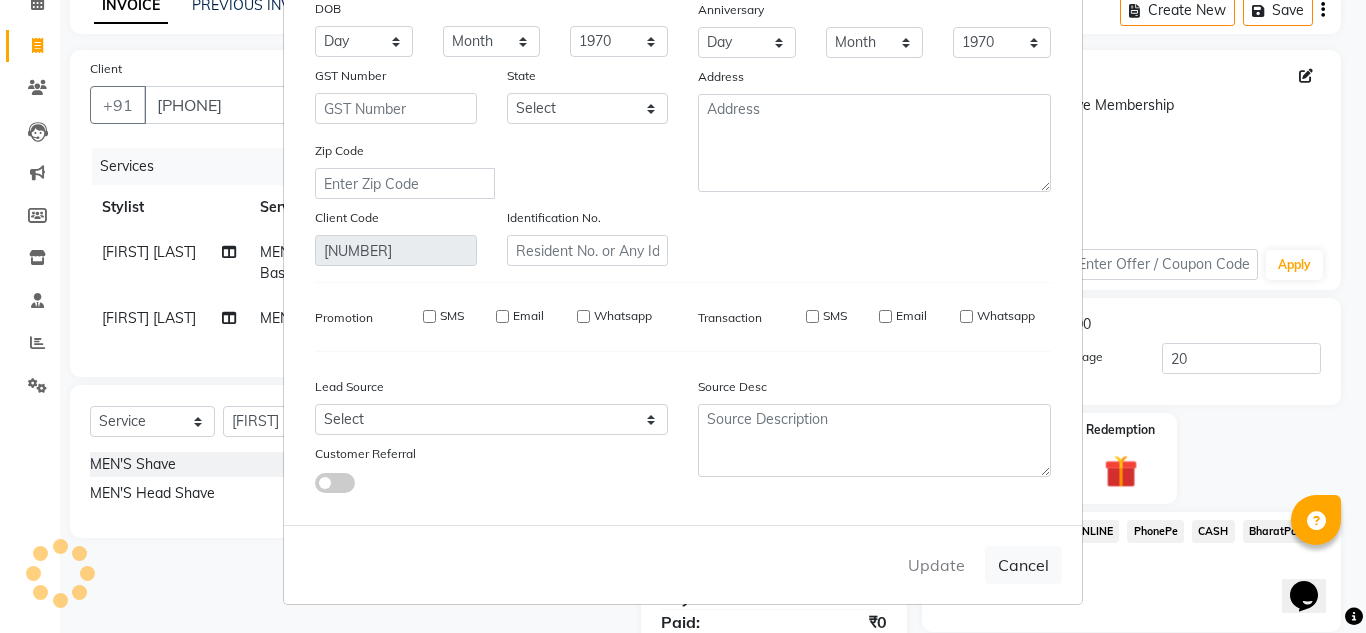 type 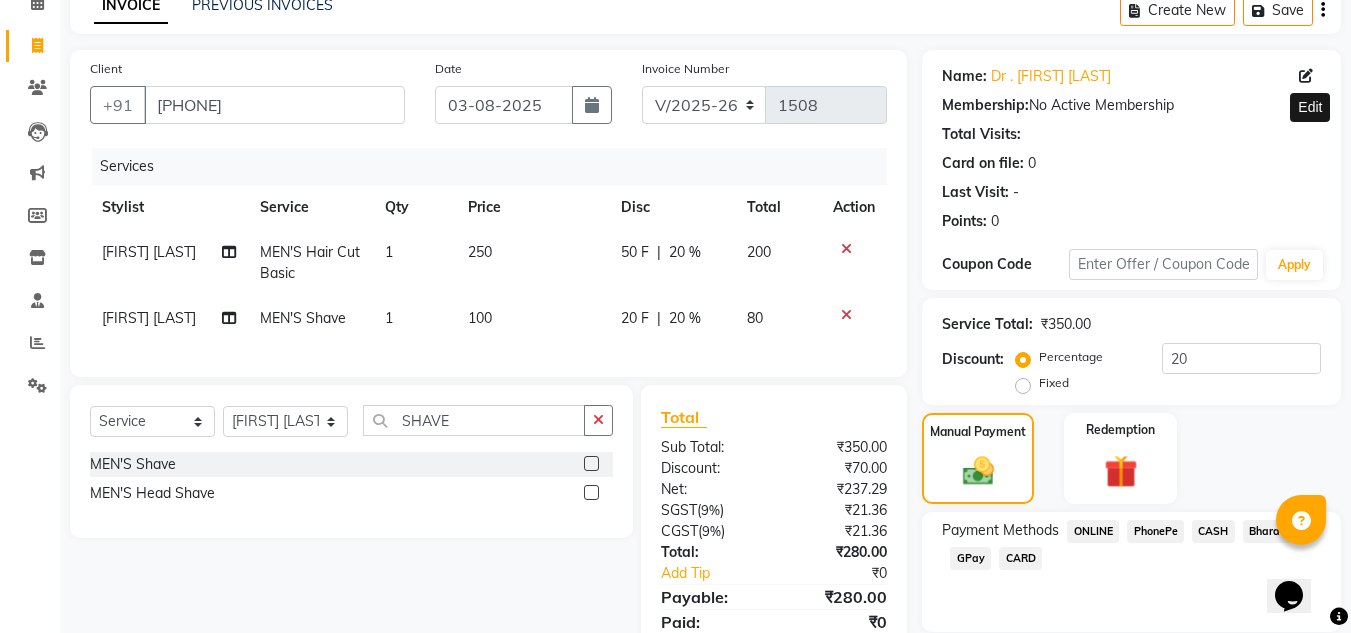 scroll, scrollTop: 191, scrollLeft: 0, axis: vertical 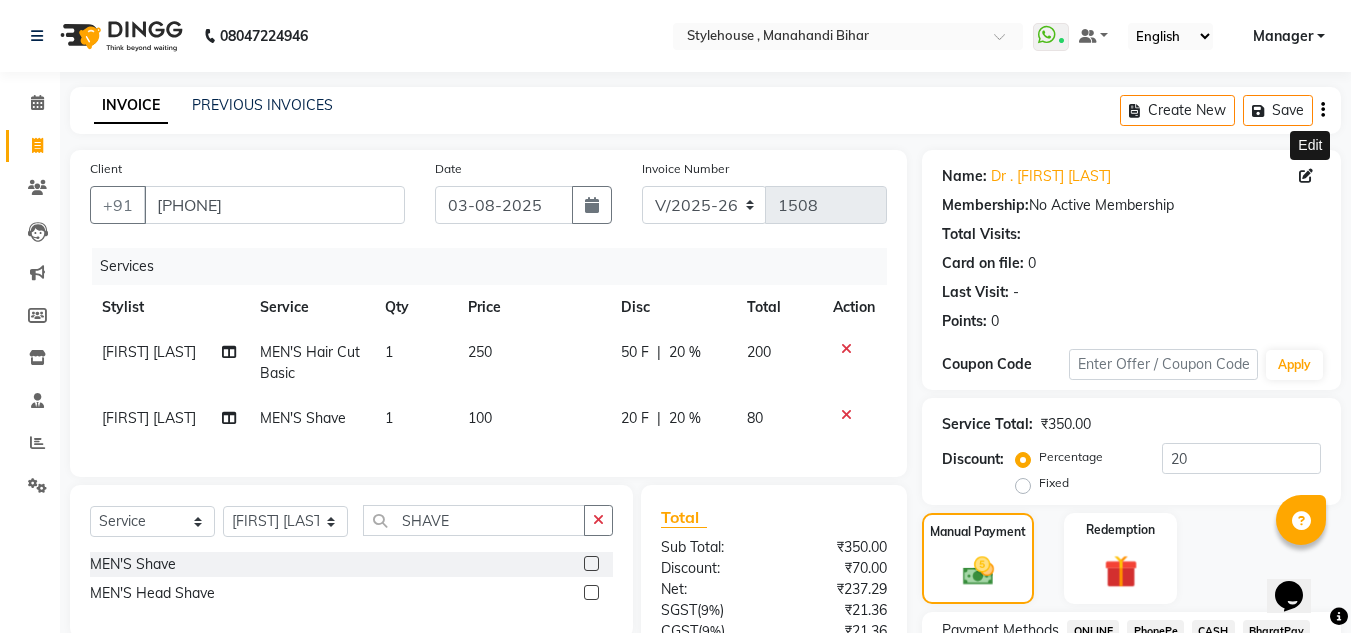 click on "Edit" at bounding box center (1310, 145) 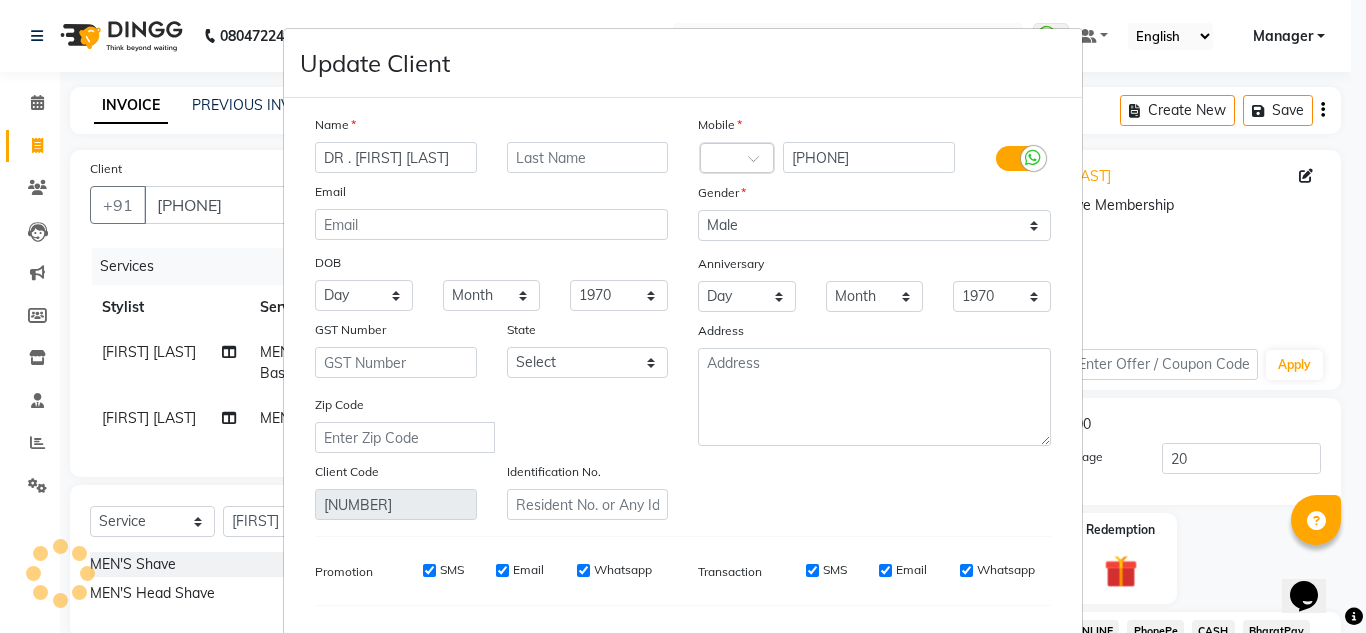 scroll, scrollTop: 0, scrollLeft: 9, axis: horizontal 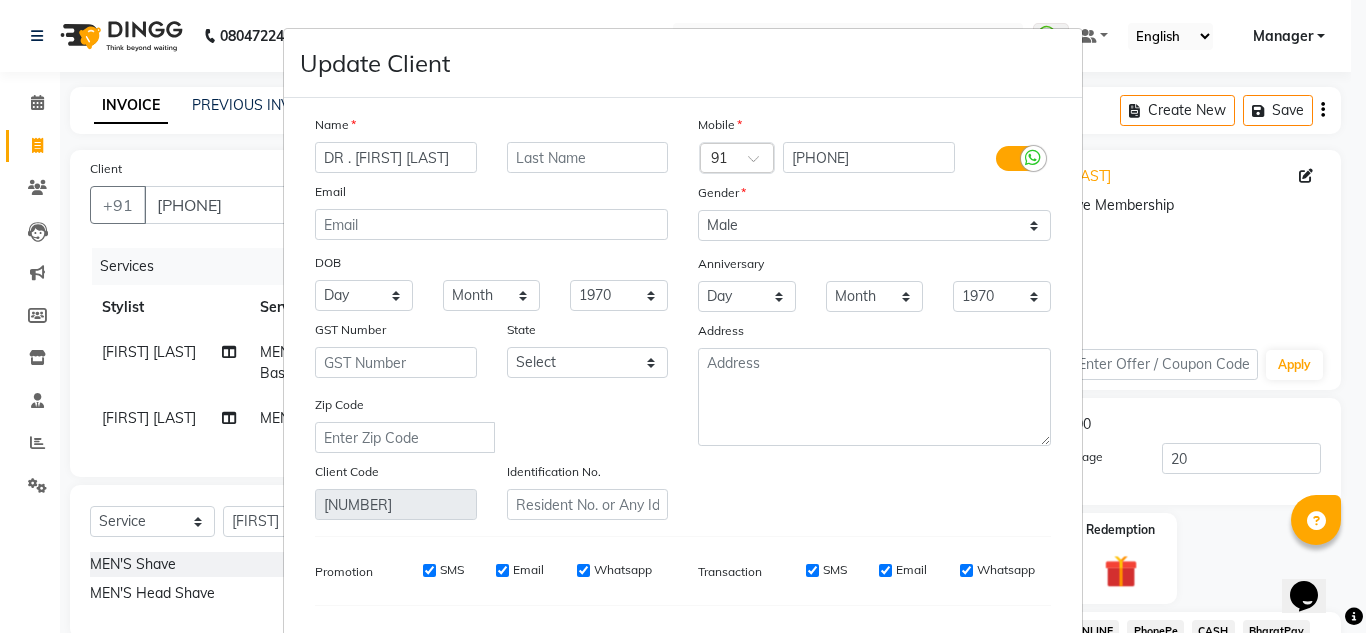 click on "DR . [FIRST] [LAST]" at bounding box center [396, 157] 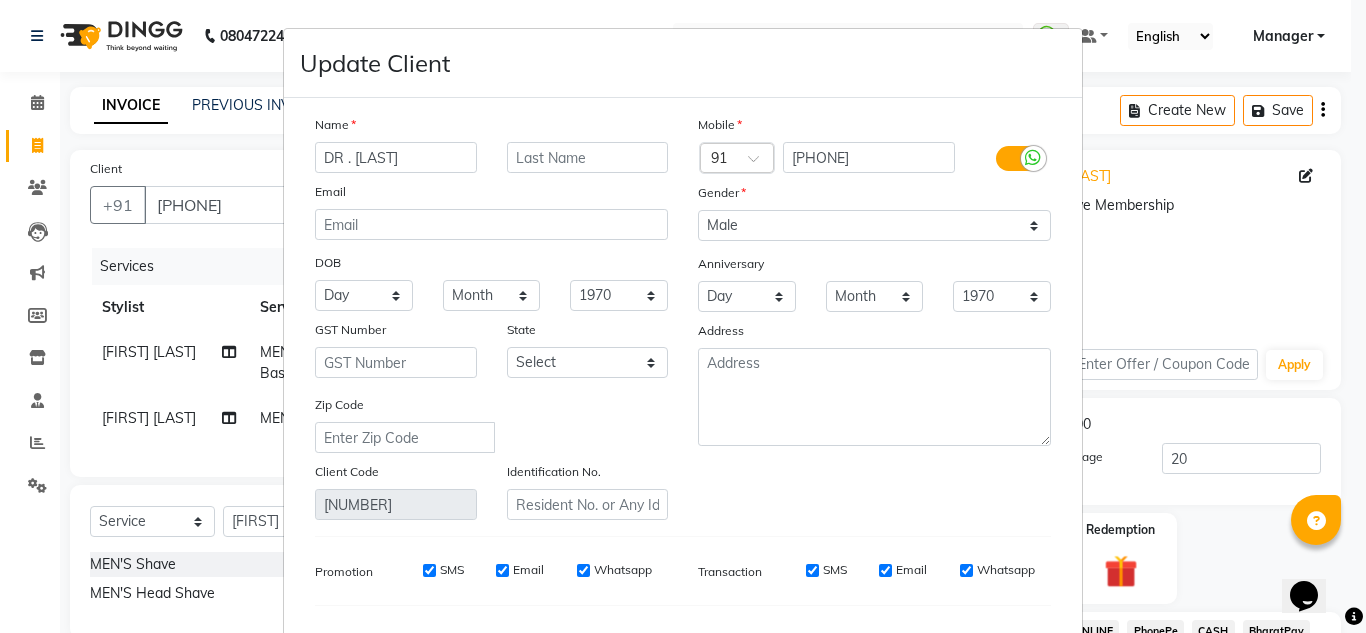 scroll, scrollTop: 0, scrollLeft: 0, axis: both 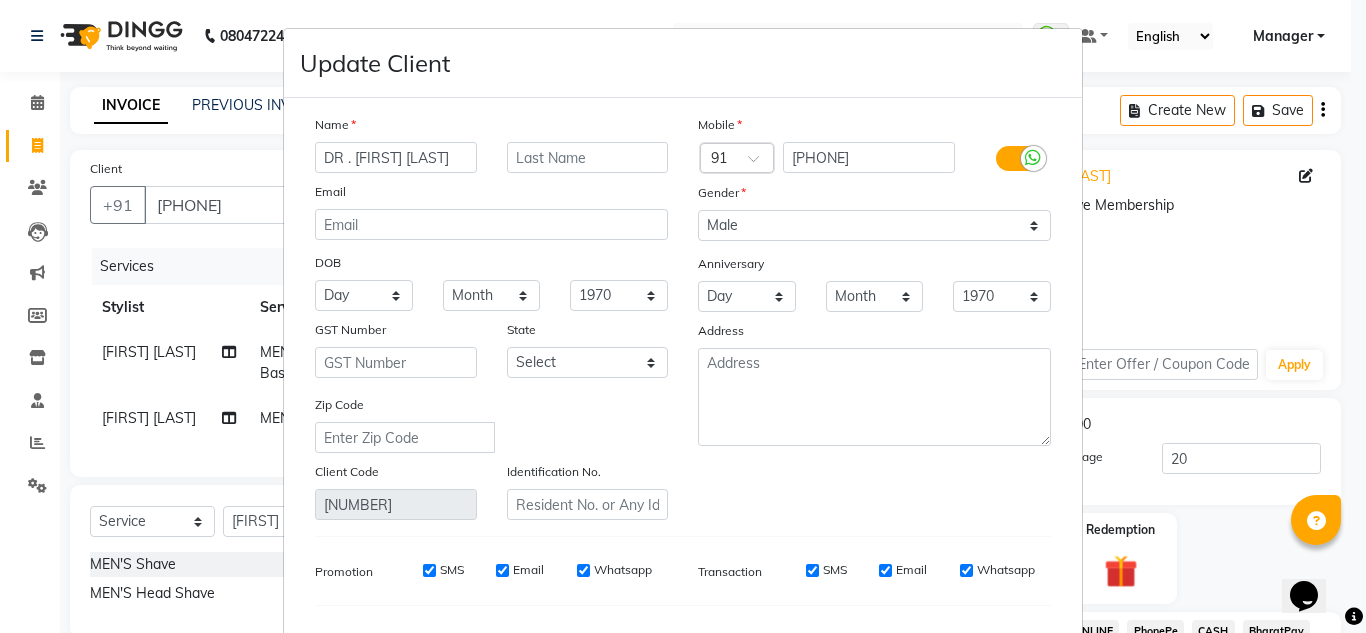 click on "DR . [FIRST] [LAST]" at bounding box center [396, 157] 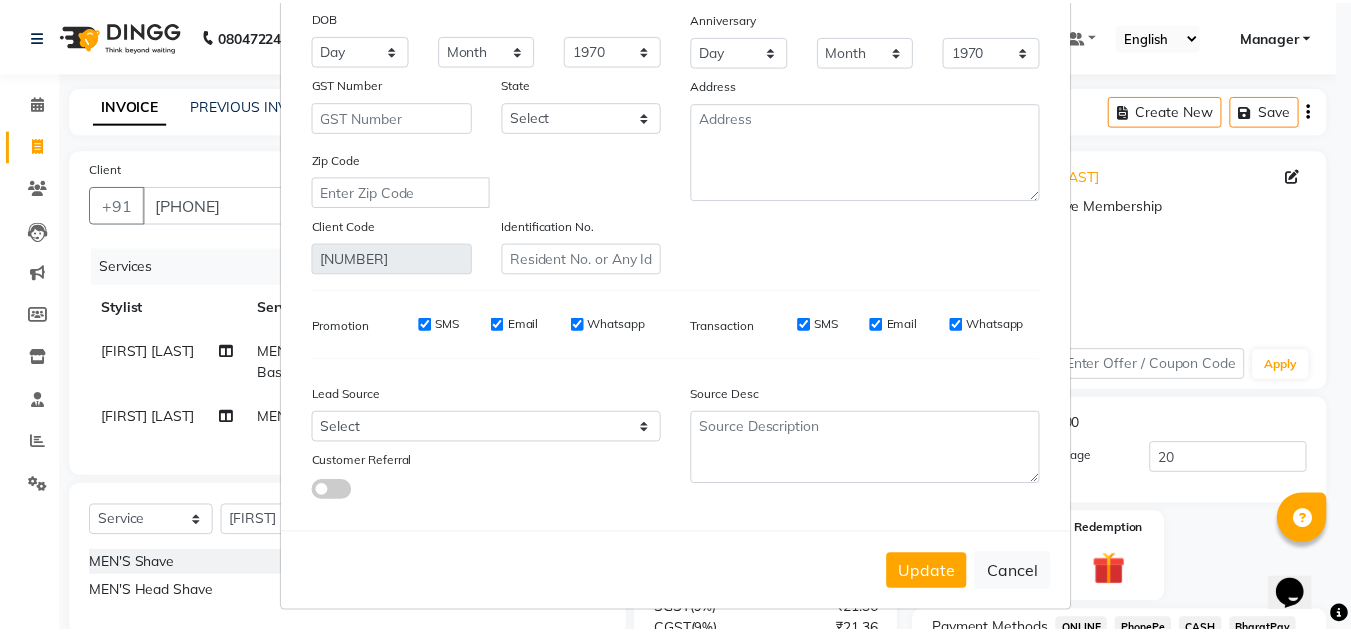 scroll, scrollTop: 254, scrollLeft: 0, axis: vertical 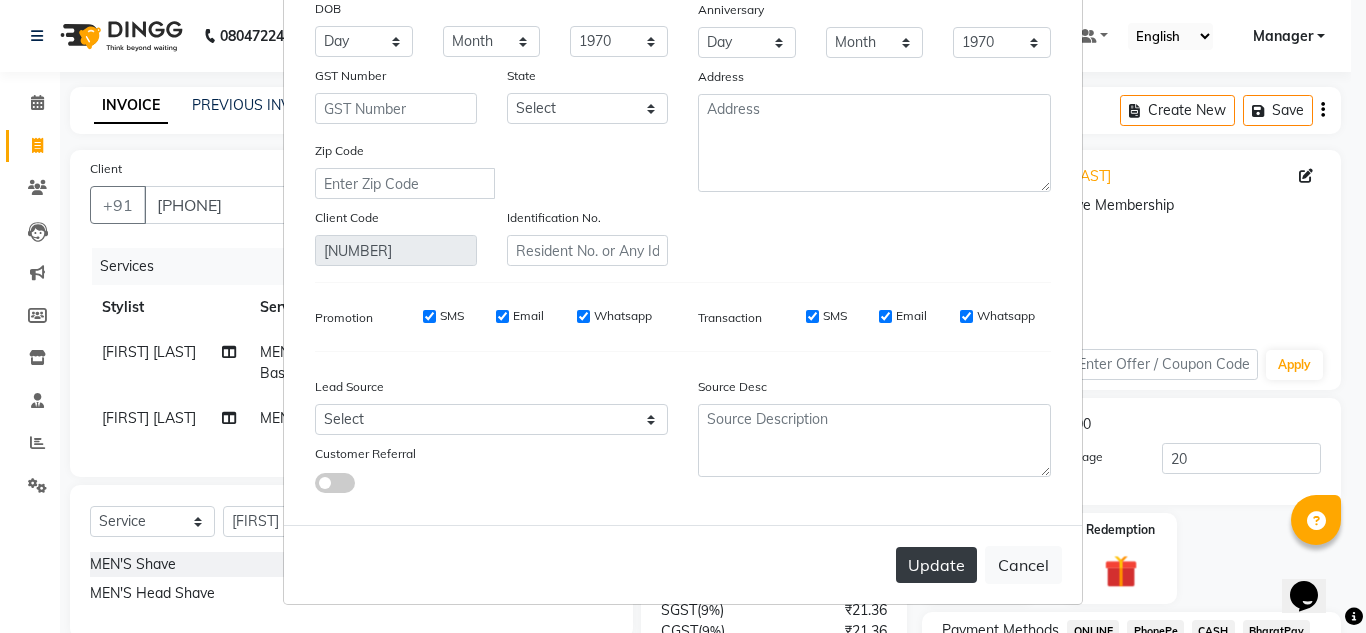 type on "DR . [FIRST] [LAST]" 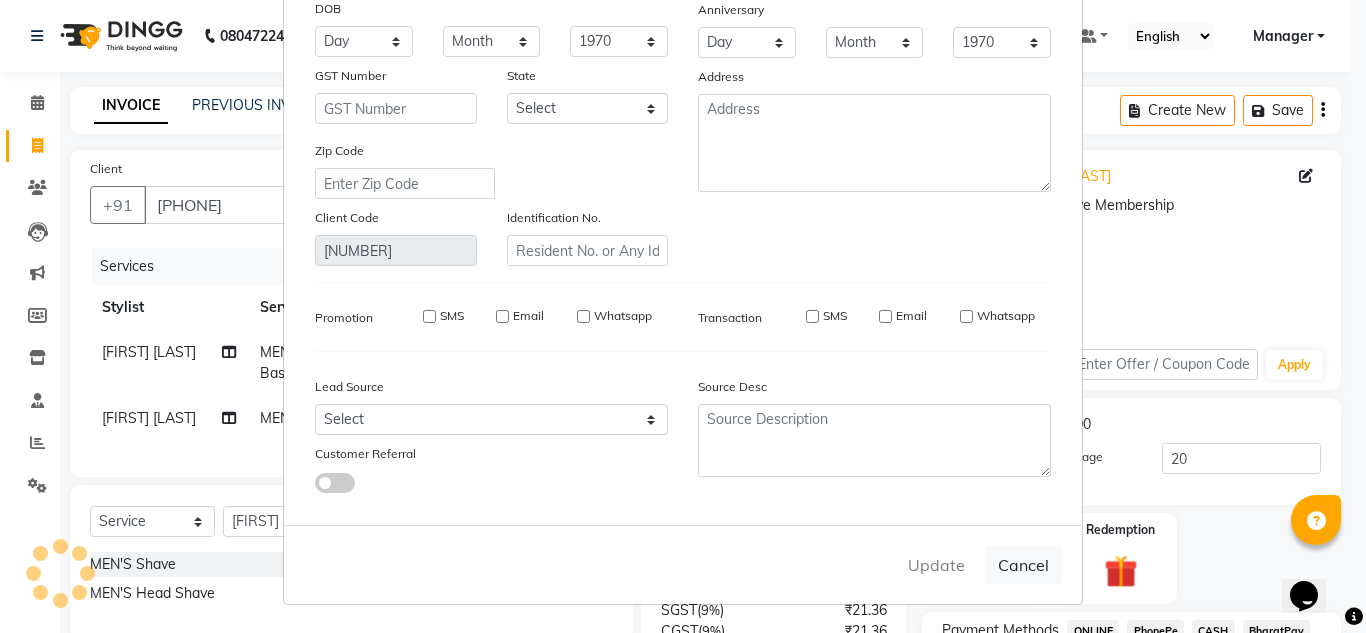 type 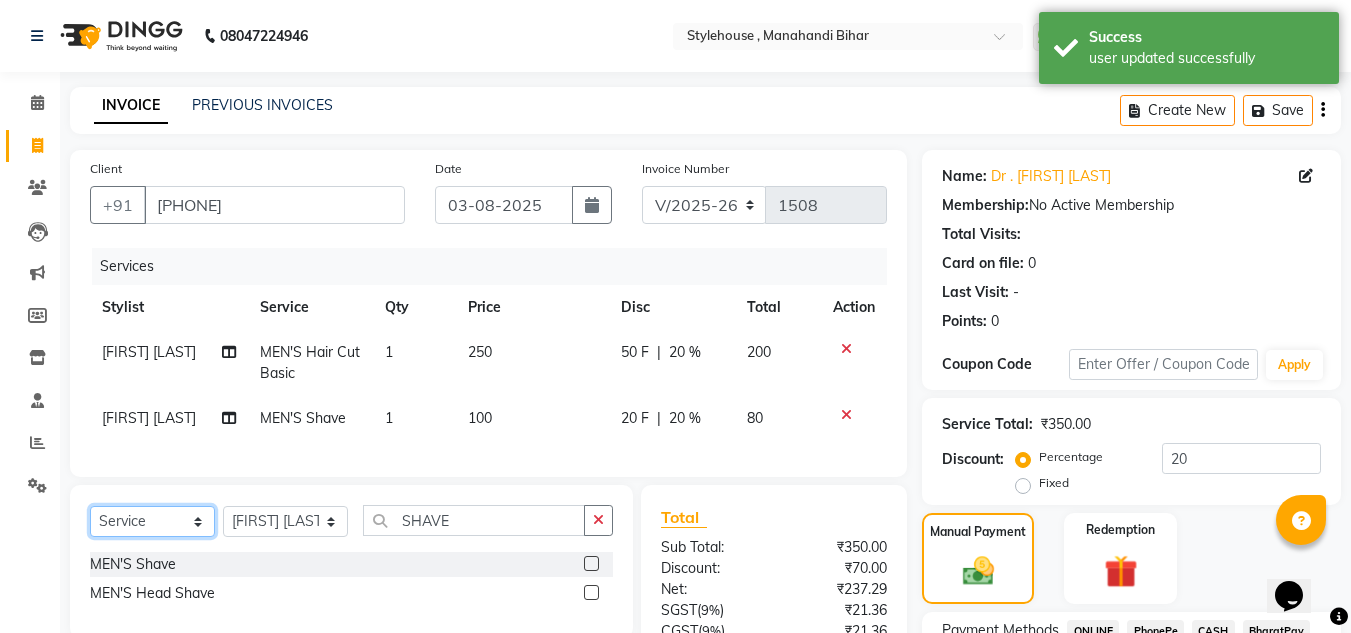 click on "Select  Service  Product  Membership  Package Voucher Prepaid Gift Card" 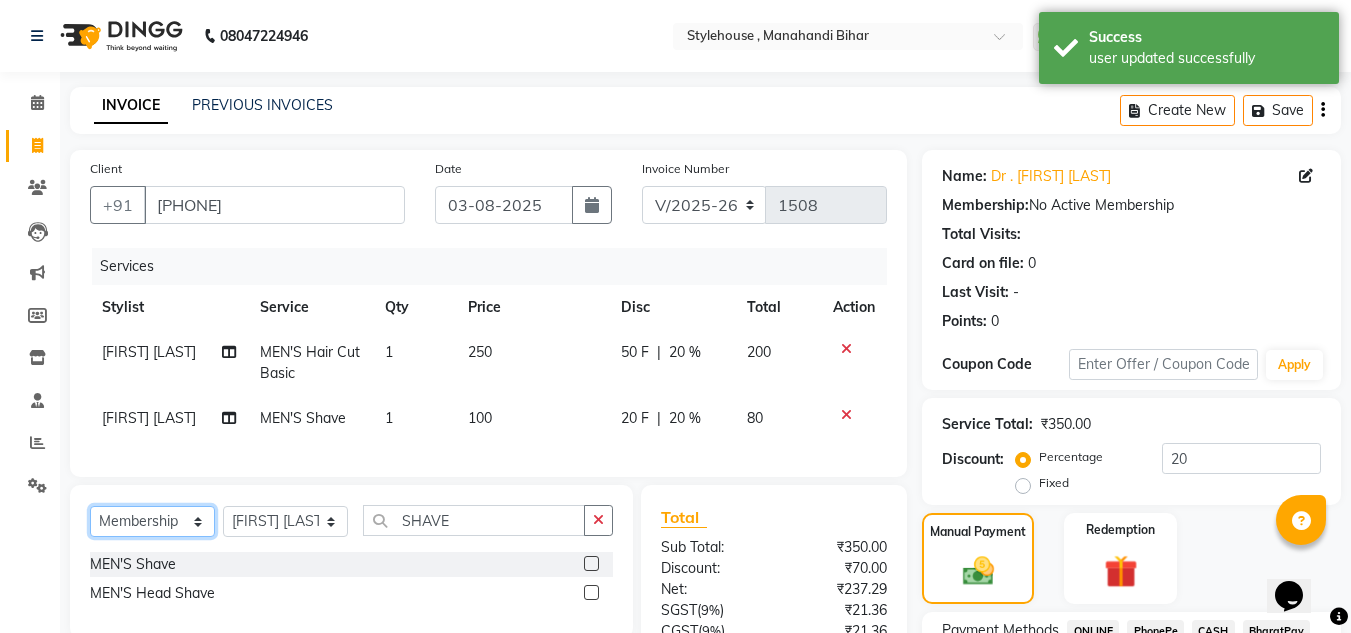 click on "Select  Service  Product  Membership  Package Voucher Prepaid Gift Card" 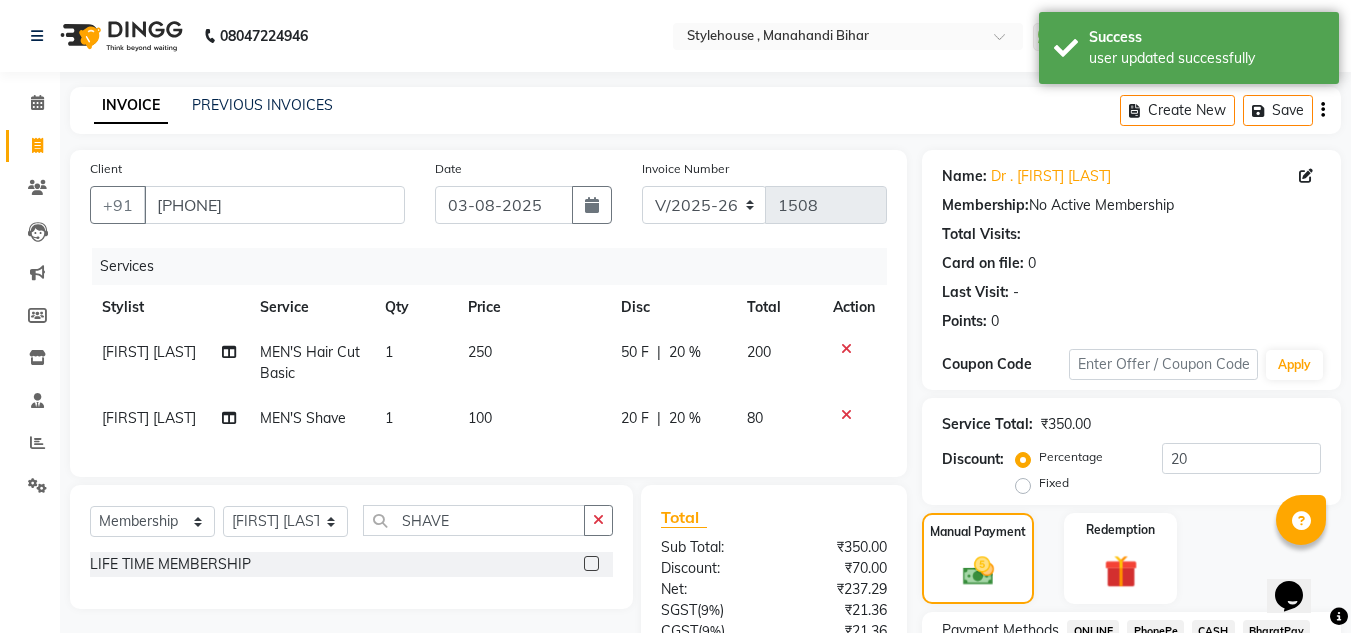 click 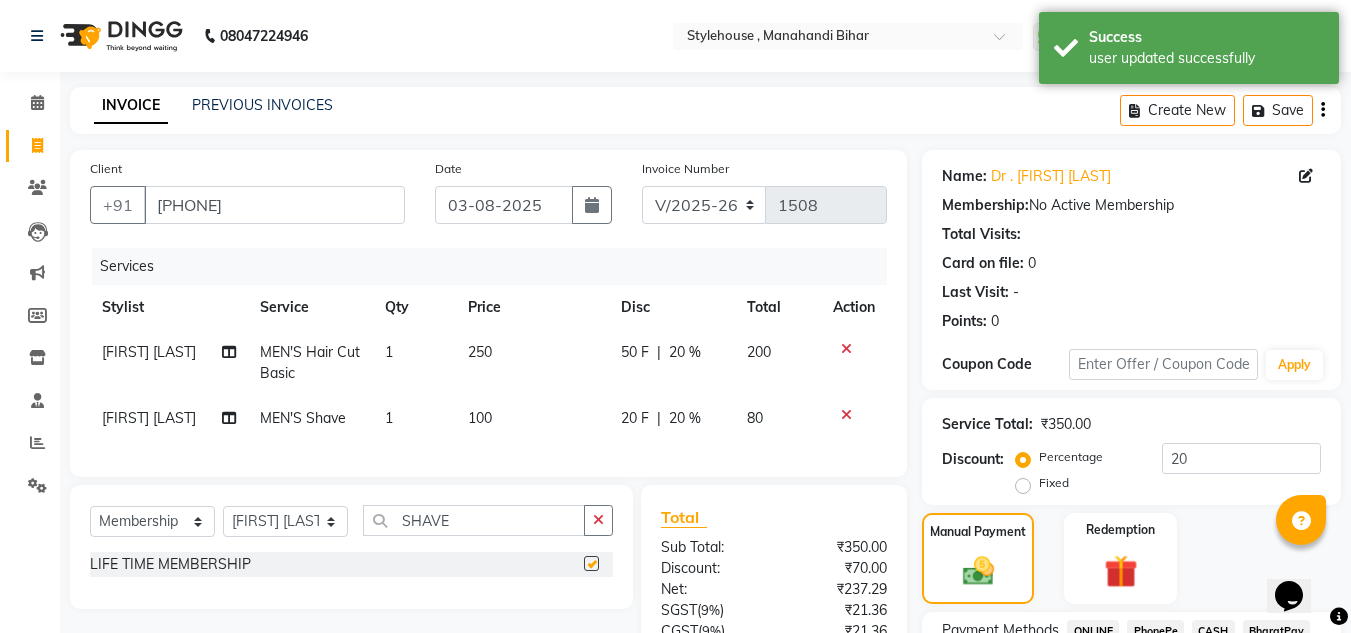select on "select" 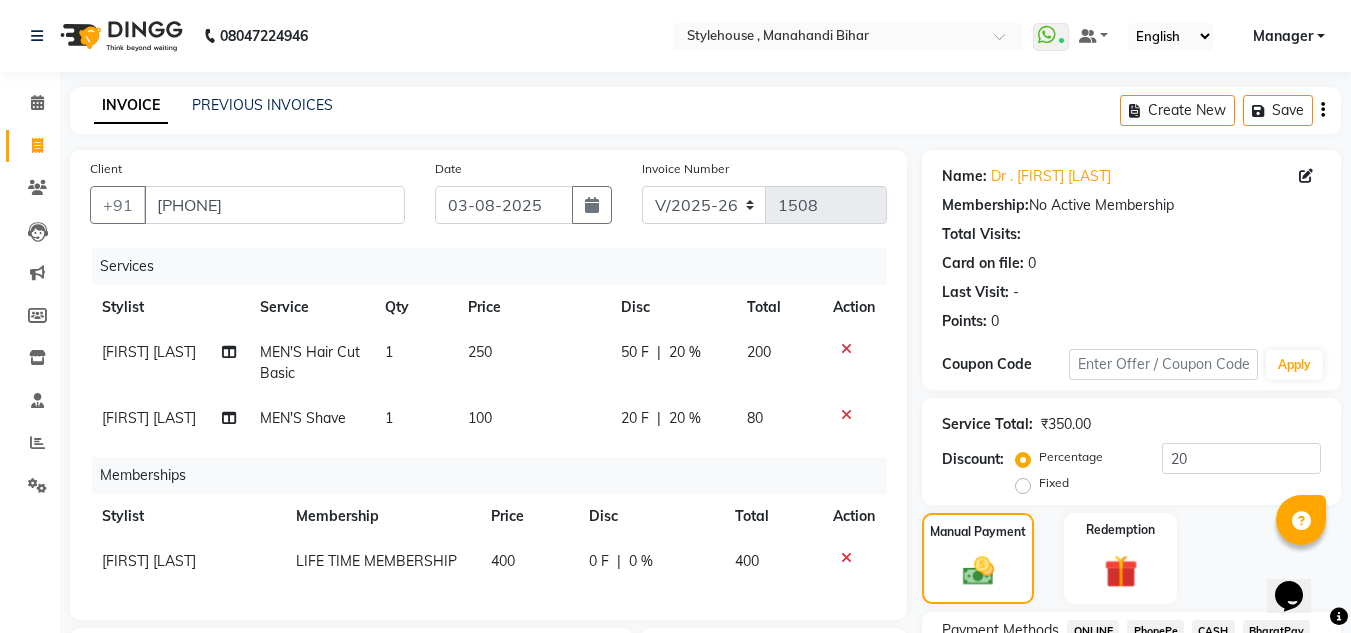 click on "0 F | 0 %" 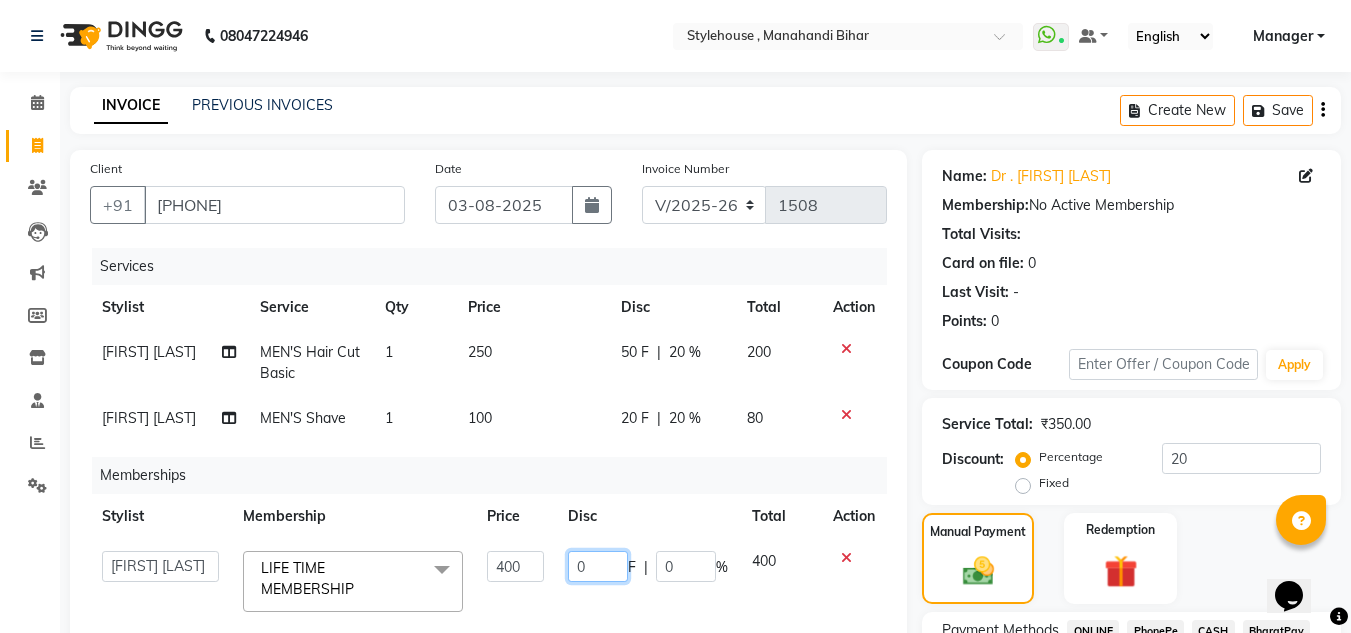 click on "0" 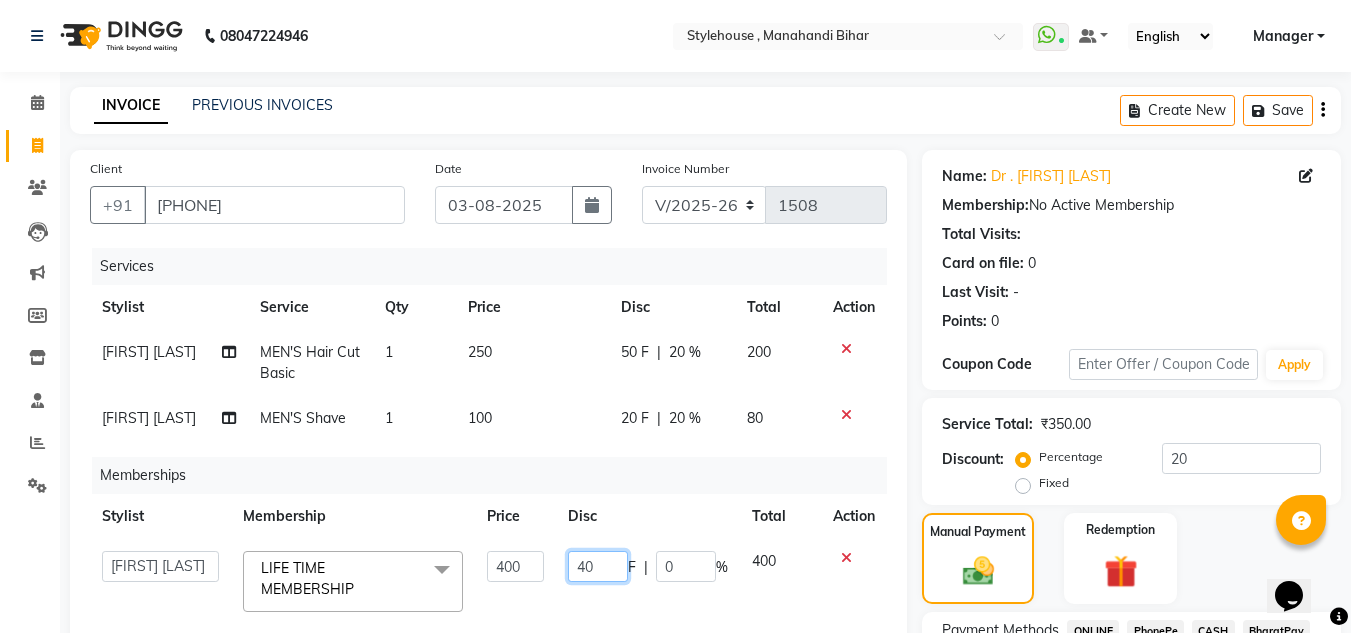 type on "400" 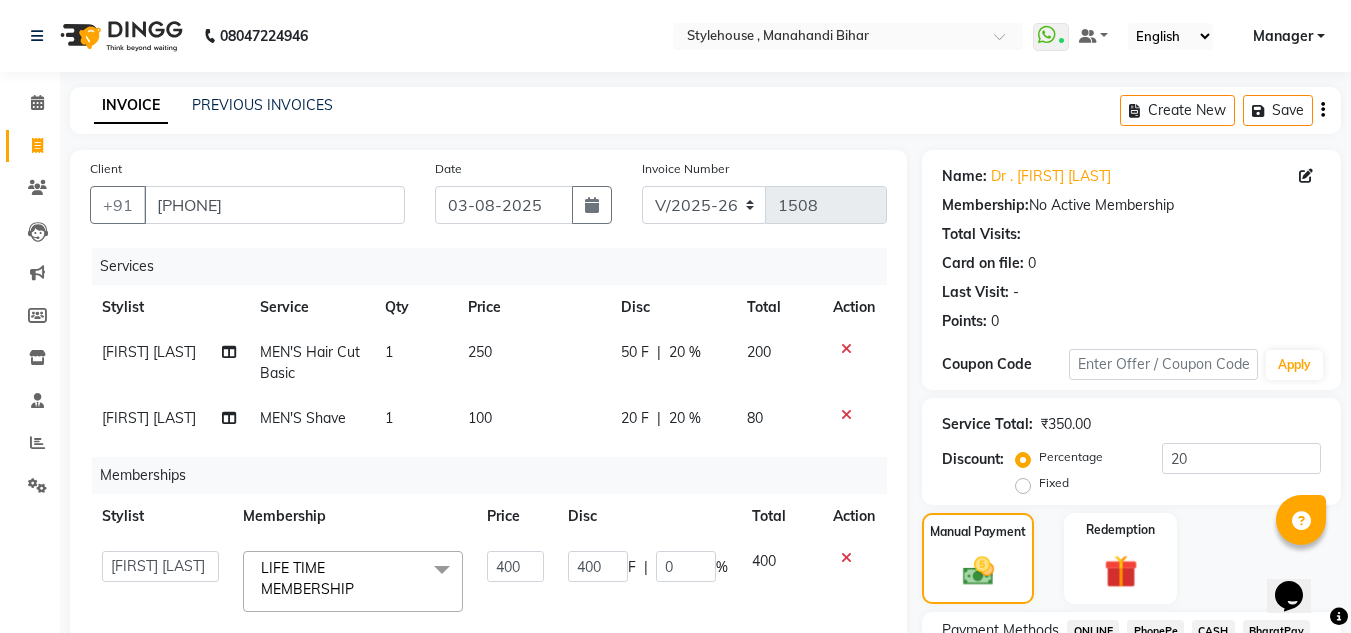 click on "Services Stylist Service Qty Price Disc Total Action [FIRST] [LAST] MEN'S Hair Cut Basic 1 250 50 F | 20 % 200 [FIRST] [LAST] MEN'S Shave 1 100 20 F | 20 % 80 Memberships Stylist Membership Price Disc Total Action  [FIRST] [LAST]   [FIRST] [LAST]   [FIRST] [LAST]   KANHA   LAXMI PRIYA   Manager   Manisha   MANJIT BARIK   PRADEEP BARIK   PRIYANKA NANDA   PUJA ROUT   RUMA   SAGARIKA SAHOO   SALMAN   SAMEER BARIK   SAROJ SITHA   [FIRST] [LAST]  LIFE TIME MEMBERSHIP  x LIFE TIME MEMBERSHIP 400 400 F | 0 % 400" 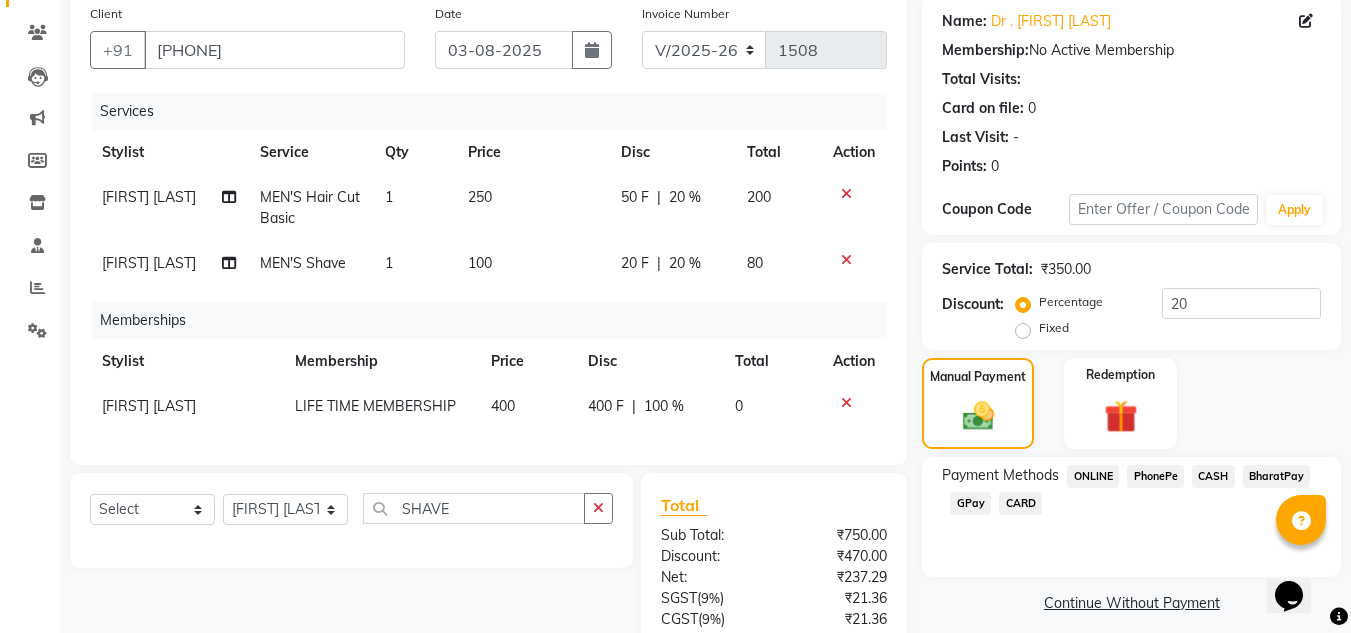 scroll, scrollTop: 200, scrollLeft: 0, axis: vertical 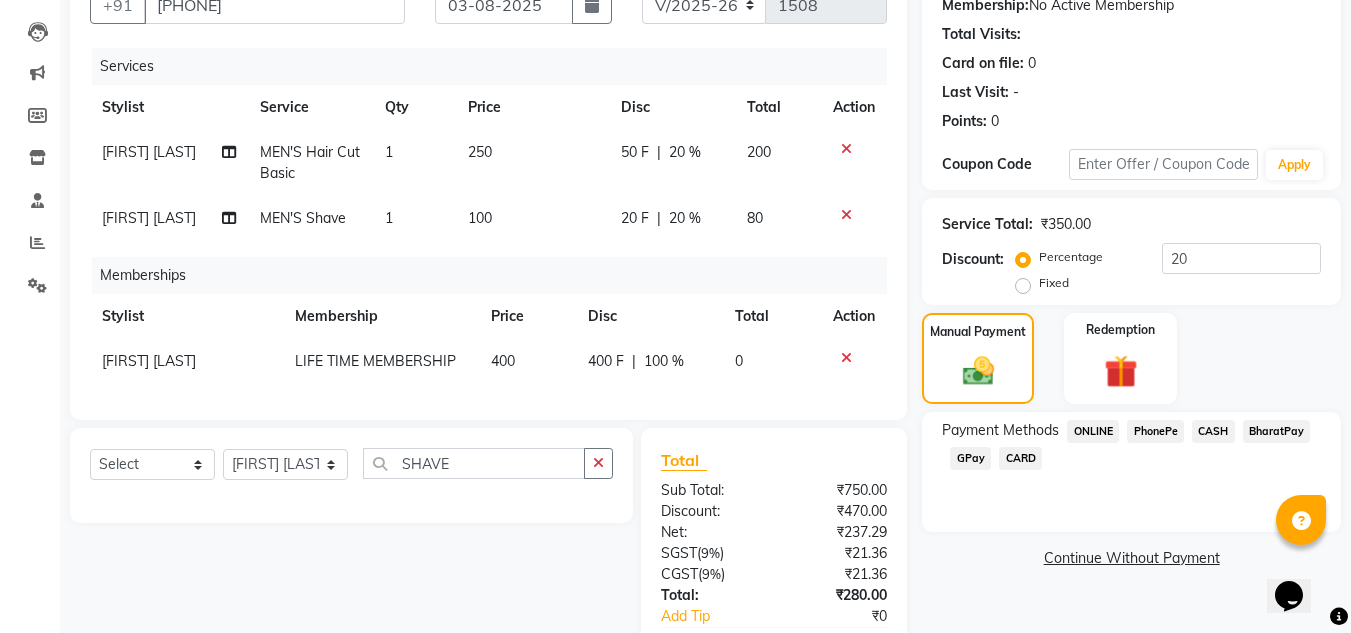 click on "PhonePe" 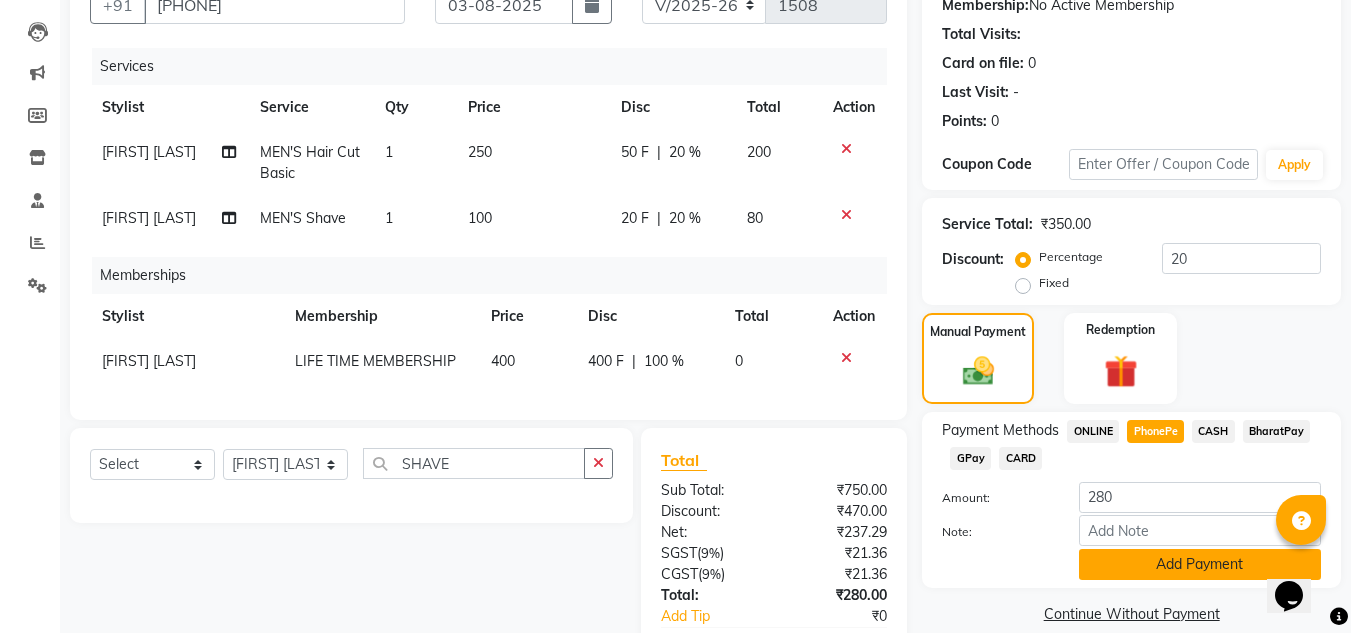 click on "Add Payment" 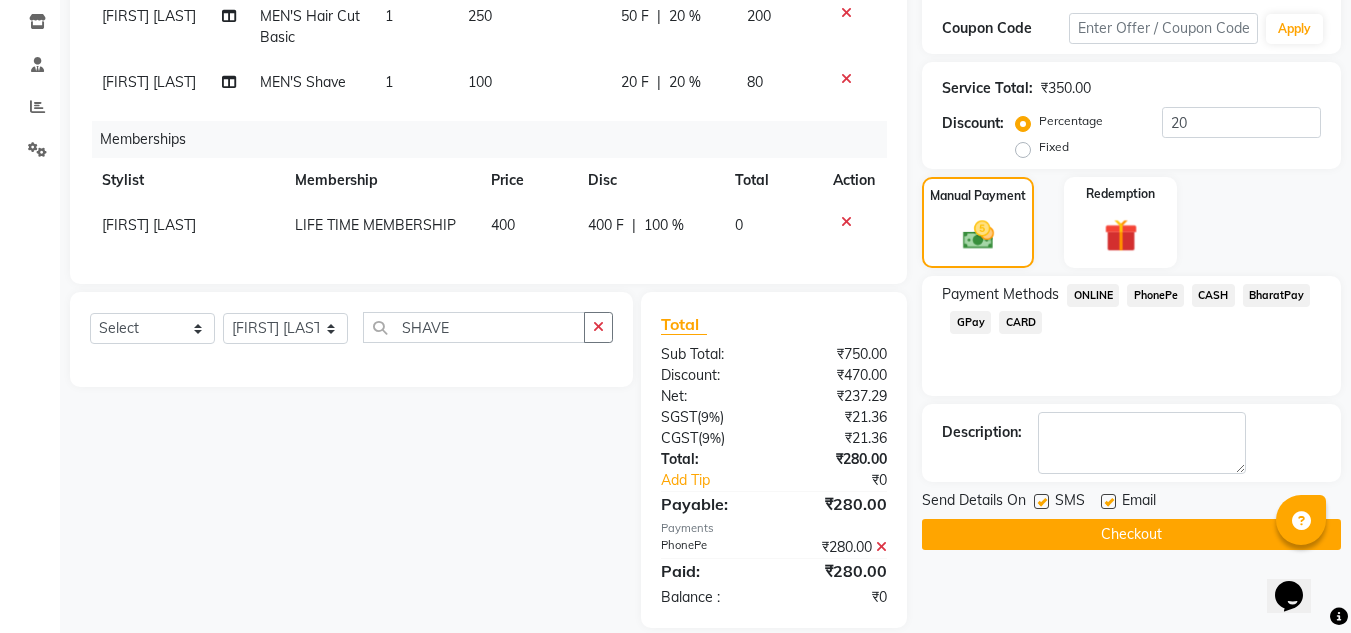 scroll, scrollTop: 376, scrollLeft: 0, axis: vertical 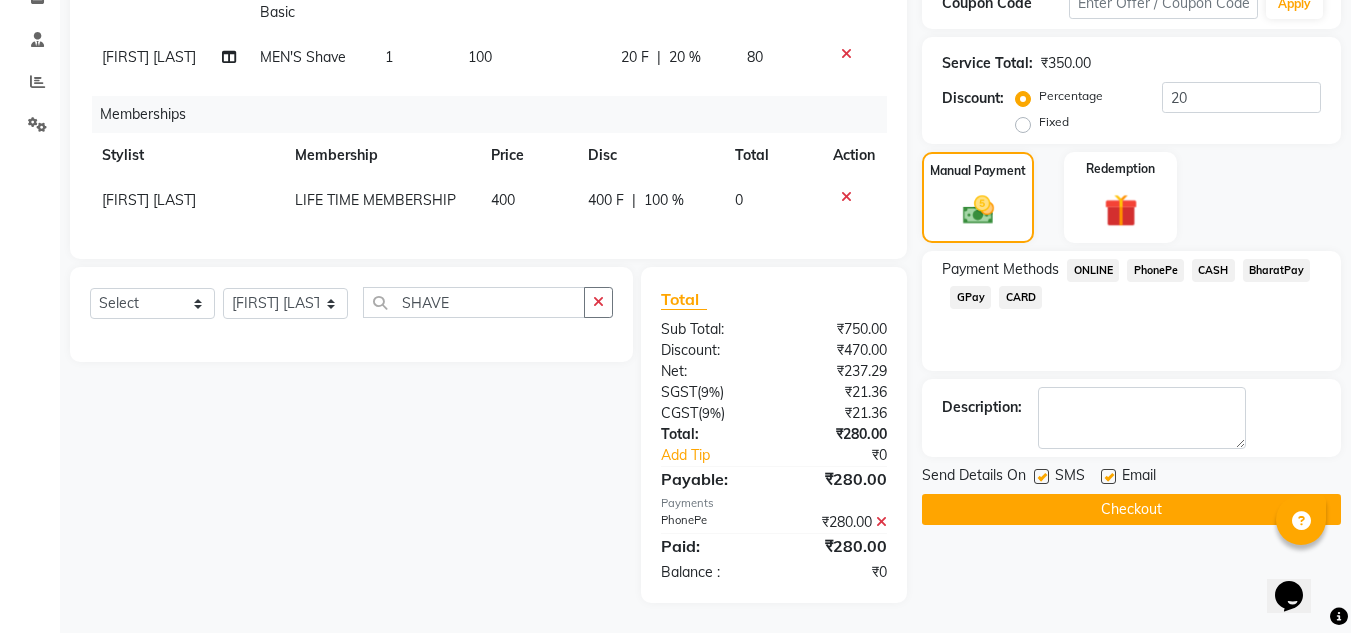 click on "Checkout" 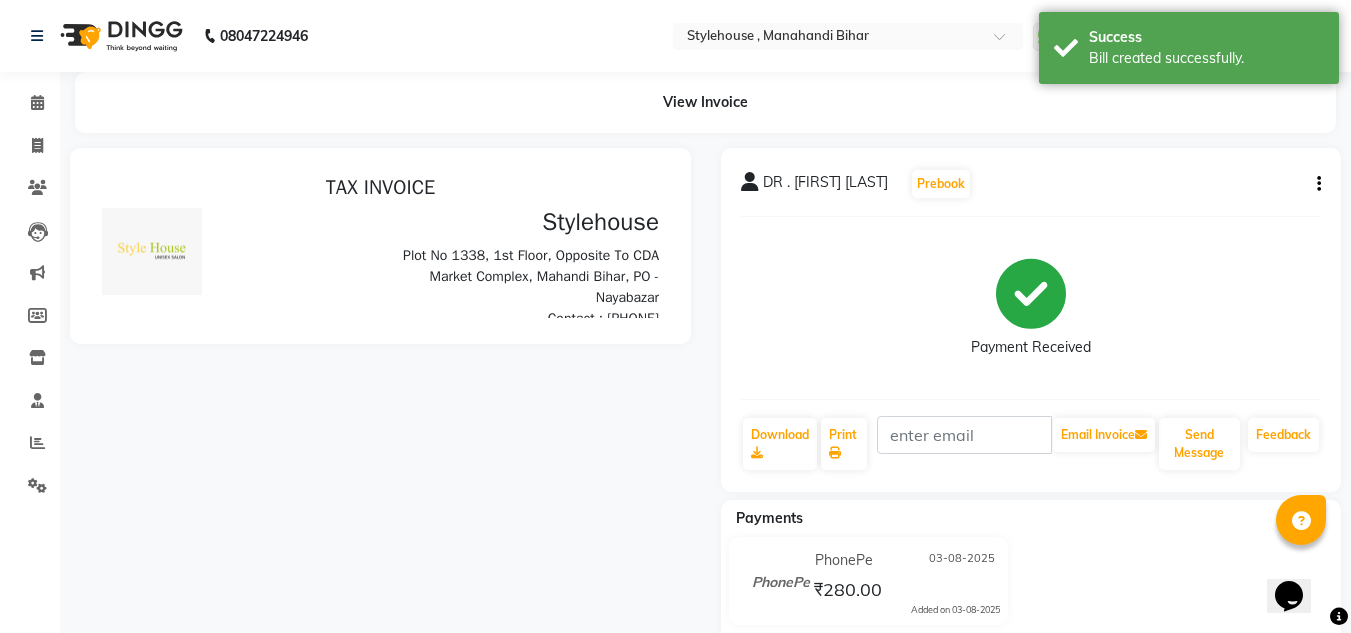 scroll, scrollTop: 0, scrollLeft: 0, axis: both 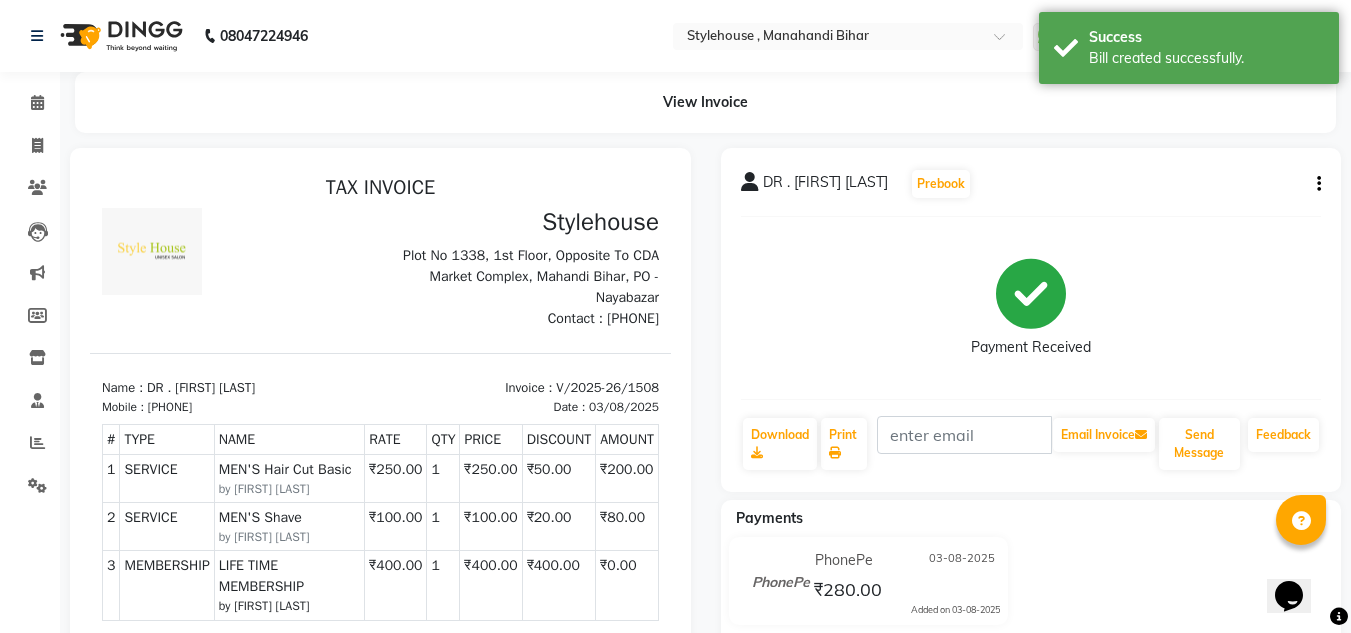 drag, startPoint x: 164, startPoint y: 406, endPoint x: 279, endPoint y: 397, distance: 115.35164 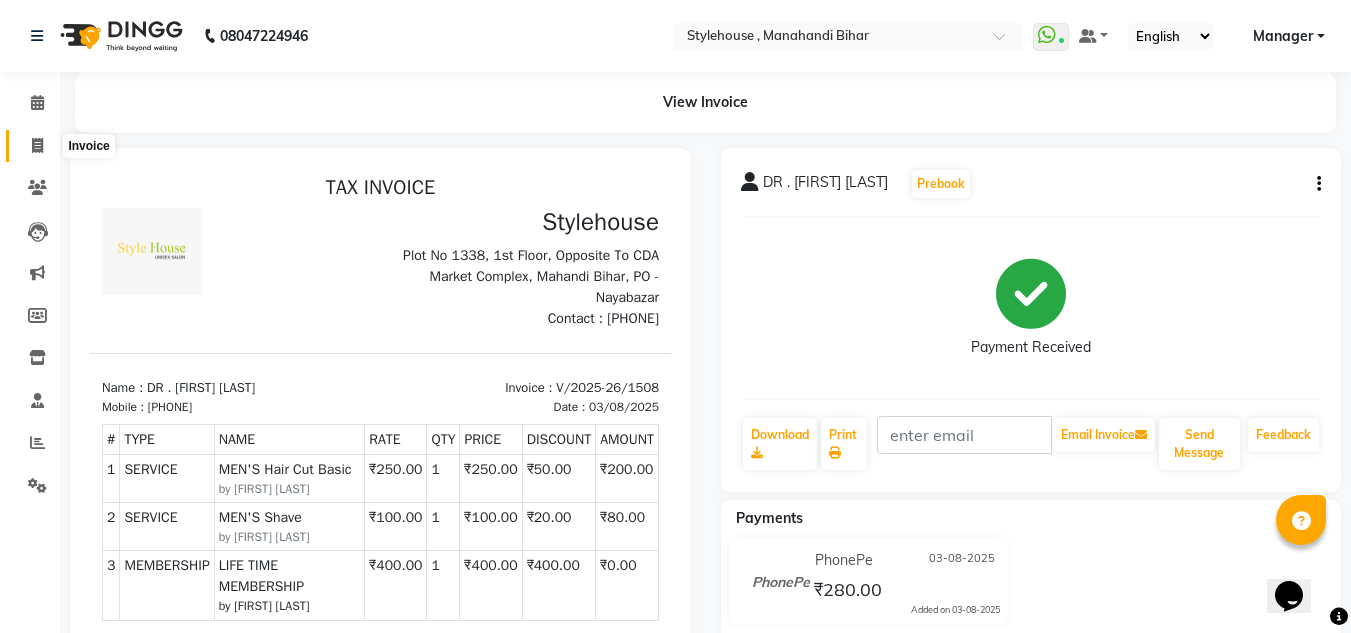 click 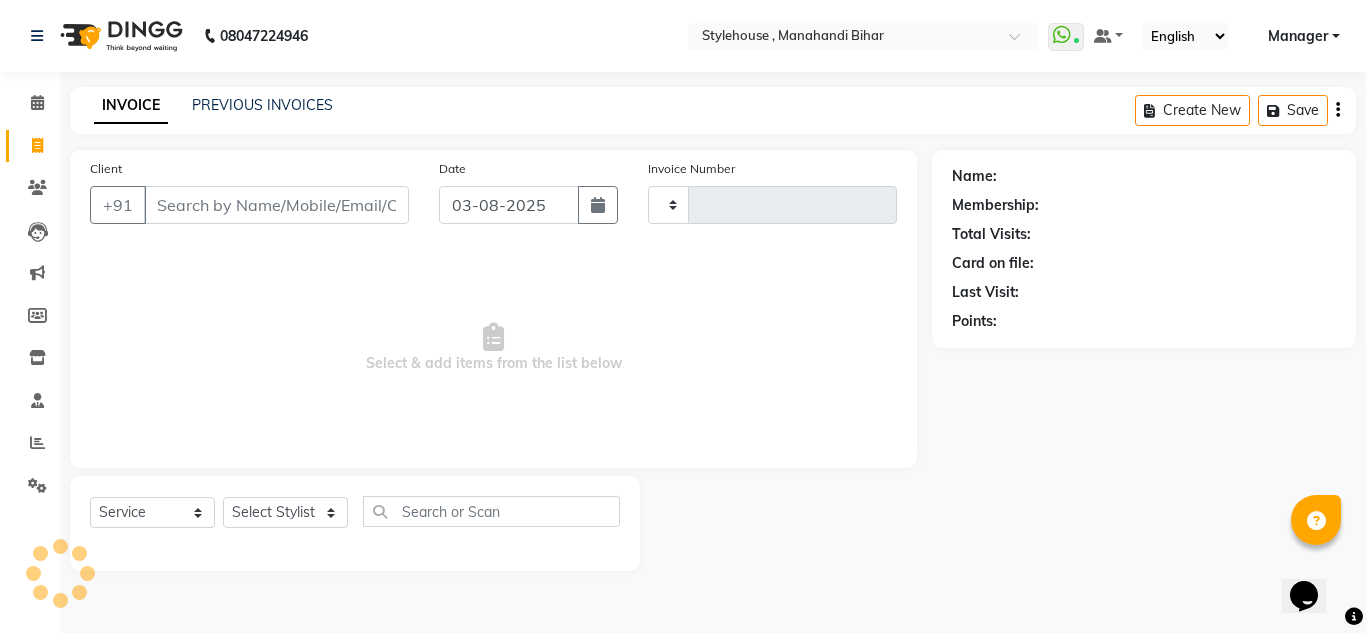type on "1509" 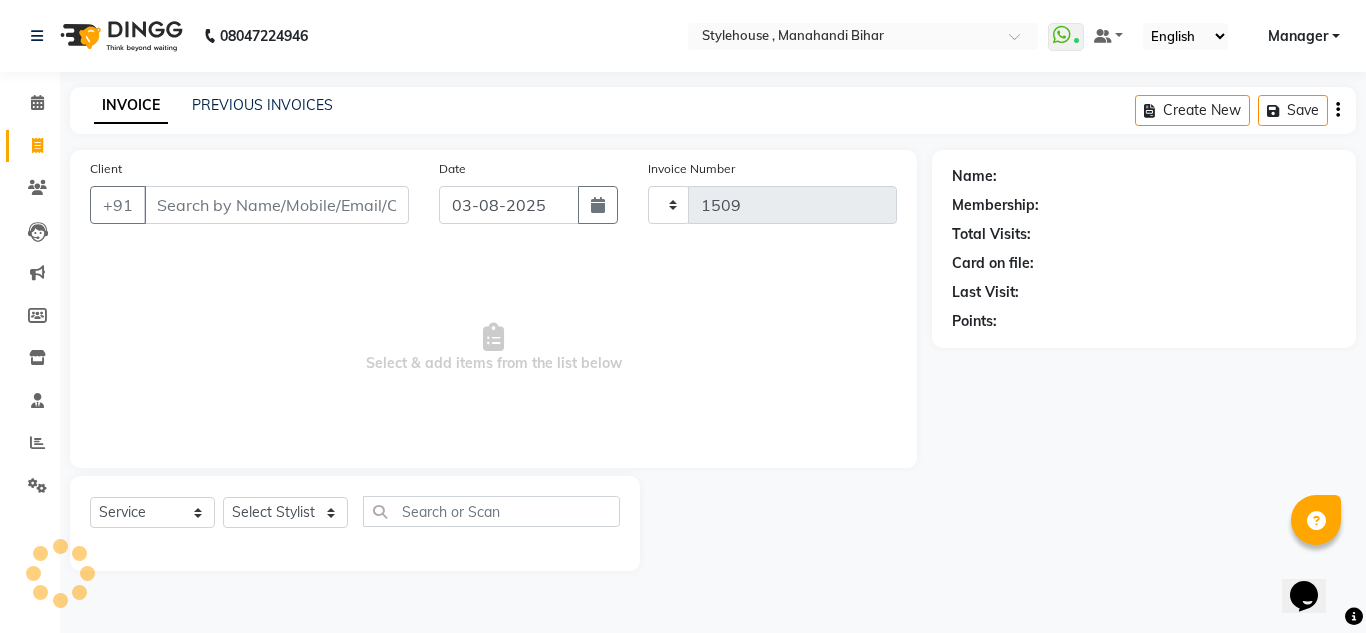 select on "7793" 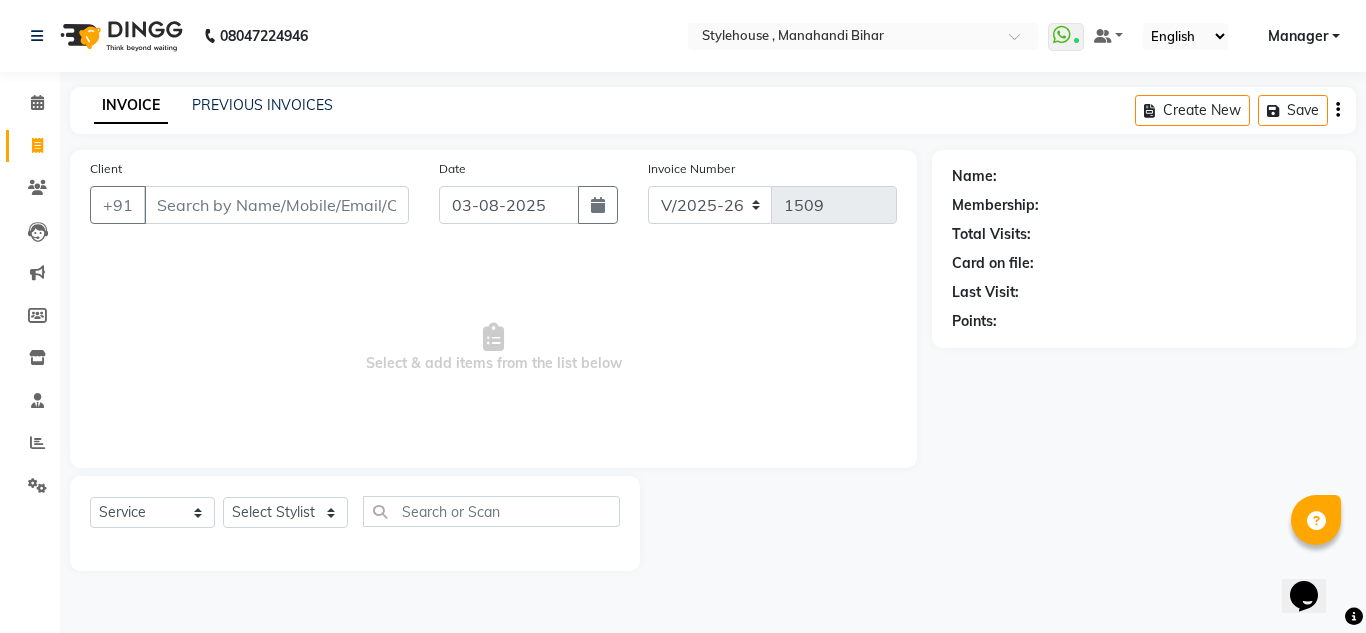 click on "Client" at bounding box center (276, 205) 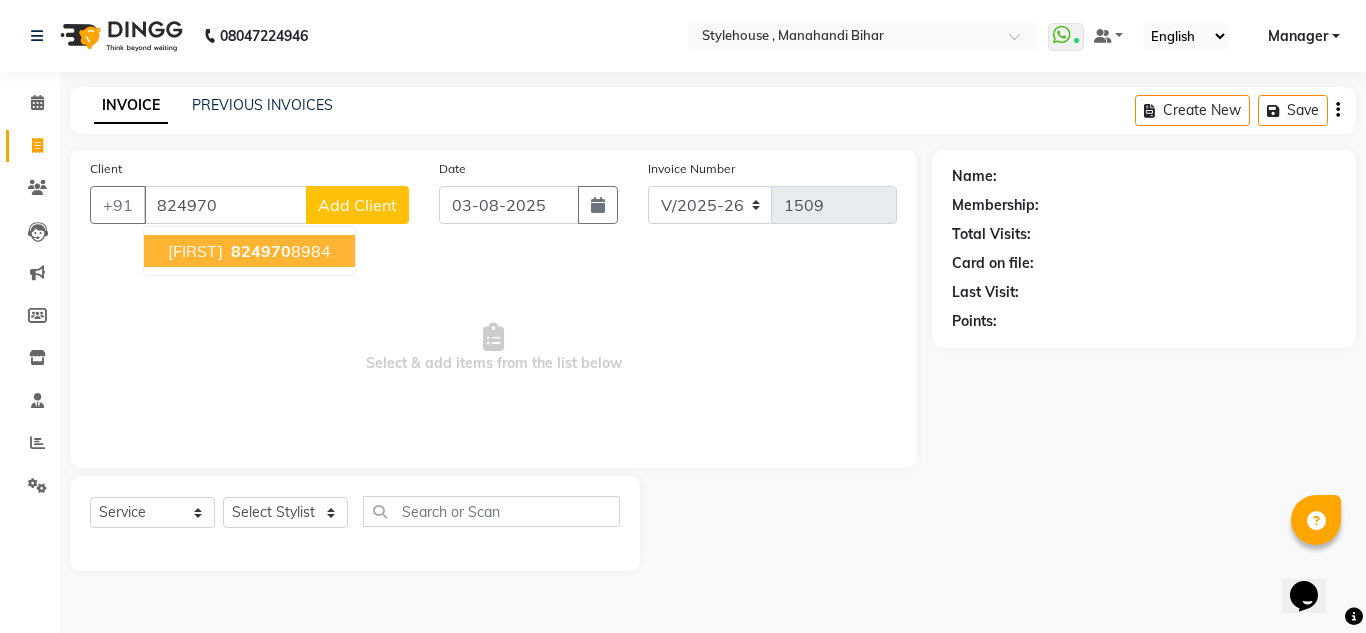 click on "[PHONE]" at bounding box center (279, 251) 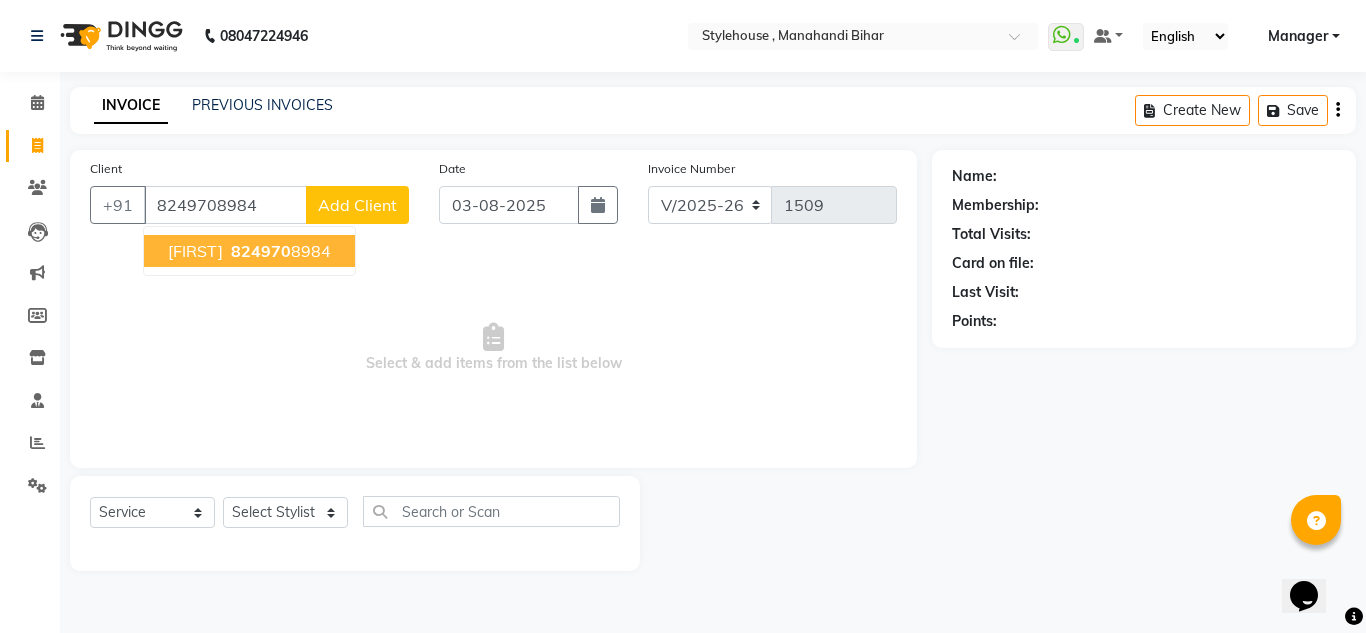 type on "8249708984" 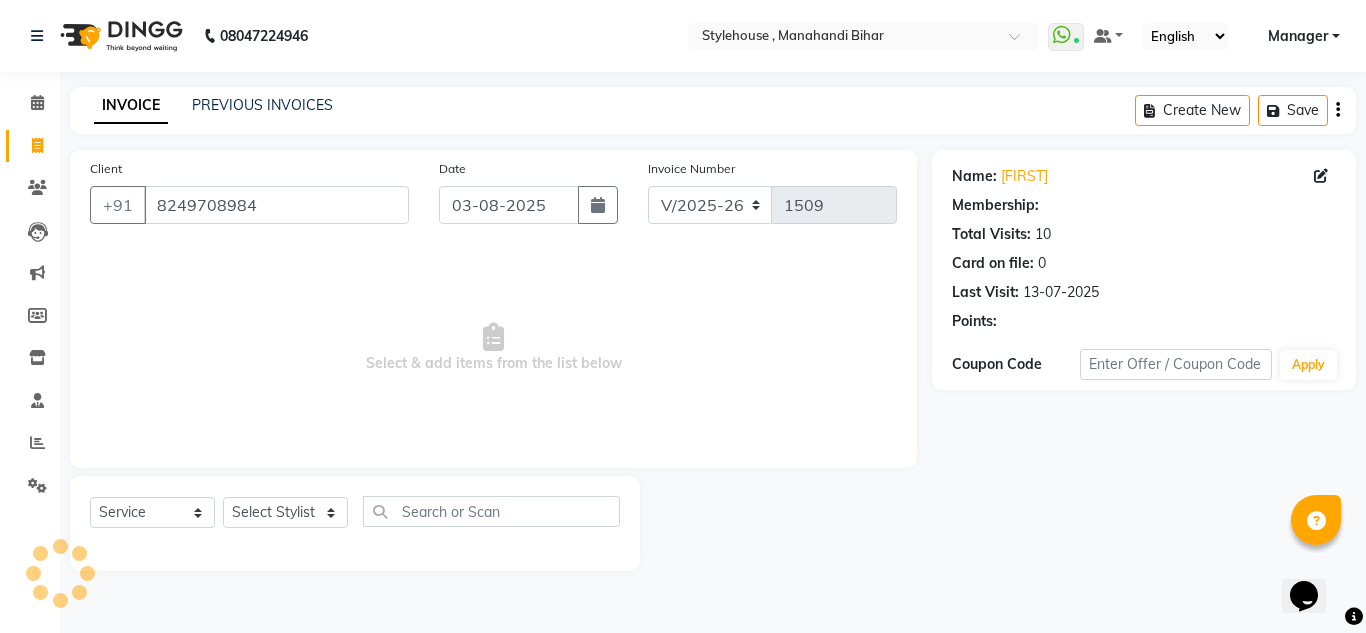 select on "1: Object" 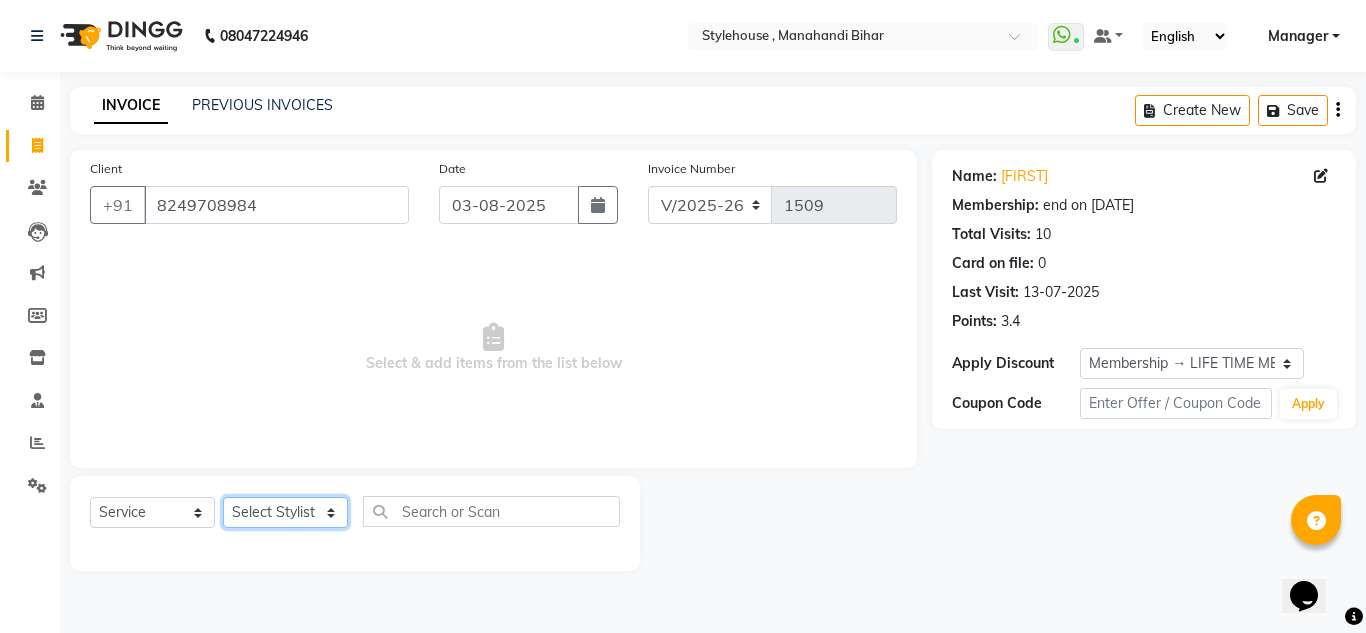 click on "Select Stylist ANIL BARIK ANIRUDH SAHOO JYOTIRANJAN BARIK KANHA LAXMI PRIYA Manager Manisha MANJIT BARIK PRADEEP BARIK PRIYANKA NANDA PUJA ROUT RUMA SAGARIKA SAHOO SALMAN SAMEER BARIK SAROJ SITHA TARA DEVI SHRESTA" 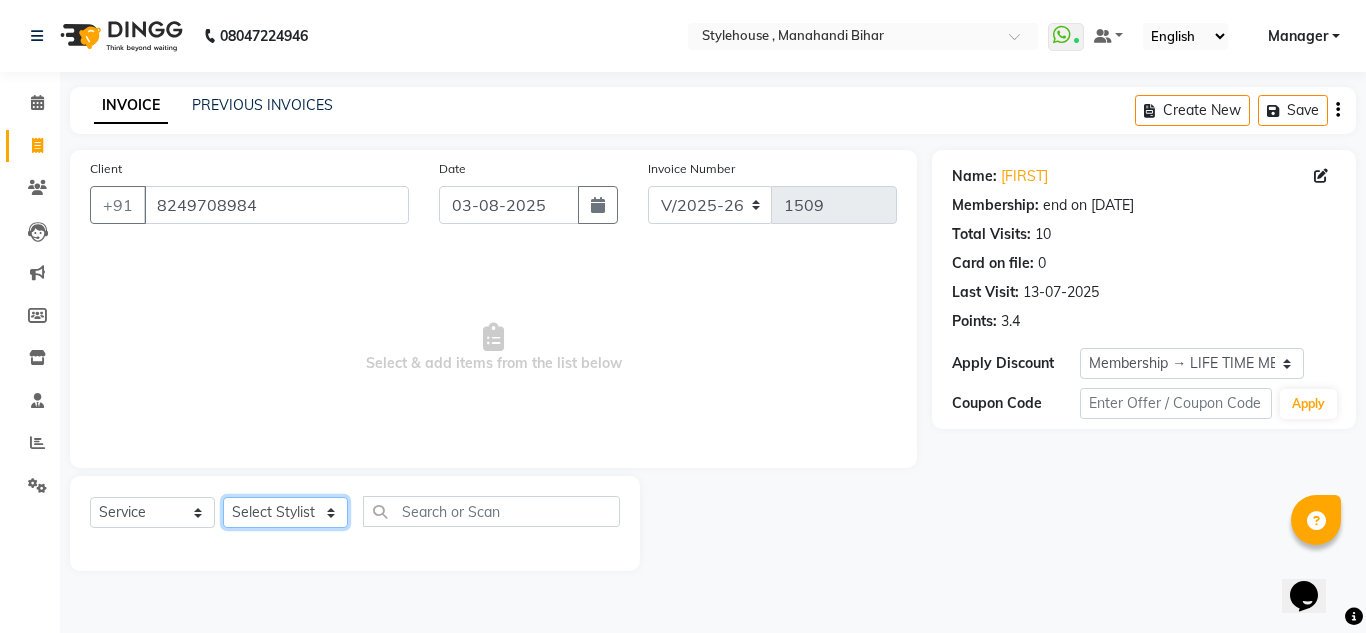 select on "[NUMBER]" 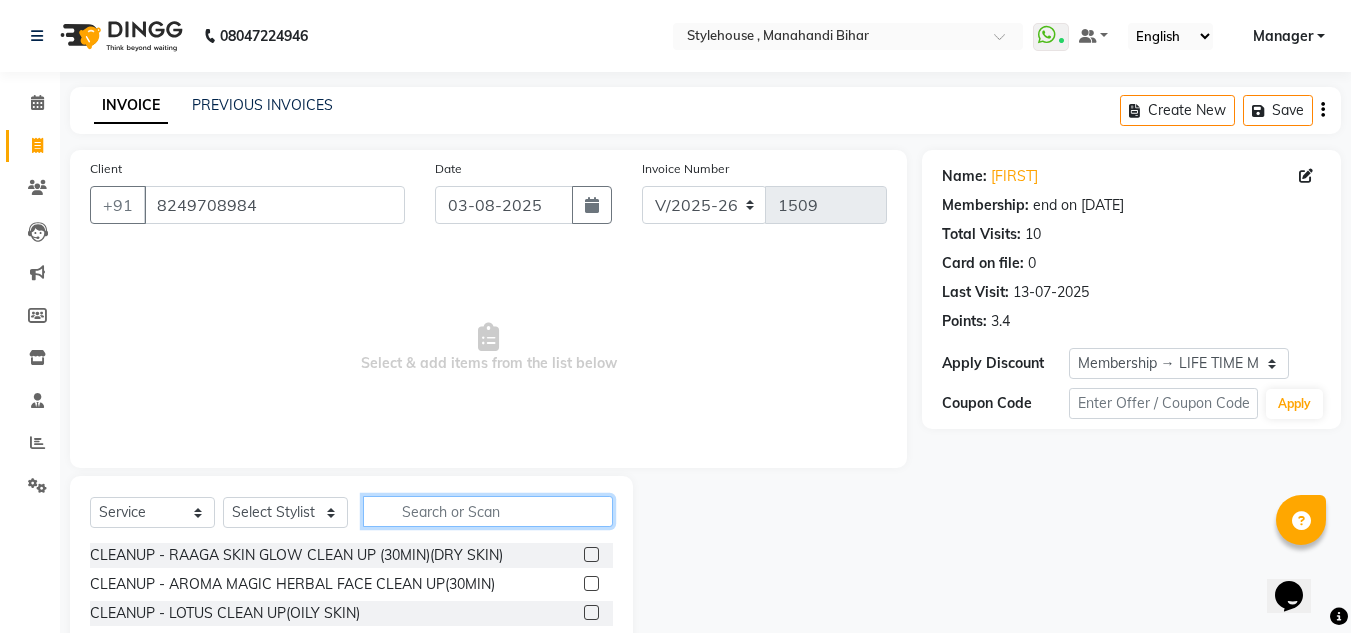 click 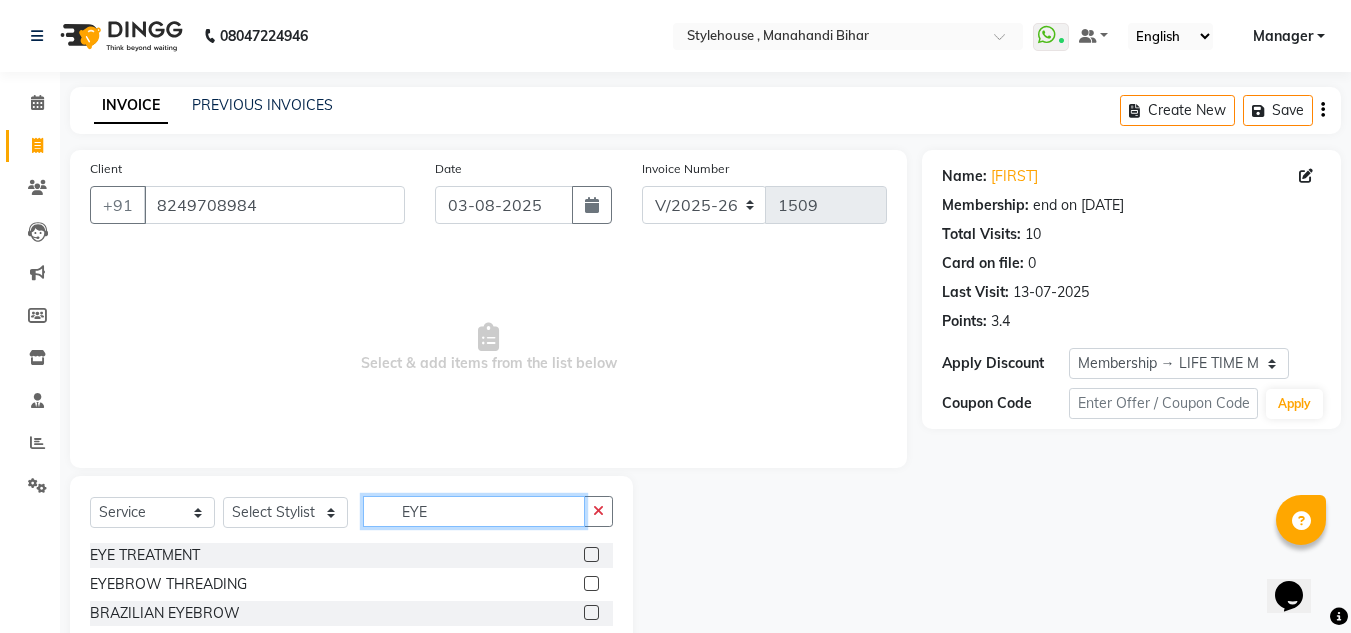 type on "EYE" 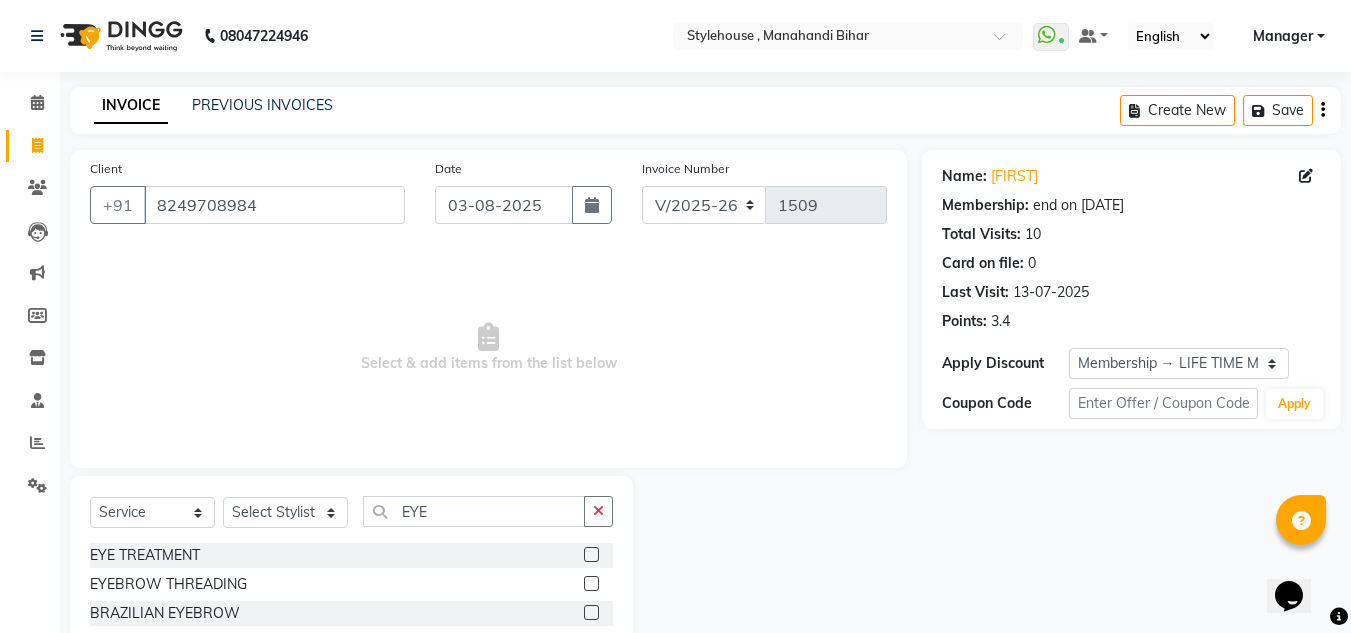 click 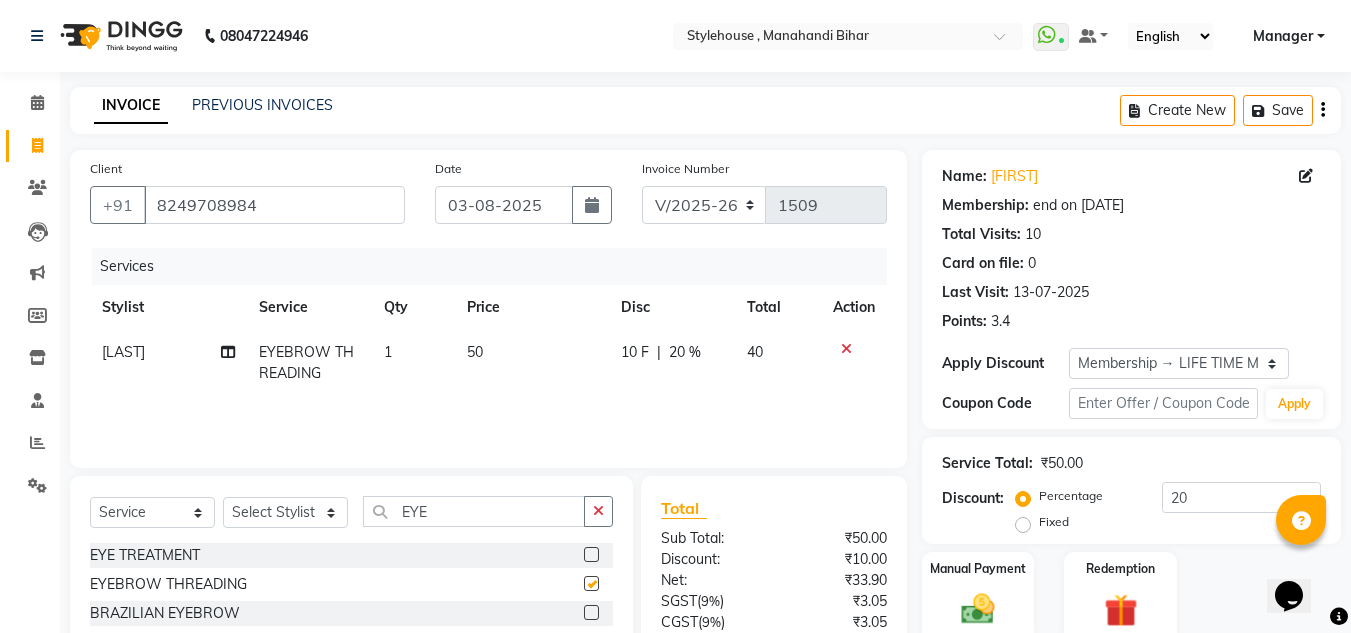 checkbox on "false" 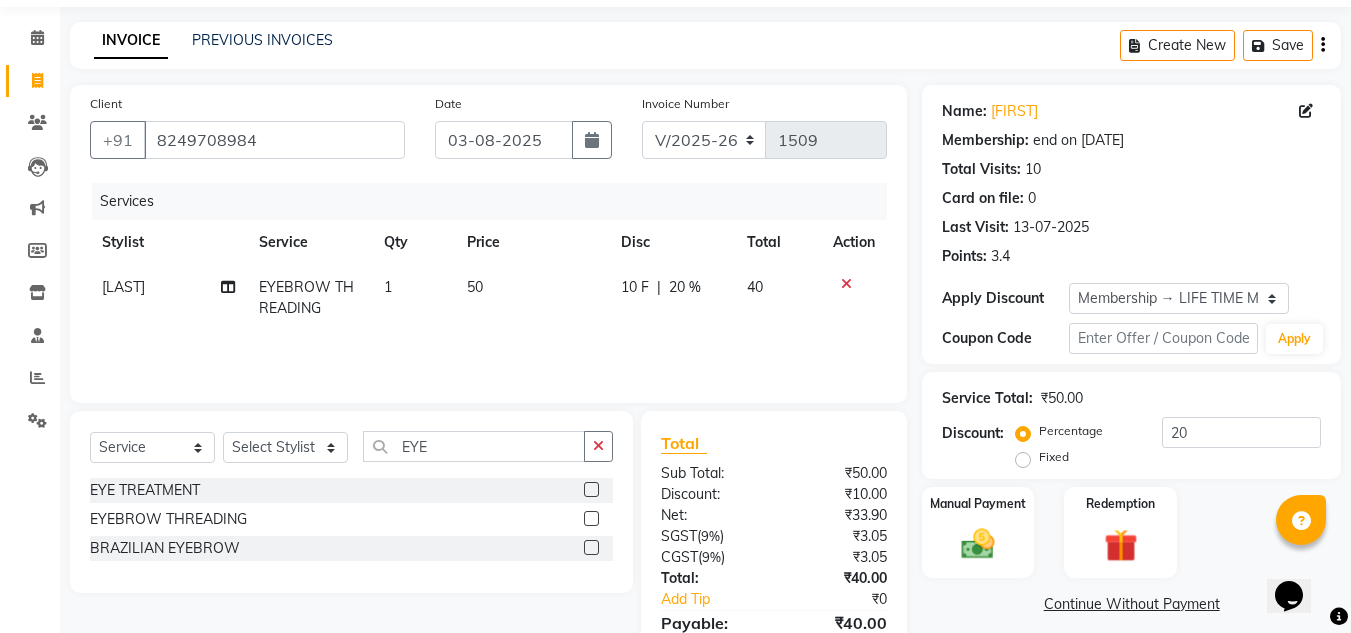scroll, scrollTop: 167, scrollLeft: 0, axis: vertical 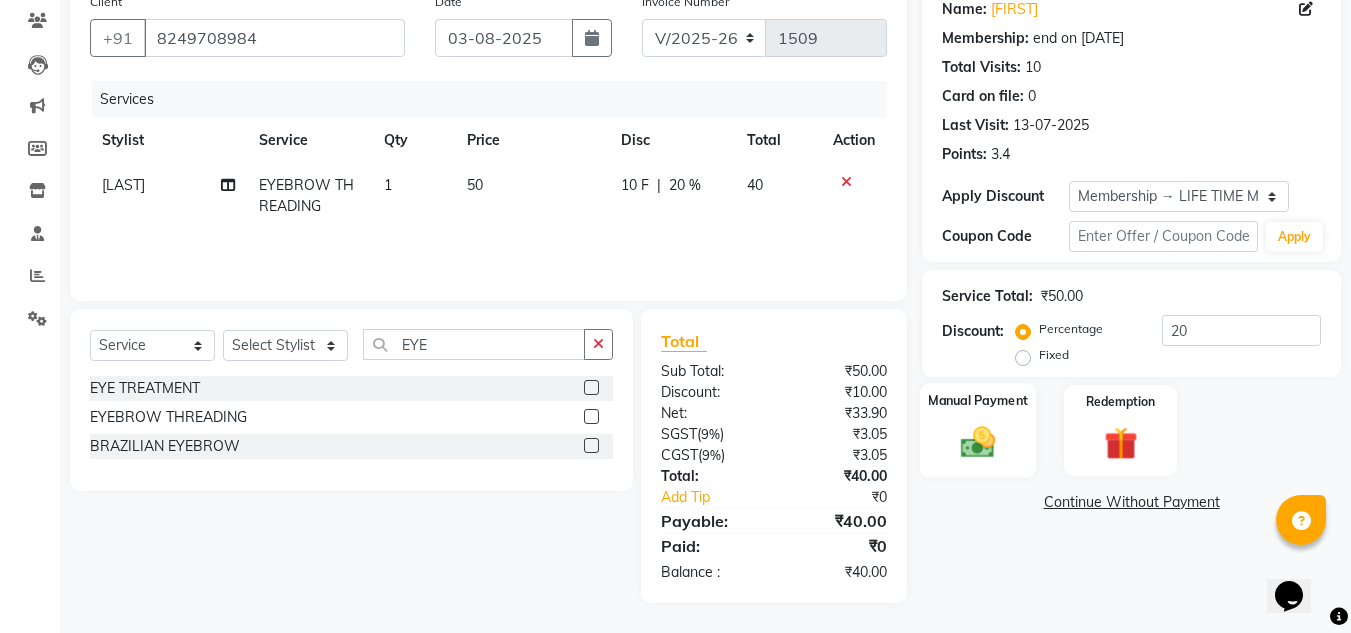 click 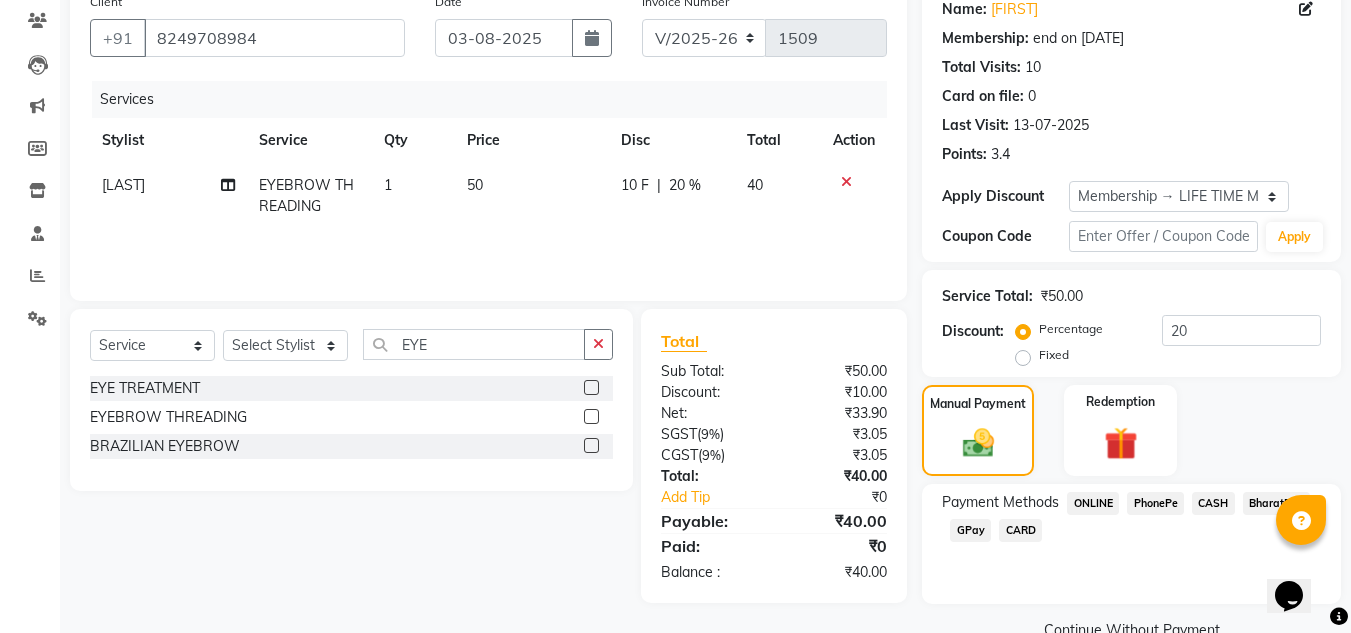 click on "PhonePe" 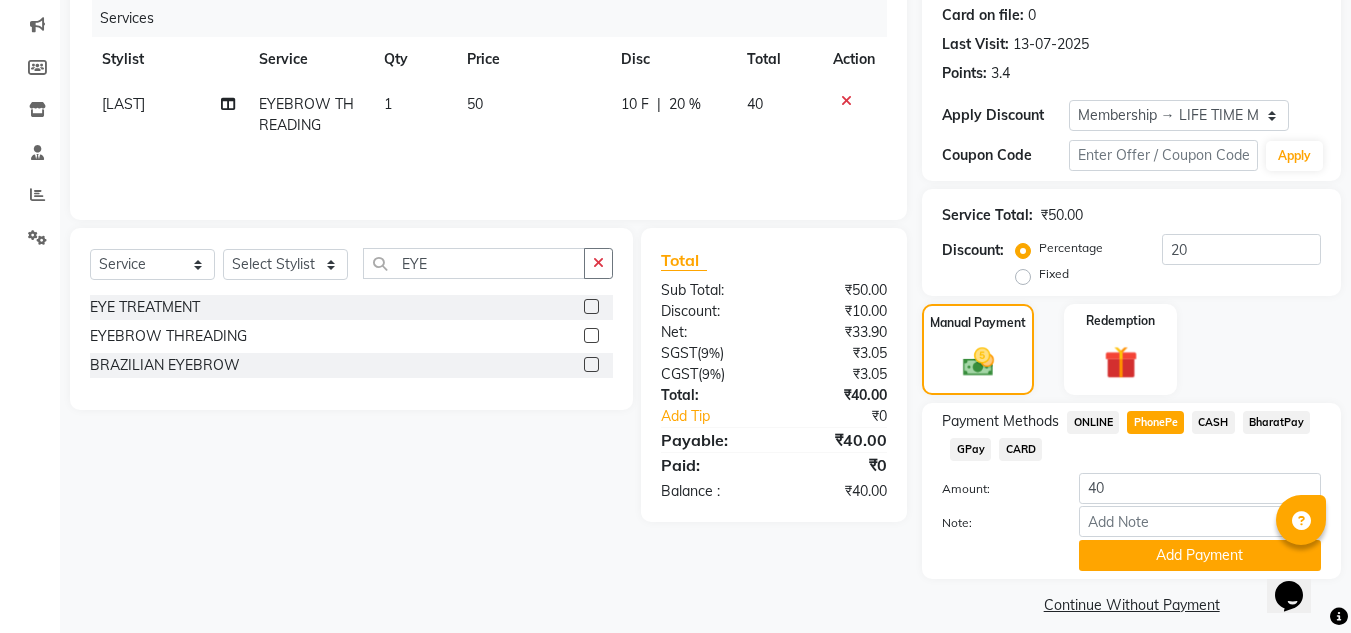 scroll, scrollTop: 265, scrollLeft: 0, axis: vertical 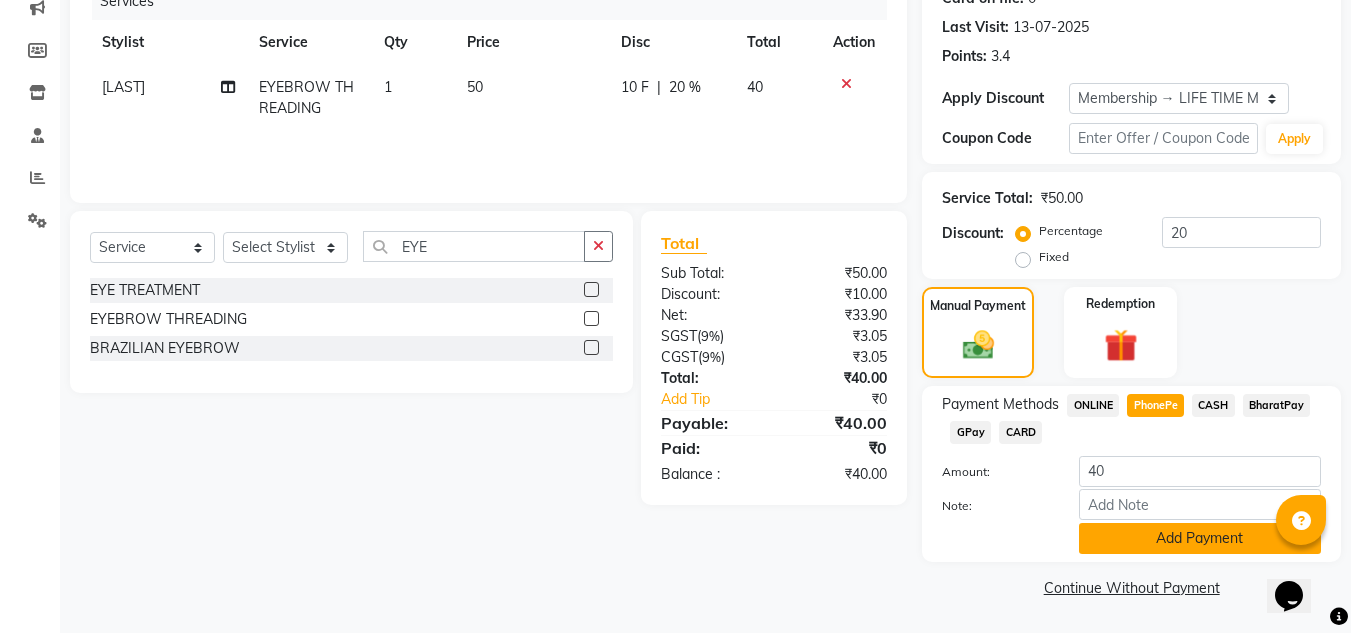 click on "Add Payment" 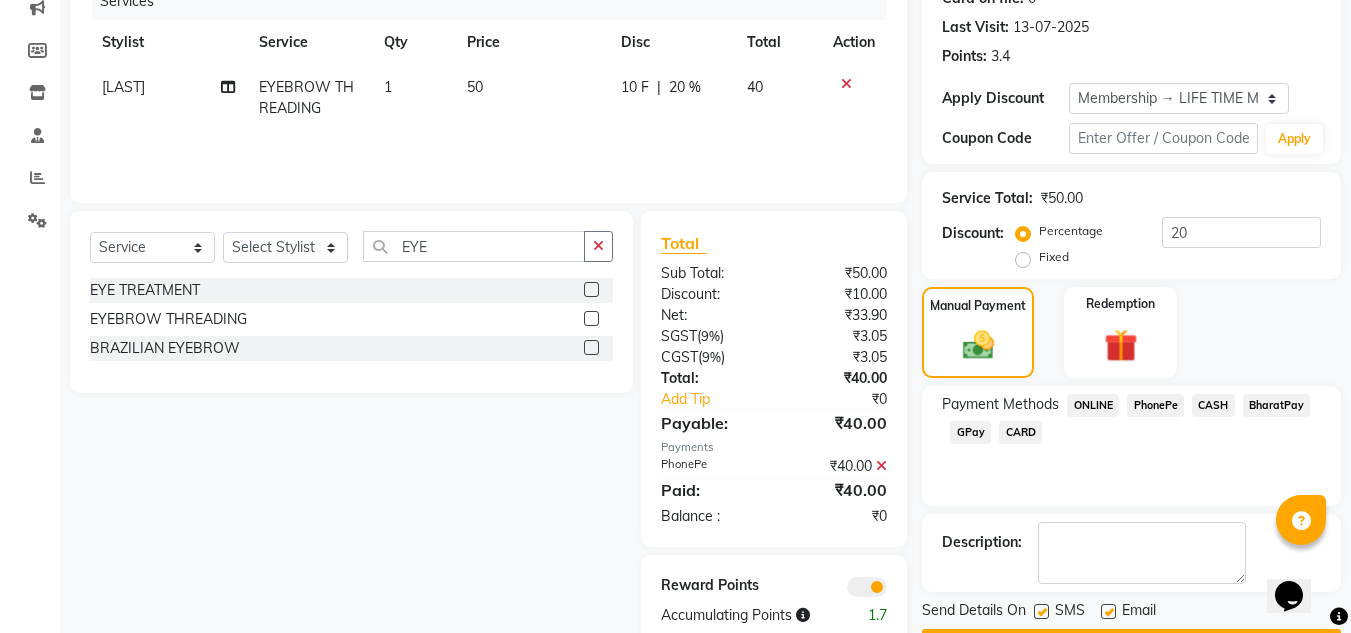 scroll, scrollTop: 322, scrollLeft: 0, axis: vertical 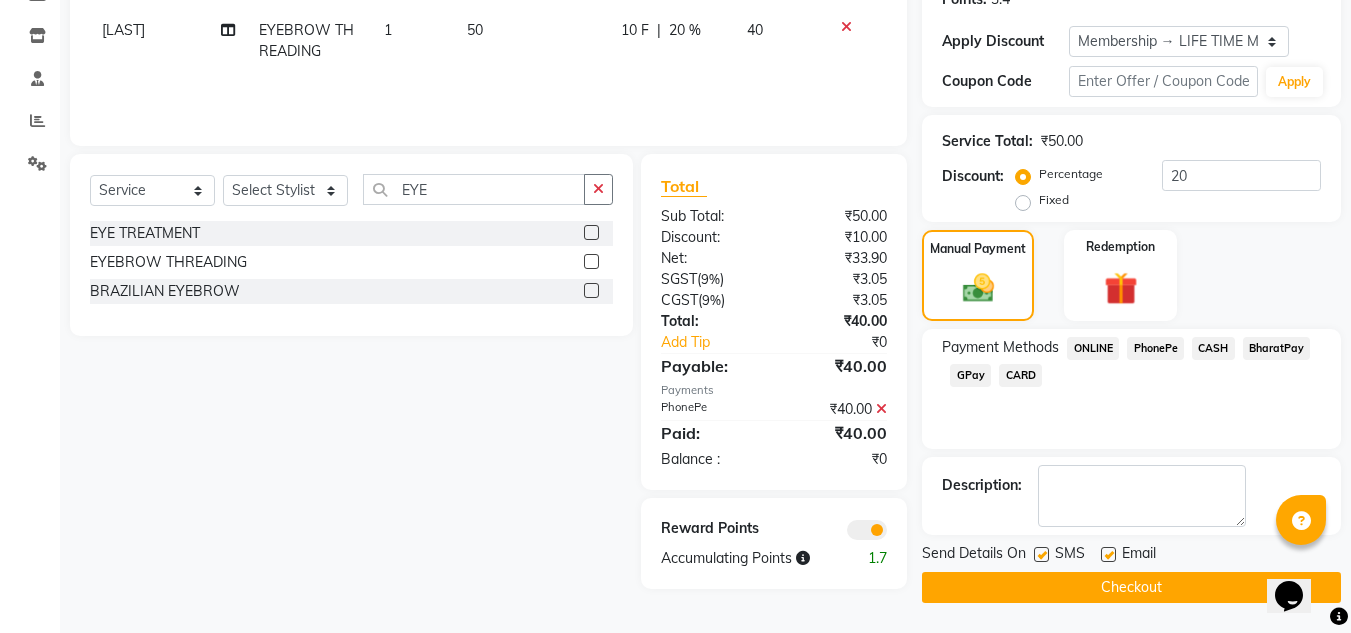 click on "Checkout" 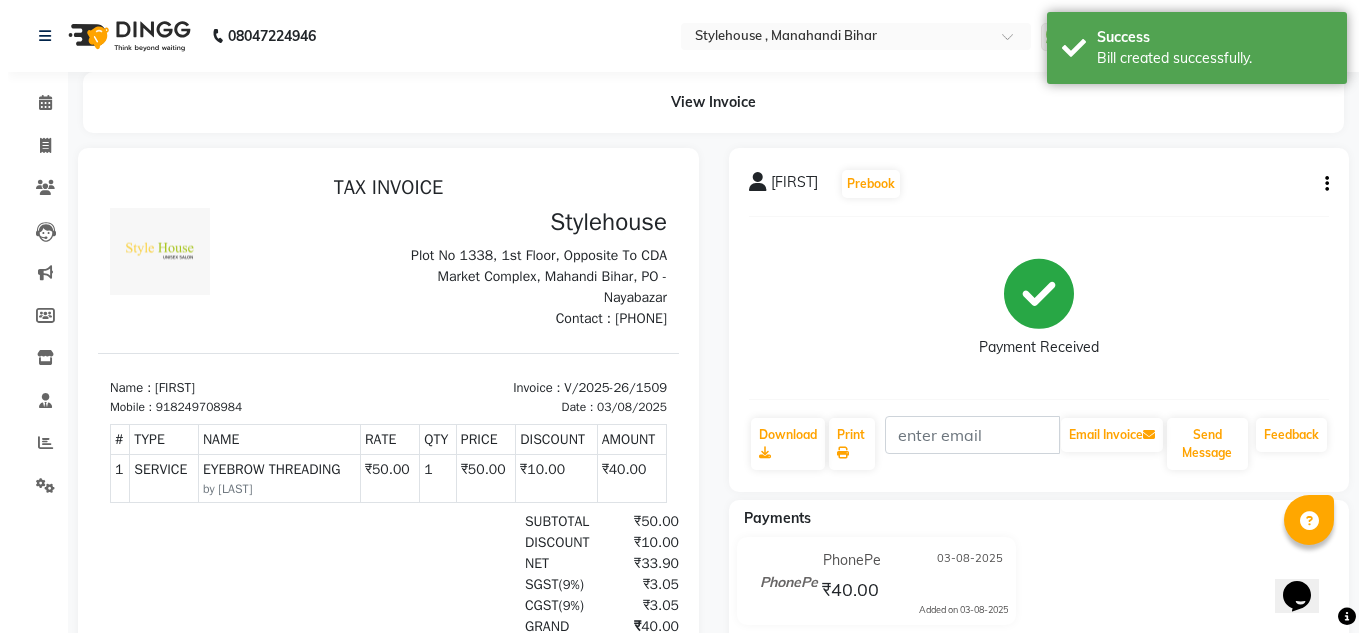 scroll, scrollTop: 0, scrollLeft: 0, axis: both 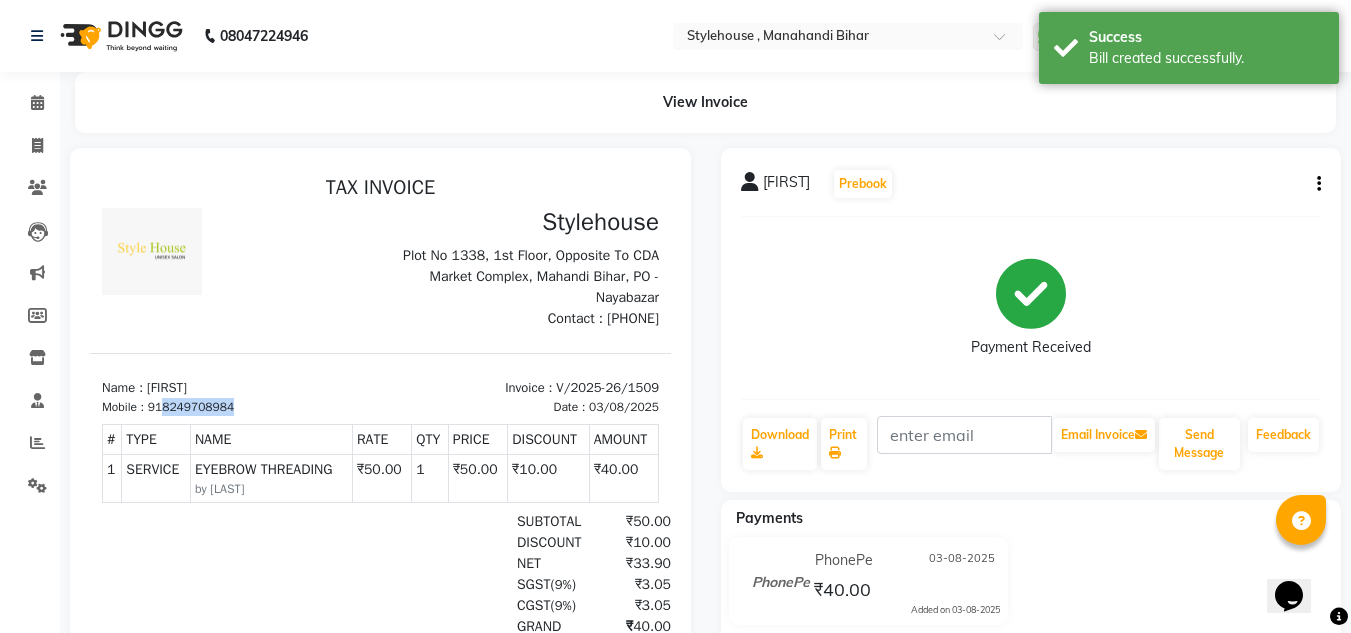 drag, startPoint x: 163, startPoint y: 405, endPoint x: 271, endPoint y: 406, distance: 108.00463 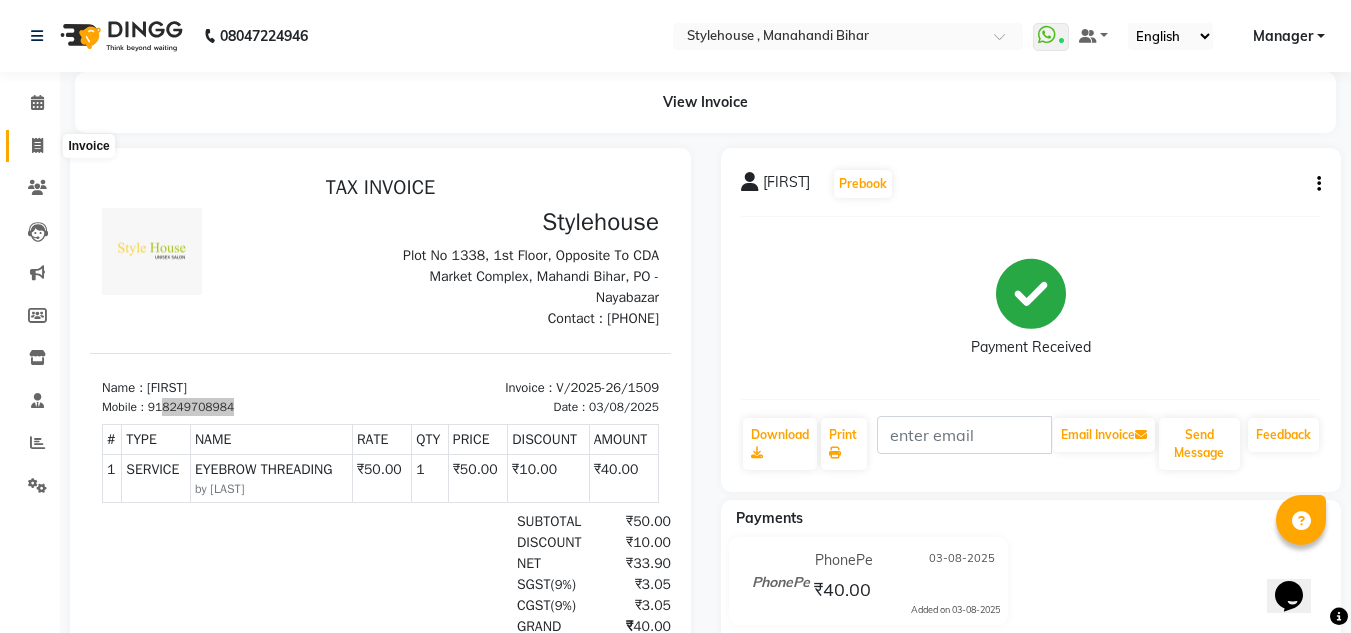 click 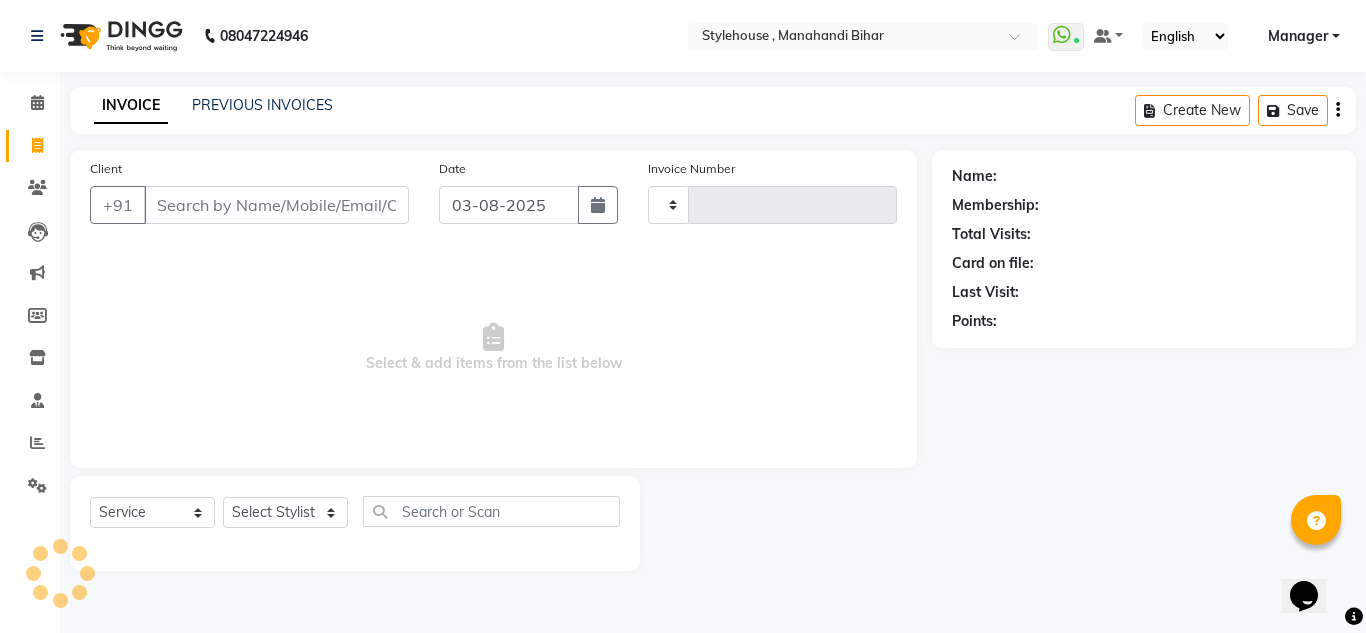 type on "1510" 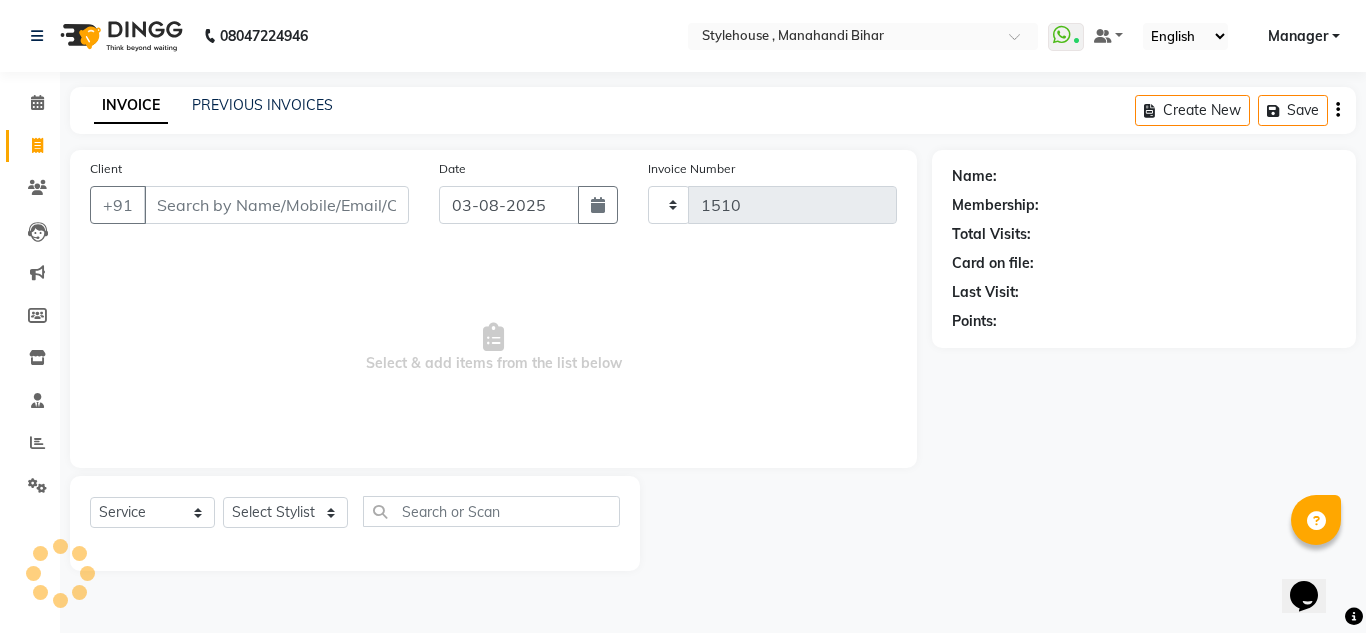 select on "7793" 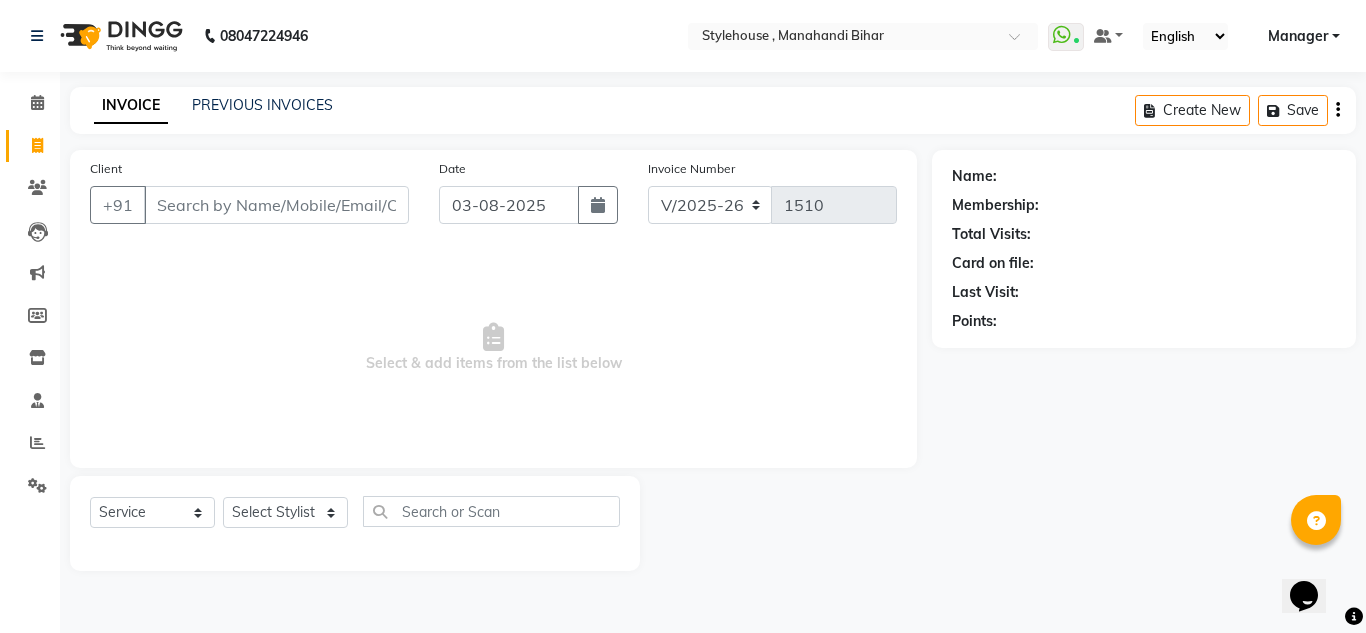 click on "Client" at bounding box center [276, 205] 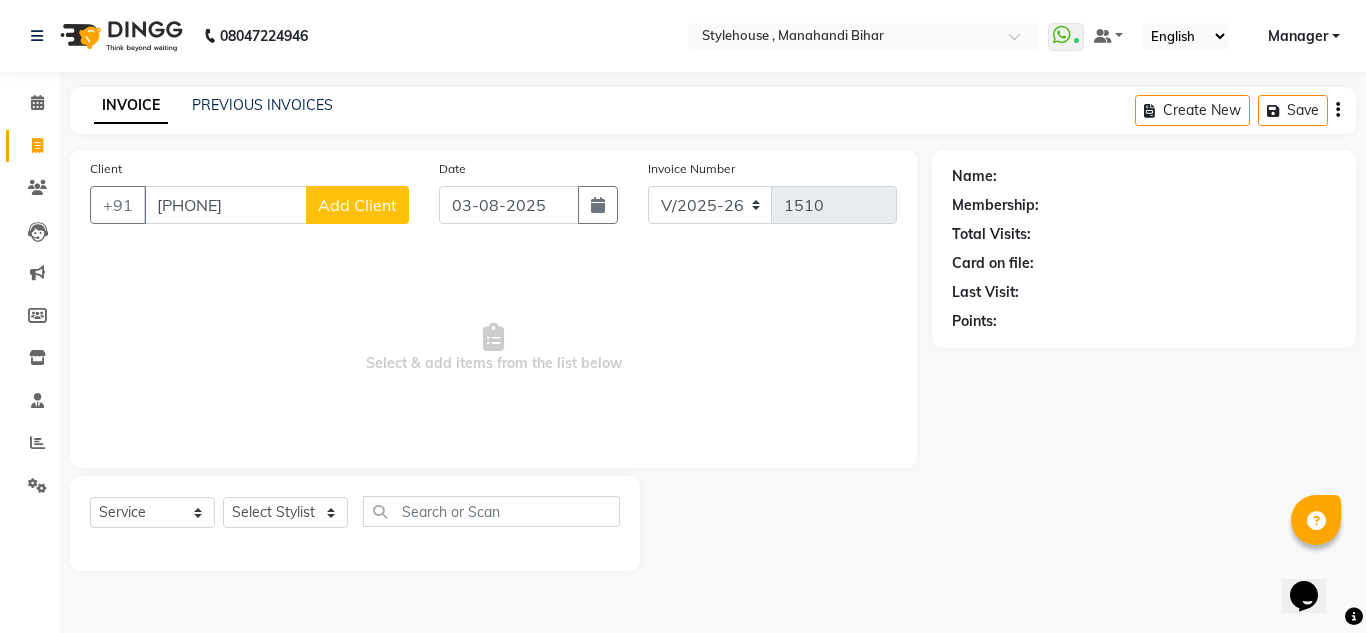type 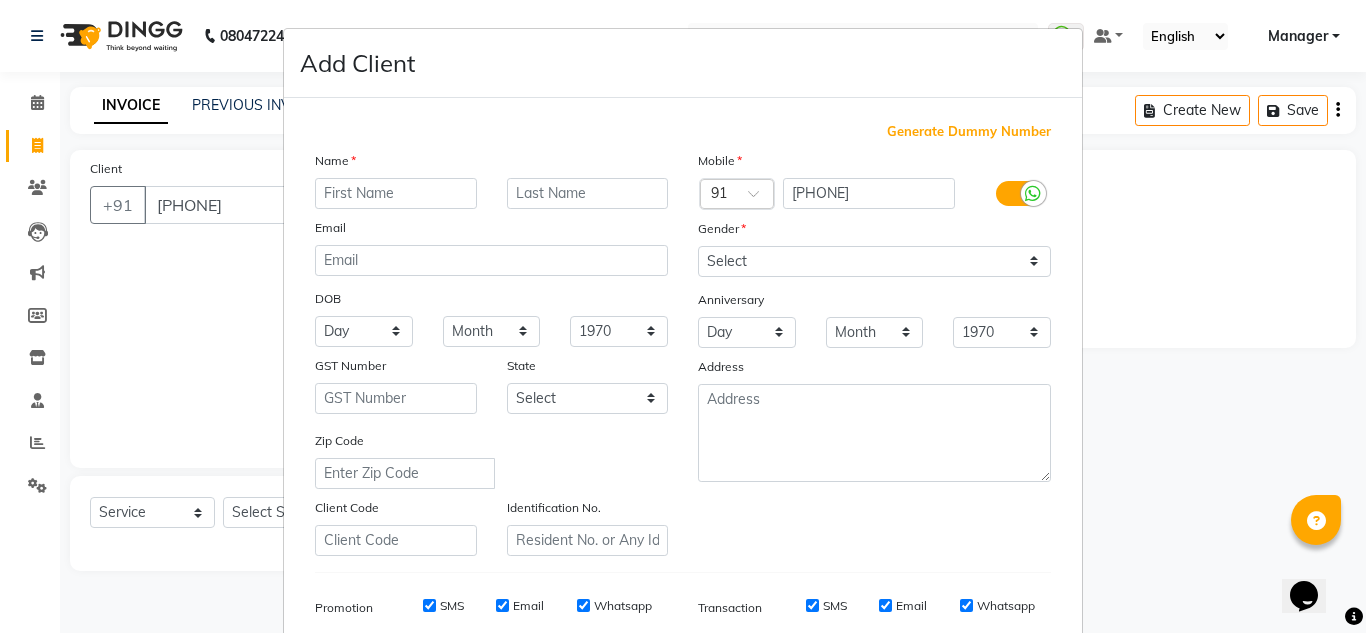click at bounding box center [396, 193] 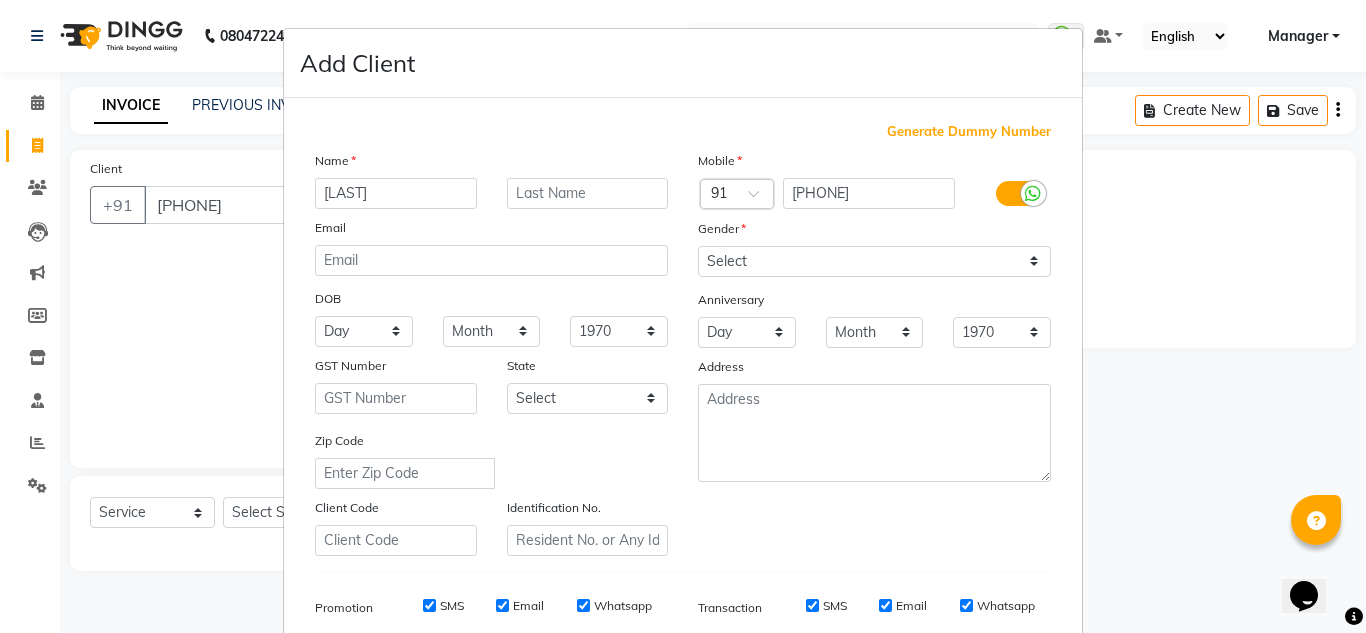 scroll, scrollTop: 100, scrollLeft: 0, axis: vertical 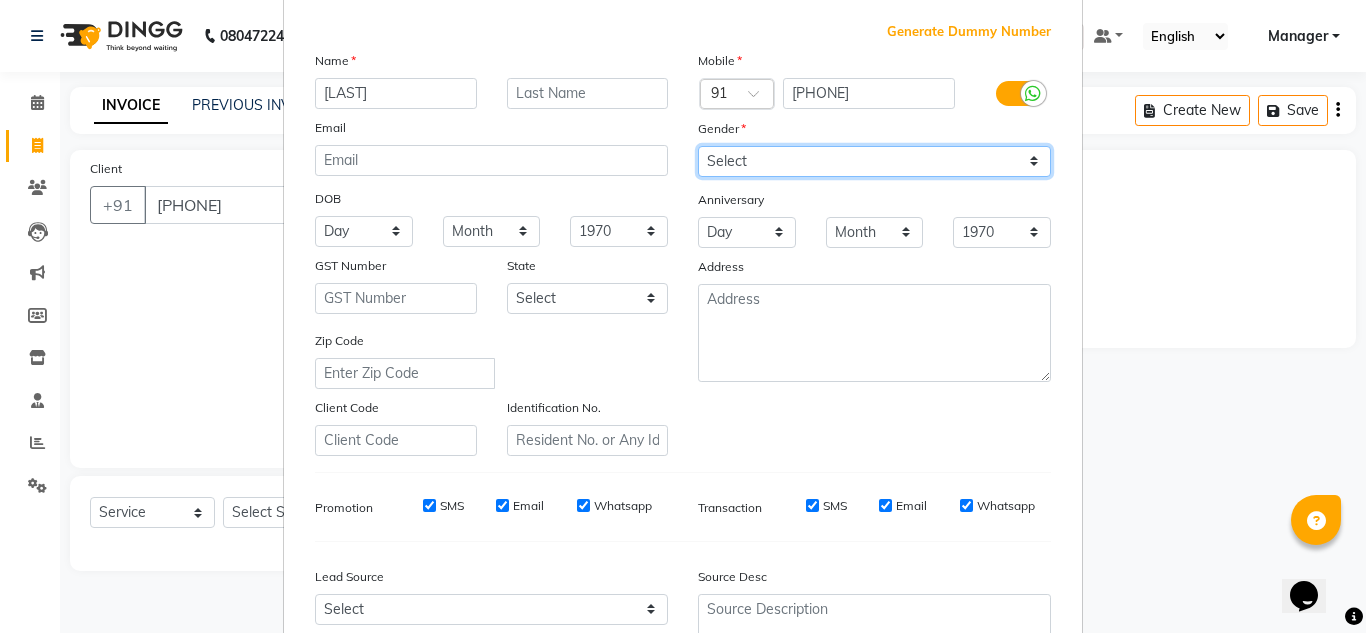 click on "Select Male Female Other Prefer Not To Say" at bounding box center (874, 161) 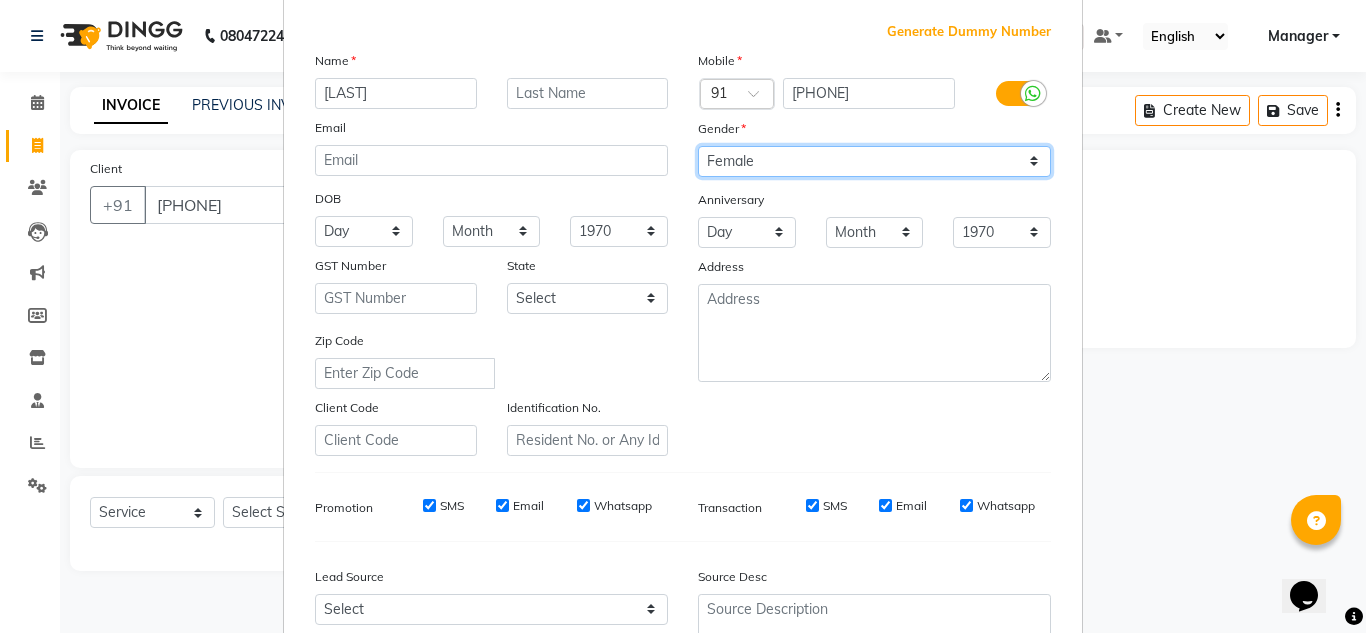 click on "Select Male Female Other Prefer Not To Say" at bounding box center [874, 161] 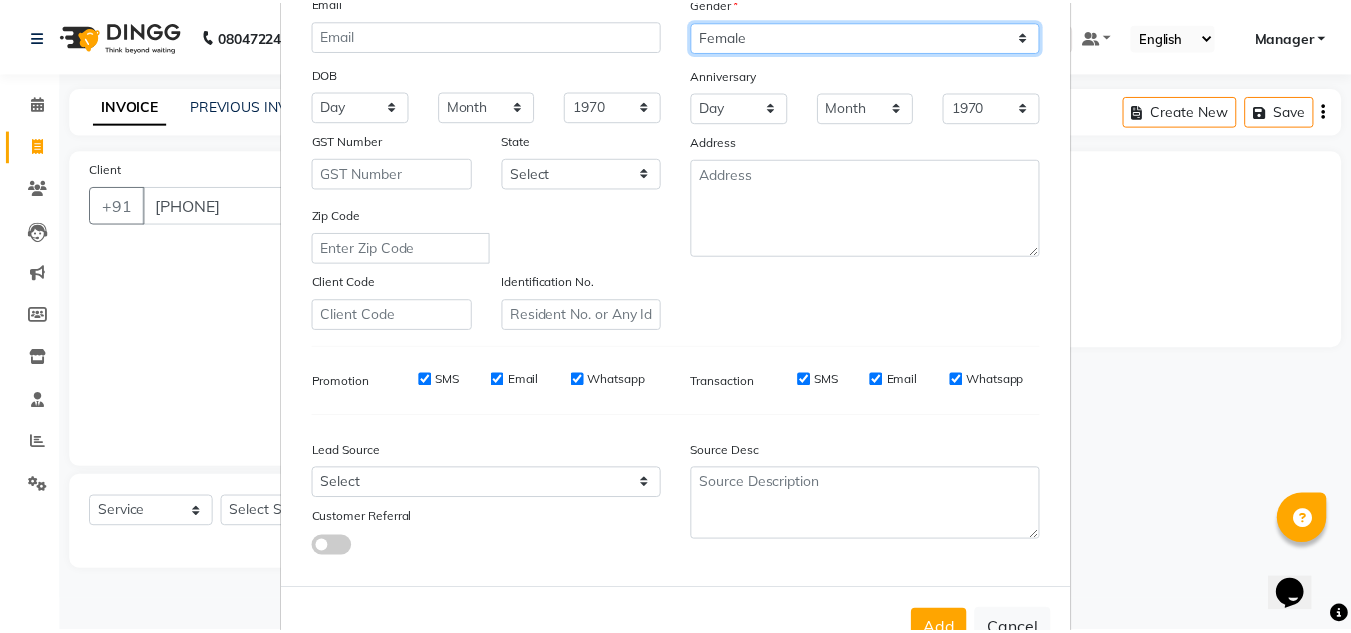 scroll, scrollTop: 290, scrollLeft: 0, axis: vertical 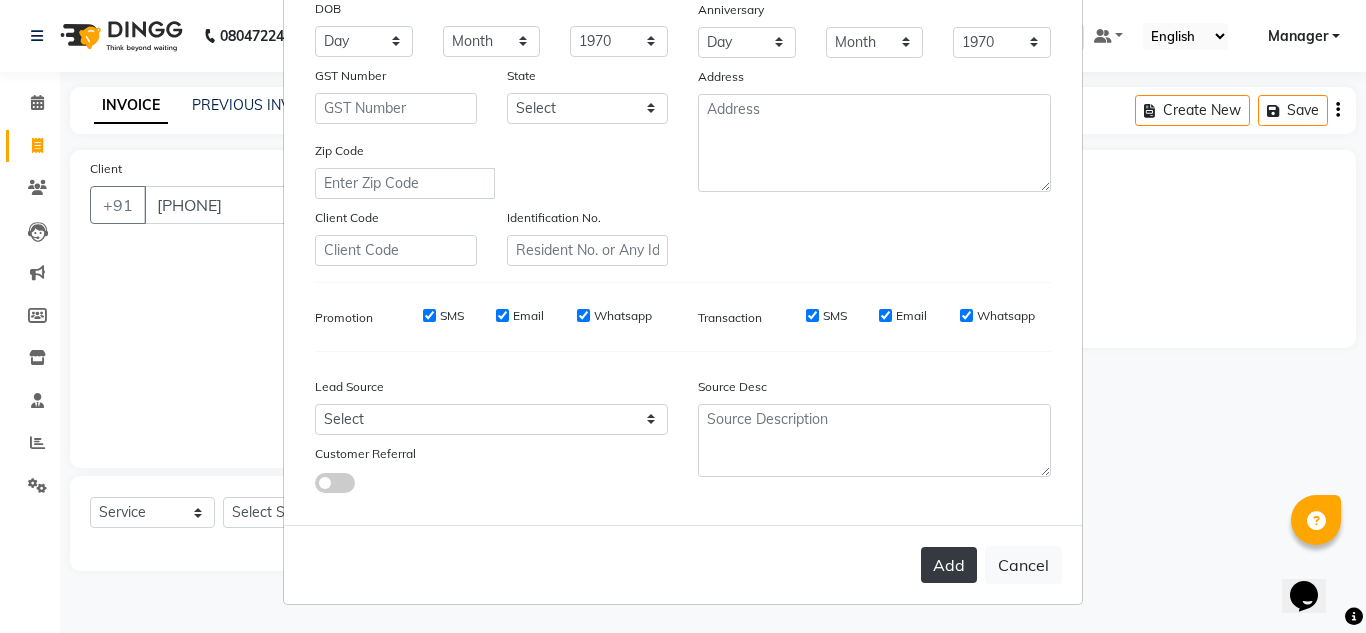 click on "Add" at bounding box center [949, 565] 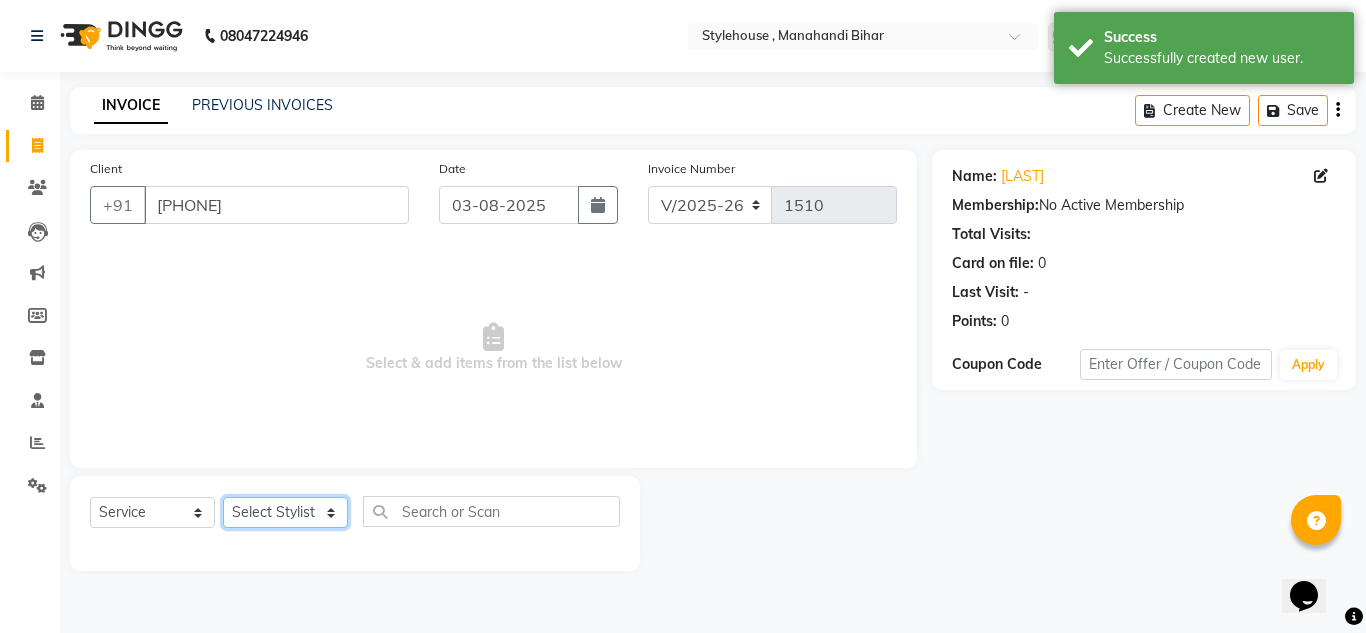 click on "Select Stylist ANIL BARIK ANIRUDH SAHOO JYOTIRANJAN BARIK KANHA LAXMI PRIYA Manager Manisha MANJIT BARIK PRADEEP BARIK PRIYANKA NANDA PUJA ROUT RUMA SAGARIKA SAHOO SALMAN SAMEER BARIK SAROJ SITHA TARA DEVI SHRESTA" 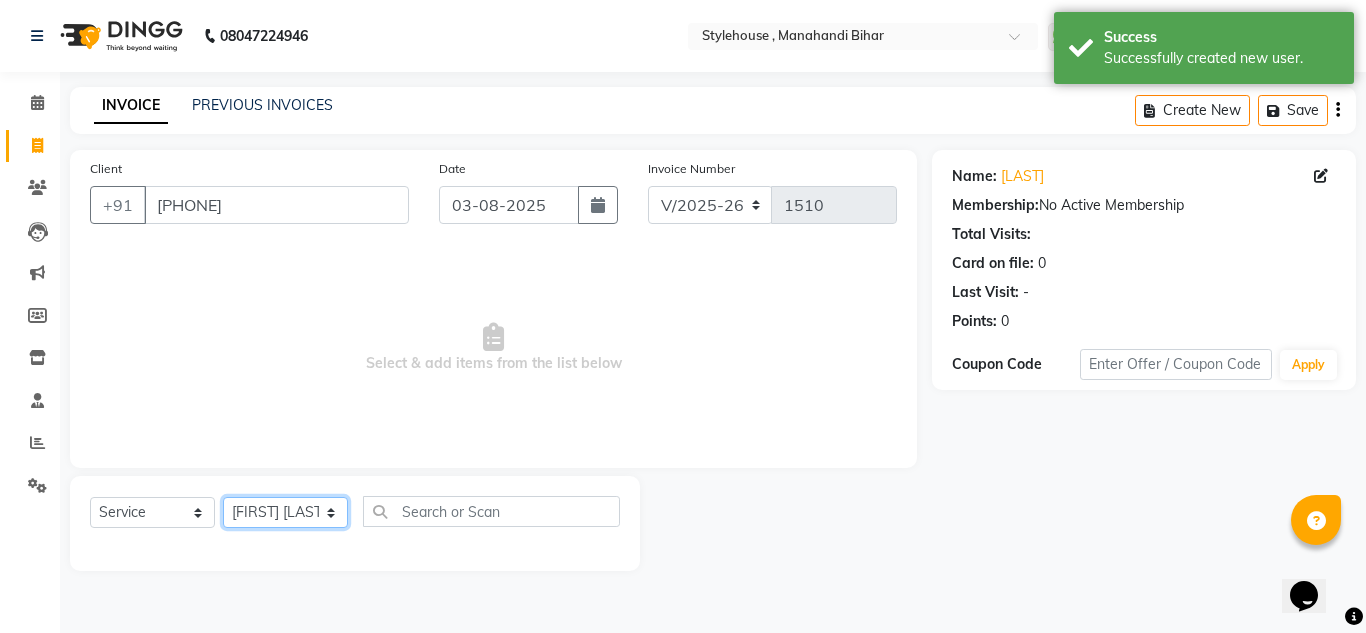 click on "Select Stylist ANIL BARIK ANIRUDH SAHOO JYOTIRANJAN BARIK KANHA LAXMI PRIYA Manager Manisha MANJIT BARIK PRADEEP BARIK PRIYANKA NANDA PUJA ROUT RUMA SAGARIKA SAHOO SALMAN SAMEER BARIK SAROJ SITHA TARA DEVI SHRESTA" 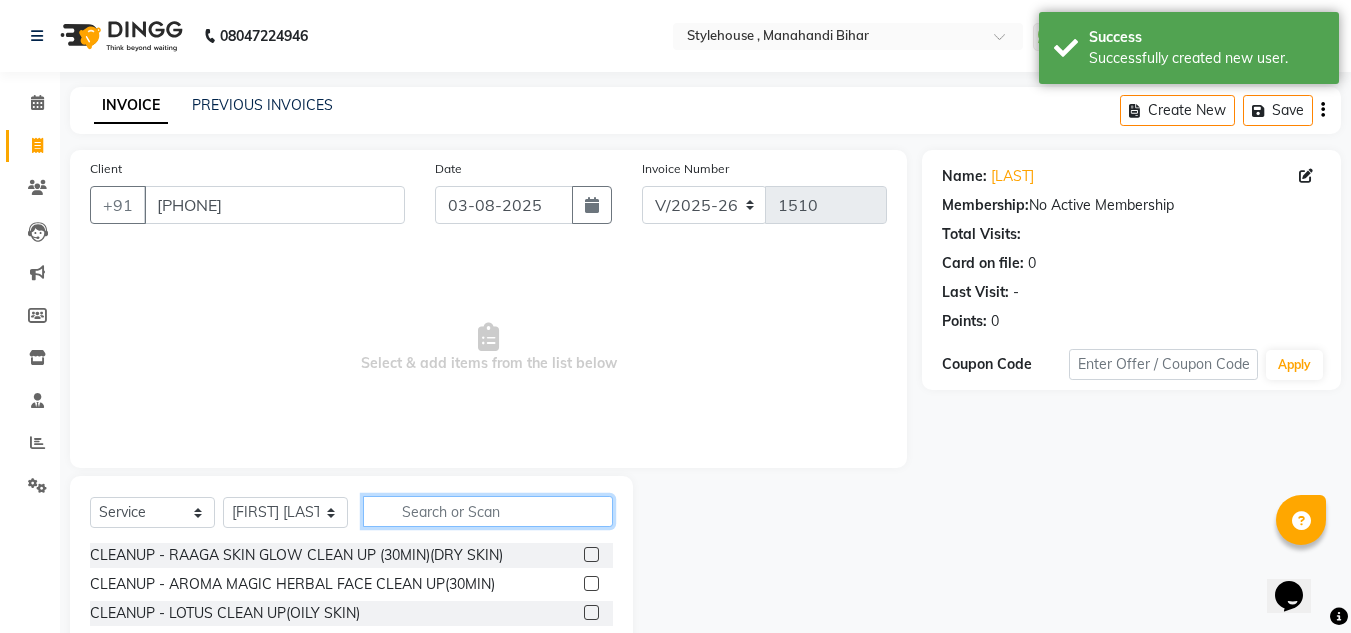 click 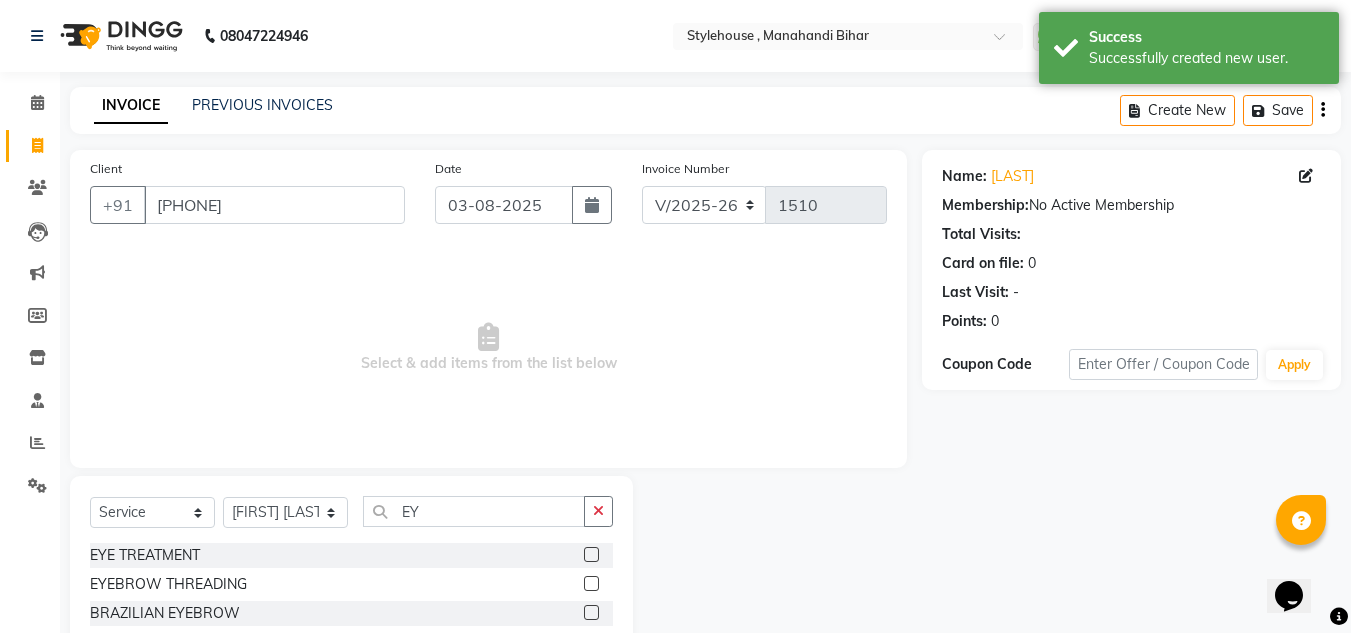 click 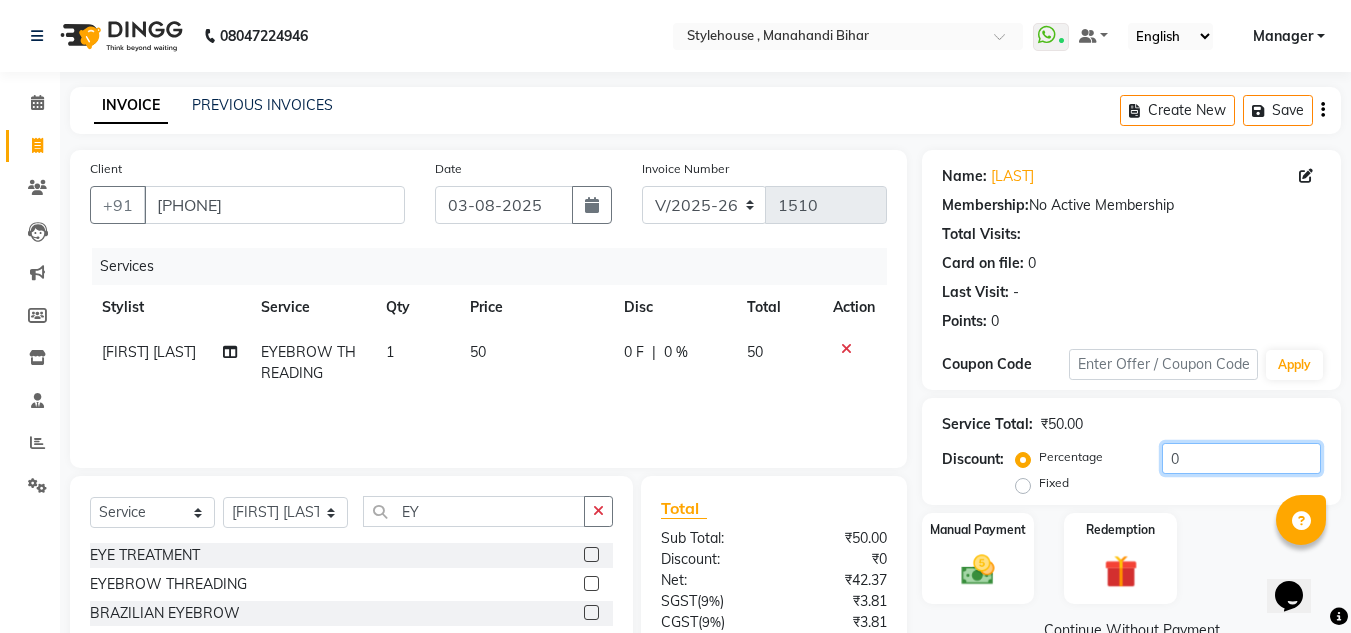 click on "0" 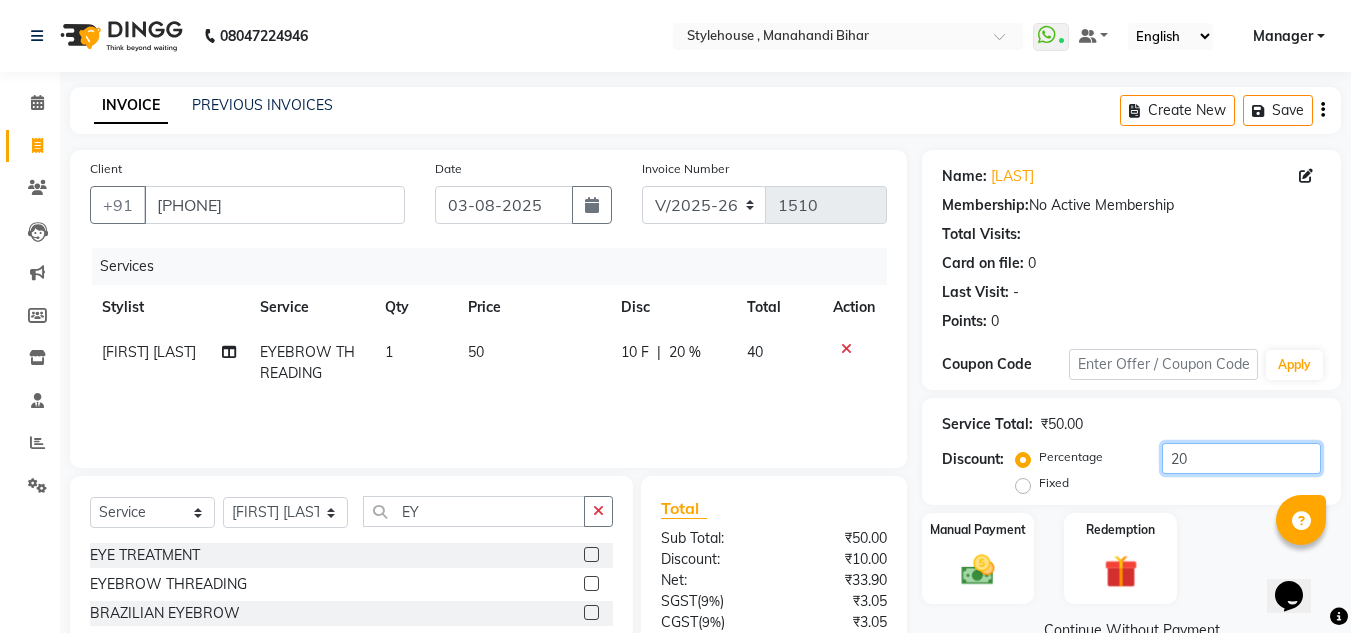 scroll, scrollTop: 100, scrollLeft: 0, axis: vertical 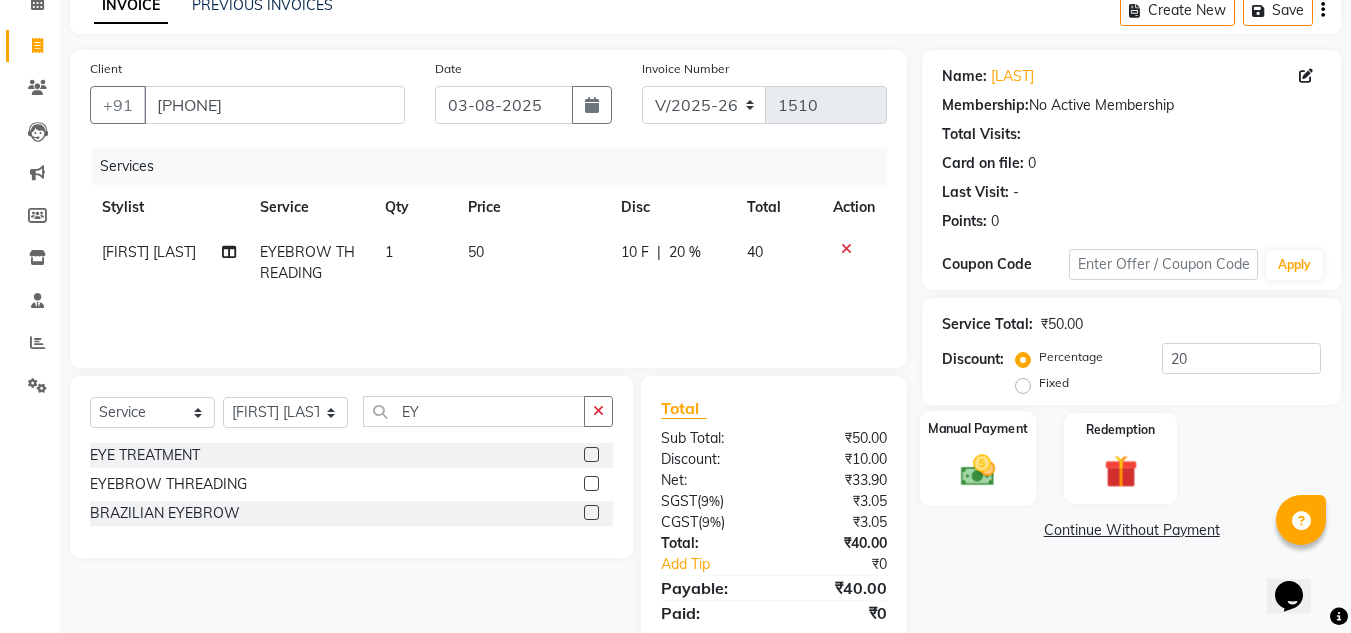 click 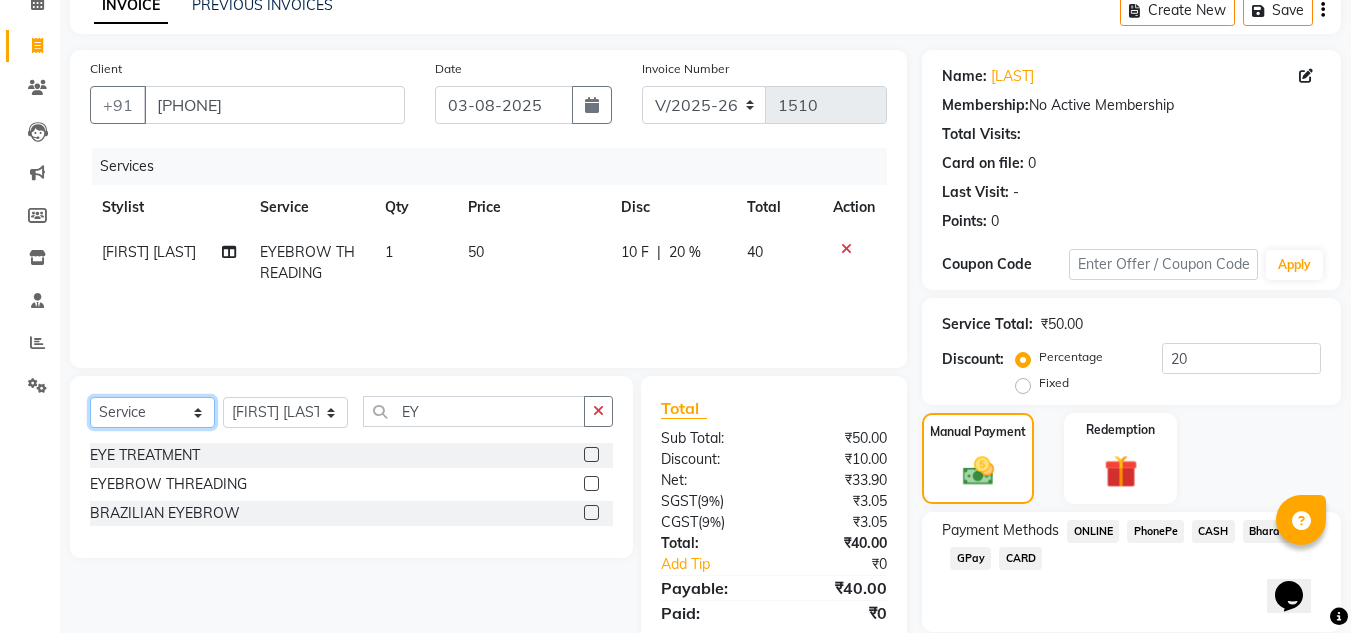 click on "Select  Service  Product  Membership  Package Voucher Prepaid Gift Card" 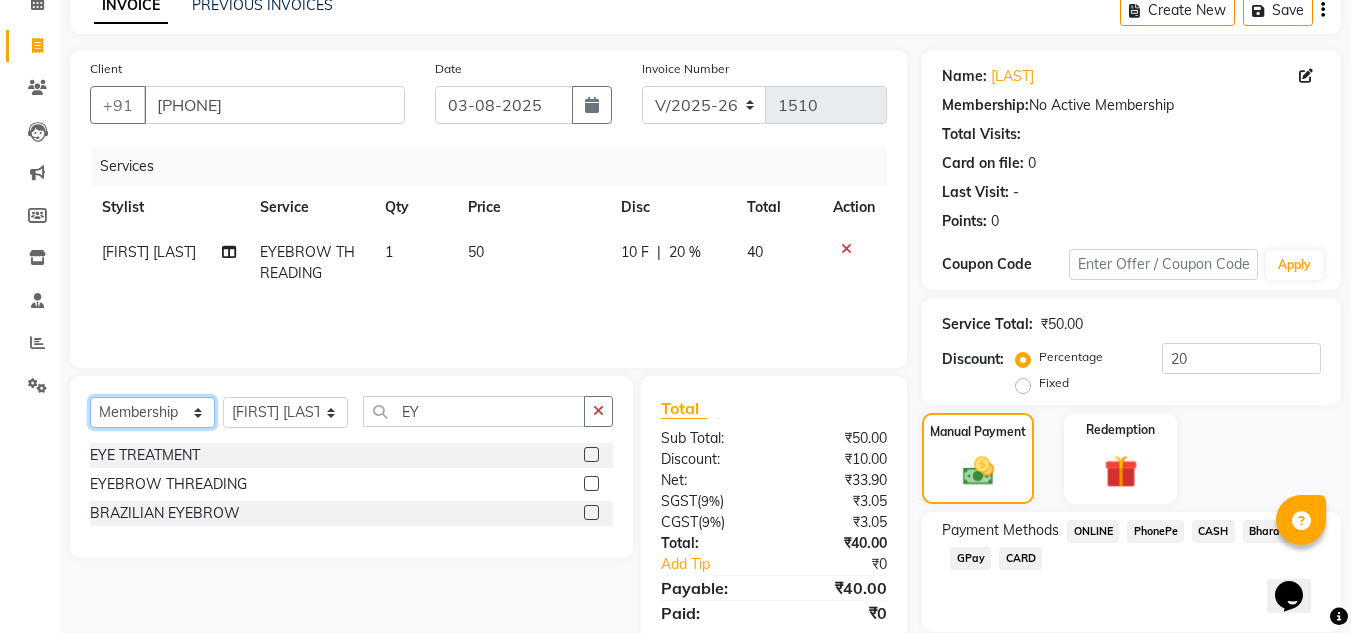 click on "Select  Service  Product  Membership  Package Voucher Prepaid Gift Card" 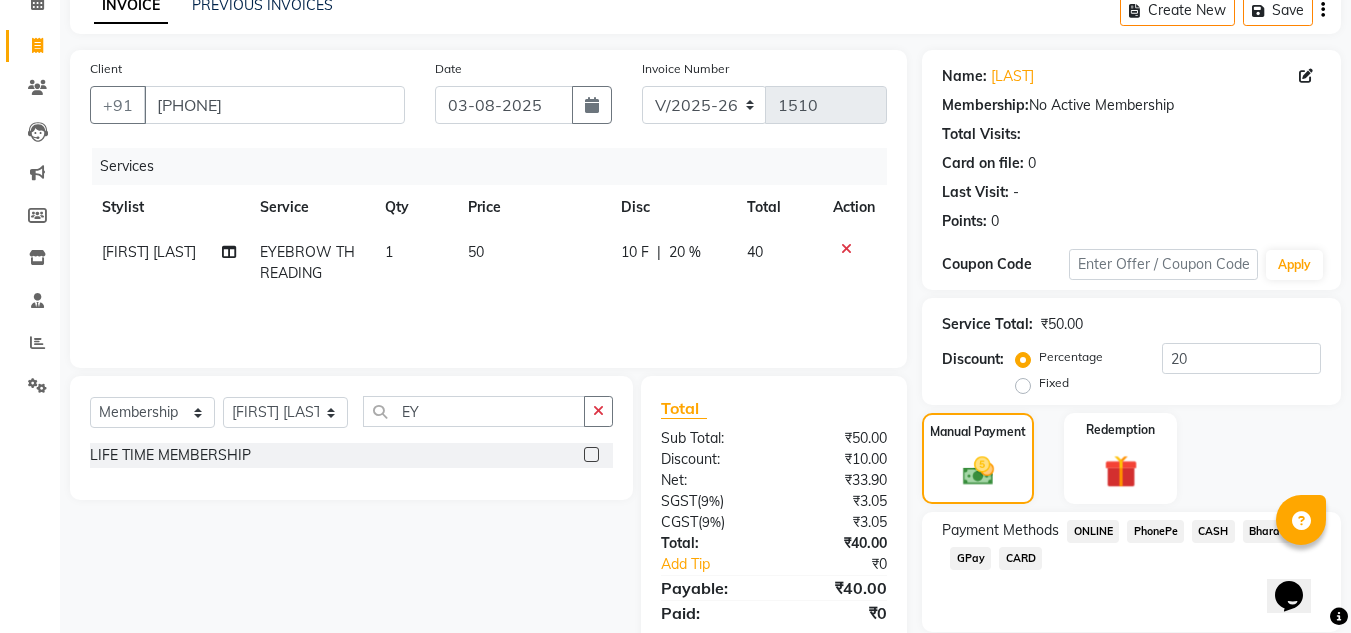 click 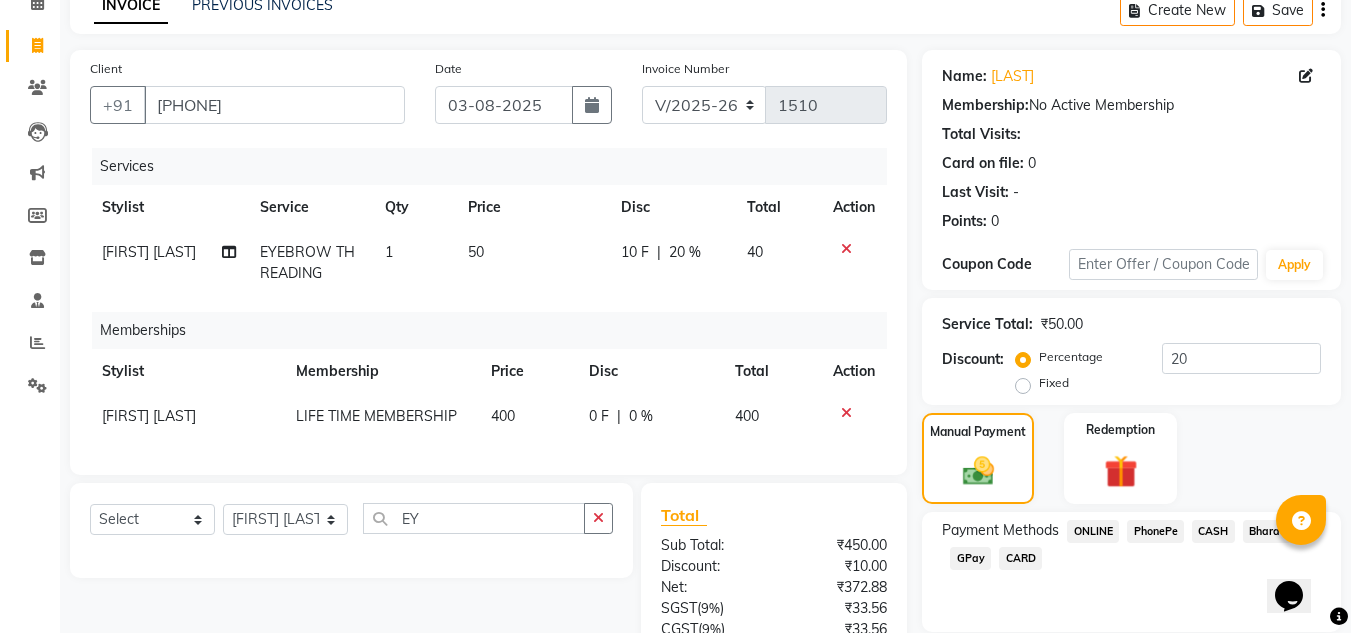 click on "0 F" 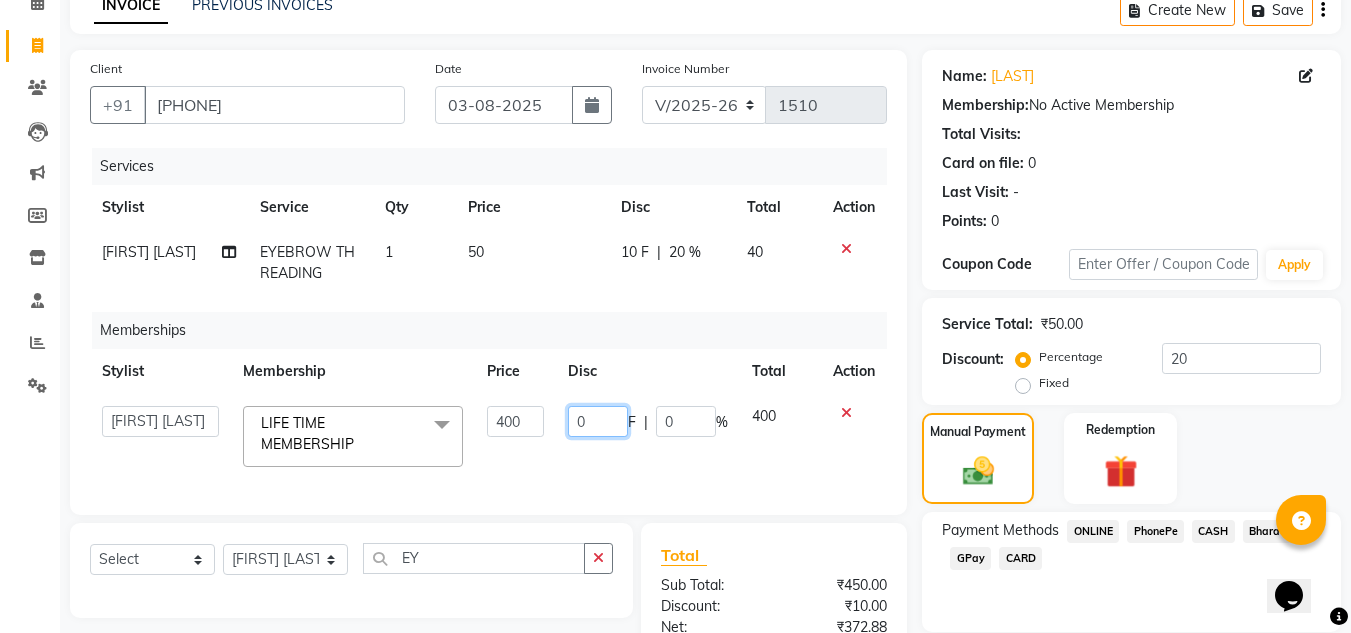 click on "0" 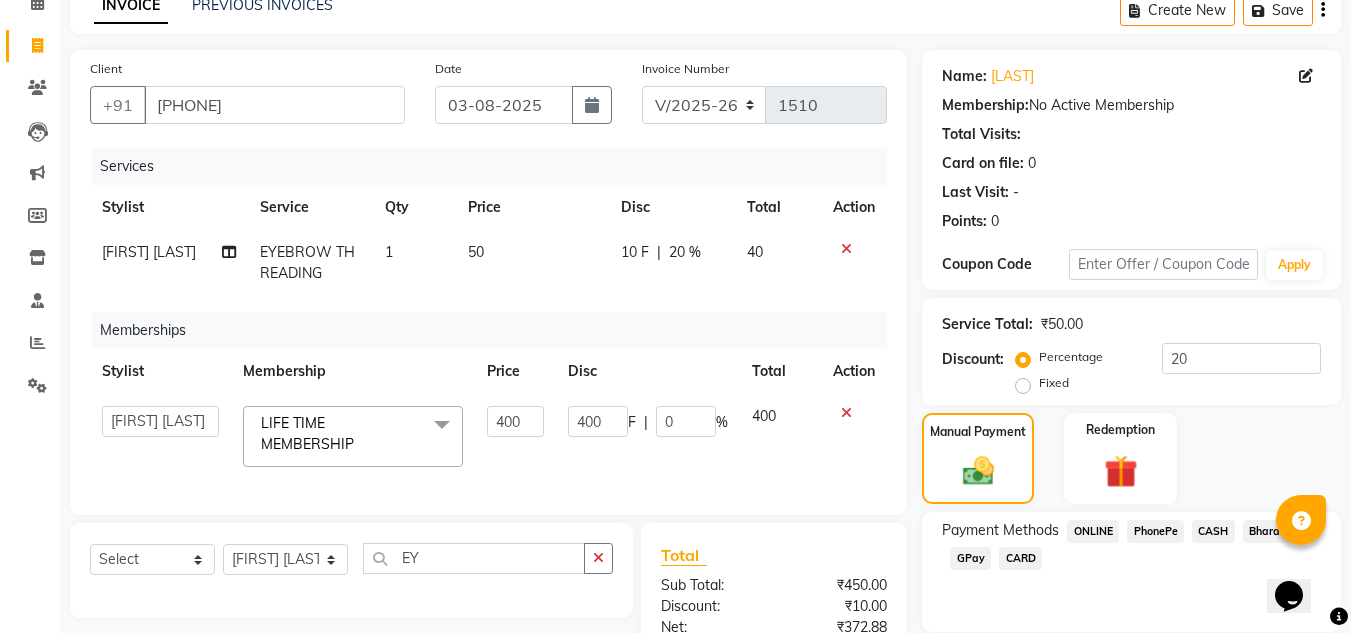 click on "Client +[PHONE] Date [DATE] Invoice Number V/2025 V/2025-26 1510 Services Stylist Service Qty Price Disc Total Action [FIRST] [LAST] EYEBROW THREADING 1 50 10 F | 20 % 40 Memberships Stylist Membership Price Disc Total Action  [FIRST] [LAST]   [FIRST] [LAST]   [FIRST] [LAST]   KANHA   LAXMI PRIYA   Manager   Manisha   MANJIT BARIK   PRADEEP BARIK   PRIYANKA NANDA   PUJA ROUT   RUMA   SAGARIKA SAHOO   SALMAN   SAMEER BARIK   SAROJ SITHA   [FIRST] [LAST]  LIFE TIME MEMBERSHIP  x LIFE TIME MEMBERSHIP 400 400 F | 0 % 400" 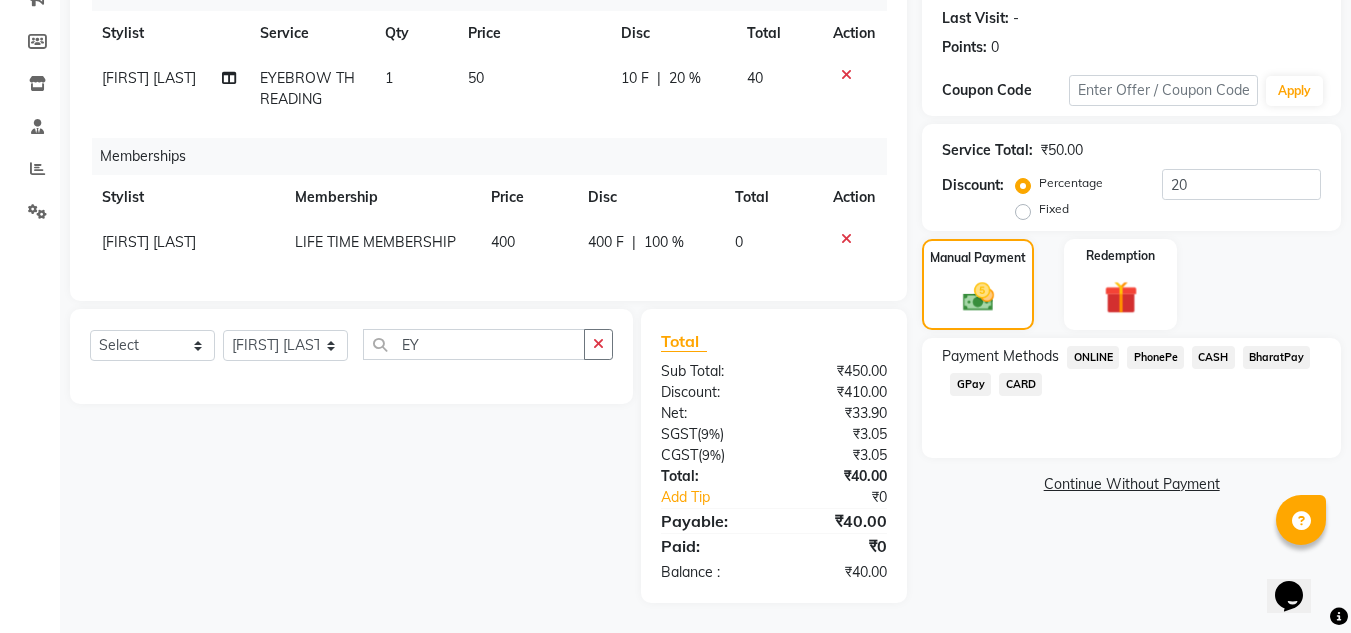 scroll, scrollTop: 289, scrollLeft: 0, axis: vertical 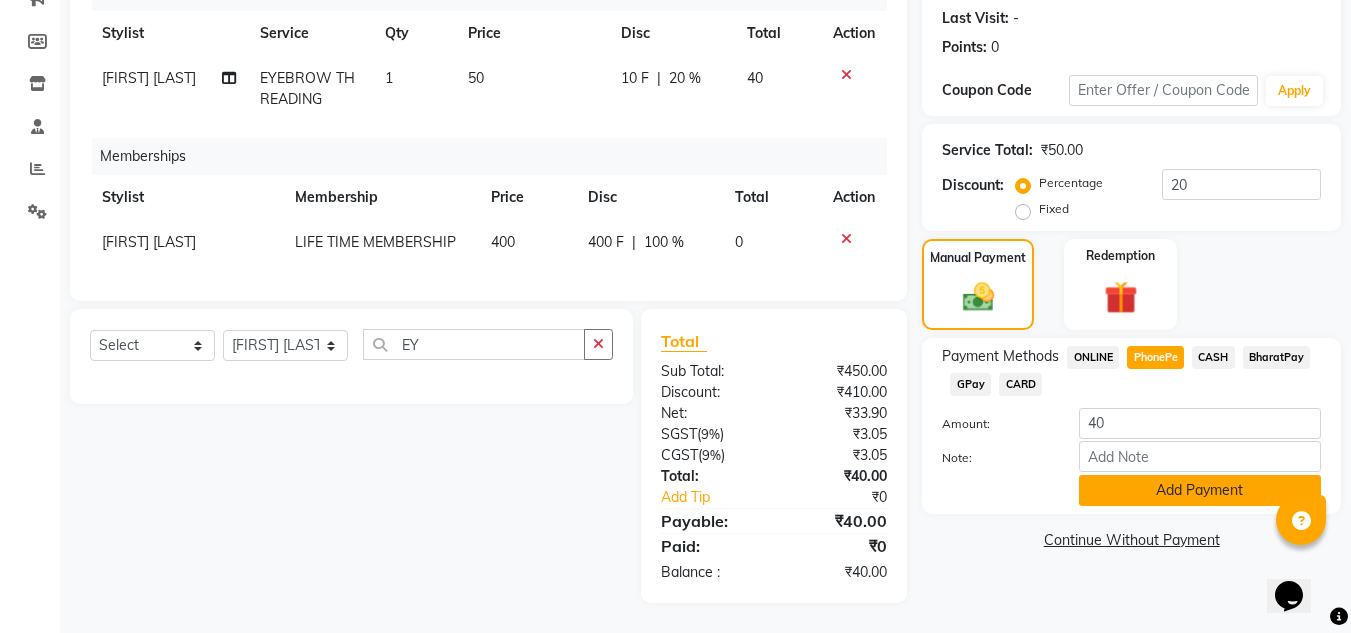 click on "Add Payment" 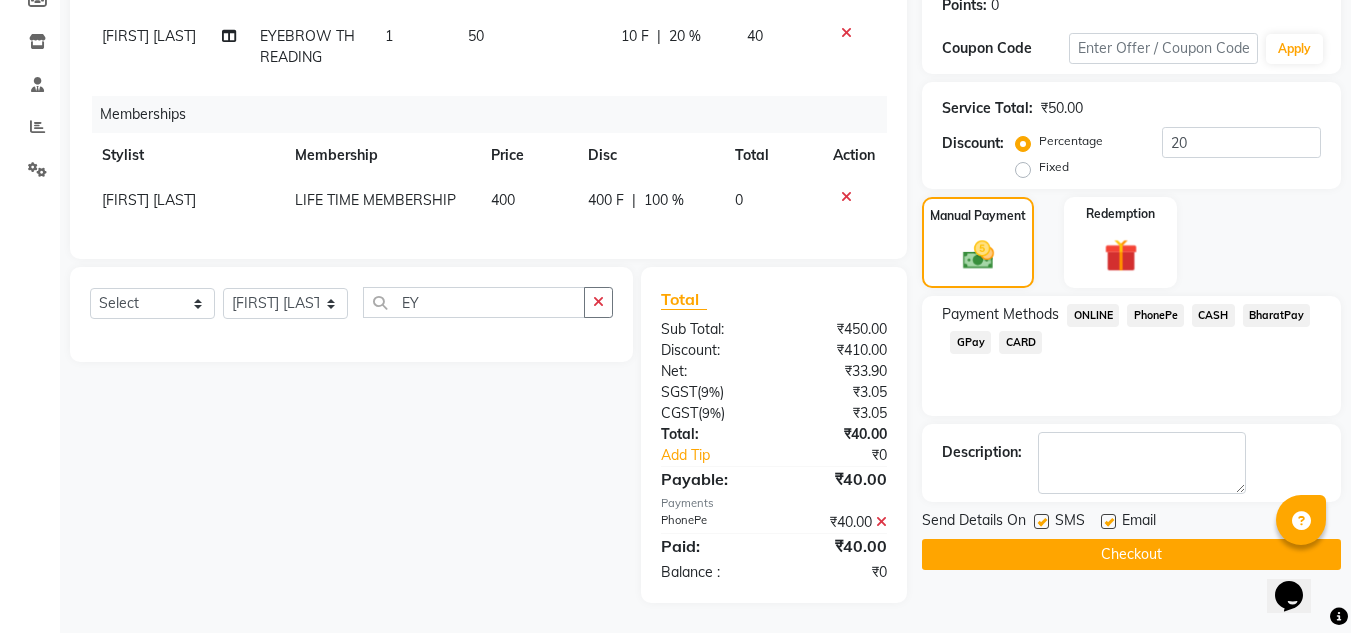 scroll, scrollTop: 331, scrollLeft: 0, axis: vertical 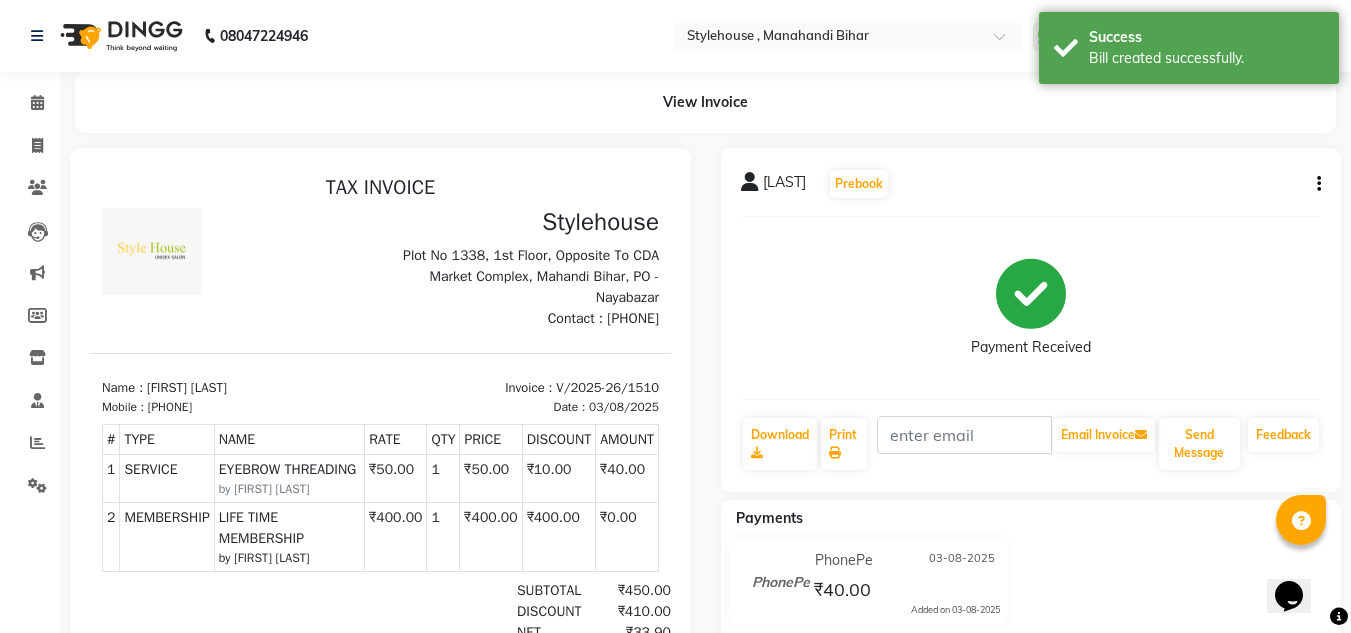 drag, startPoint x: 166, startPoint y: 410, endPoint x: 266, endPoint y: 398, distance: 100.71743 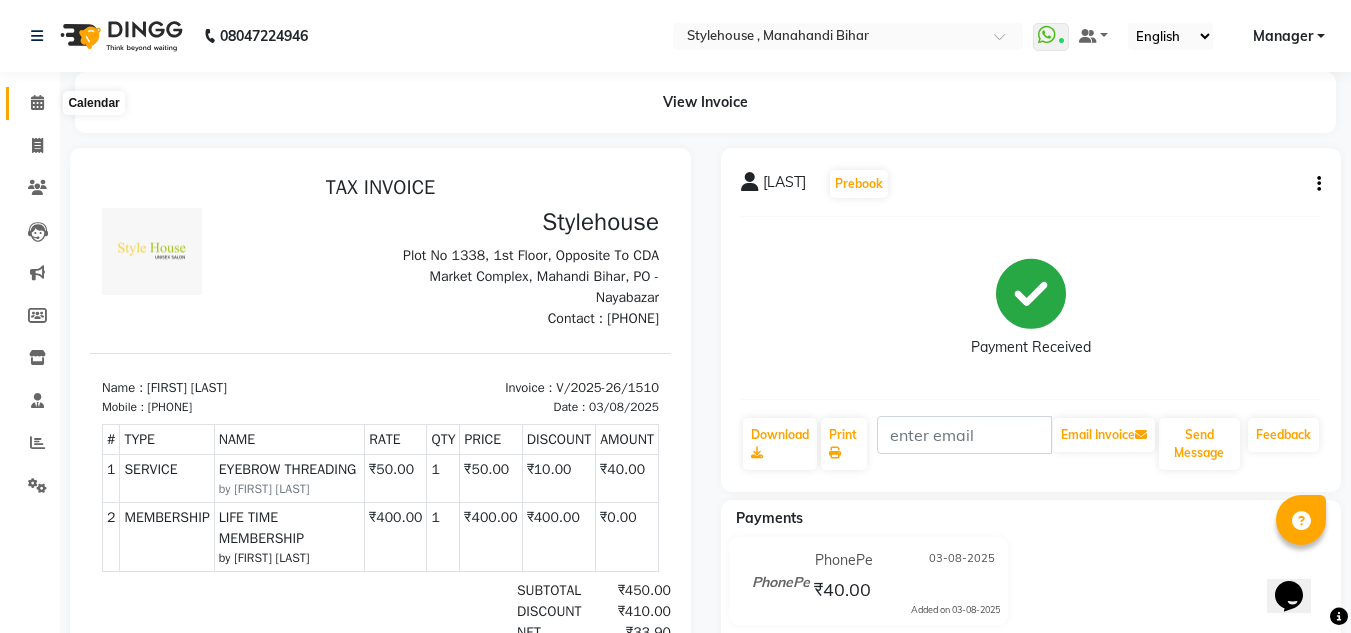 click 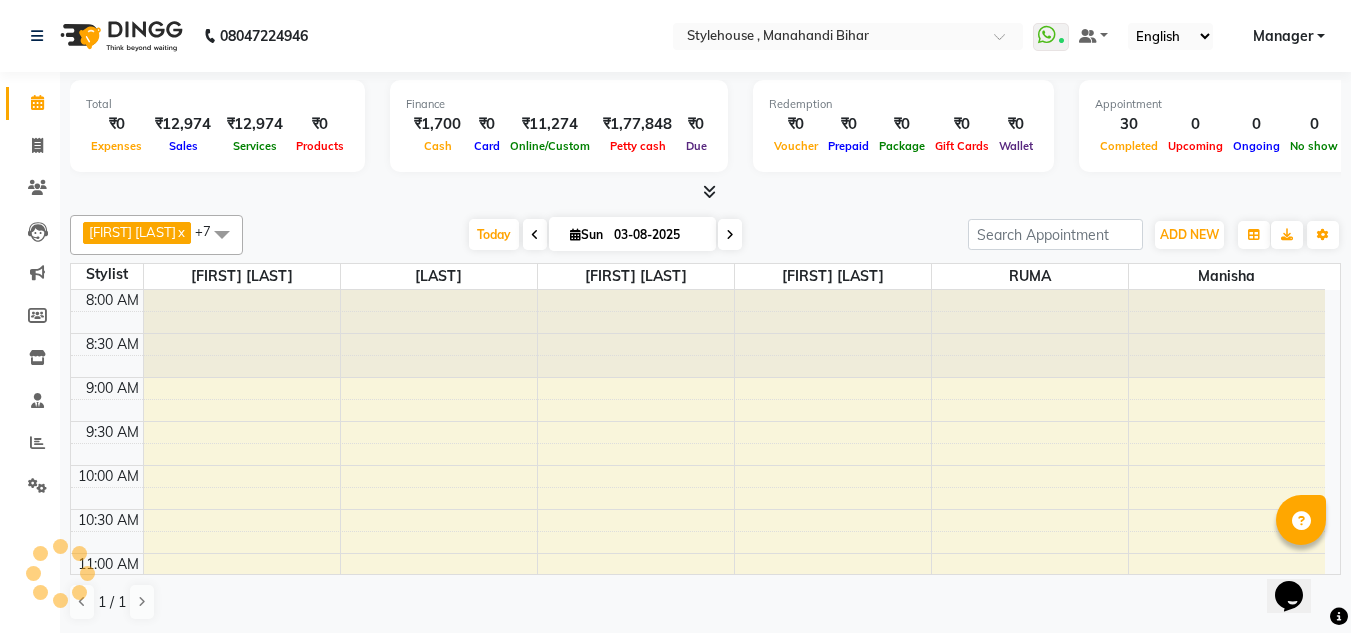 scroll, scrollTop: 821, scrollLeft: 0, axis: vertical 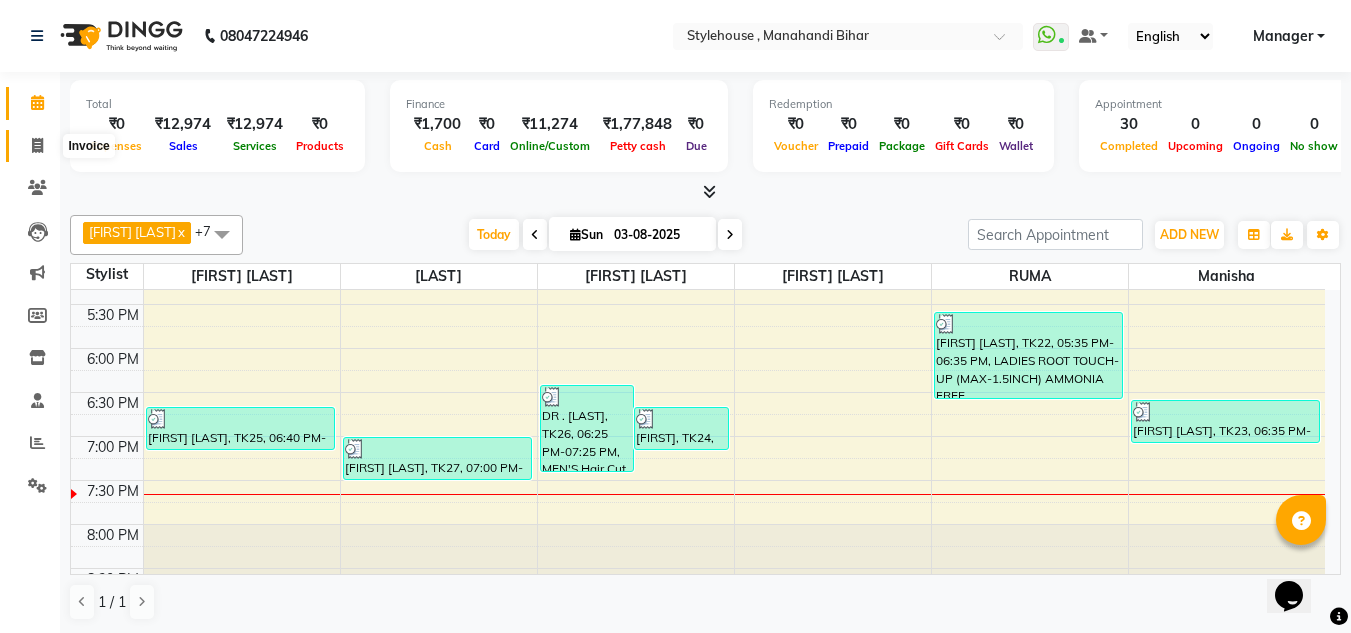 click 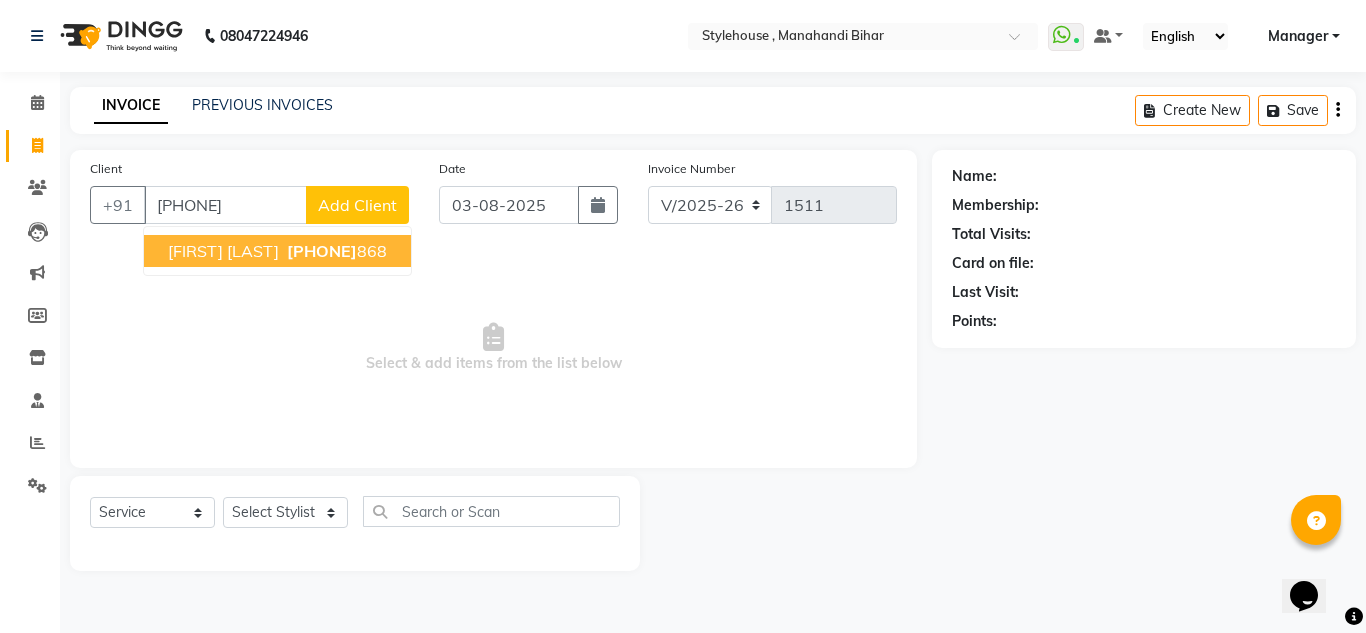 click on "[PHONE]" at bounding box center (322, 251) 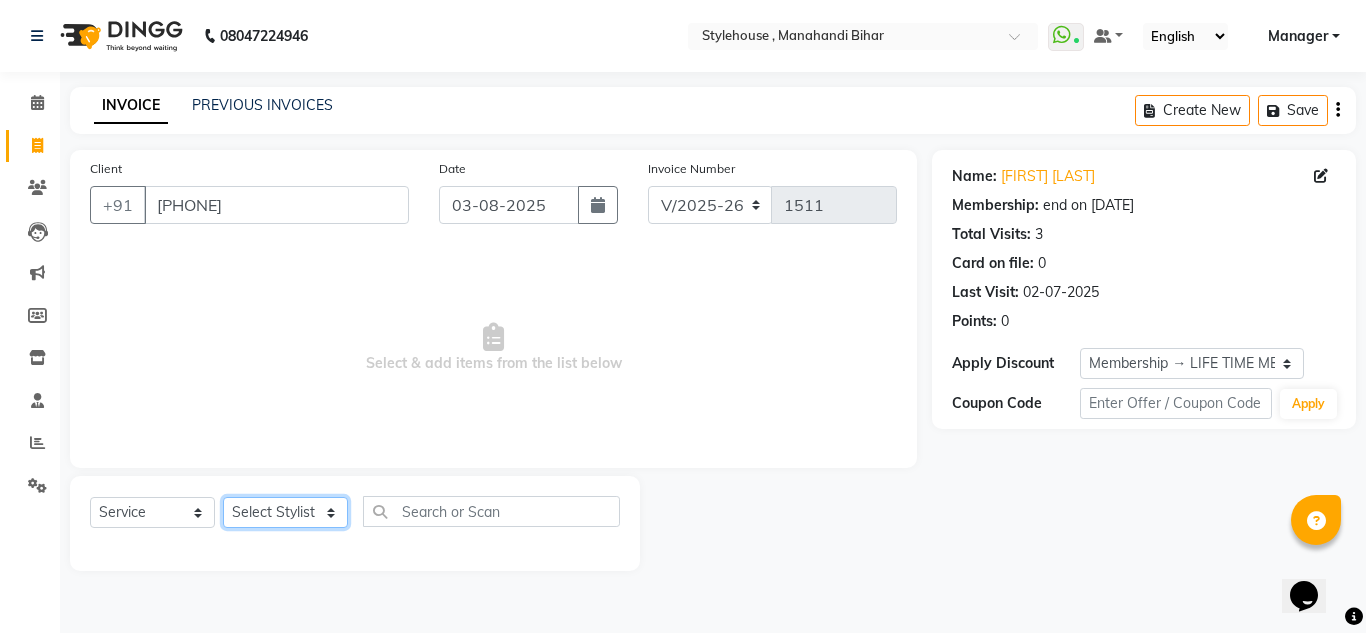 click on "Select Stylist ANIL BARIK ANIRUDH SAHOO JYOTIRANJAN BARIK KANHA LAXMI PRIYA Manager Manisha MANJIT BARIK PRADEEP BARIK PRIYANKA NANDA PUJA ROUT RUMA SAGARIKA SAHOO SALMAN SAMEER BARIK SAROJ SITHA TARA DEVI SHRESTA" 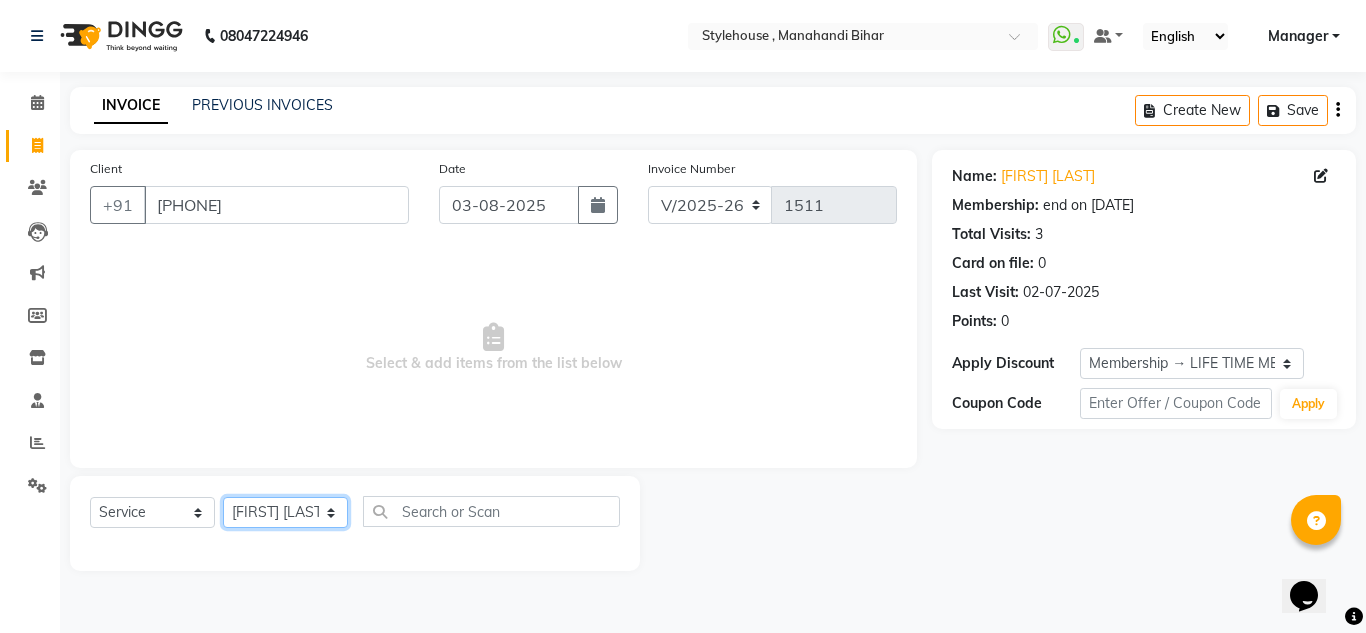 click on "Select Stylist ANIL BARIK ANIRUDH SAHOO JYOTIRANJAN BARIK KANHA LAXMI PRIYA Manager Manisha MANJIT BARIK PRADEEP BARIK PRIYANKA NANDA PUJA ROUT RUMA SAGARIKA SAHOO SALMAN SAMEER BARIK SAROJ SITHA TARA DEVI SHRESTA" 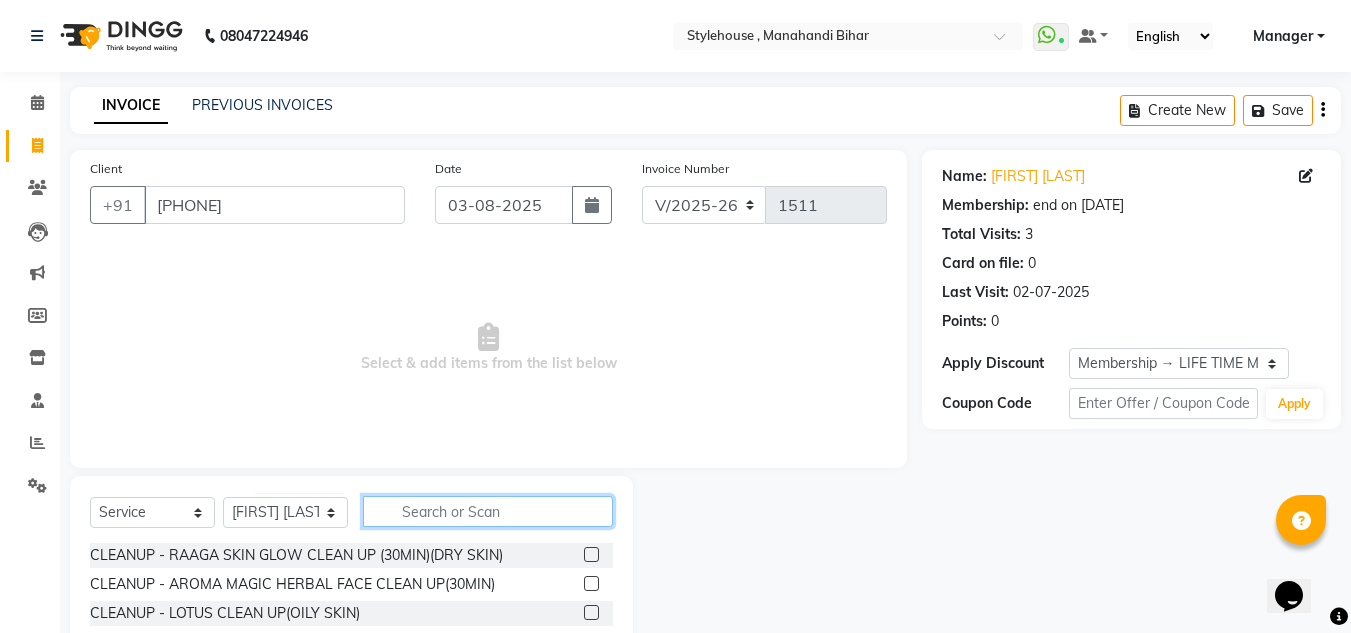 click 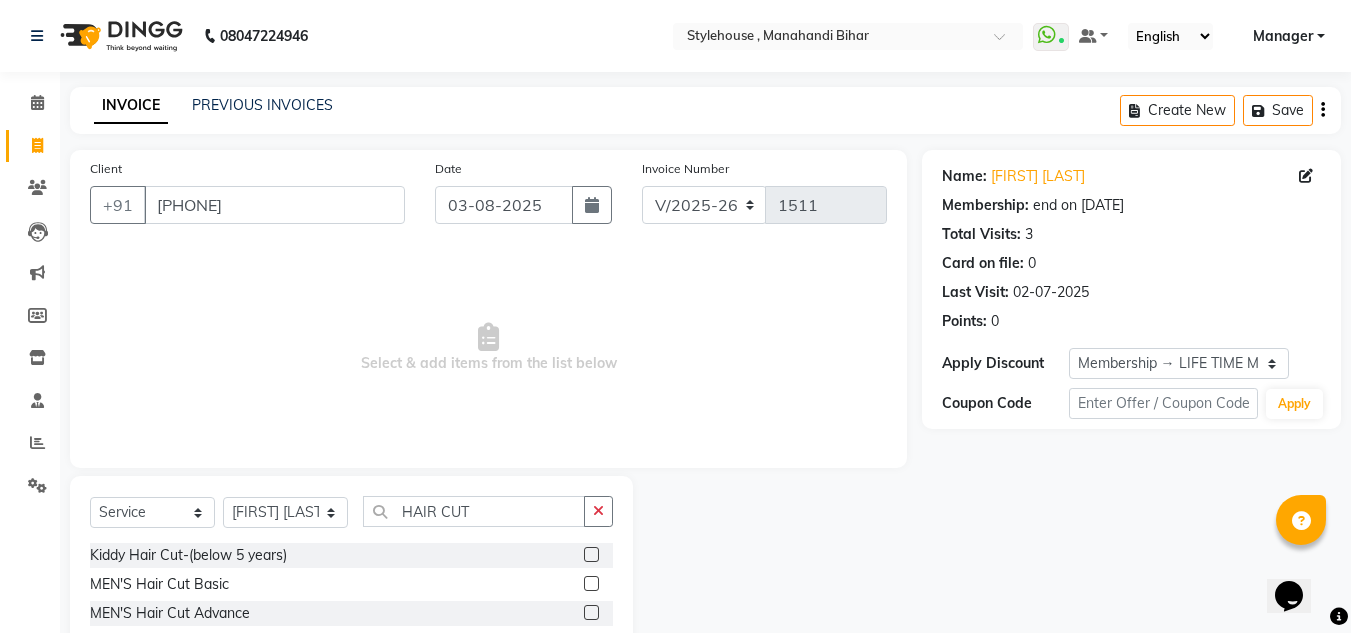 click 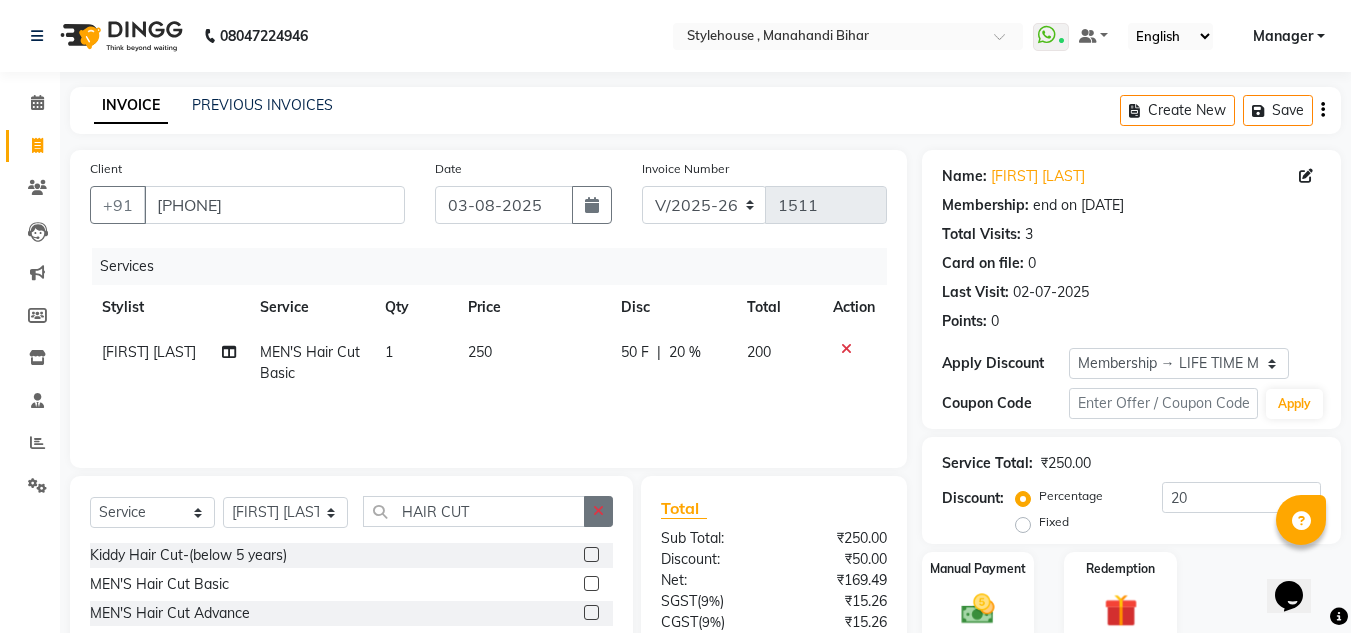 click 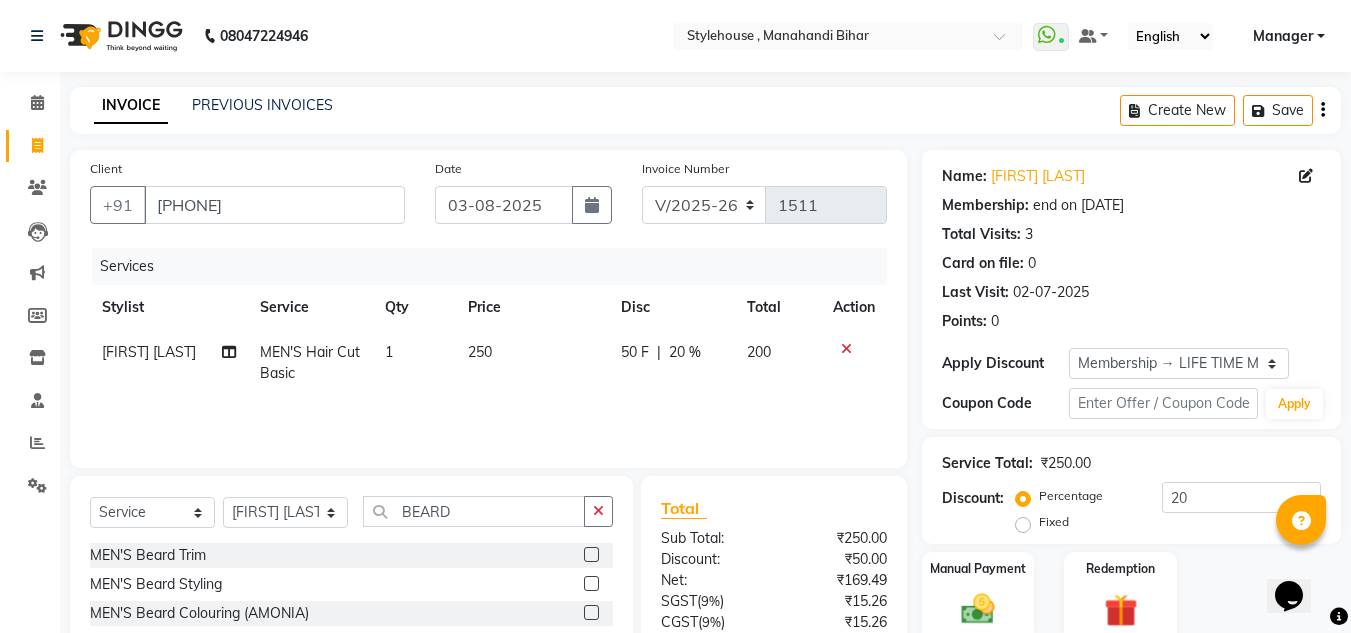 click 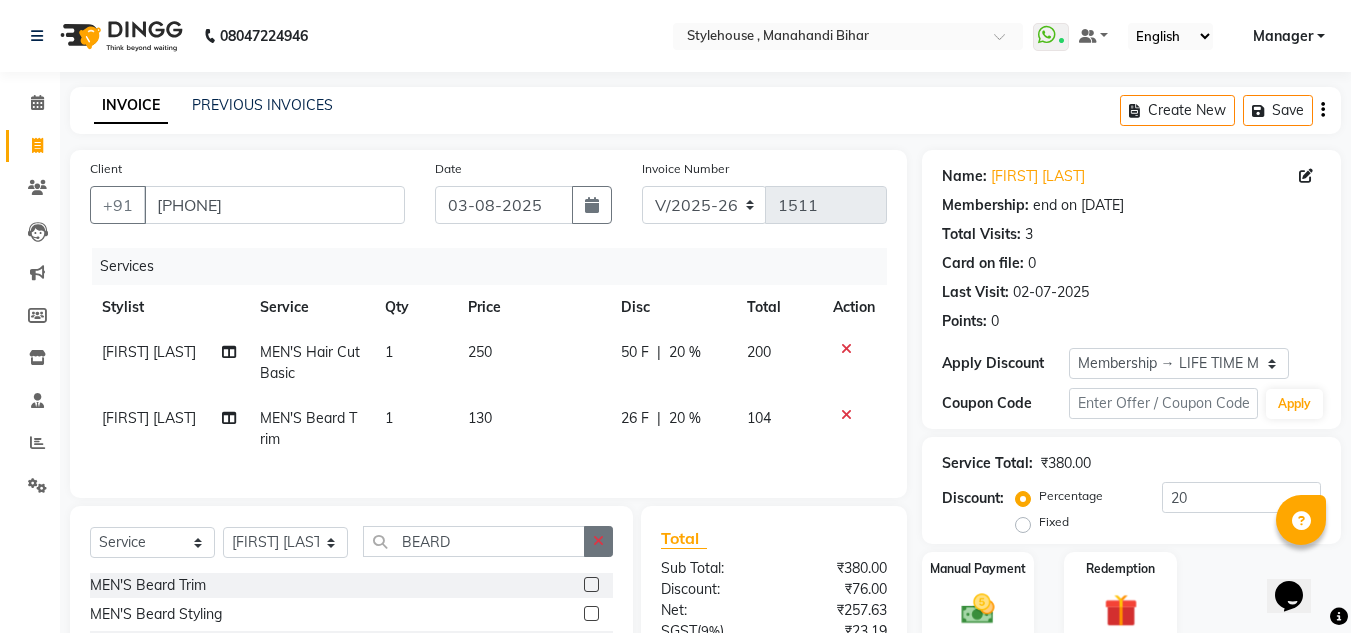 click 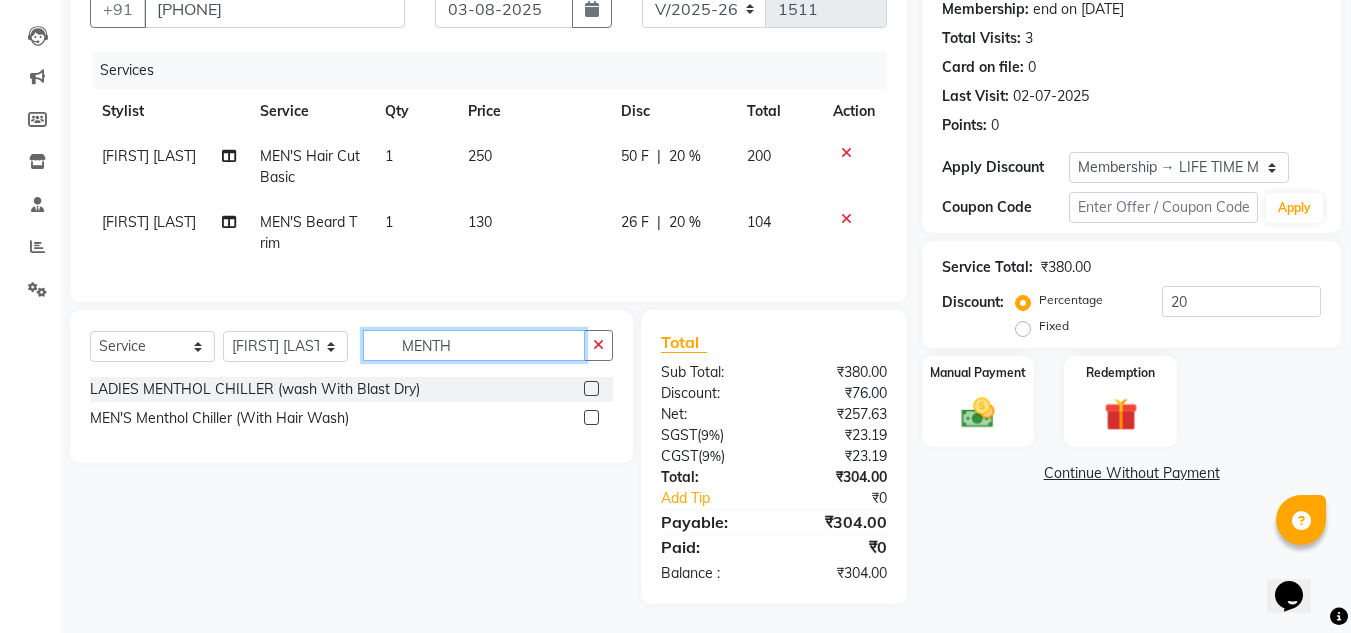 scroll, scrollTop: 200, scrollLeft: 0, axis: vertical 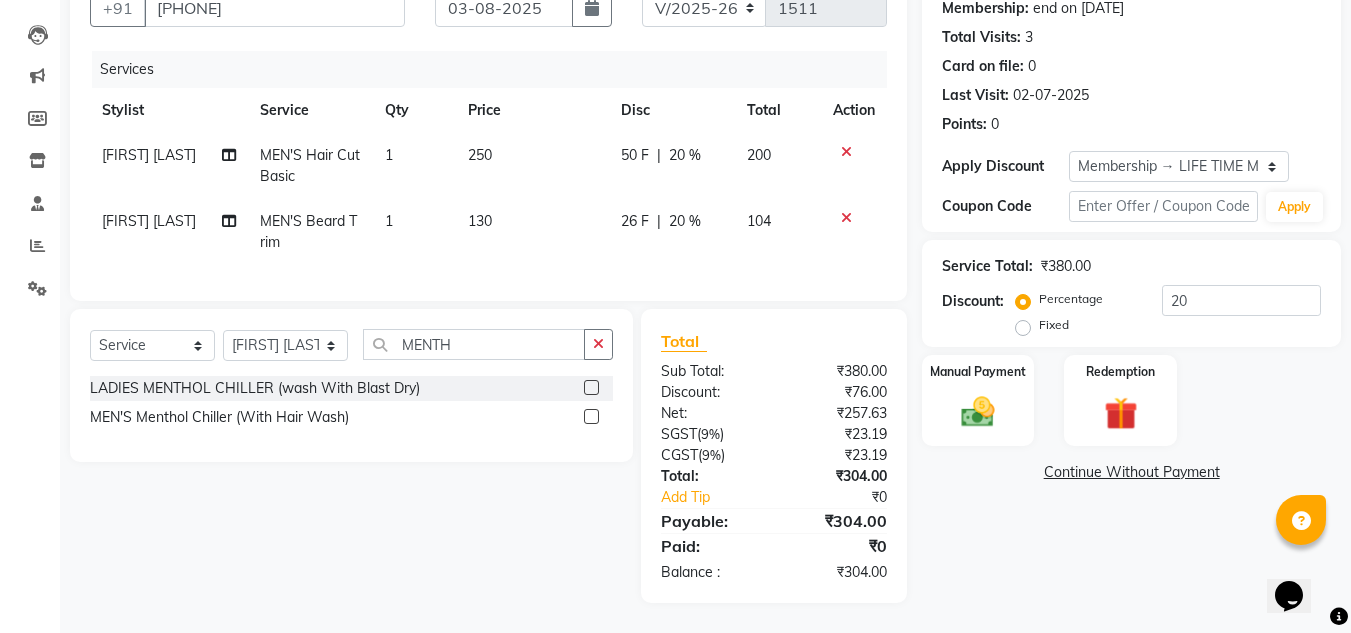 click 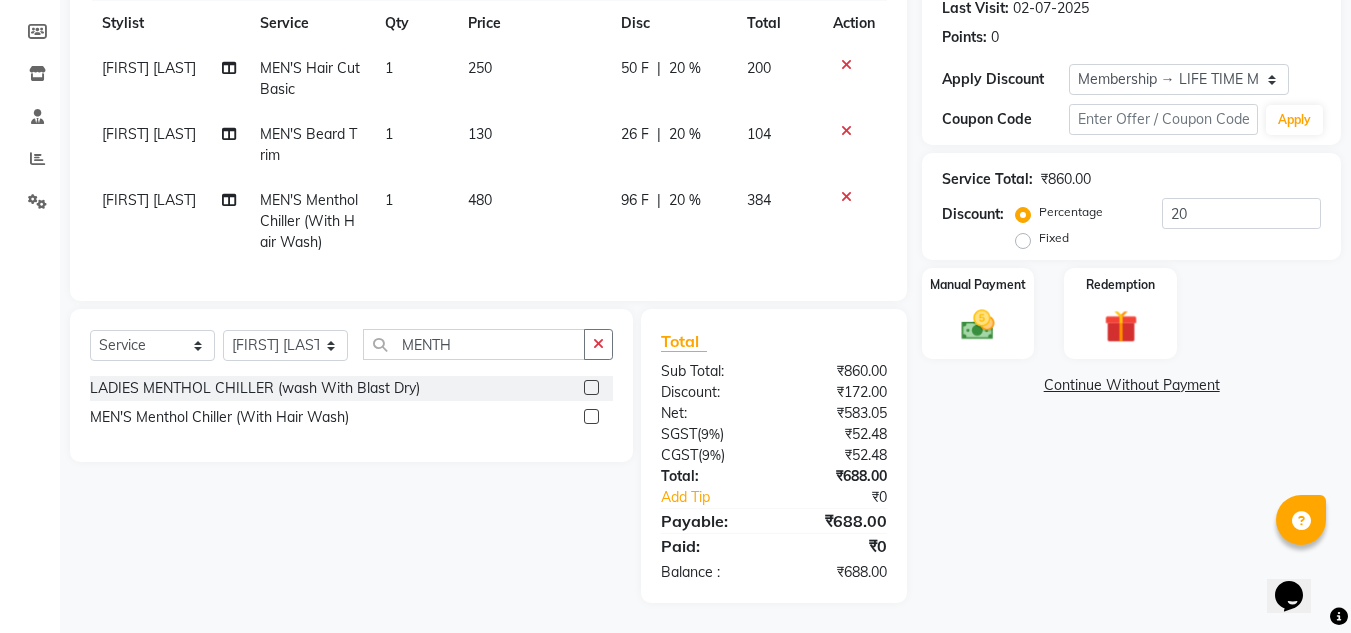 scroll, scrollTop: 299, scrollLeft: 0, axis: vertical 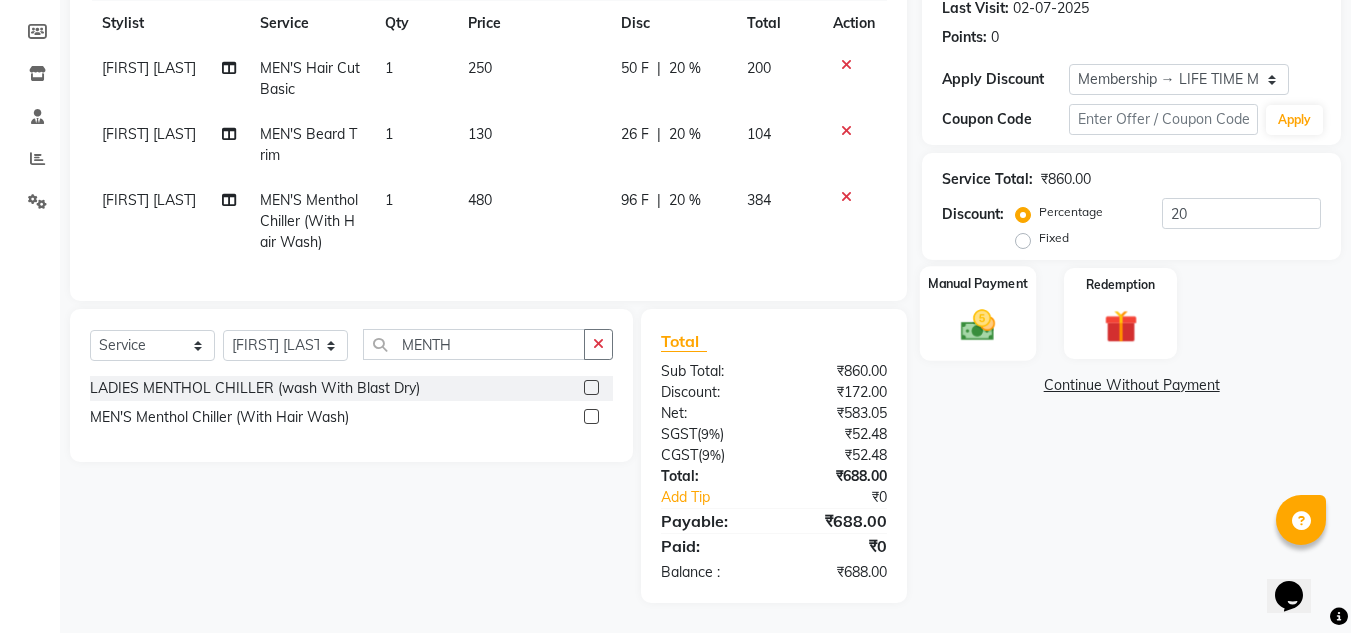 click 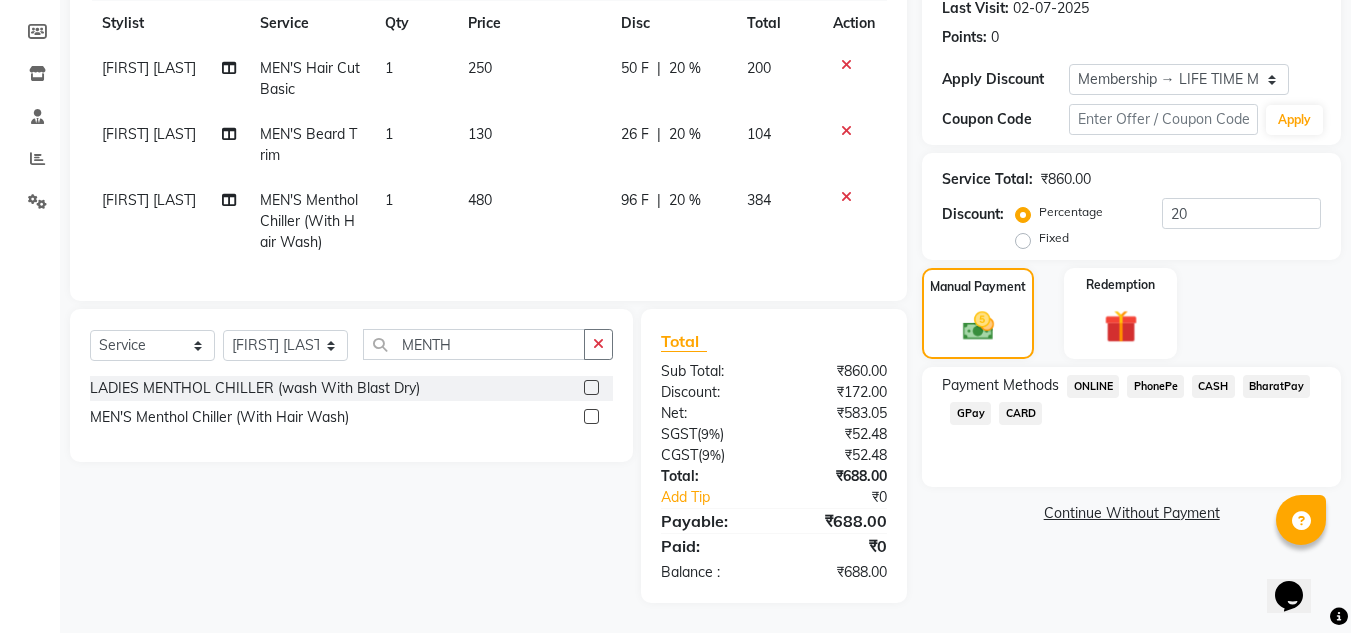 click on "PhonePe" 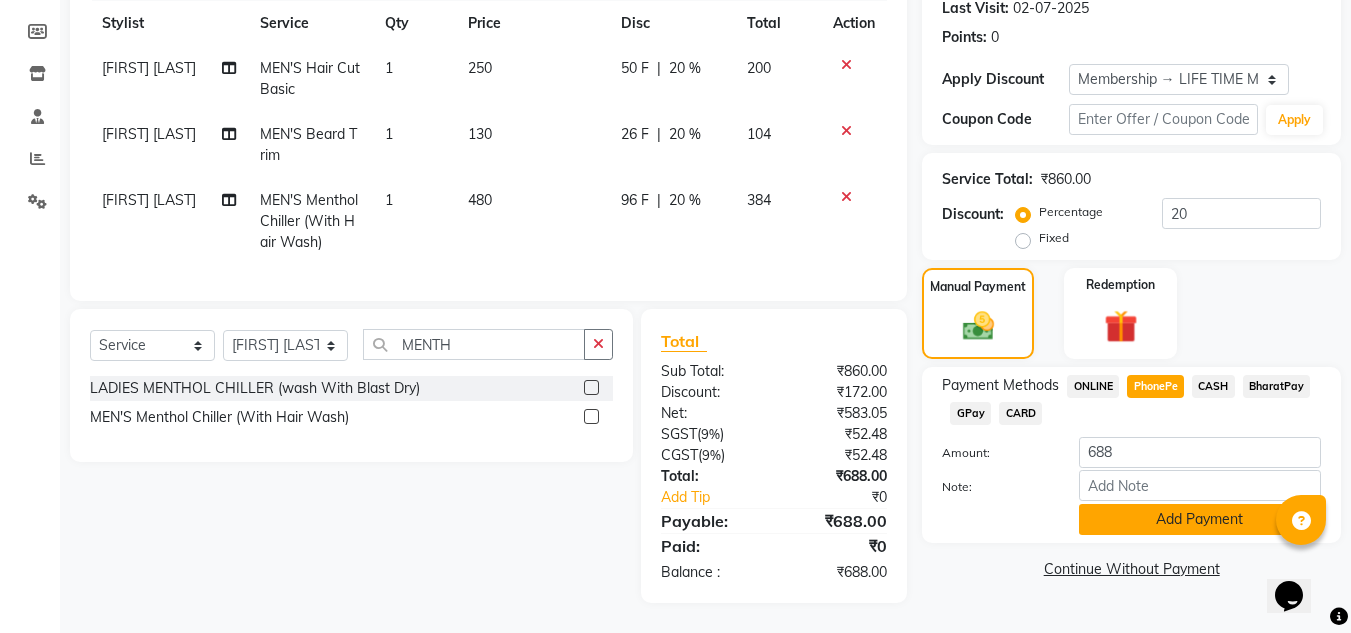 click on "Add Payment" 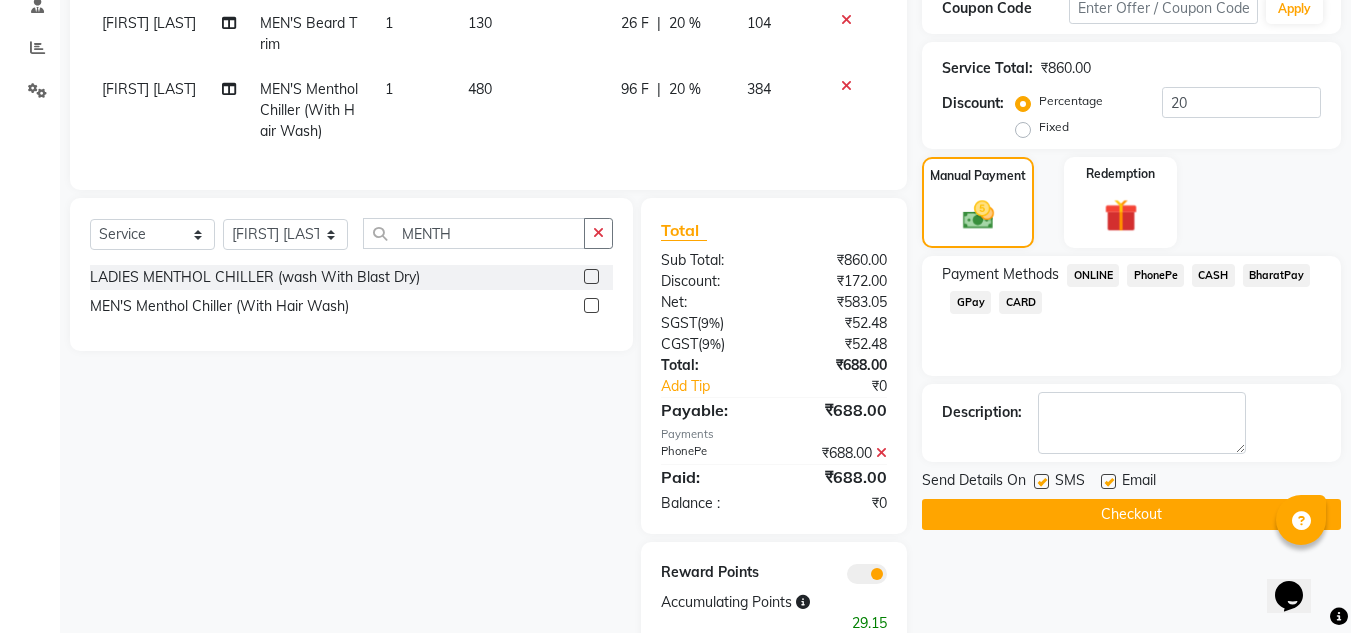 scroll, scrollTop: 461, scrollLeft: 0, axis: vertical 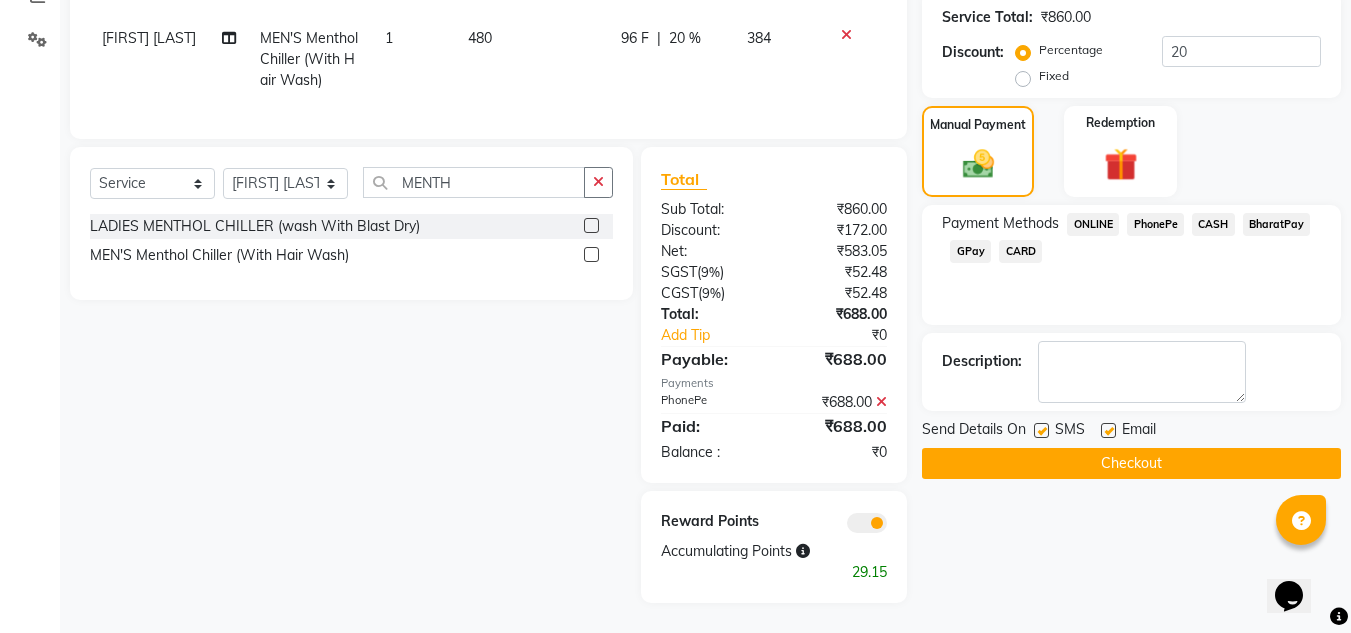 click on "Checkout" 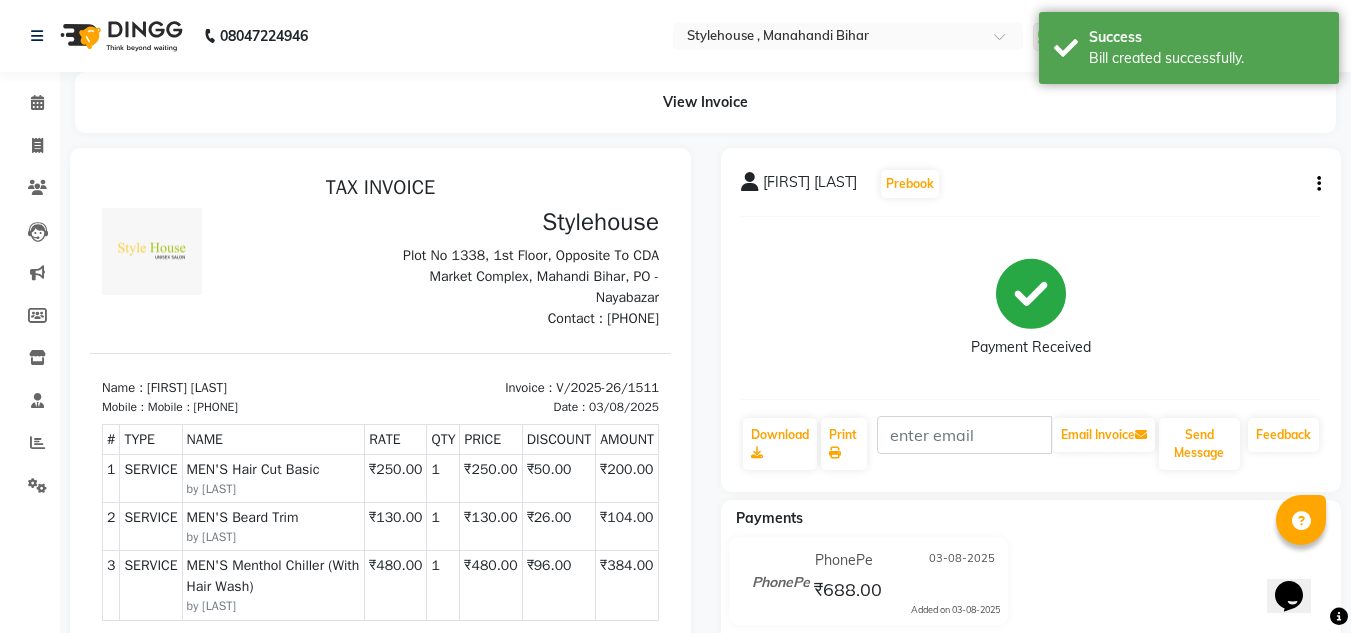 scroll, scrollTop: 0, scrollLeft: 0, axis: both 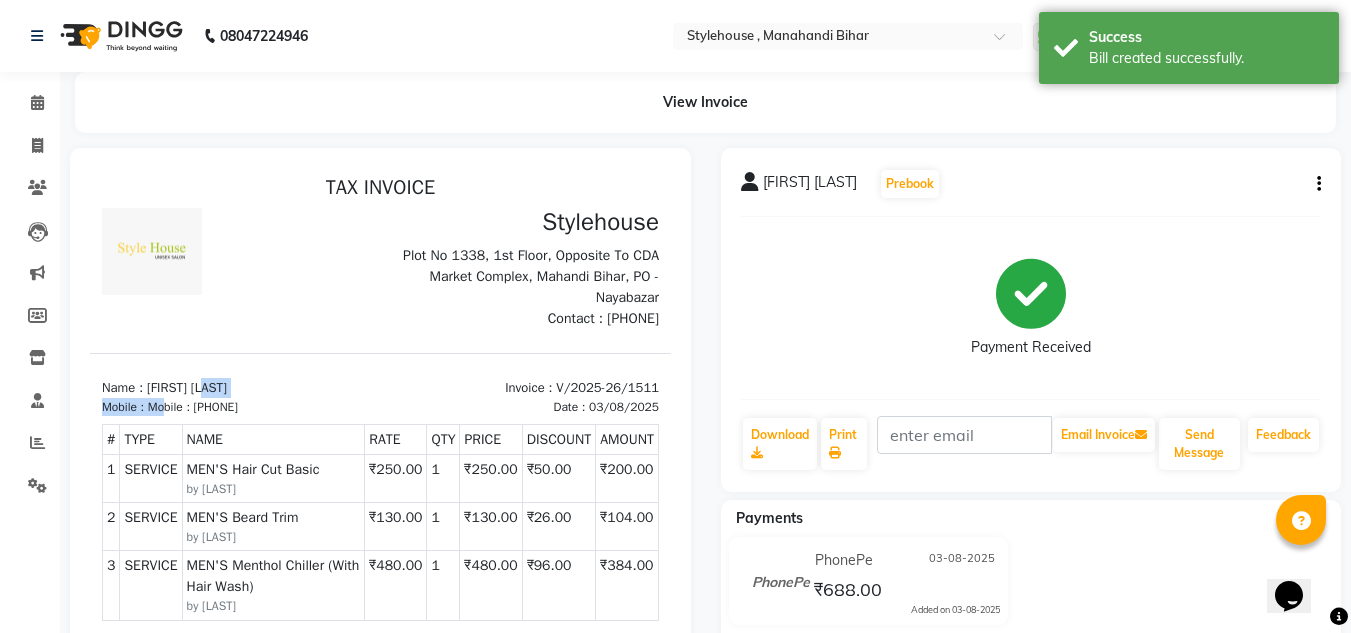 drag, startPoint x: 163, startPoint y: 406, endPoint x: 318, endPoint y: 387, distance: 156.16017 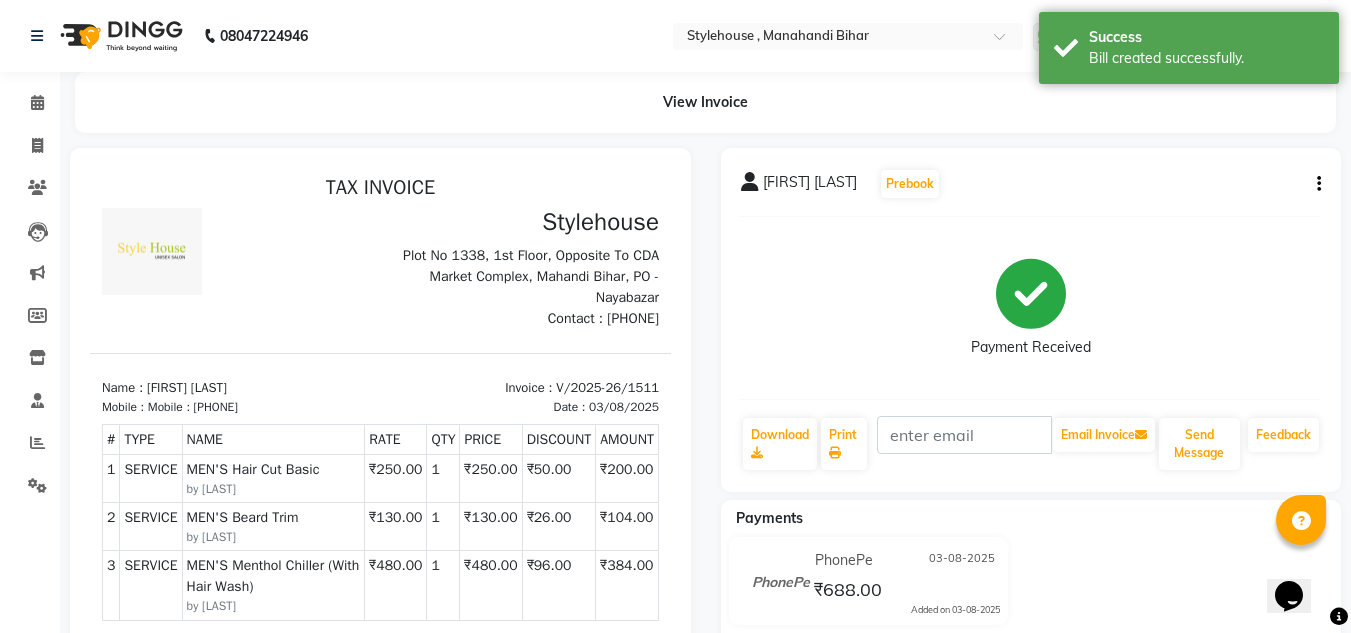 click on "Mobile :
[PHONE]" at bounding box center (235, 407) 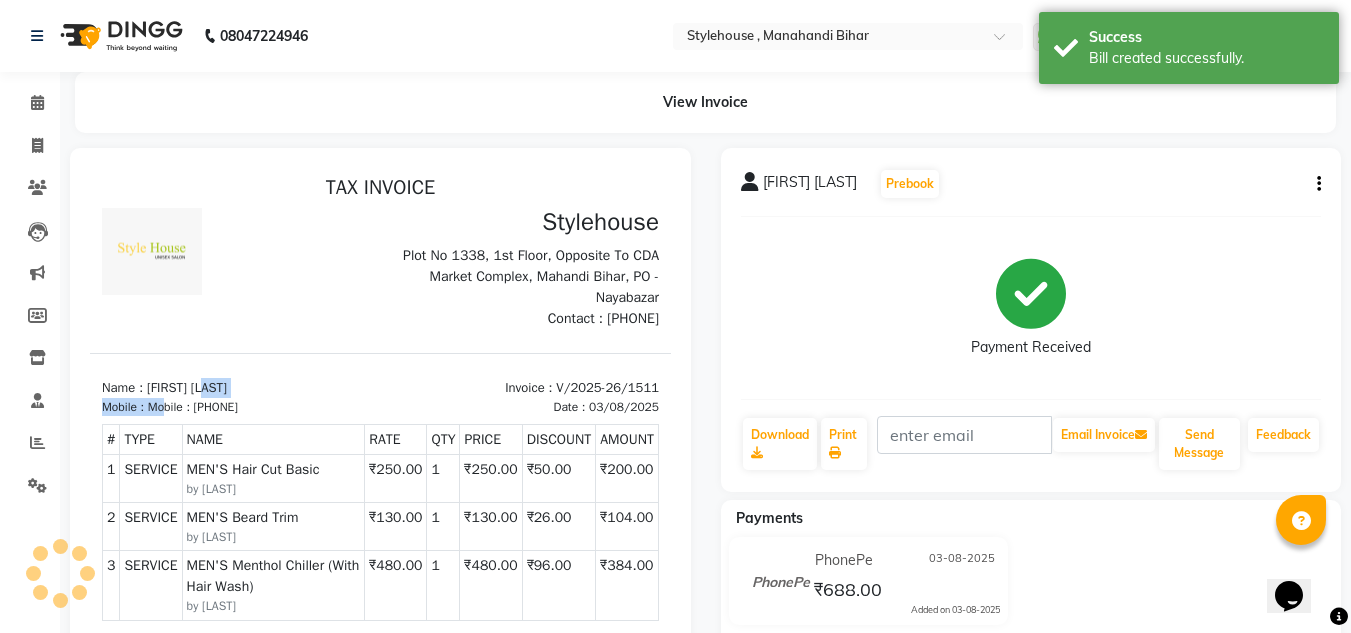 drag, startPoint x: 163, startPoint y: 406, endPoint x: 289, endPoint y: 389, distance: 127.141655 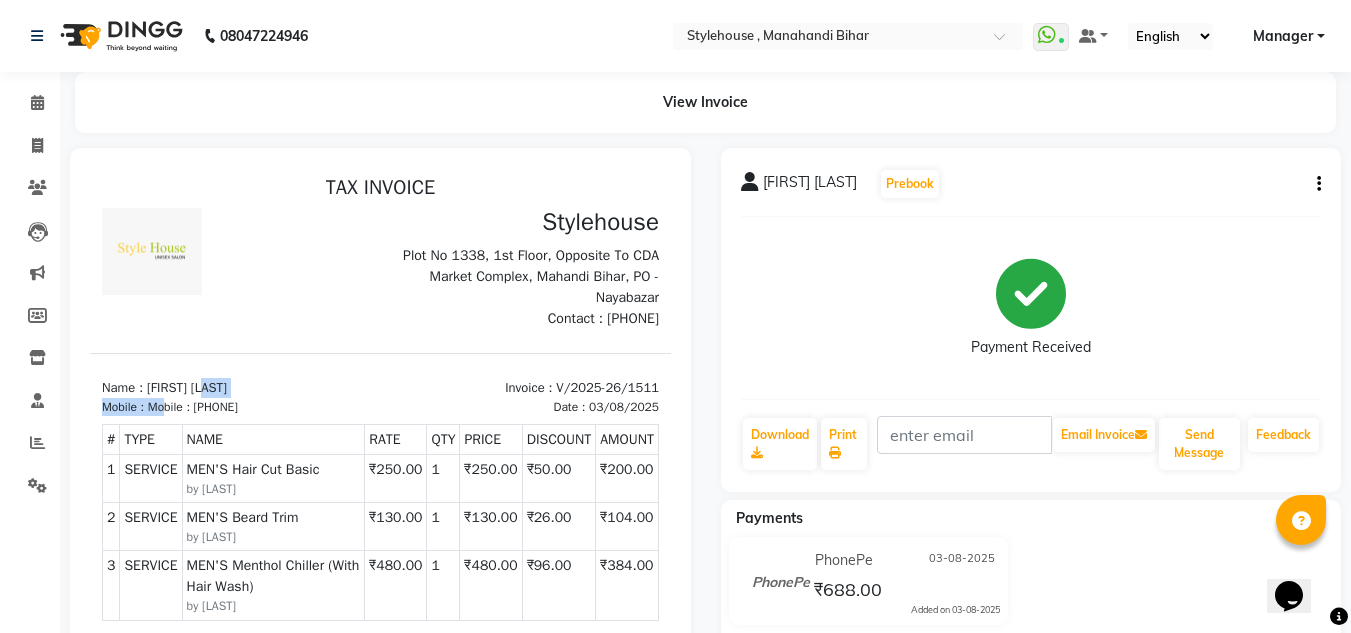 drag, startPoint x: 164, startPoint y: 408, endPoint x: 244, endPoint y: 396, distance: 80.895 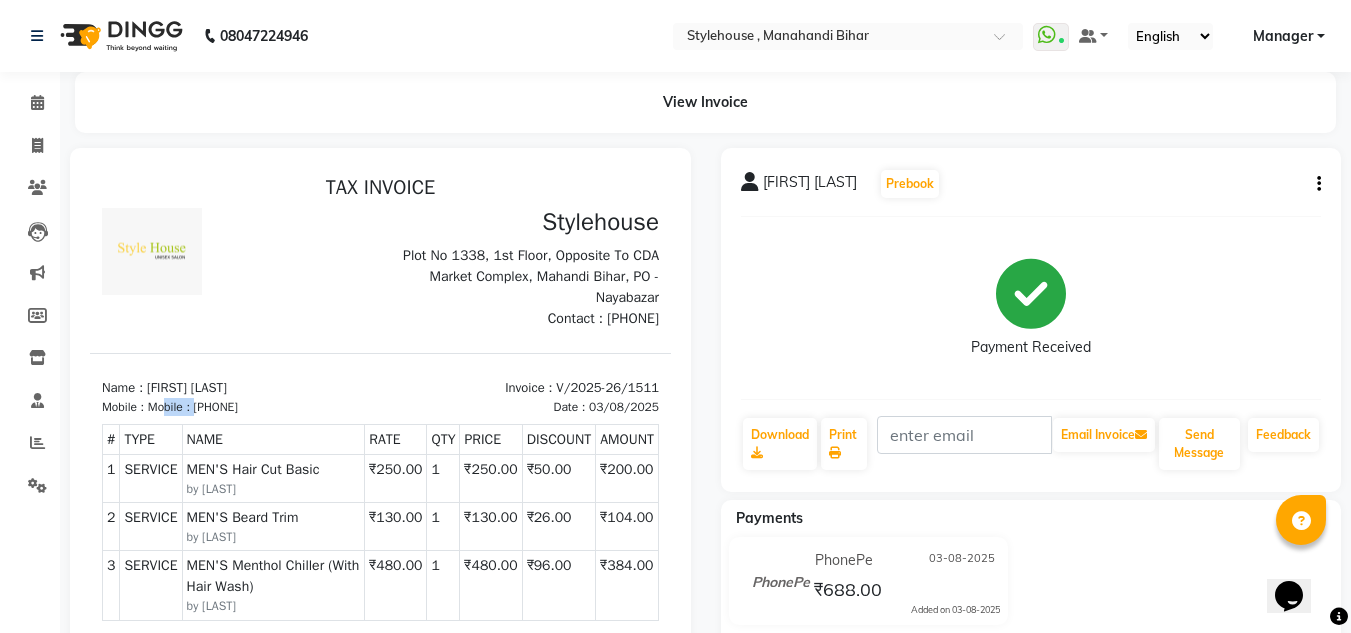 drag, startPoint x: 165, startPoint y: 409, endPoint x: 254, endPoint y: 404, distance: 89.140335 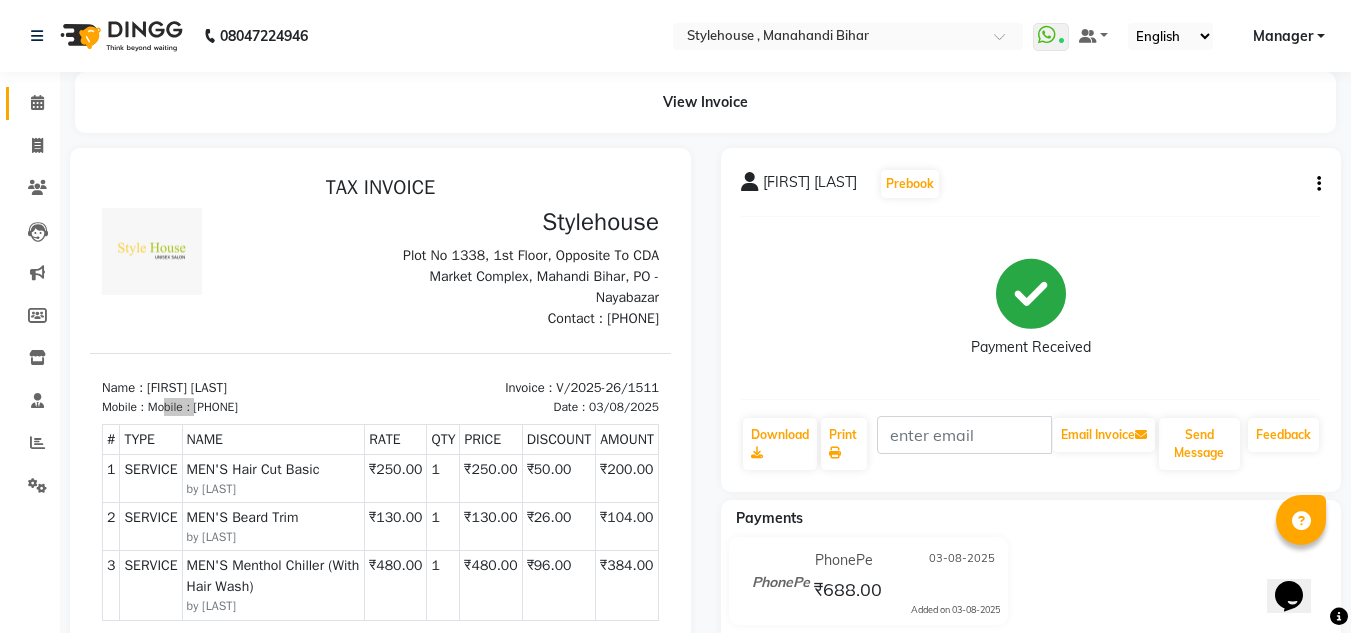 click 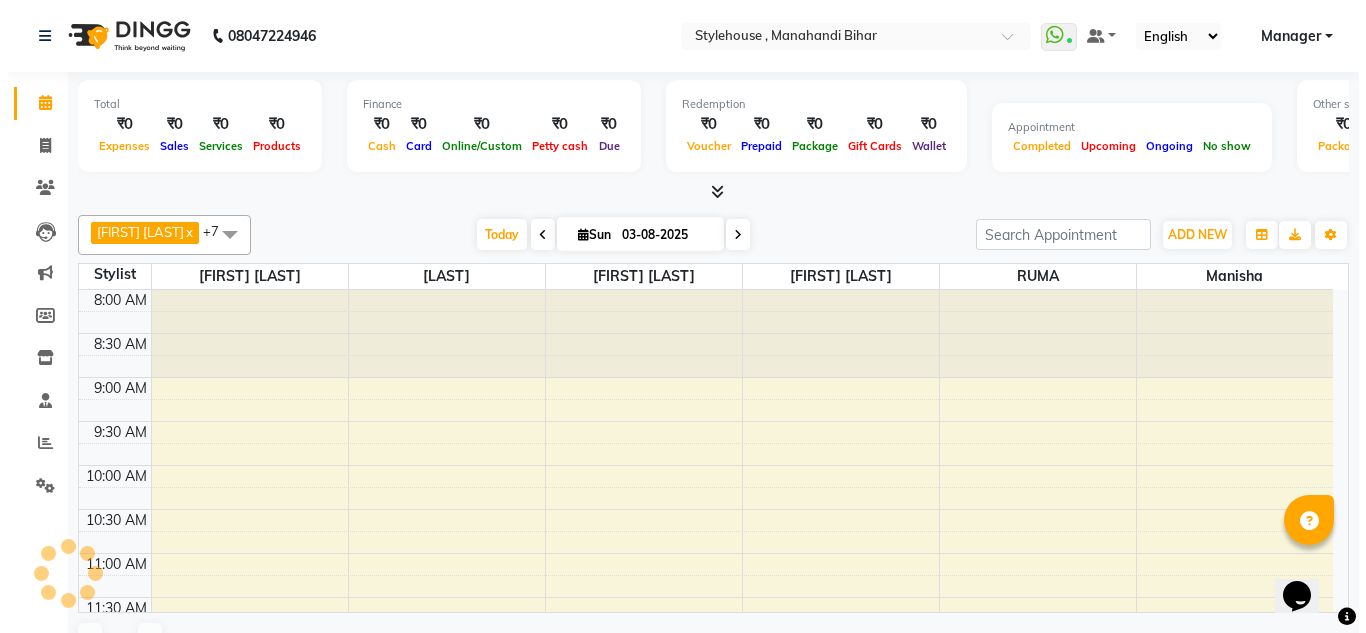 scroll, scrollTop: 0, scrollLeft: 0, axis: both 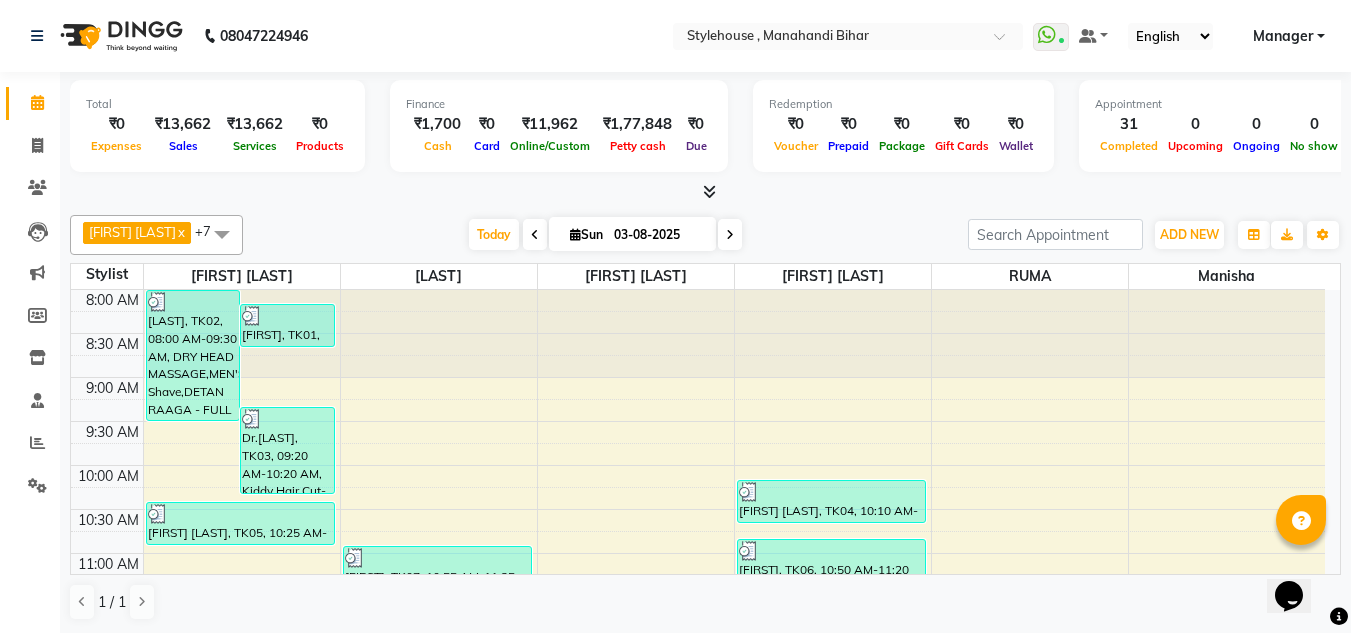 click on "Manager" at bounding box center (1289, 36) 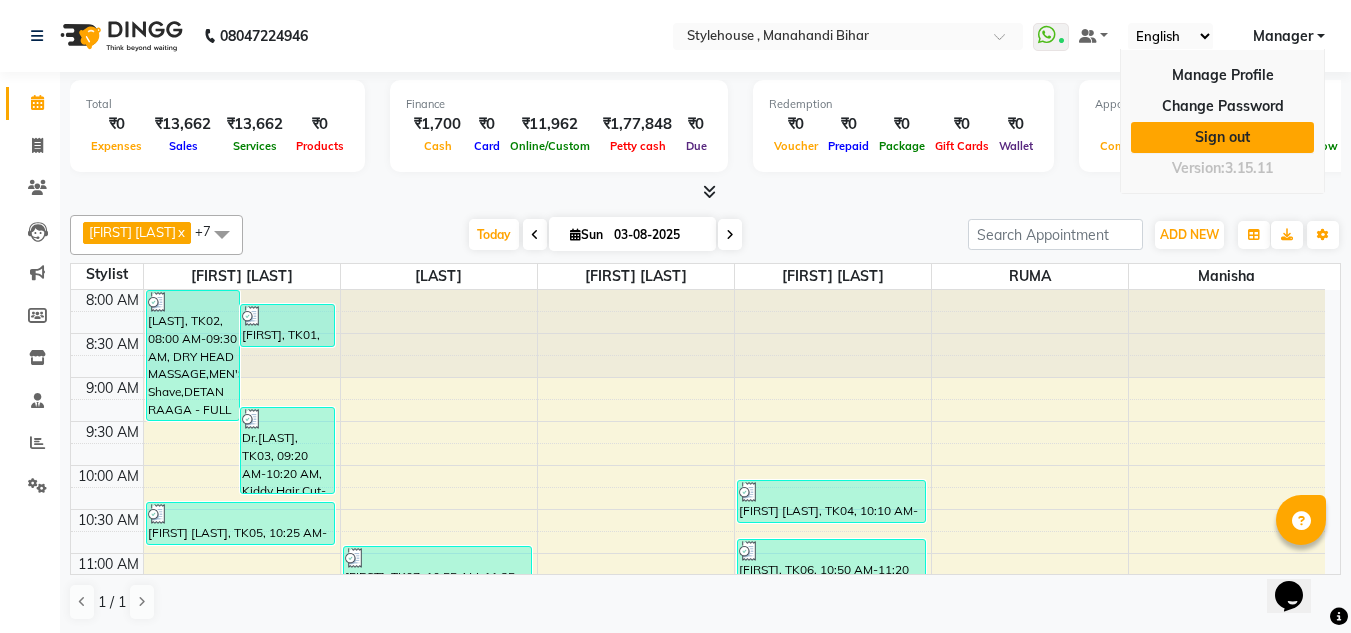 click on "Sign out" at bounding box center (1222, 137) 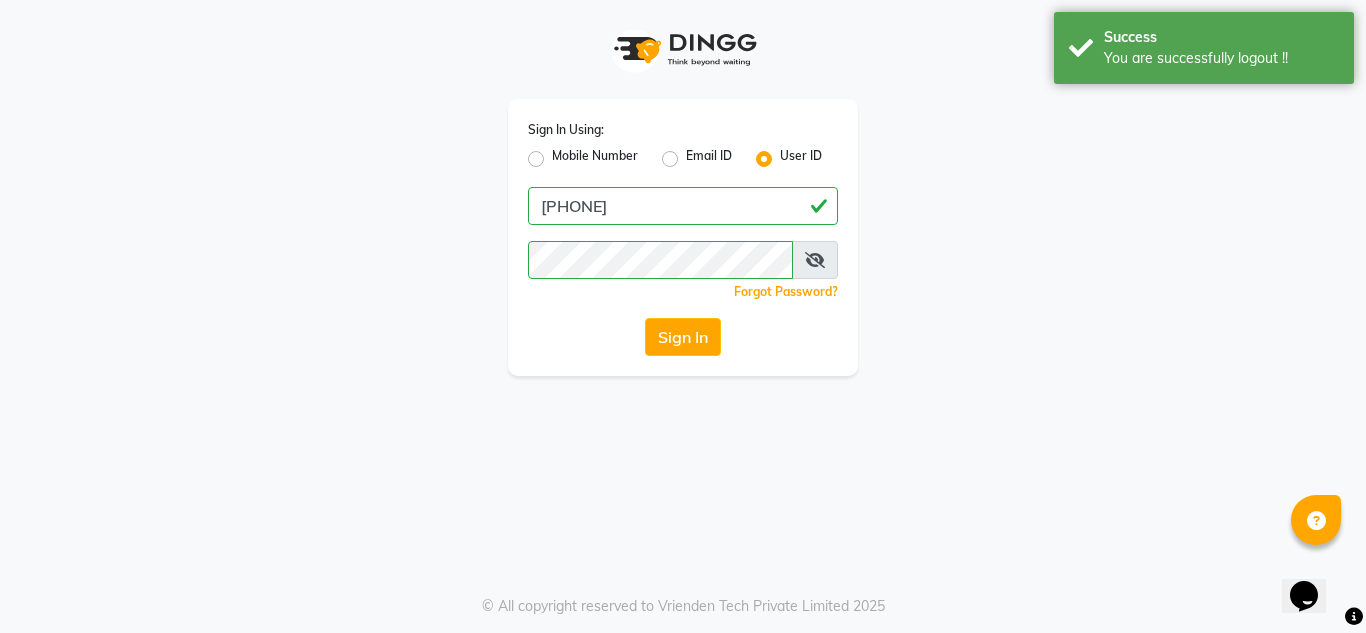 click on "Mobile Number" 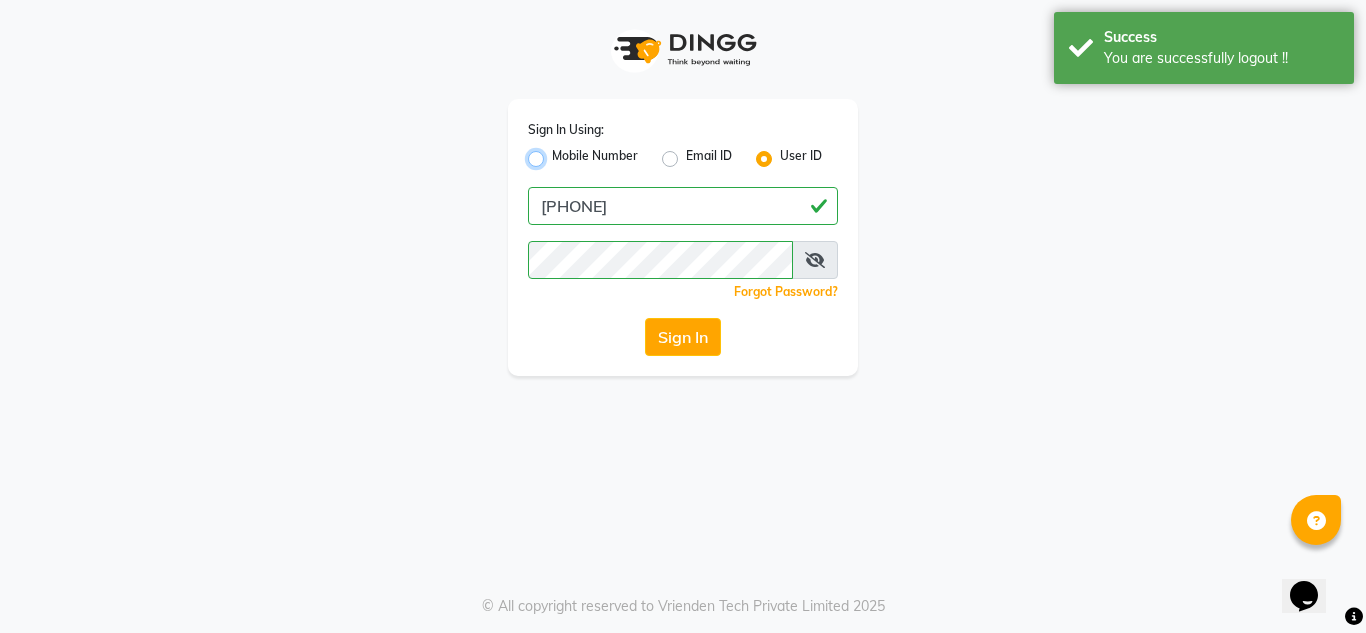 click on "Mobile Number" at bounding box center (558, 153) 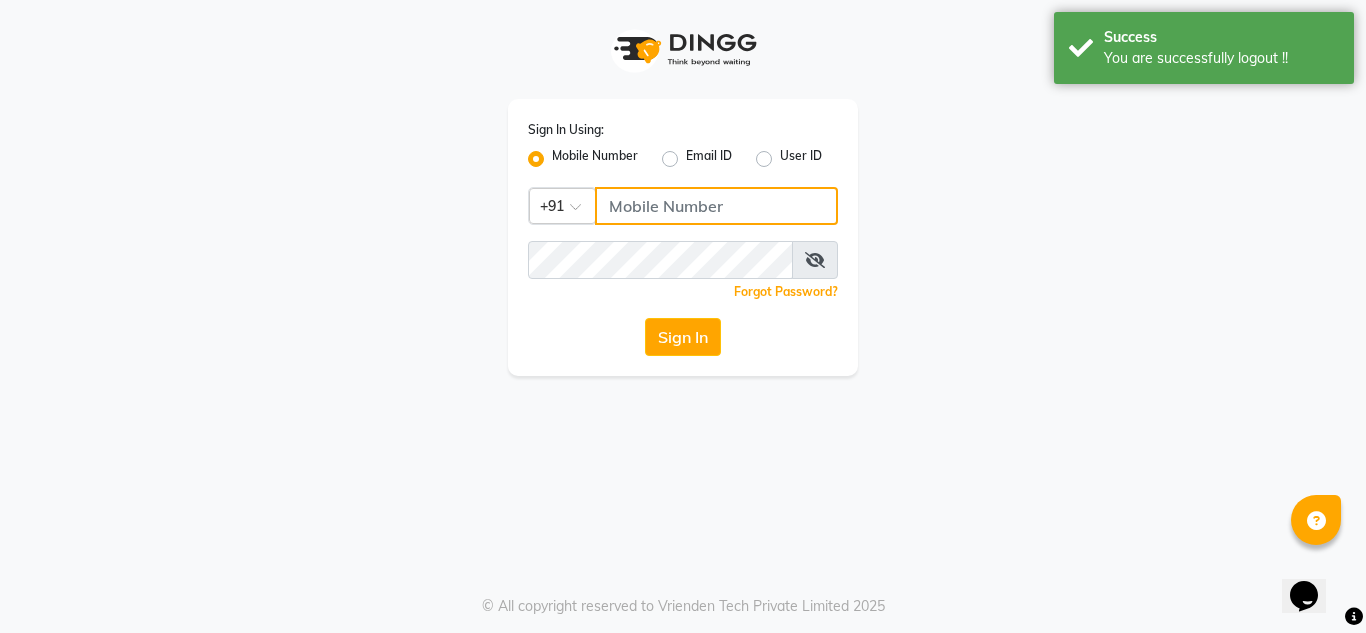 click 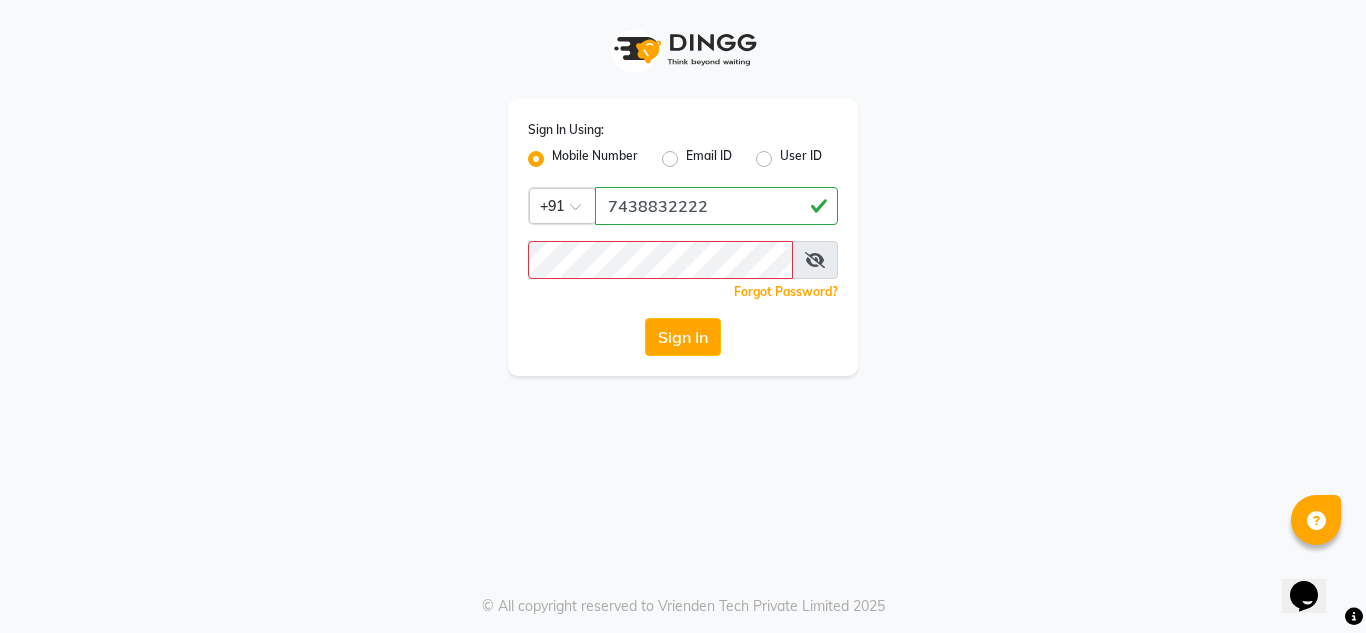 click at bounding box center [815, 260] 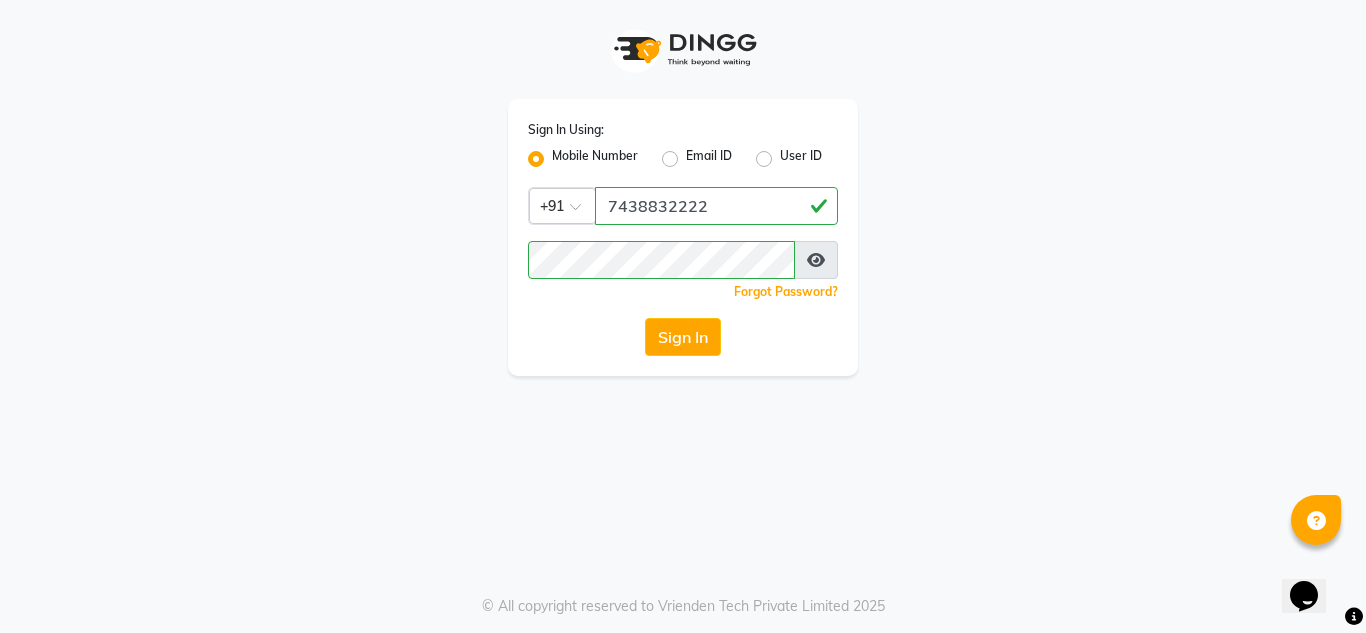 click on "Sign In" 